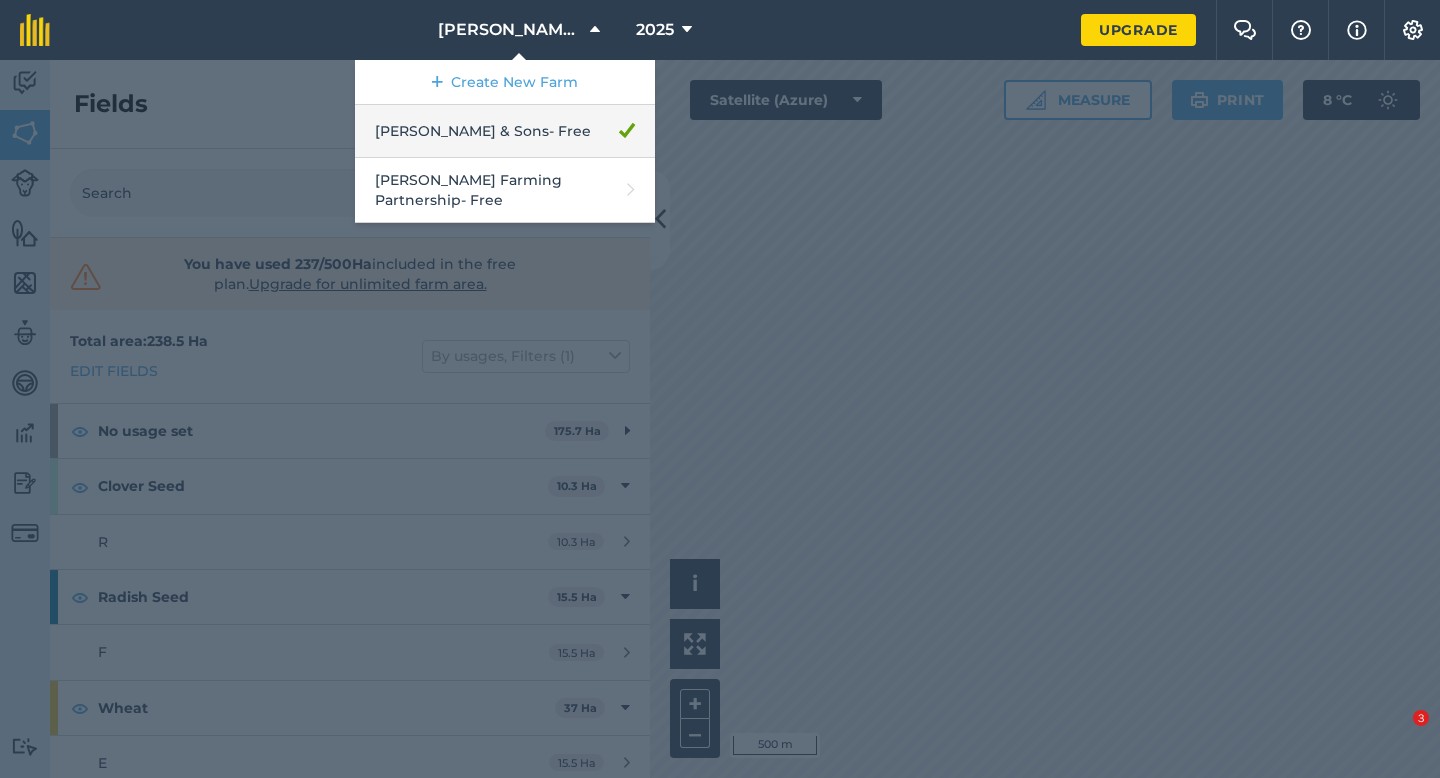 scroll, scrollTop: 0, scrollLeft: 0, axis: both 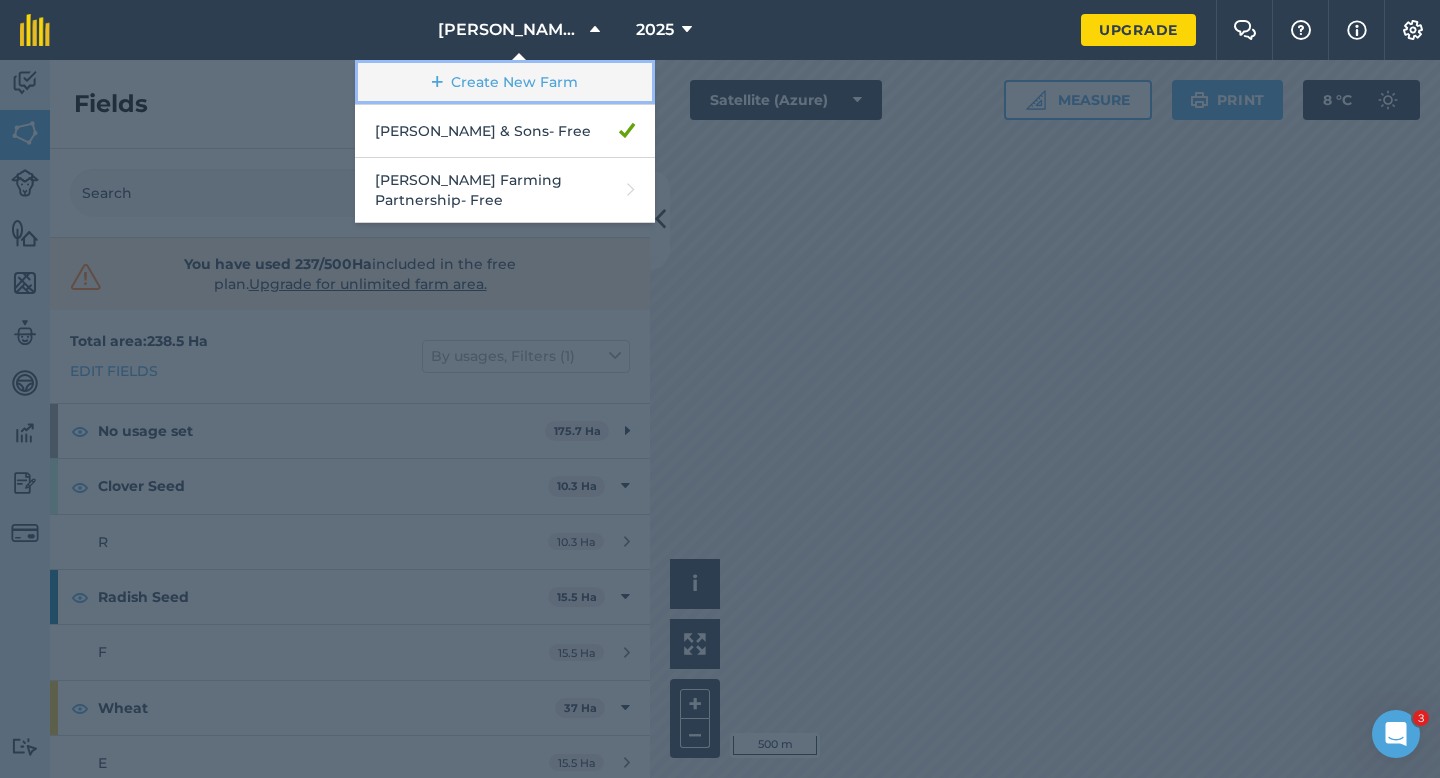 click on "Create New Farm" at bounding box center (505, 82) 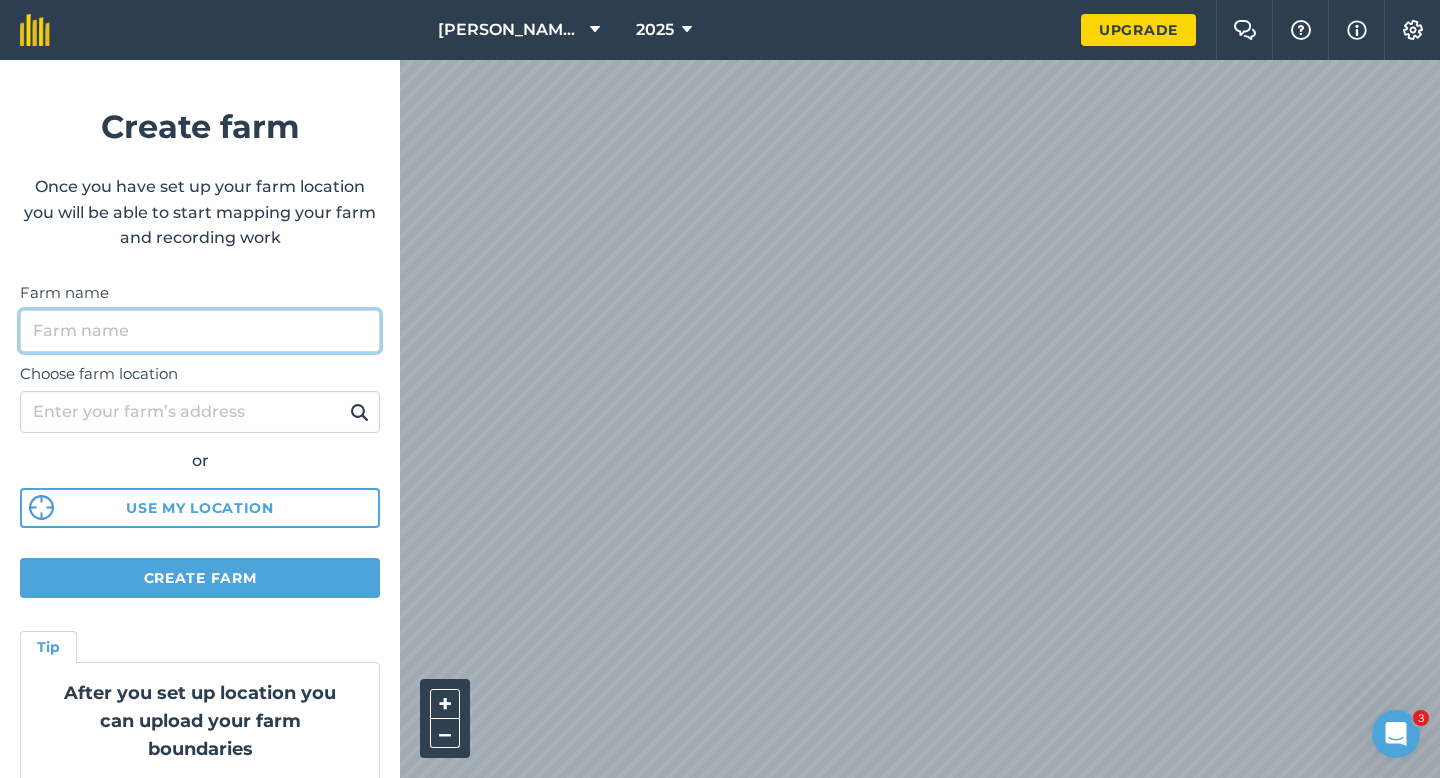 click on "Farm name" at bounding box center (200, 331) 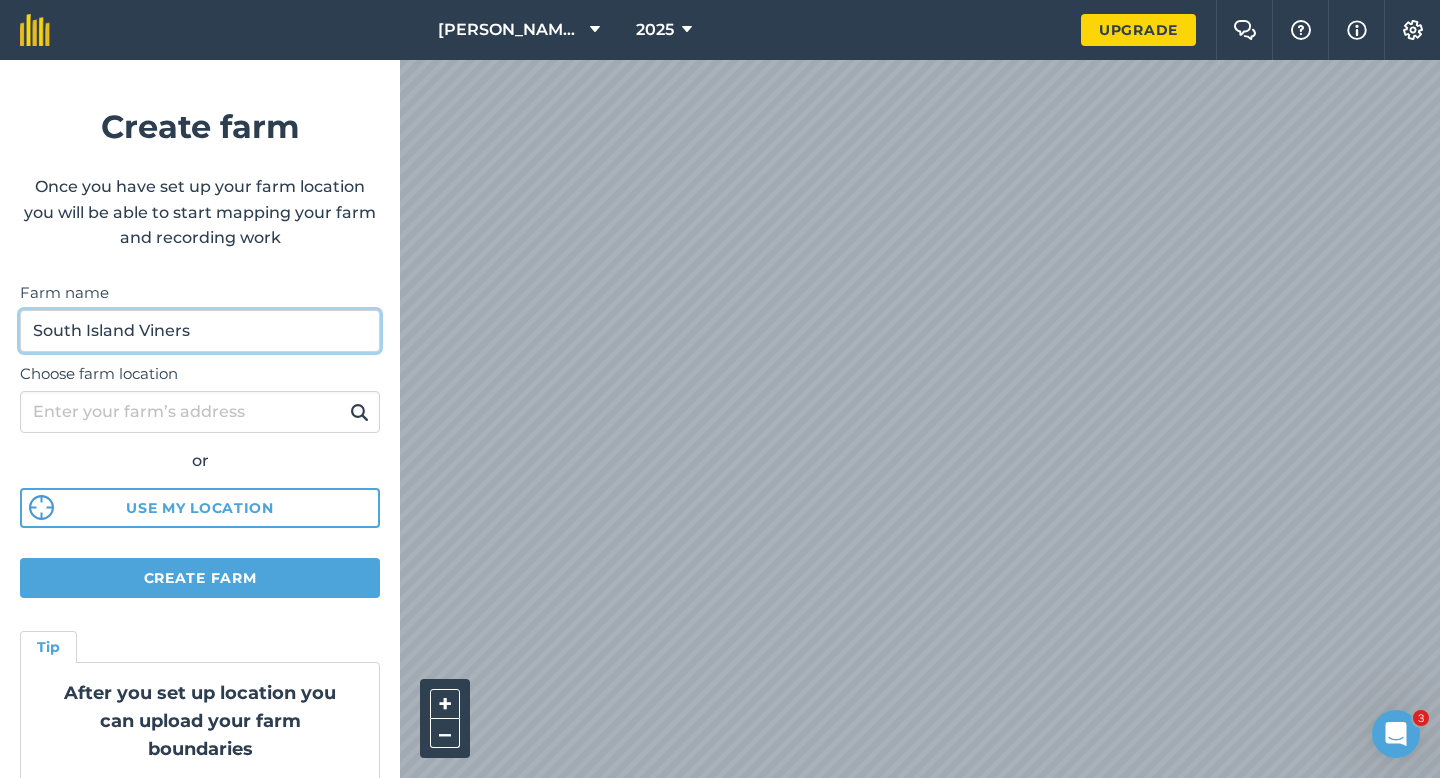 type on "South Island Viners" 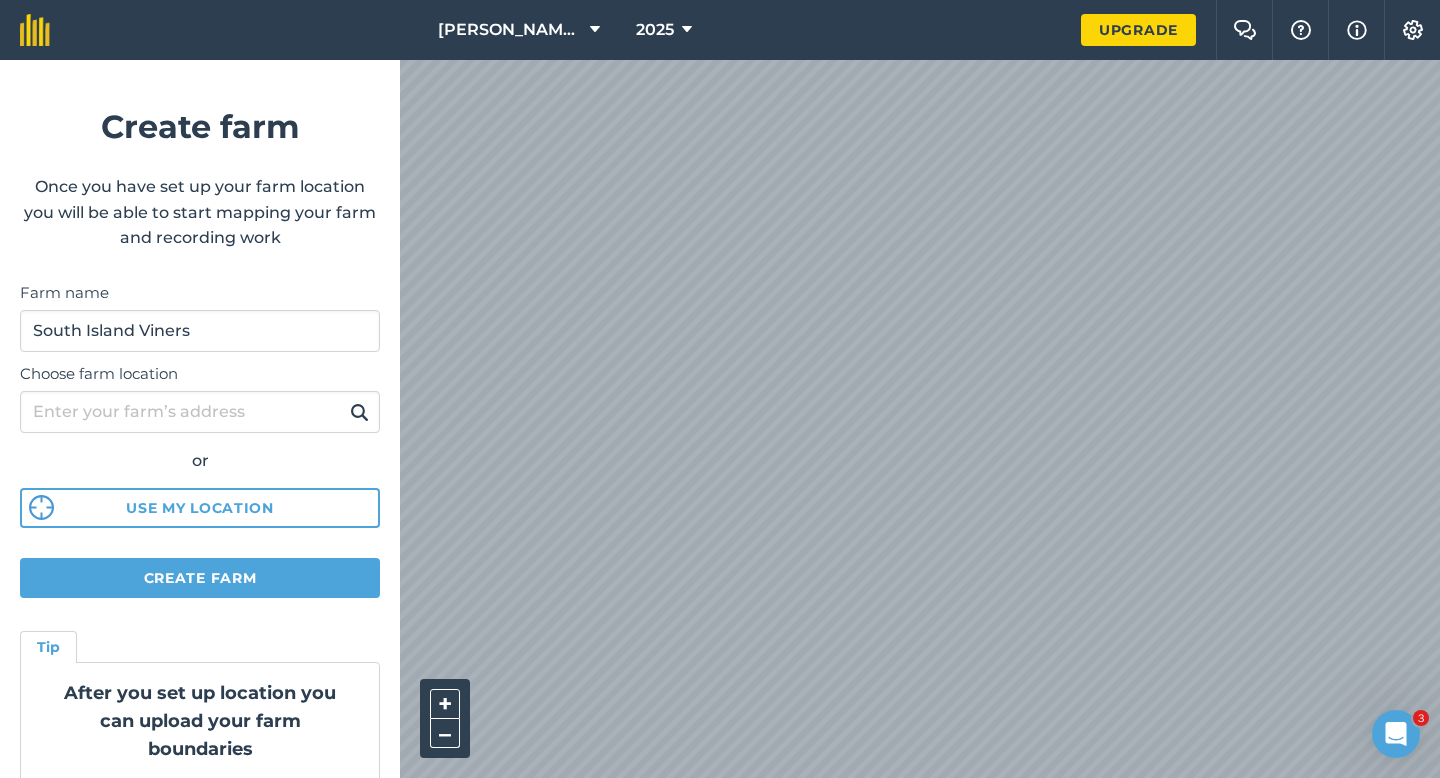 click on "[PERSON_NAME] & Sons  2025 Upgrade Farm Chat Help Info Settings Create farm Once you have set up your farm location you will be able to start mapping your farm and recording work Farm name [GEOGRAPHIC_DATA] Choose farm location or   Use my location Create farm Tip After you set up location you can upload your farm boundaries Just go to  Settings > Connections + – Satellite (Azure)
3" at bounding box center (720, 389) 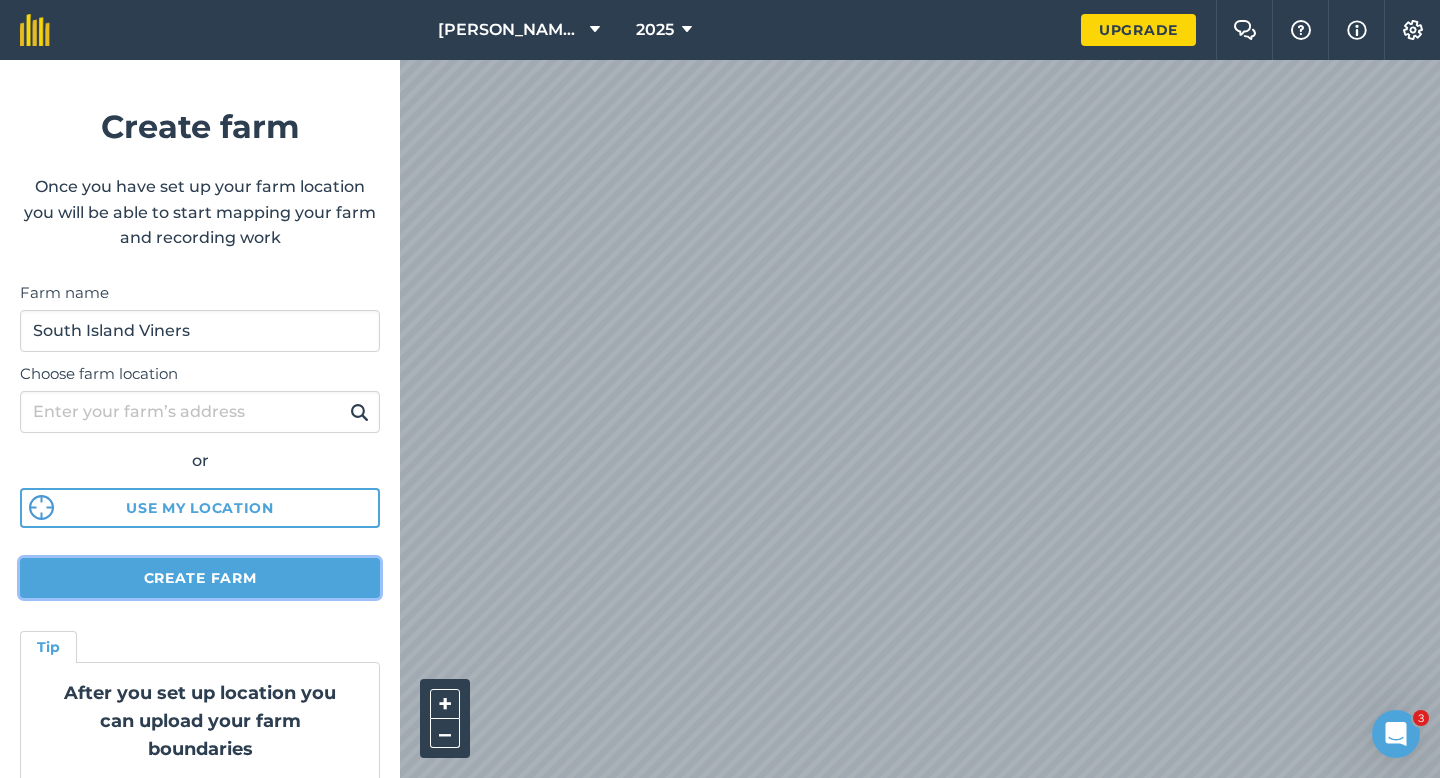 click on "Create farm" at bounding box center (200, 578) 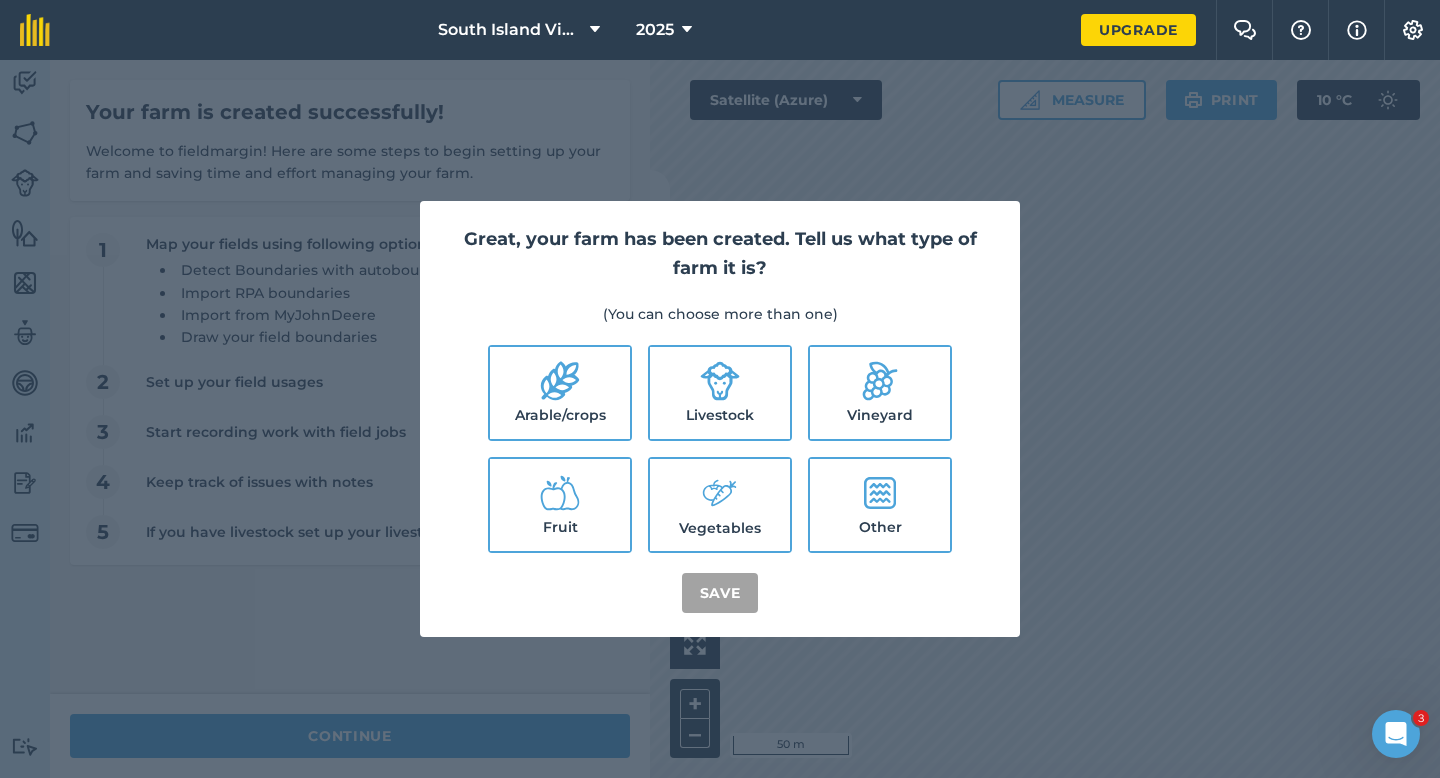 click 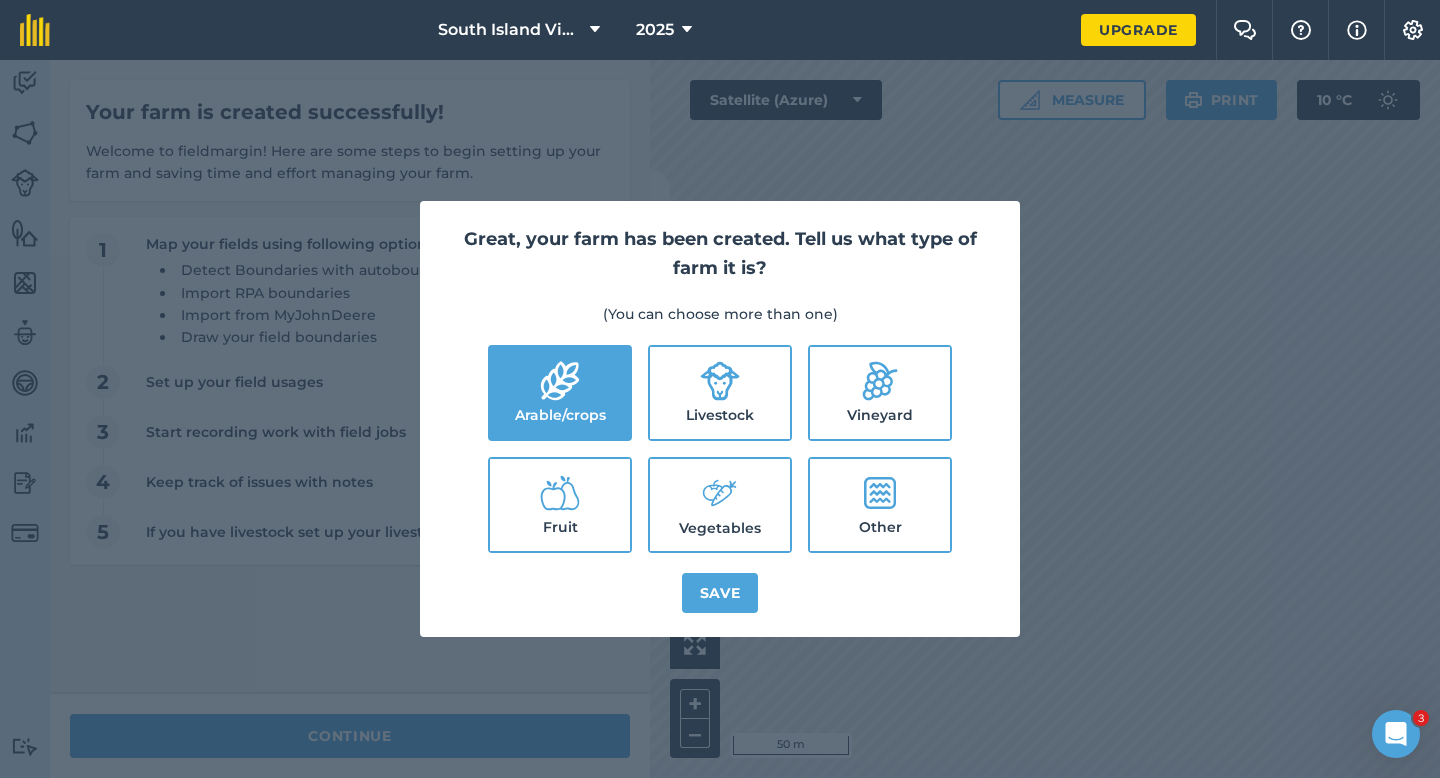 click on "Livestock" at bounding box center (720, 393) 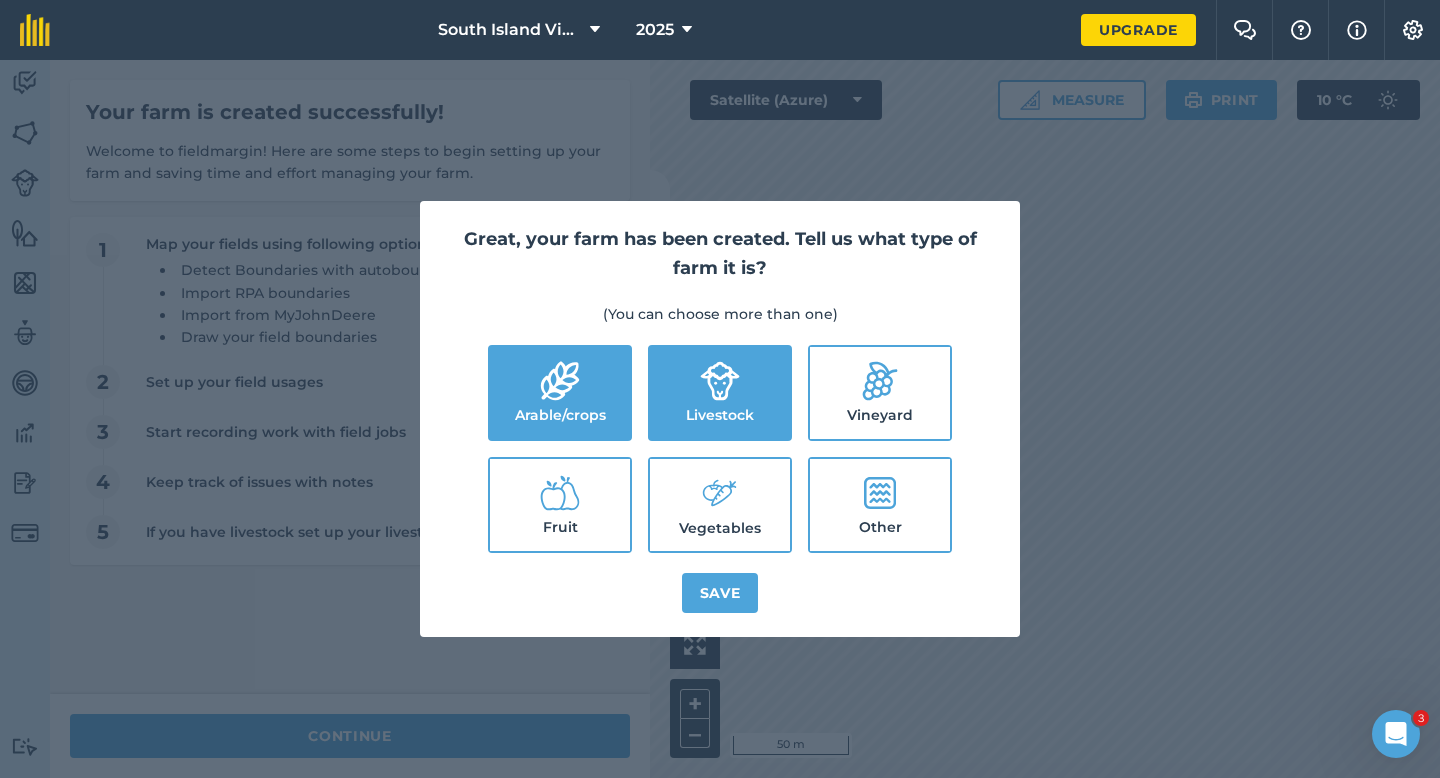 click on "Vegetables" at bounding box center [720, 505] 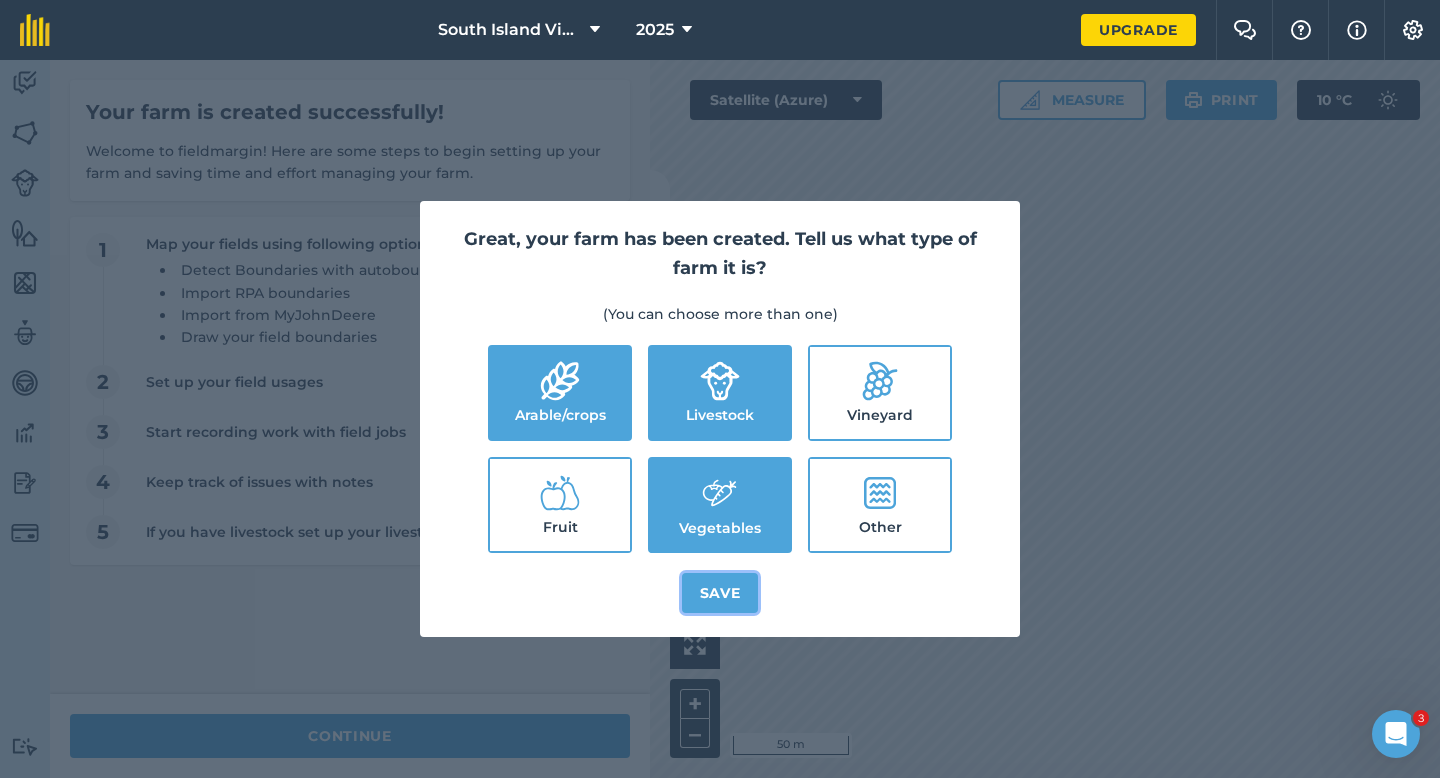 click on "Save" at bounding box center [720, 593] 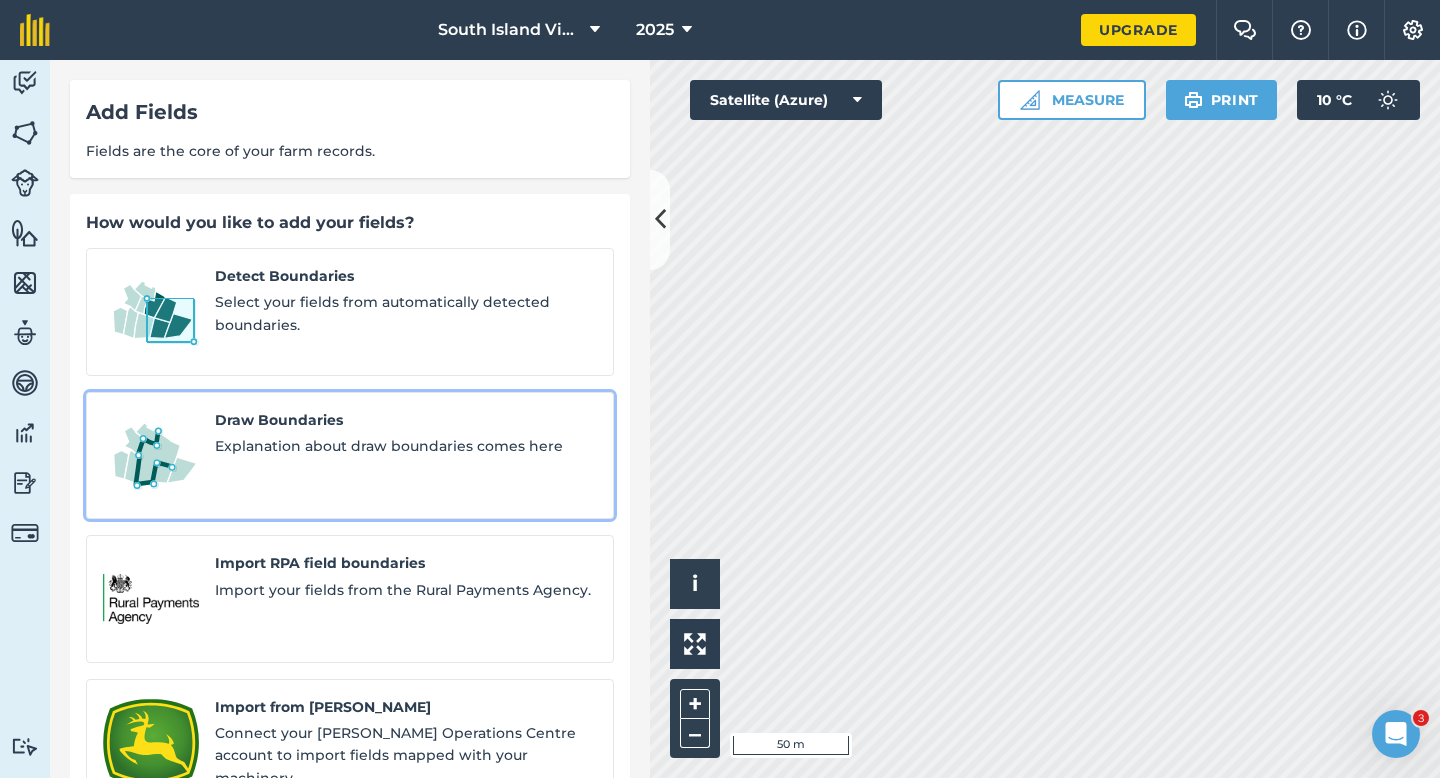 click on "Draw Boundaries Explanation about draw boundaries comes here" at bounding box center [406, 456] 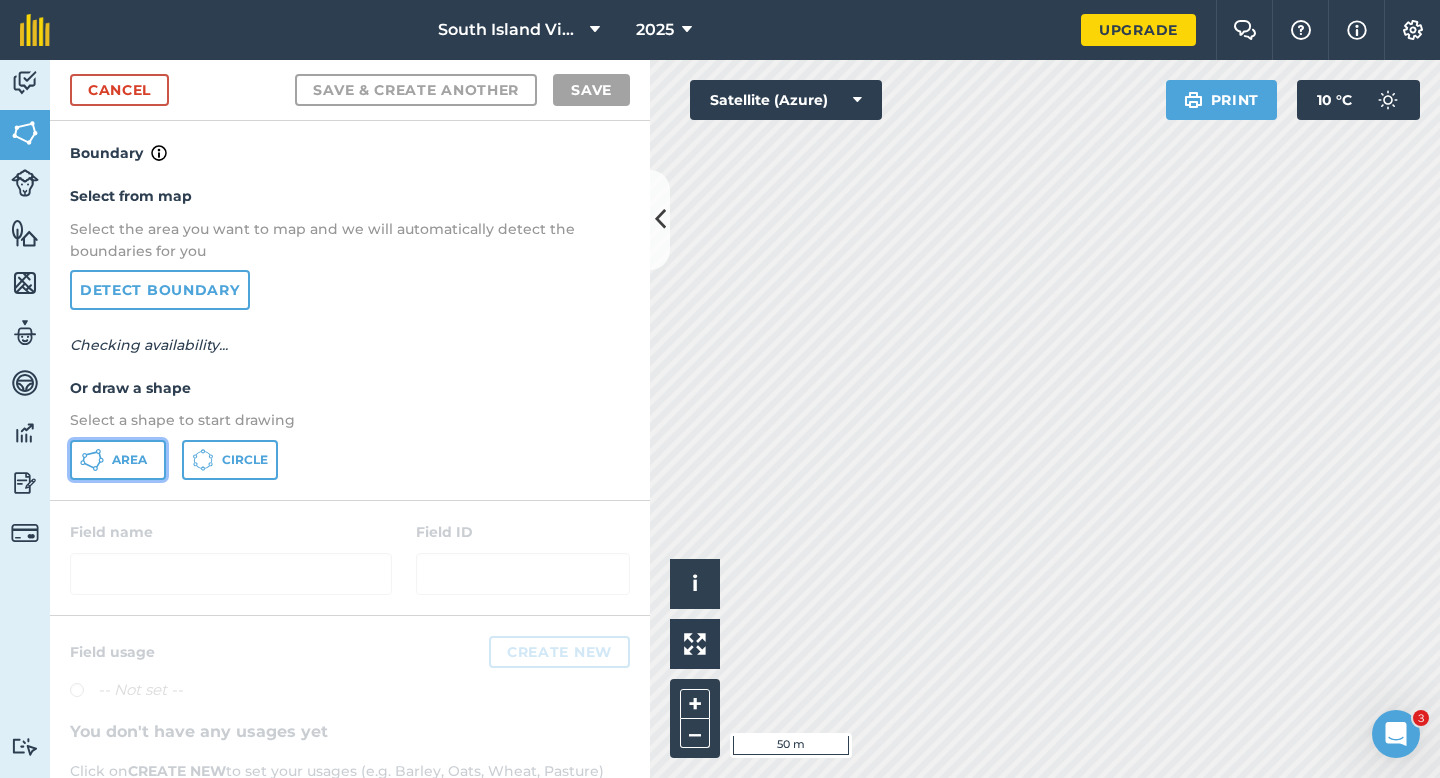 click on "Area" at bounding box center [118, 460] 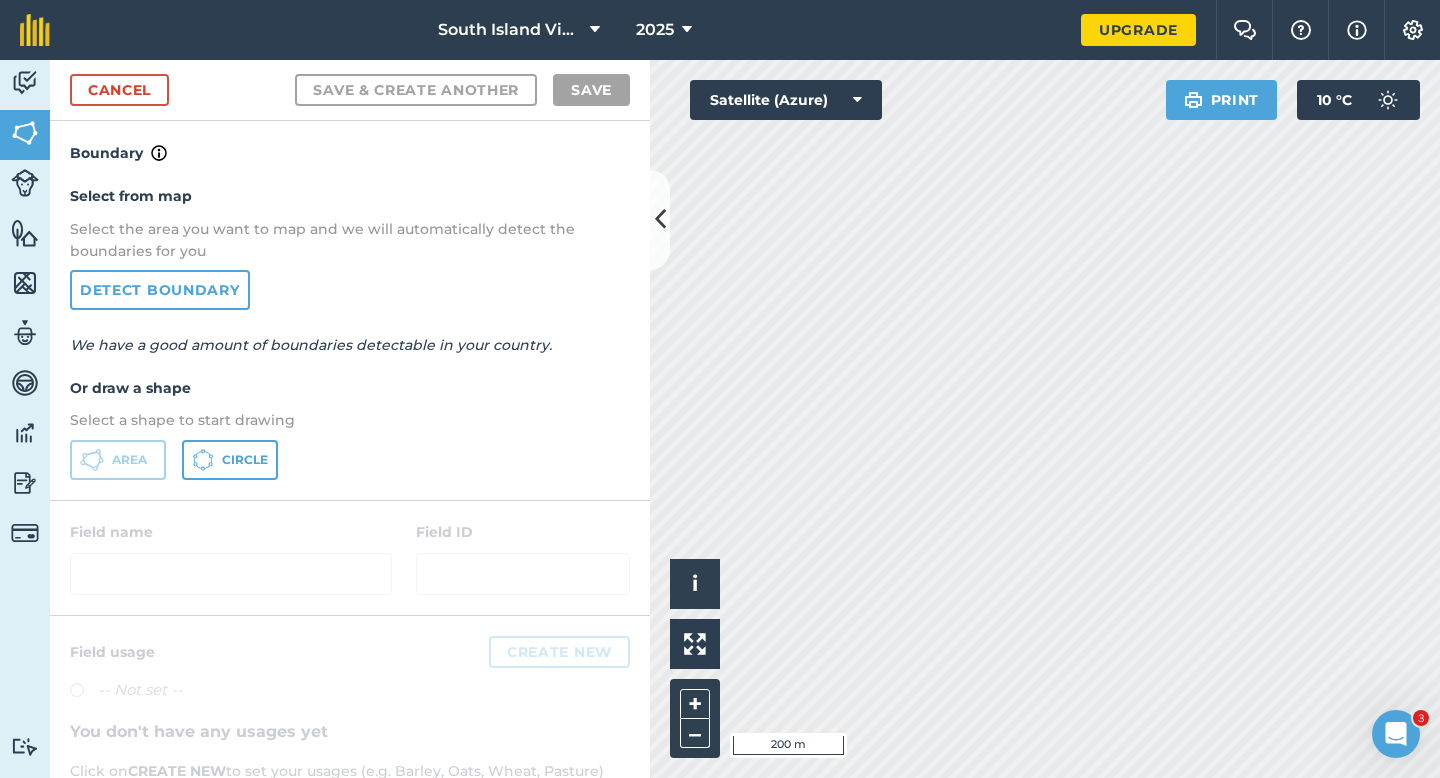 click on "Cancel Save & Create Another Save" at bounding box center (350, 90) 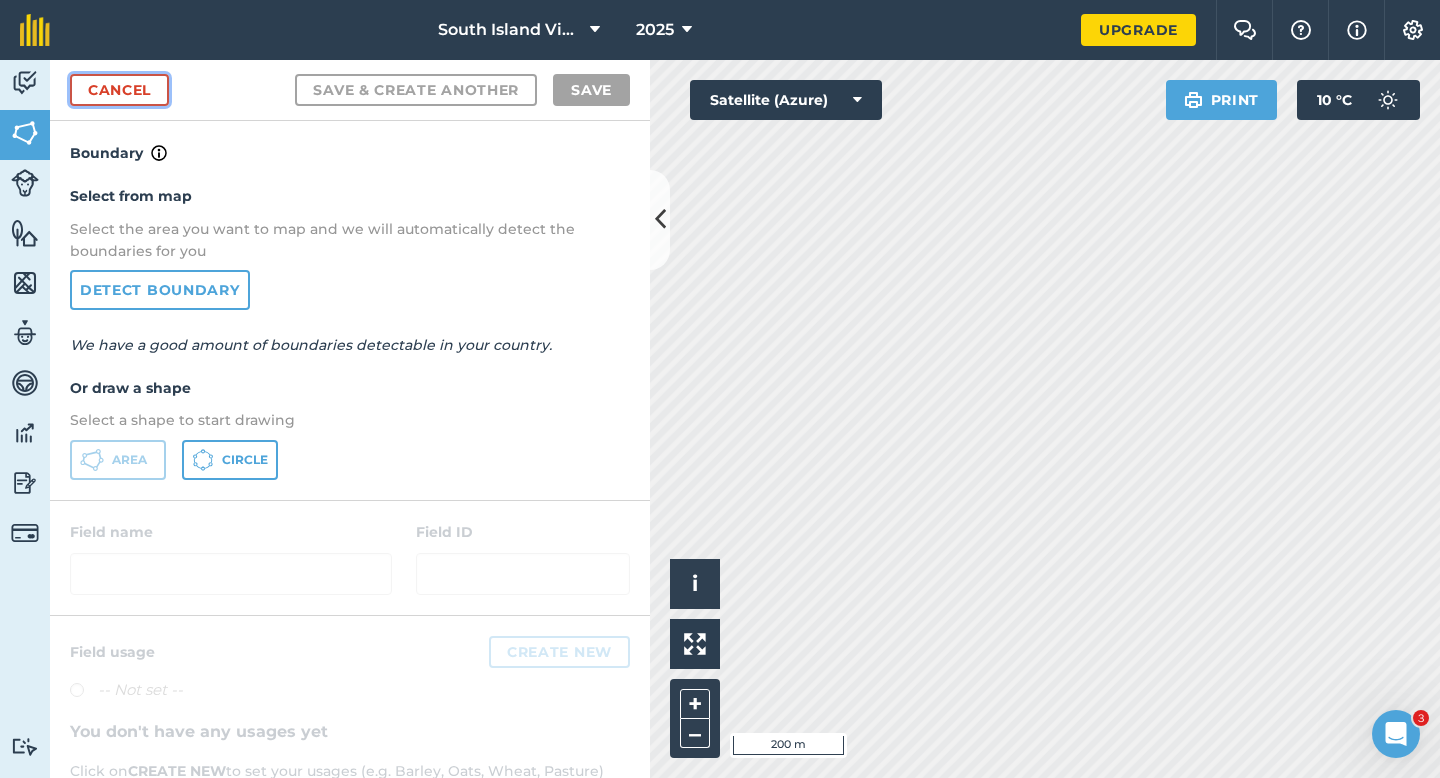 click on "Cancel" at bounding box center (119, 90) 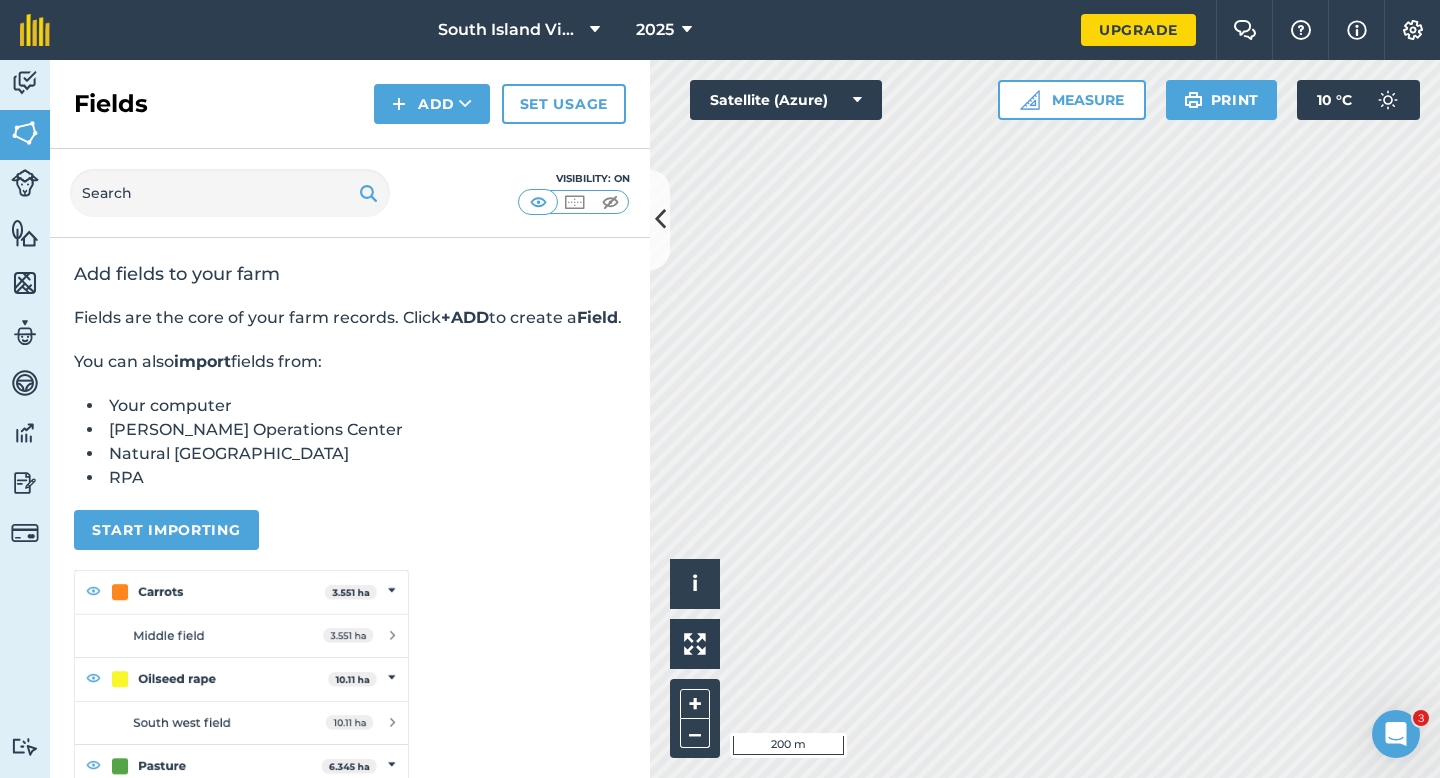 click on "Fields   Add   Set usage" at bounding box center [350, 104] 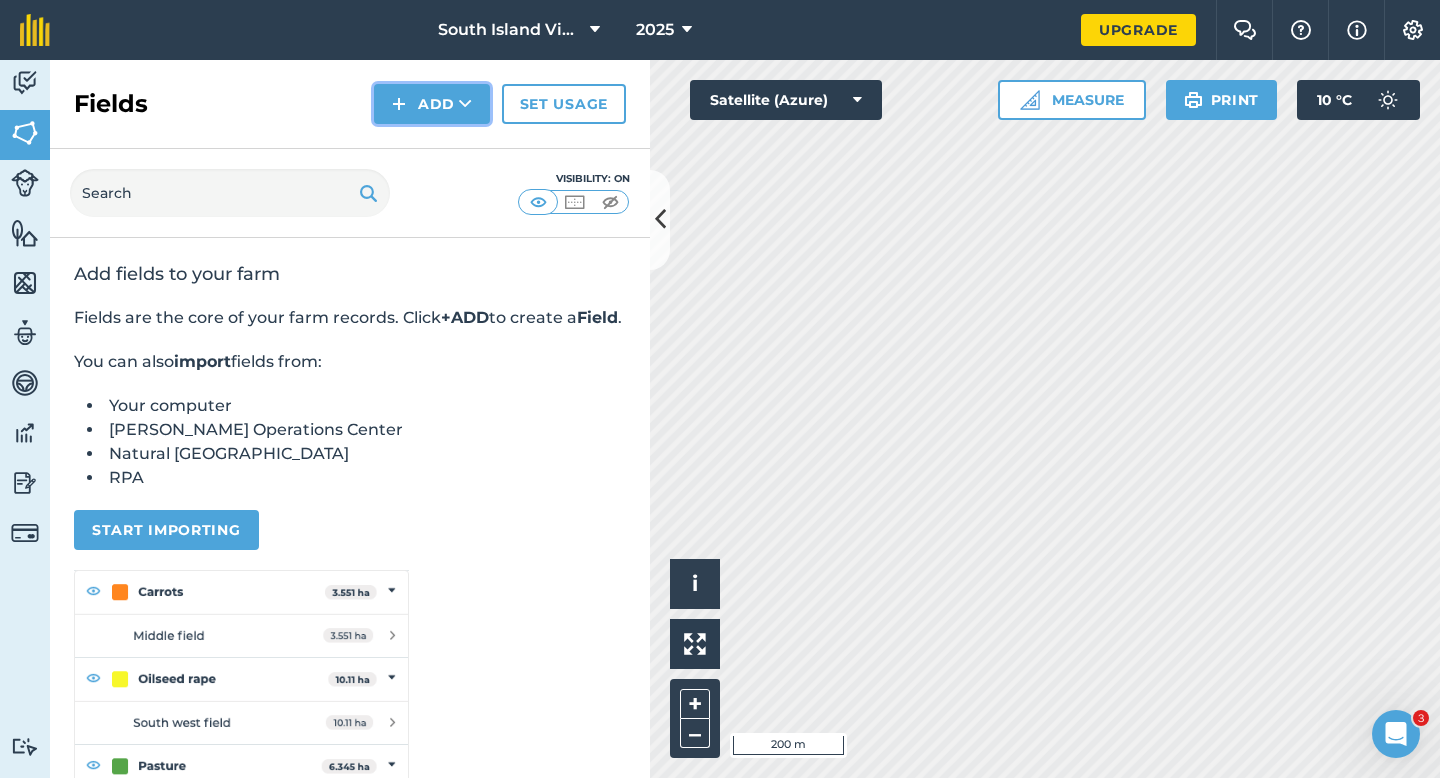click on "Add" at bounding box center [432, 104] 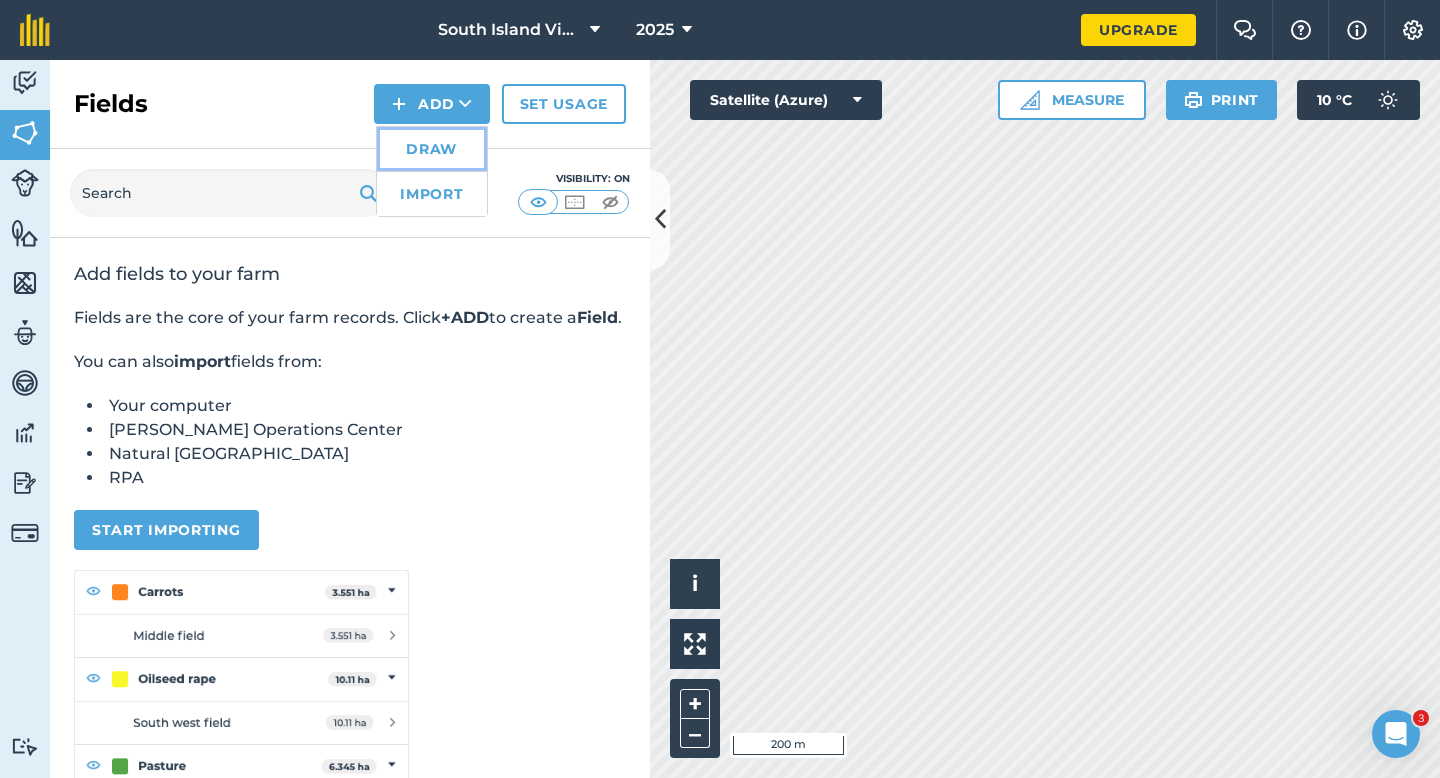 click on "Draw" at bounding box center (432, 149) 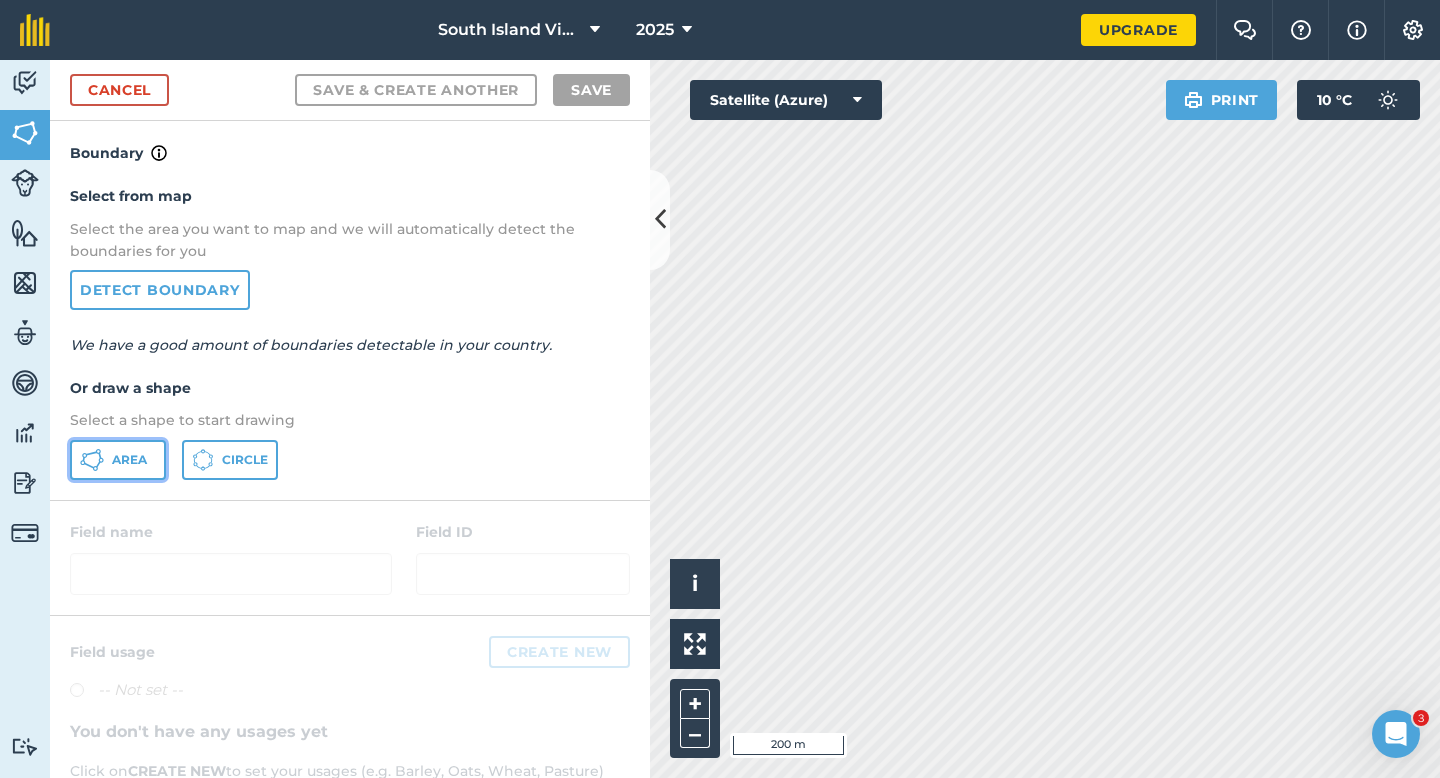 click on "Area" at bounding box center [118, 460] 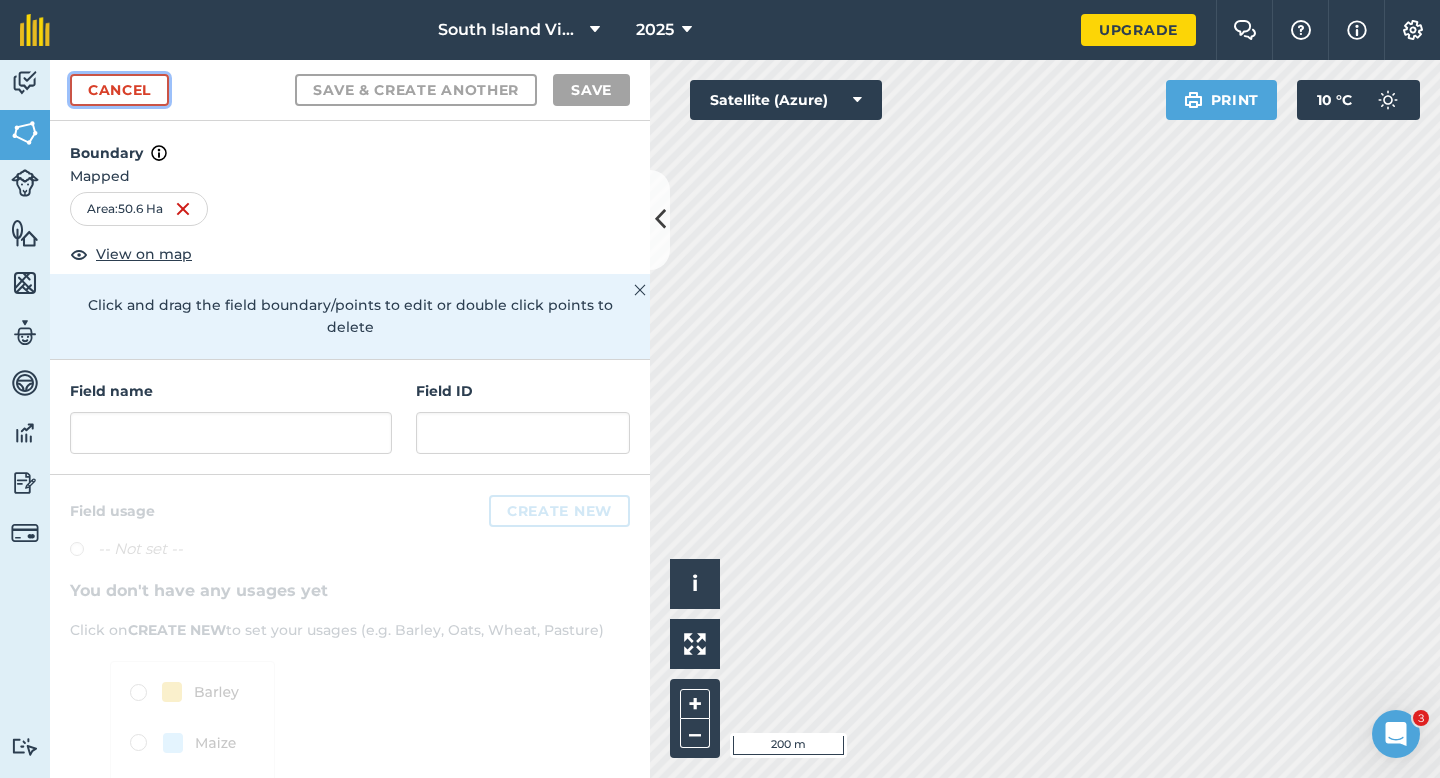 click on "Cancel" at bounding box center (119, 90) 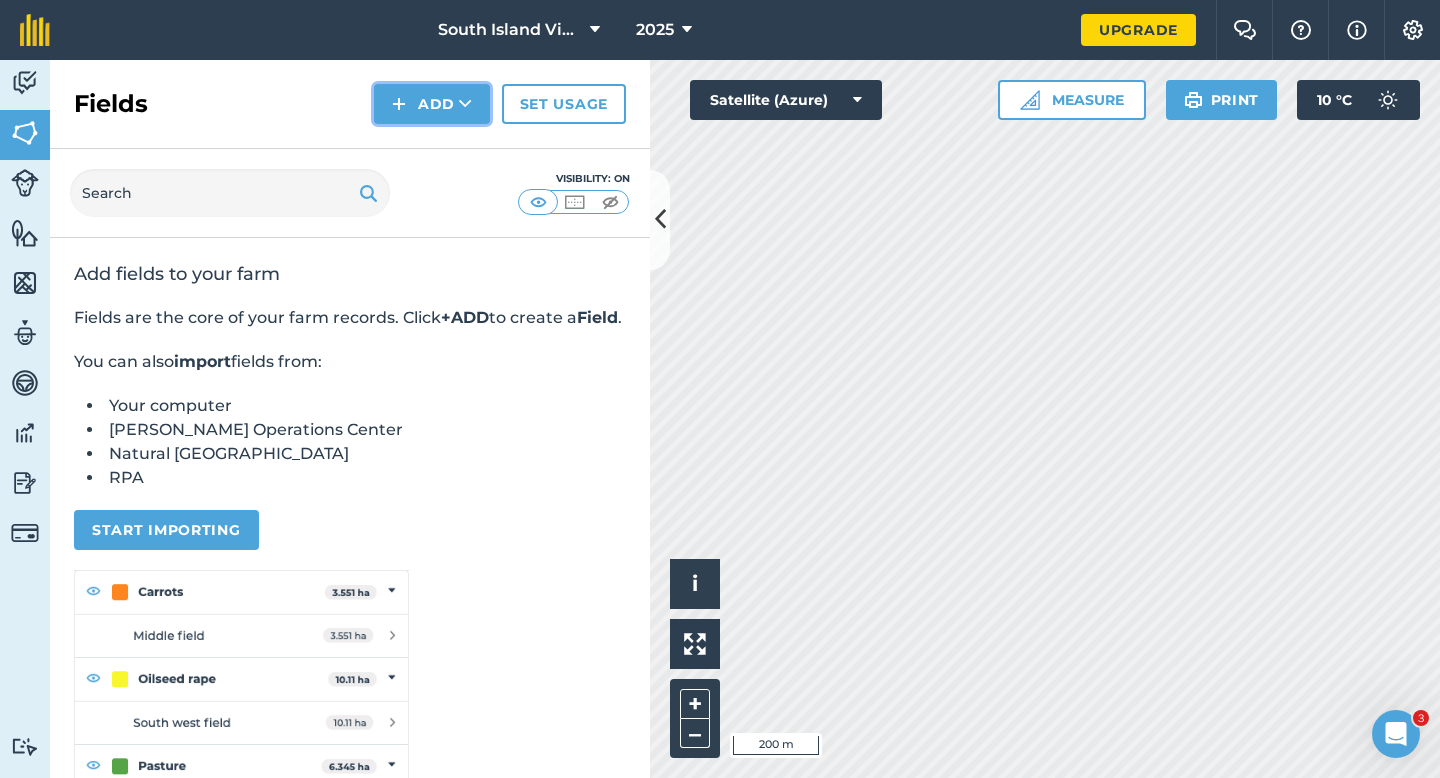 click on "Add" at bounding box center (432, 104) 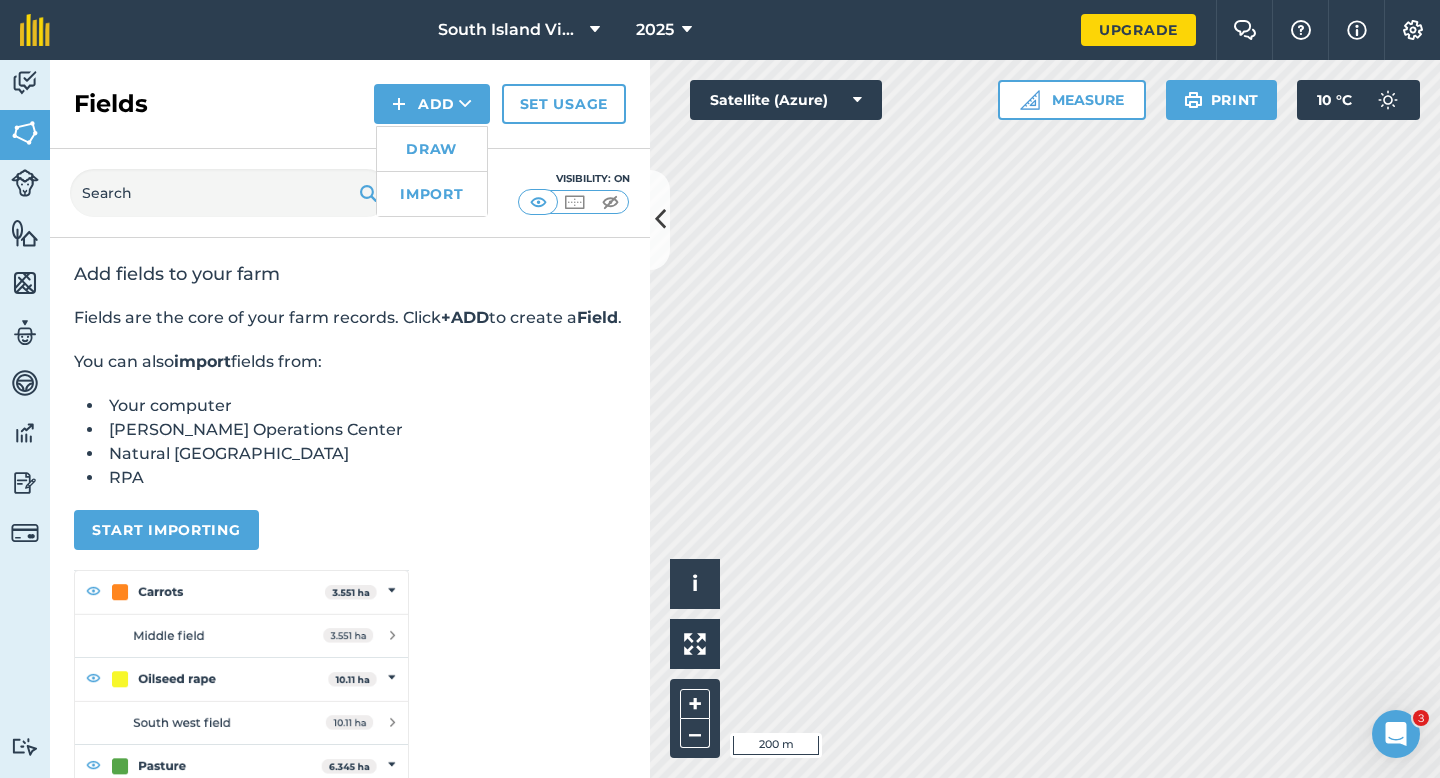click on "Draw" at bounding box center (432, 149) 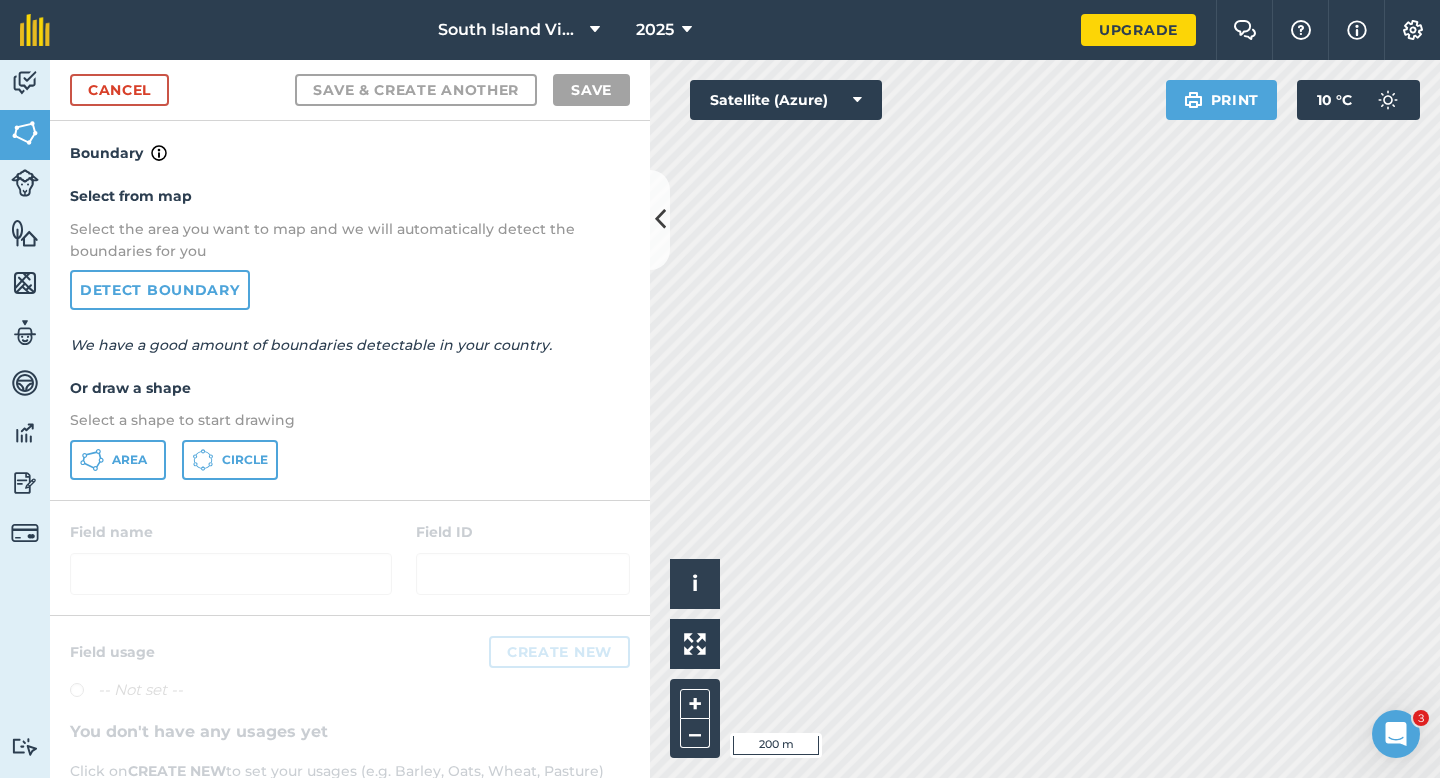 click on "Select from map Select the area you want to map and we will automatically detect the boundaries for you Detect boundary We have a good amount of boundaries detectable in your country. Or draw a shape Select a shape to start drawing Area Circle" at bounding box center [350, 332] 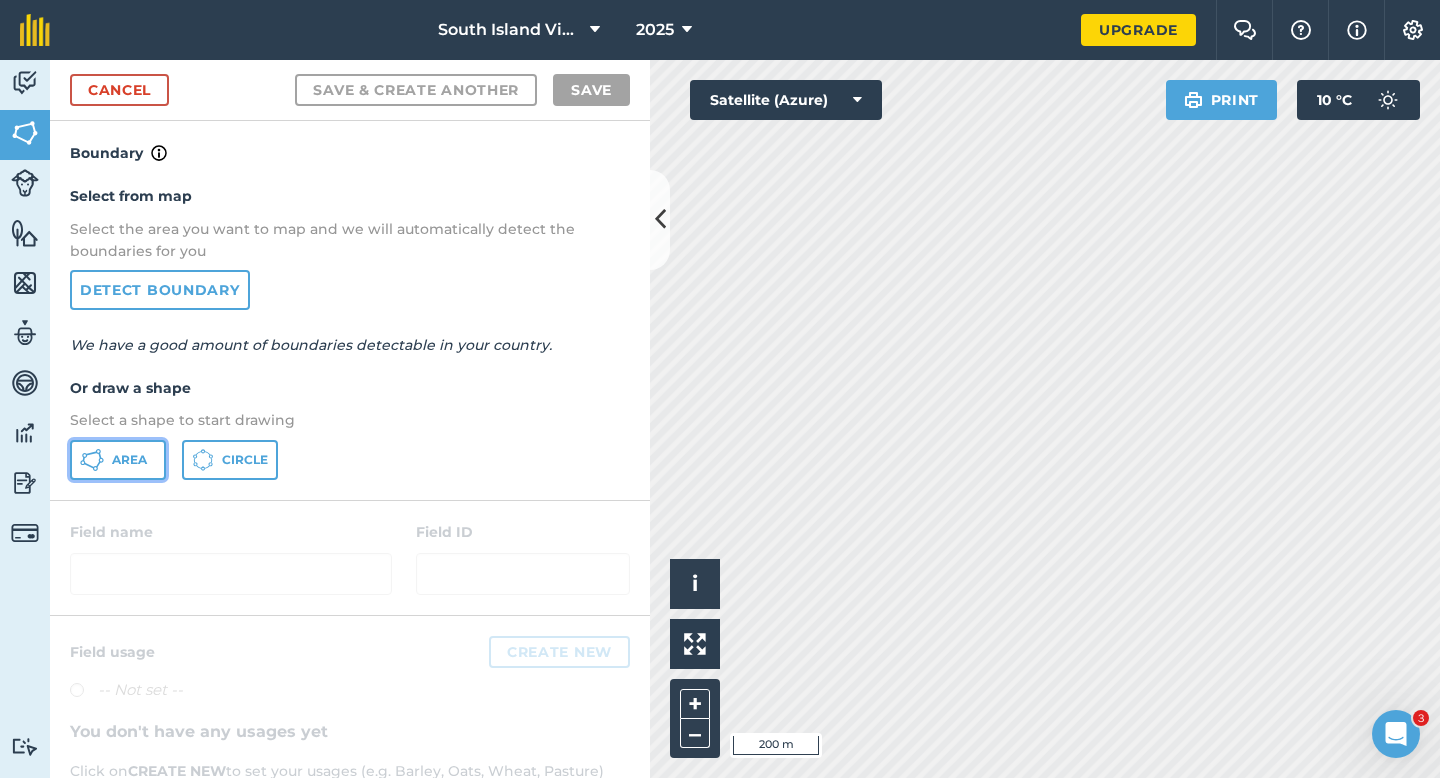 click on "Area" at bounding box center [129, 460] 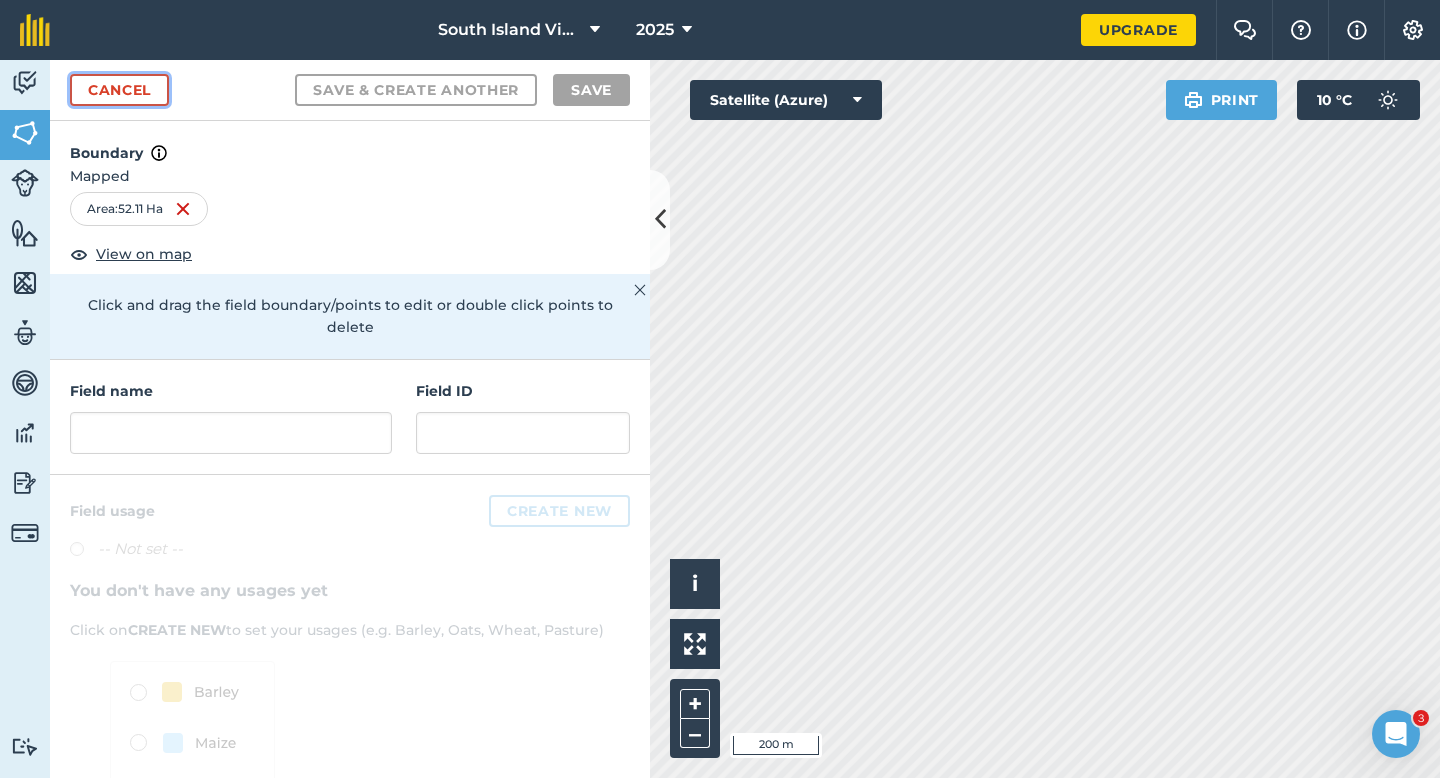 click on "Cancel" at bounding box center (119, 90) 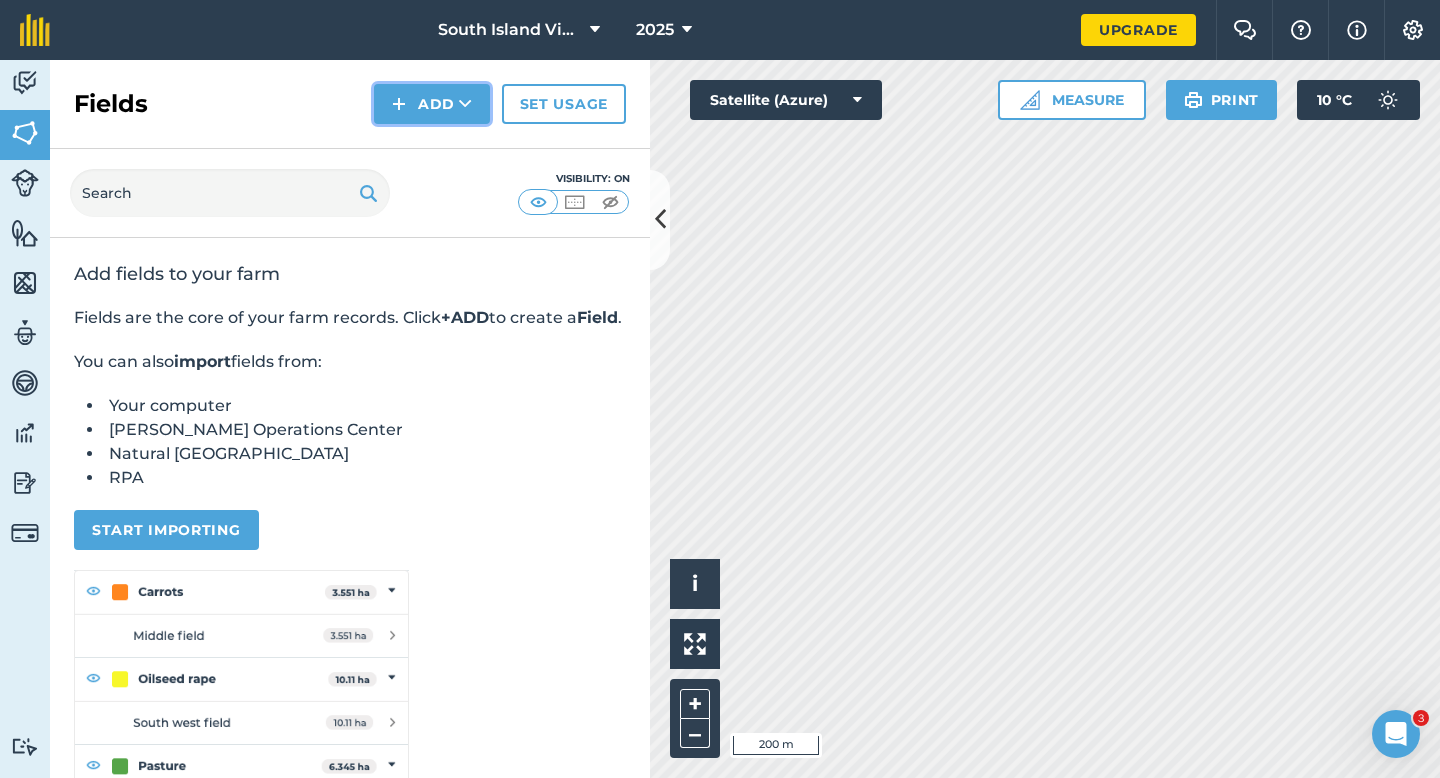 click on "Add" at bounding box center (432, 104) 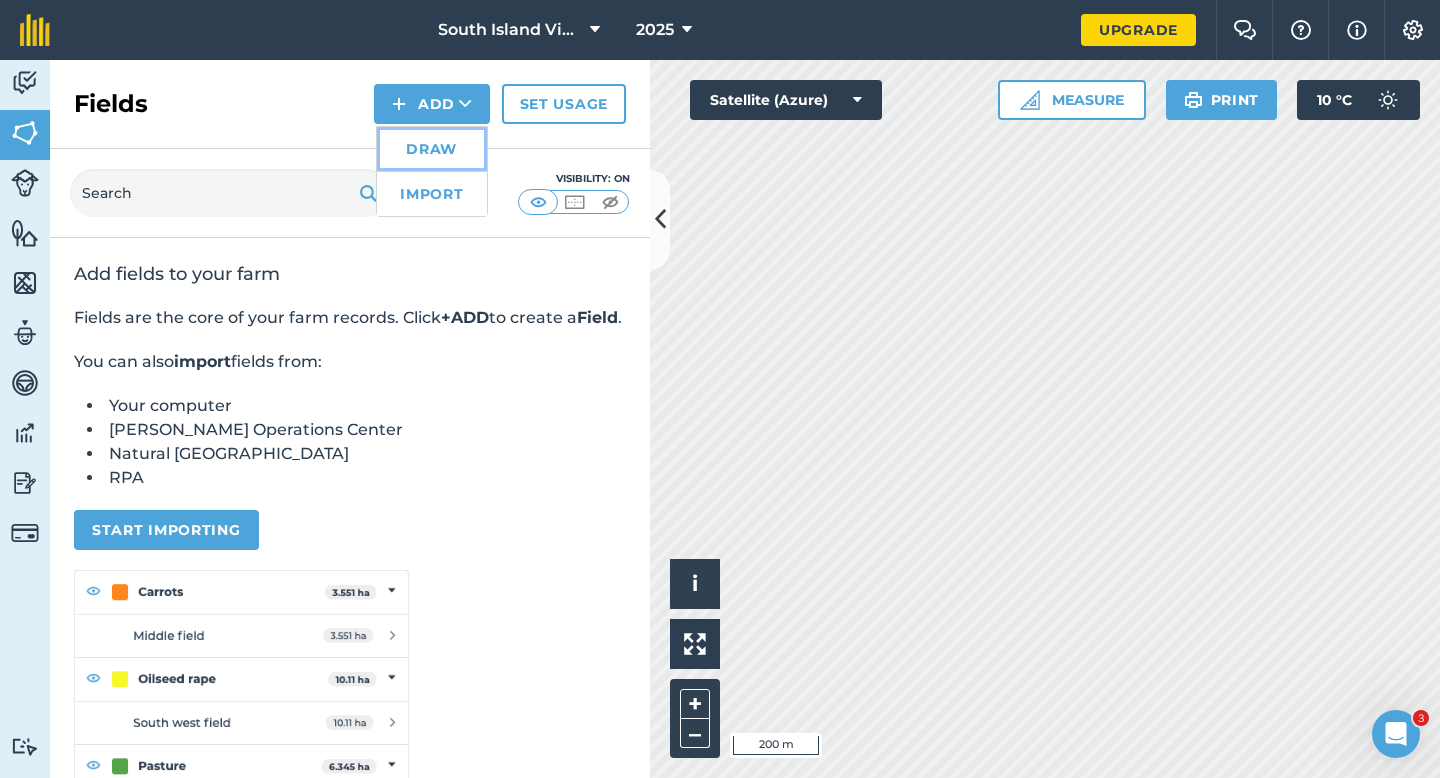 click on "Draw" at bounding box center (432, 149) 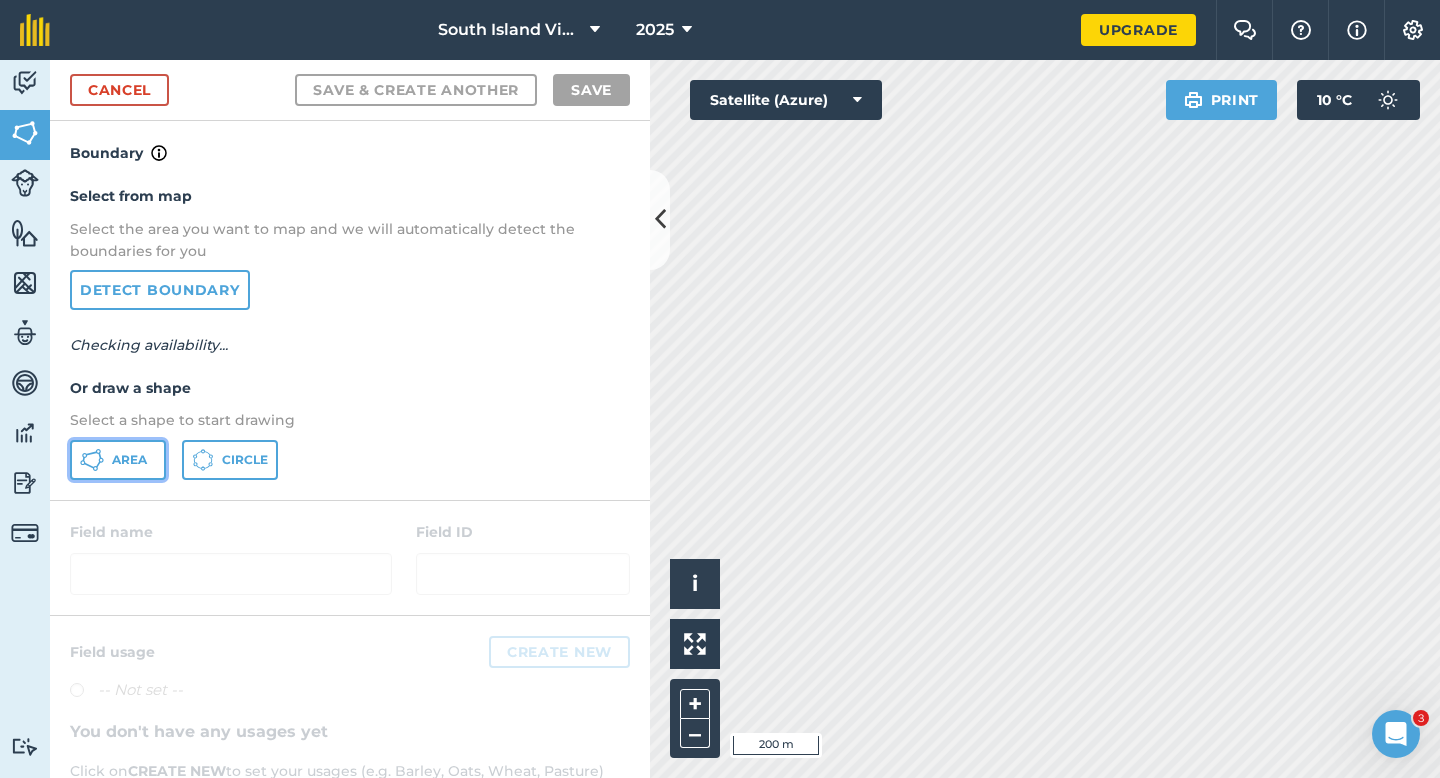 click on "Area" at bounding box center [129, 460] 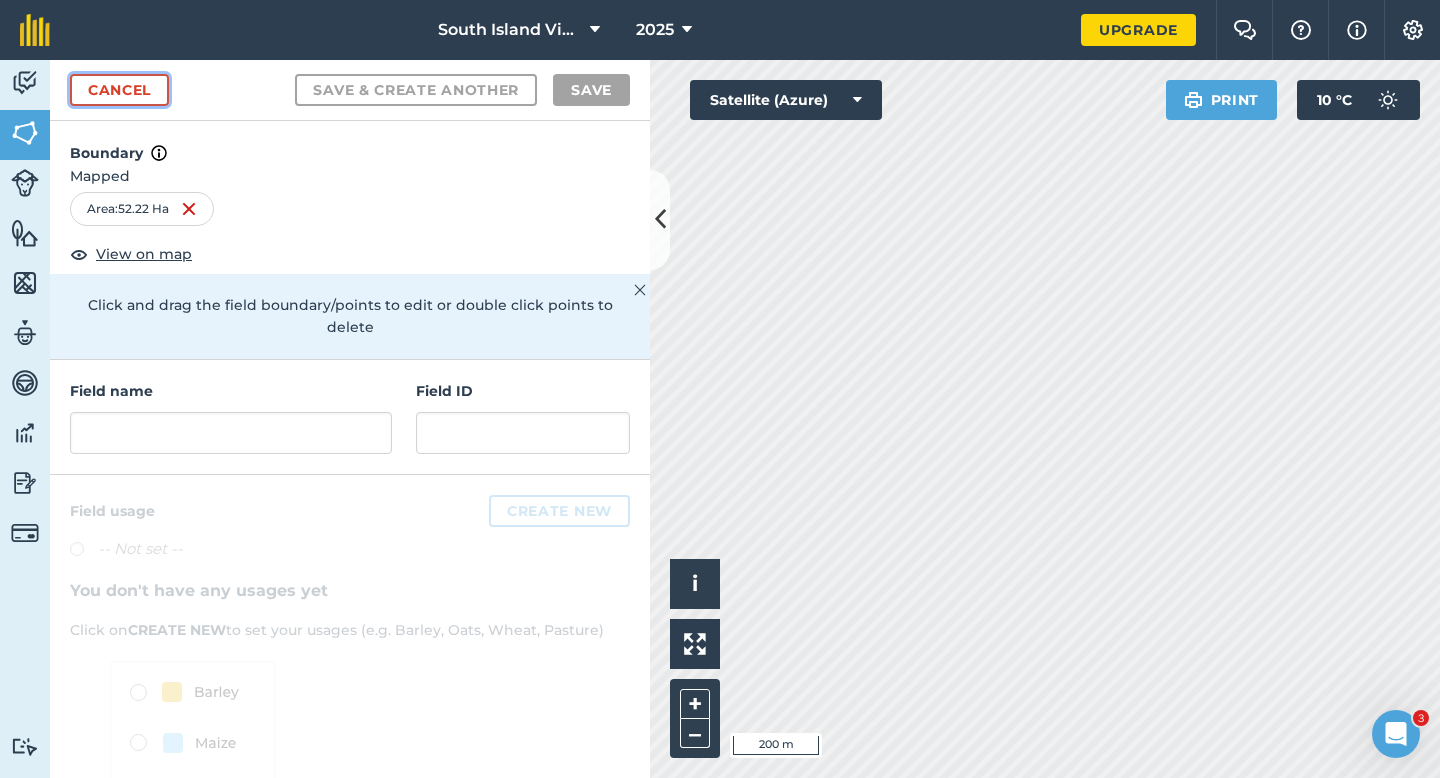 click on "Cancel" at bounding box center (119, 90) 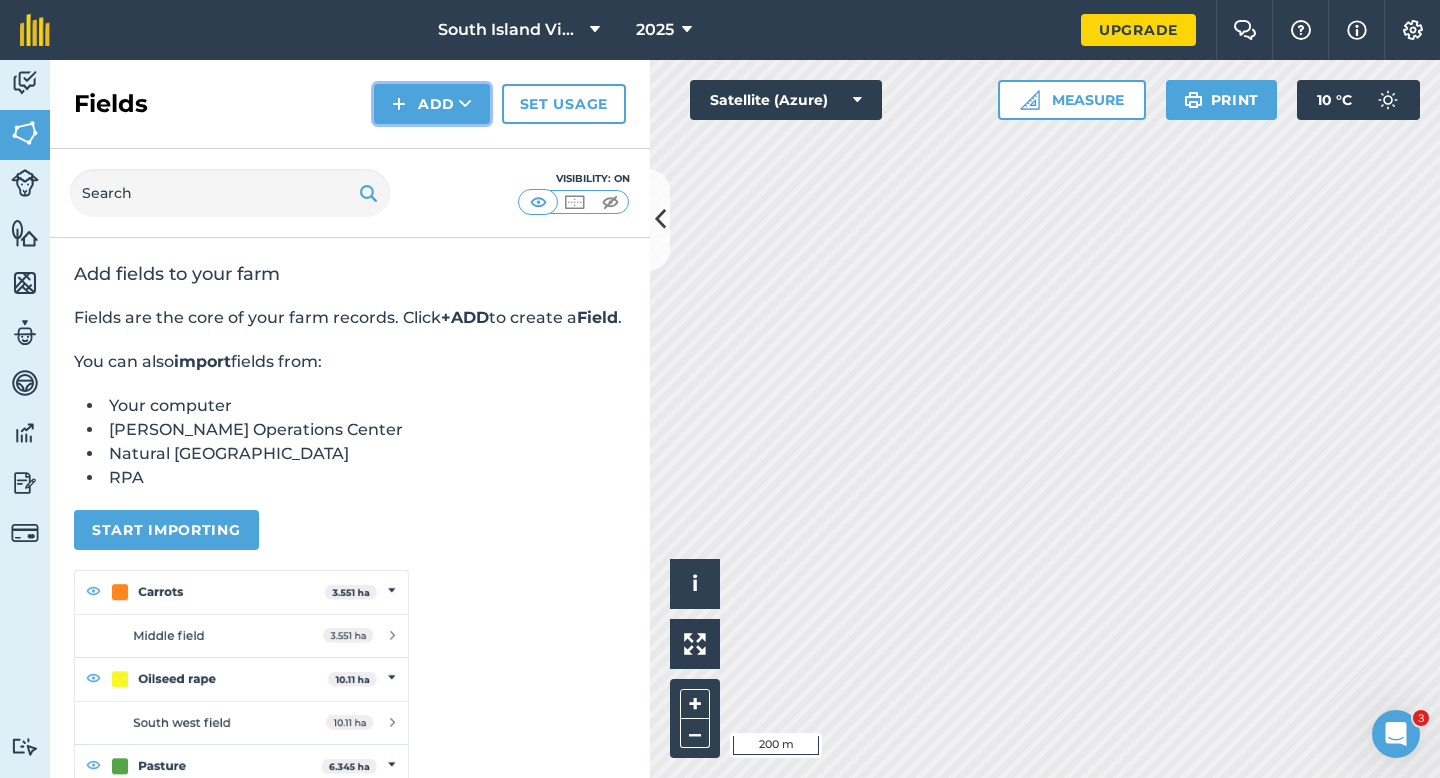 click on "Add" at bounding box center [432, 104] 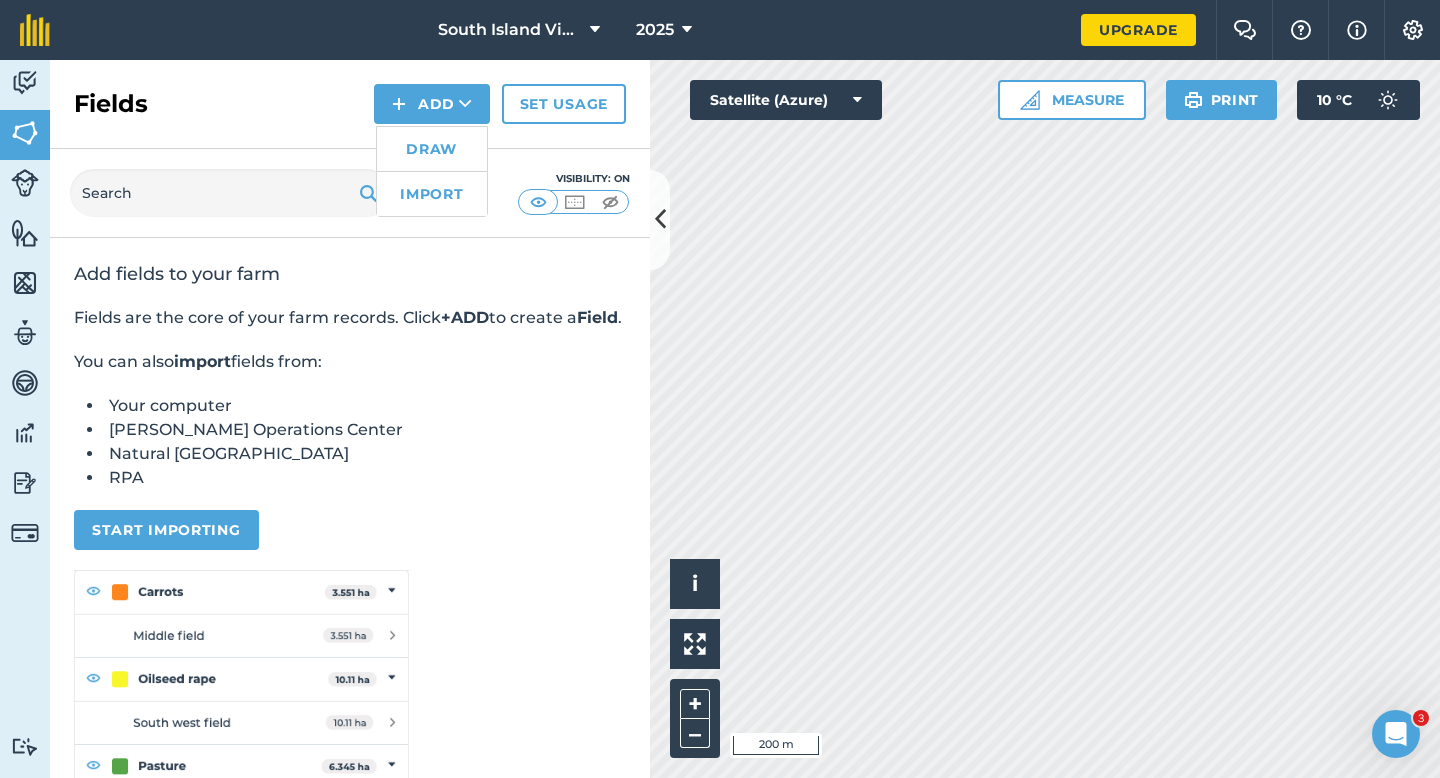 click on "Draw" at bounding box center (432, 149) 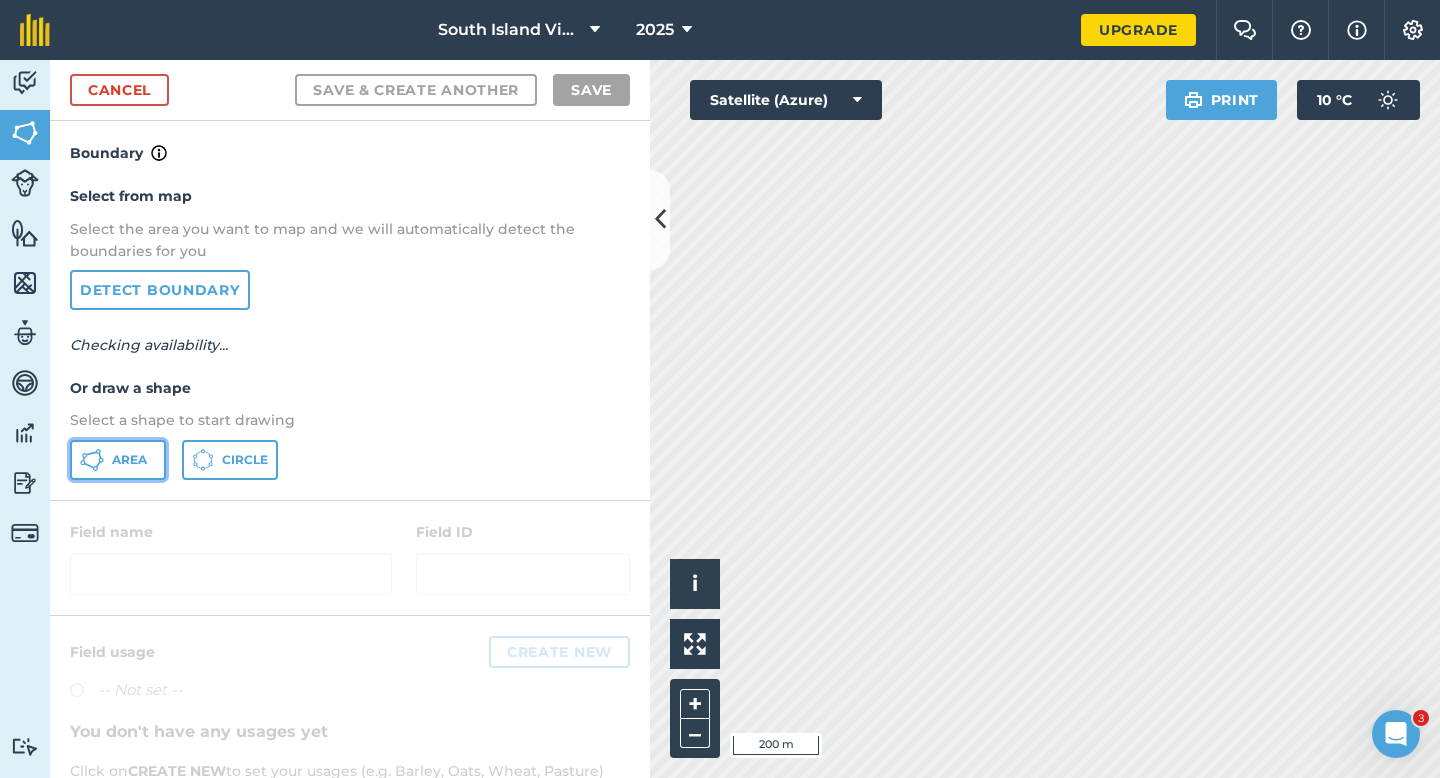 click on "Area" at bounding box center (118, 460) 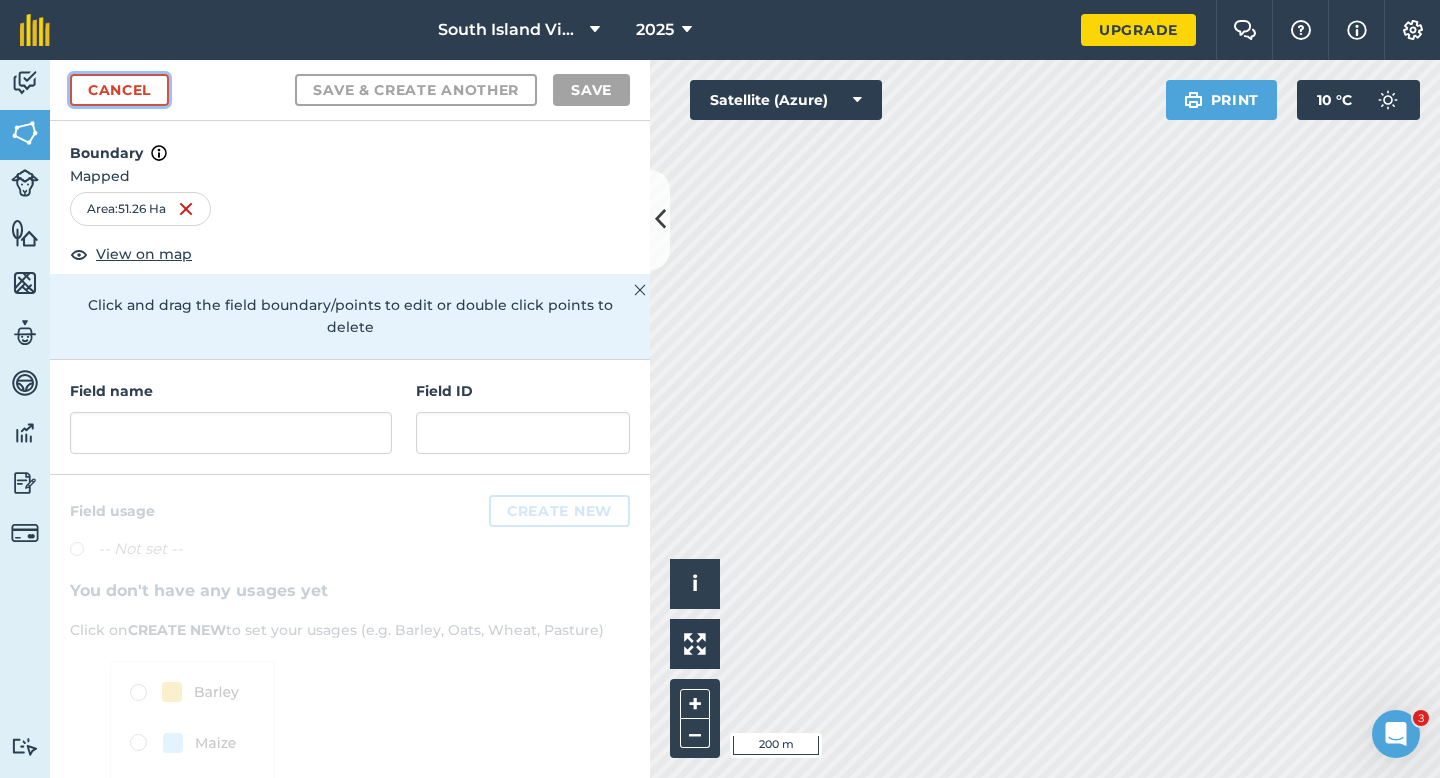 click on "Cancel" at bounding box center (119, 90) 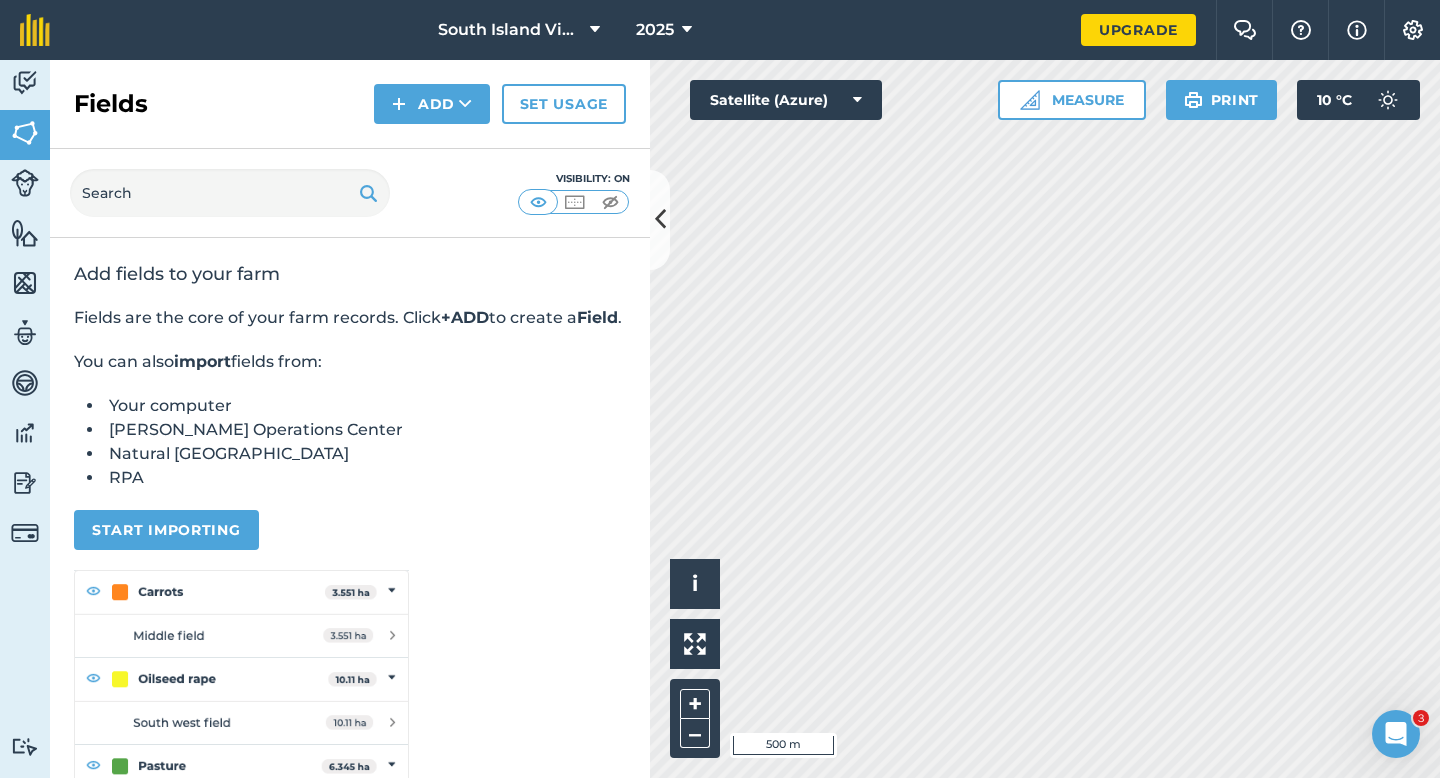click on "Fields   Add   Set usage" at bounding box center (350, 104) 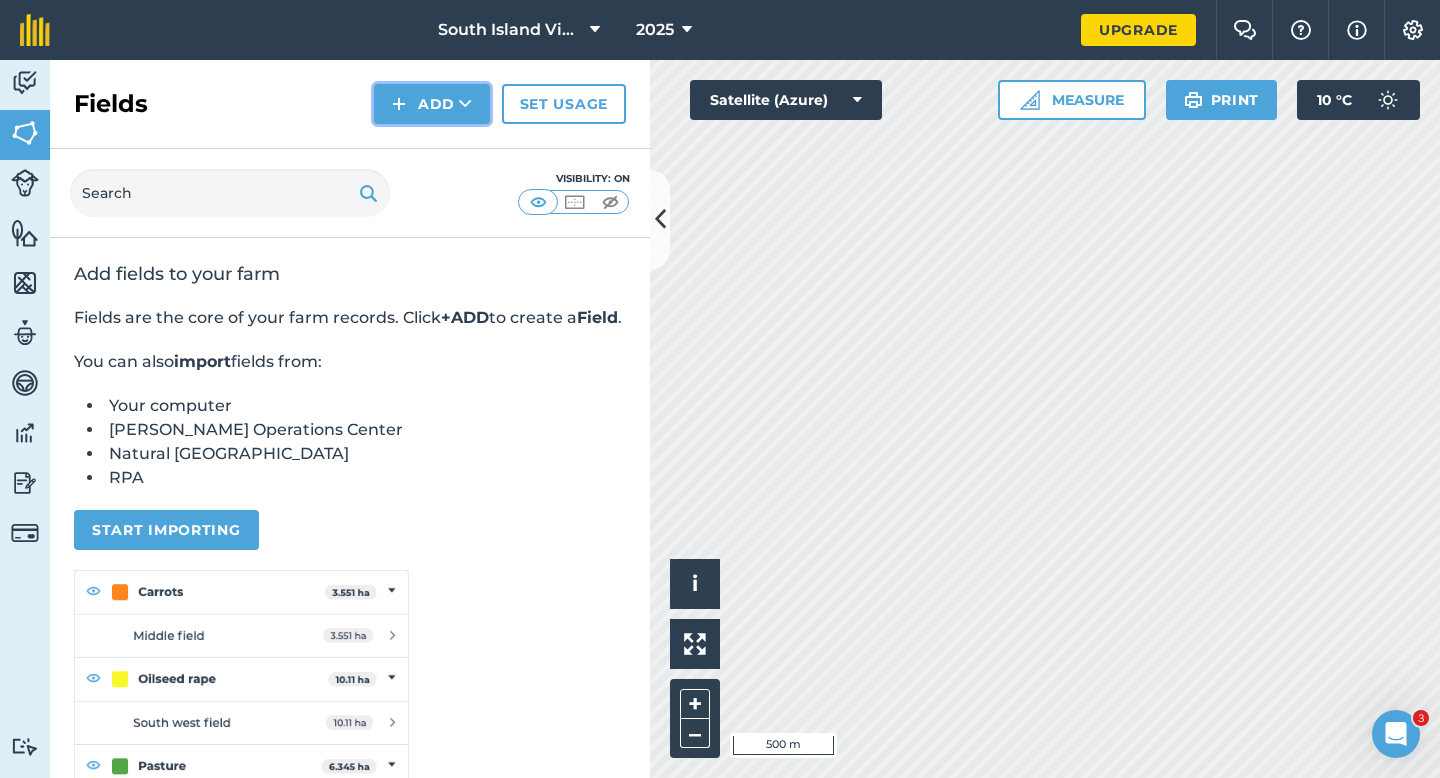 click on "Add" at bounding box center [432, 104] 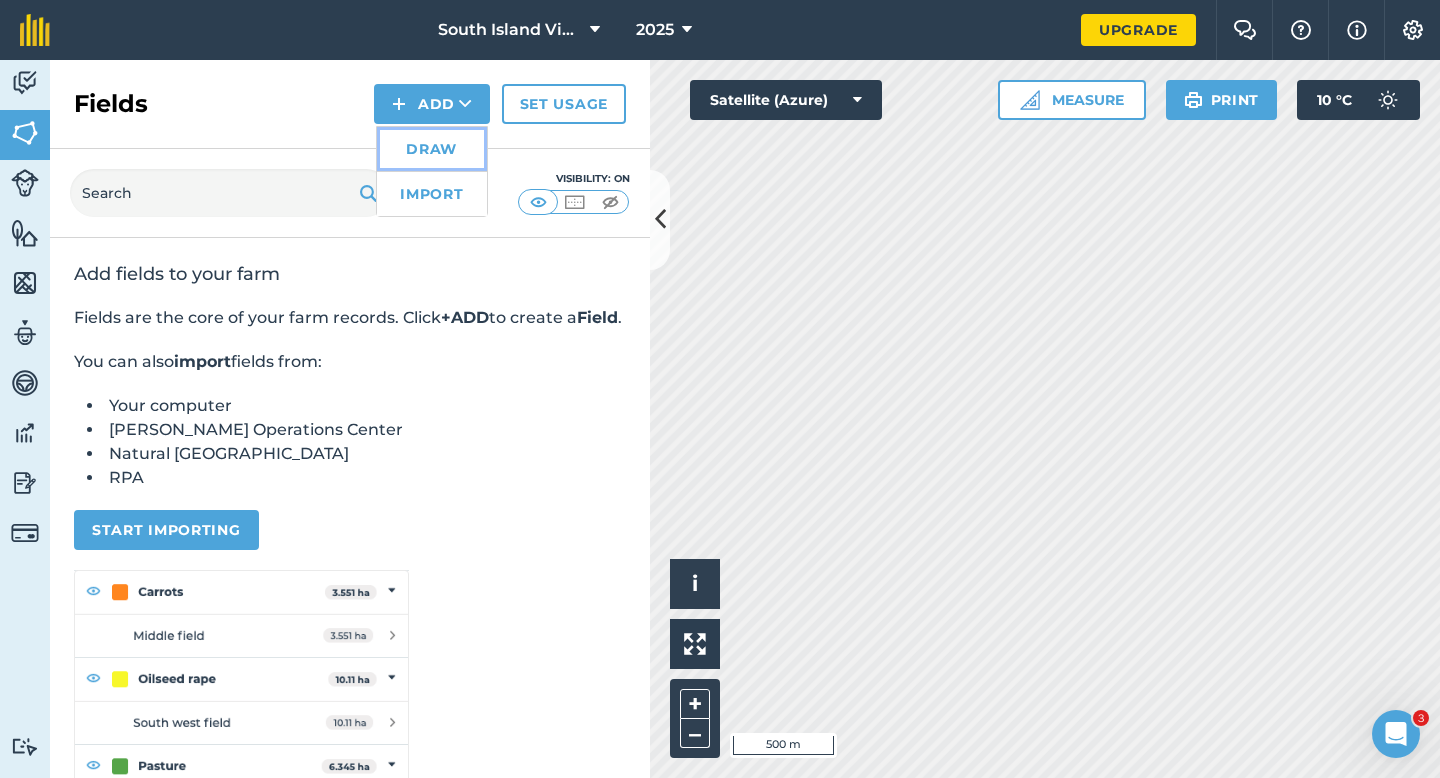 click on "Draw" at bounding box center [432, 149] 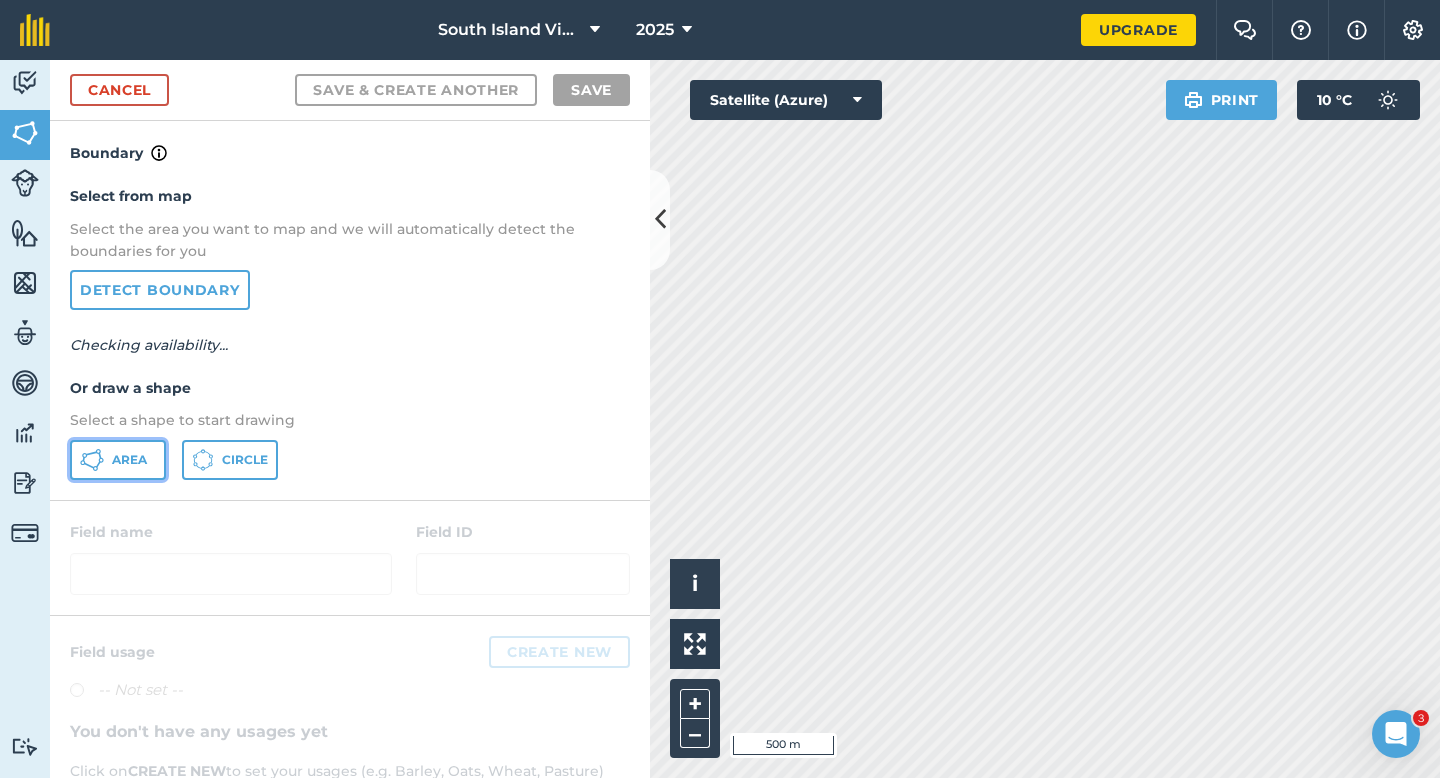 click on "Area" at bounding box center [118, 460] 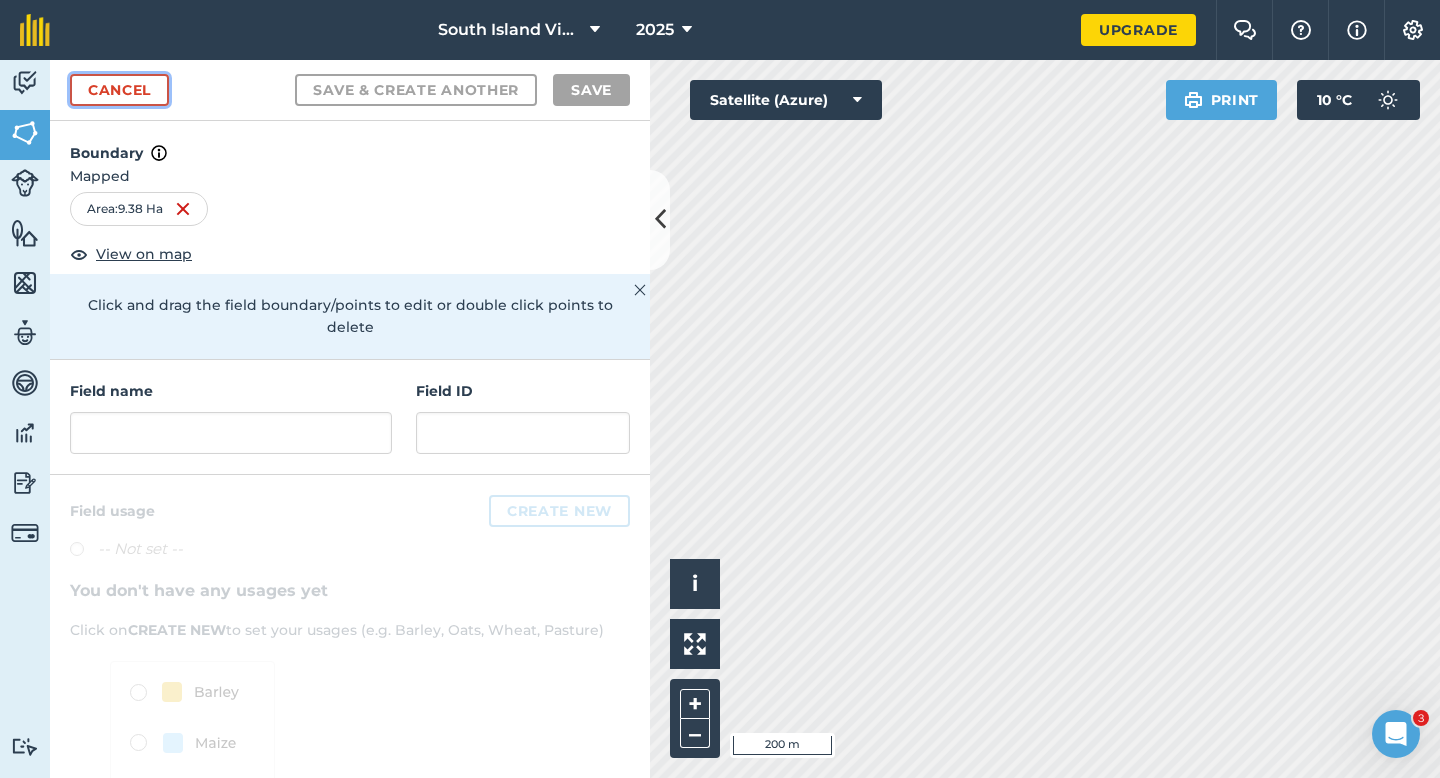 click on "Cancel" at bounding box center (119, 90) 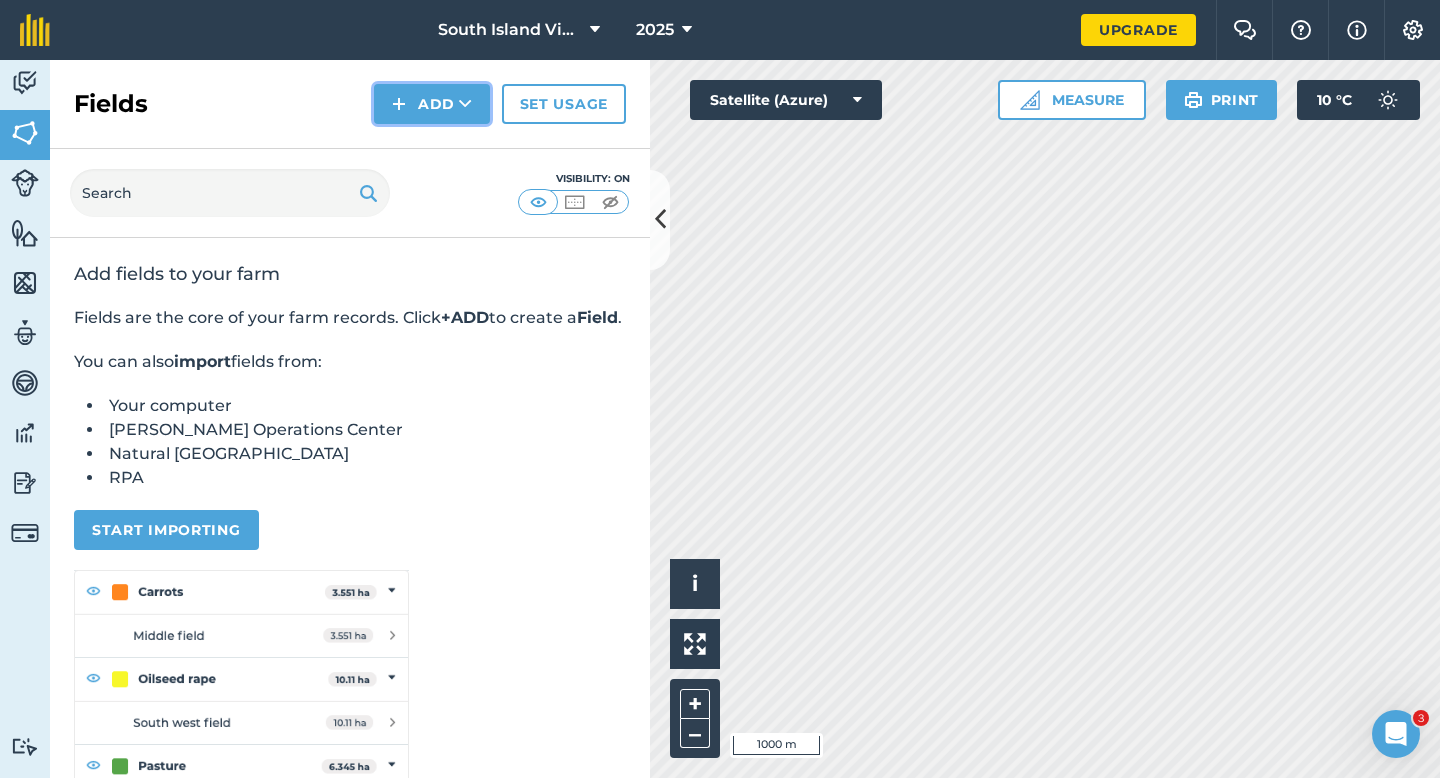 click on "Add" at bounding box center [432, 104] 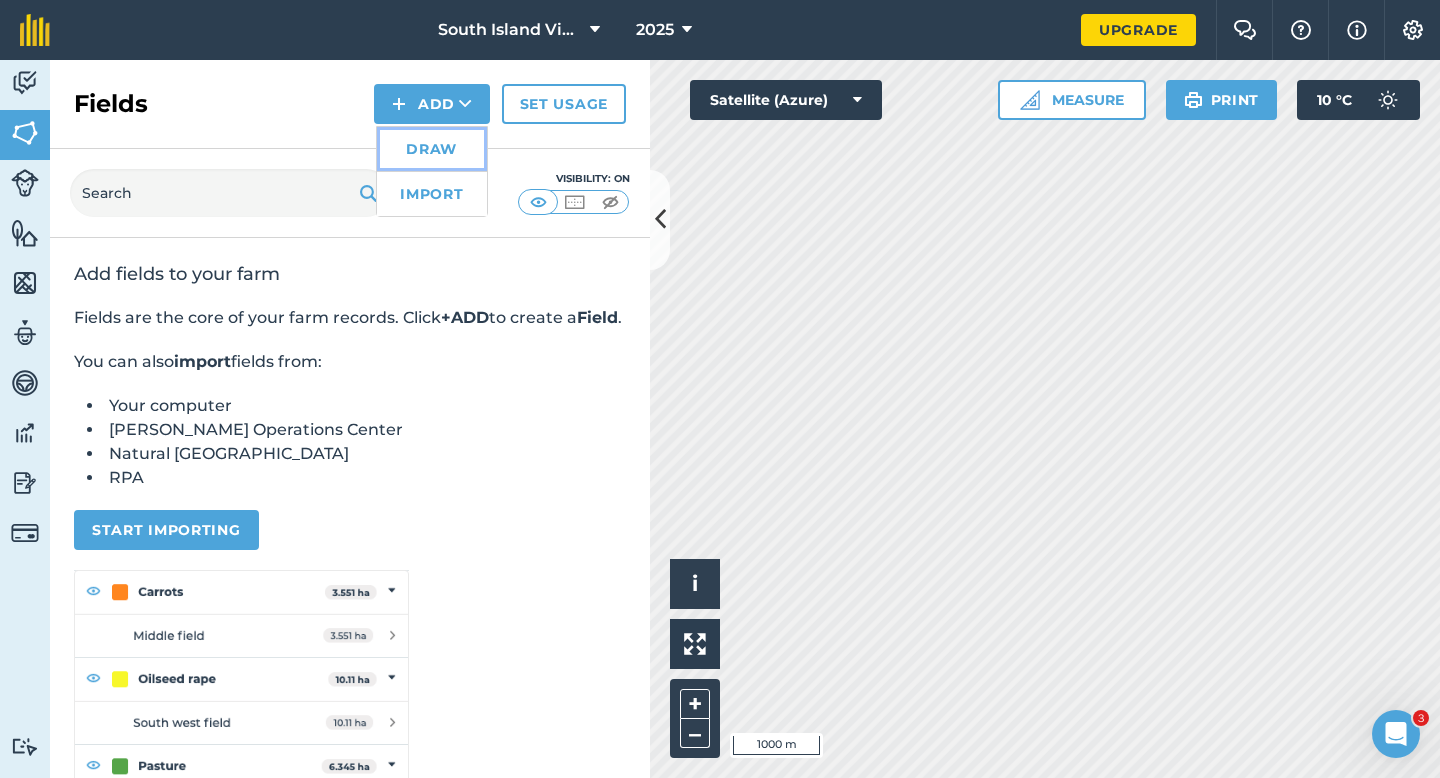 click on "Draw" at bounding box center (432, 149) 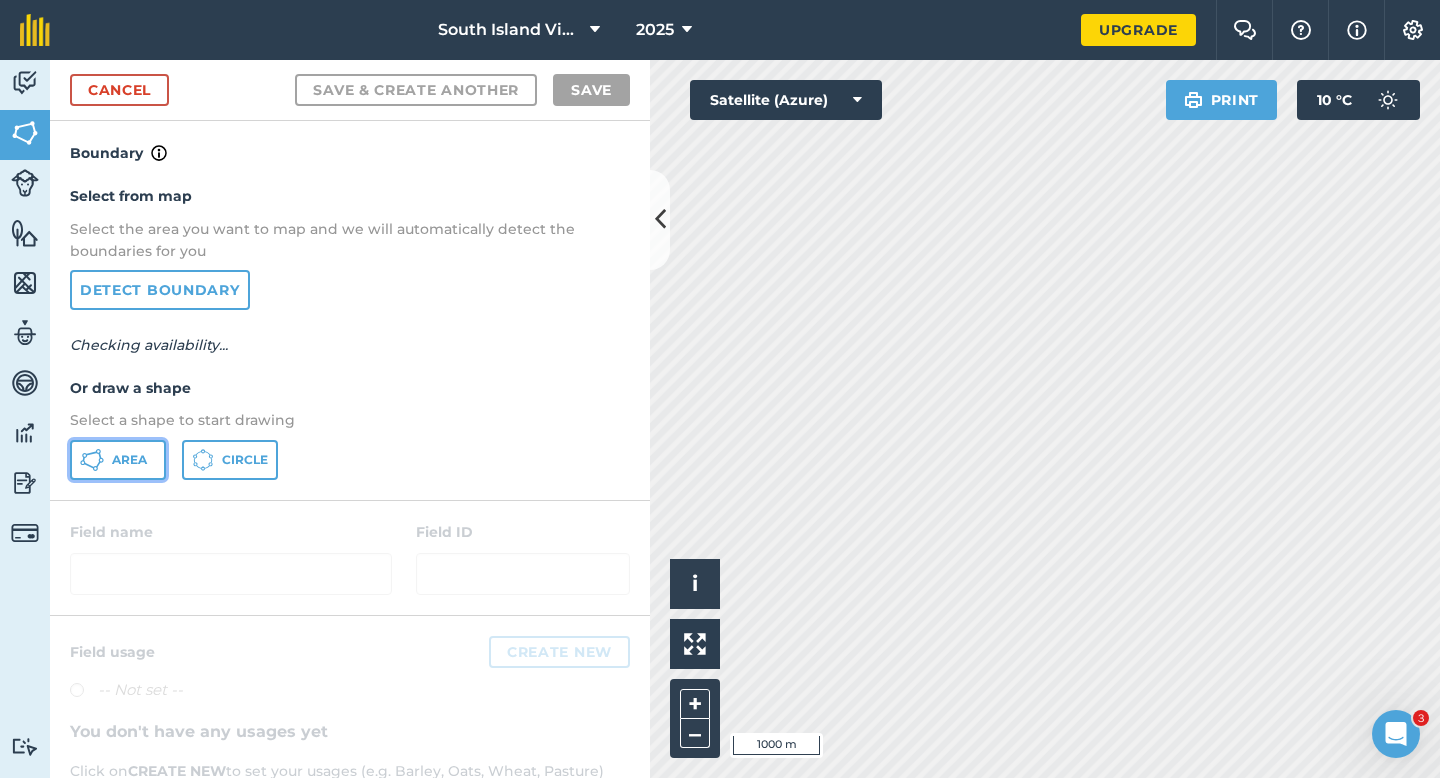 click on "Area" at bounding box center (118, 460) 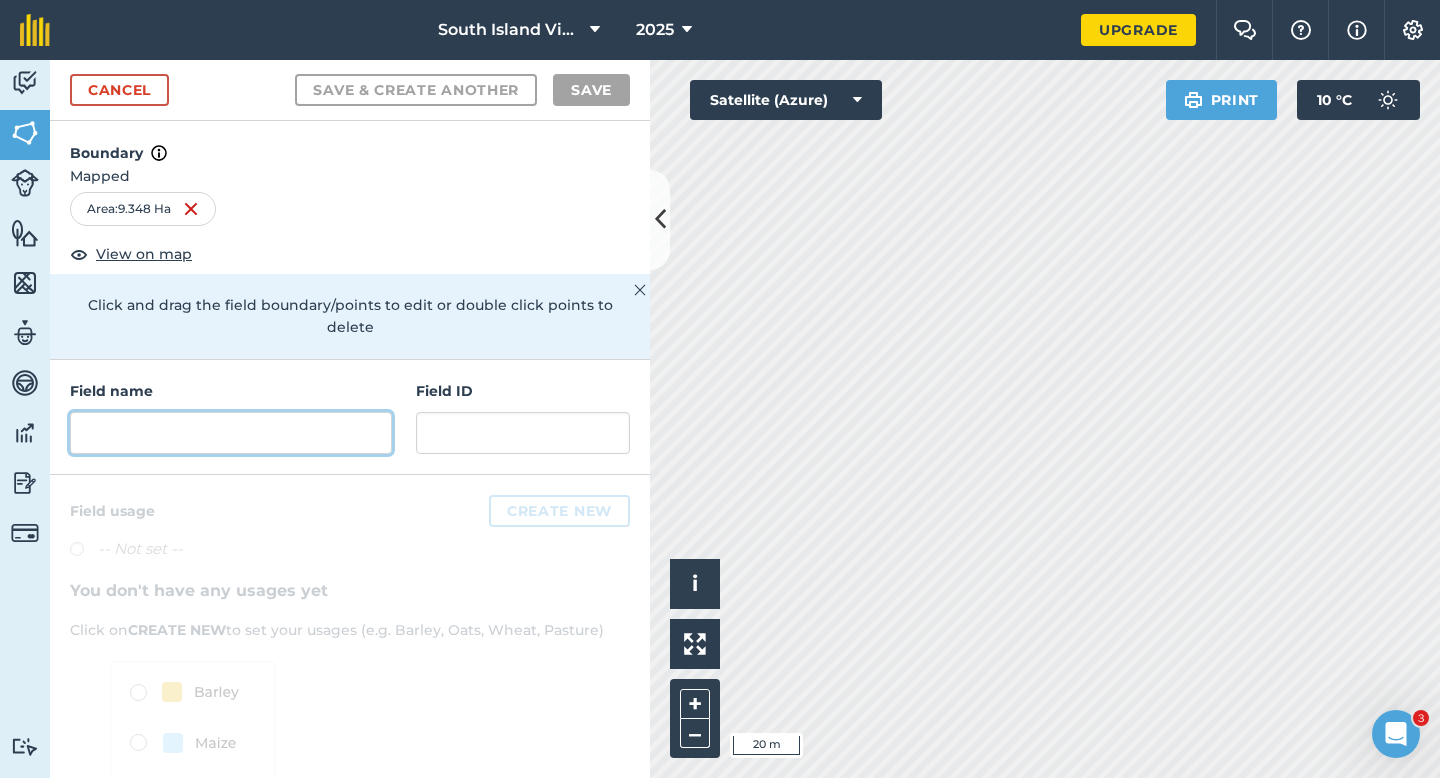 click at bounding box center (231, 433) 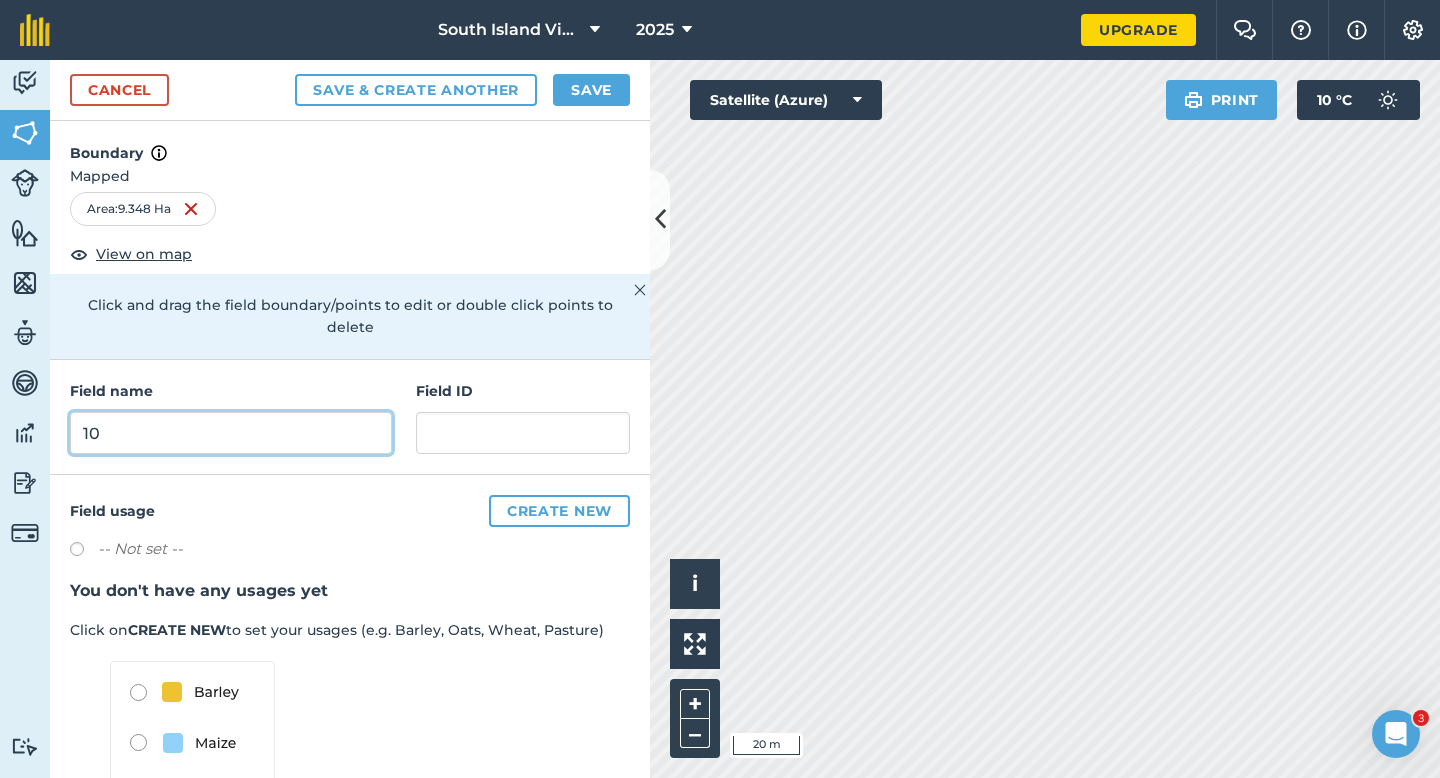 type on "1" 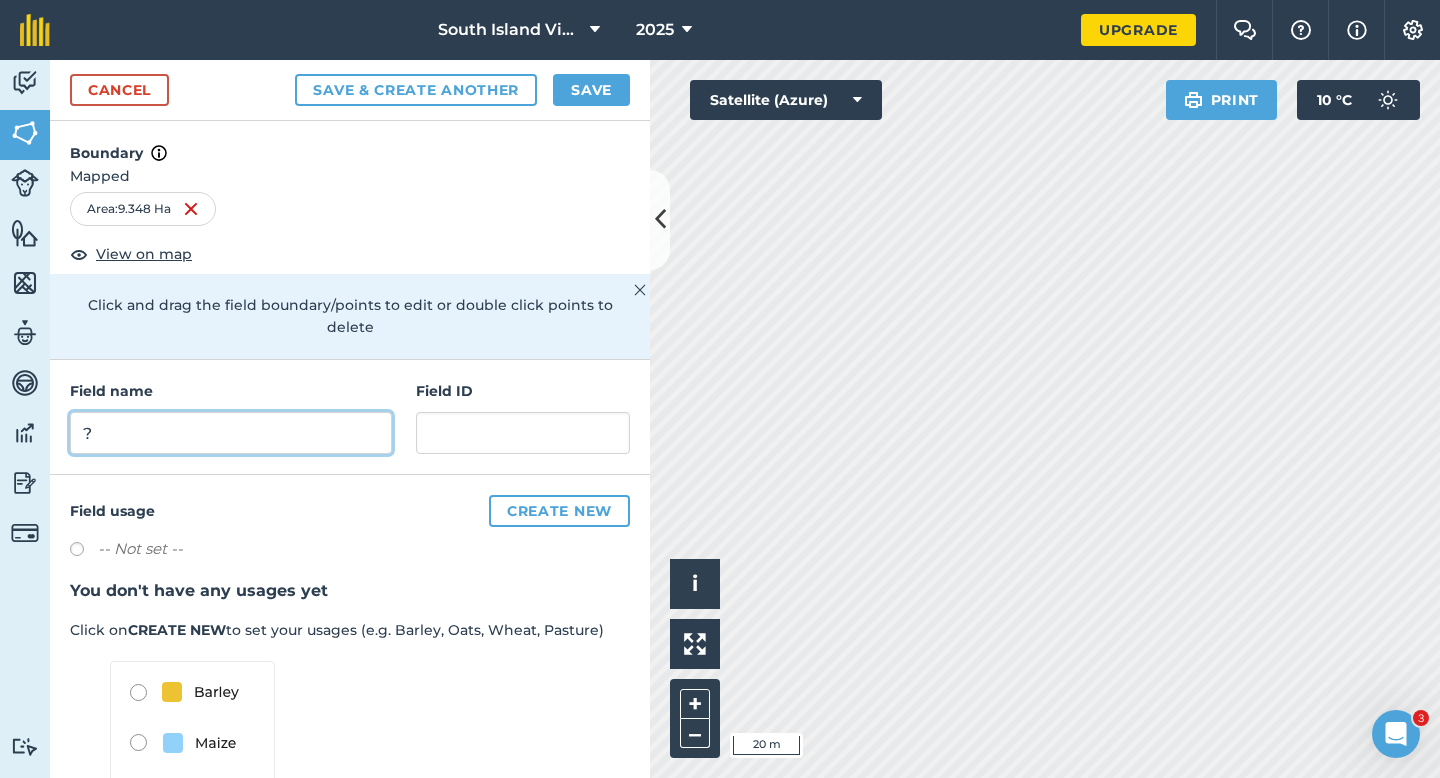 type on "?" 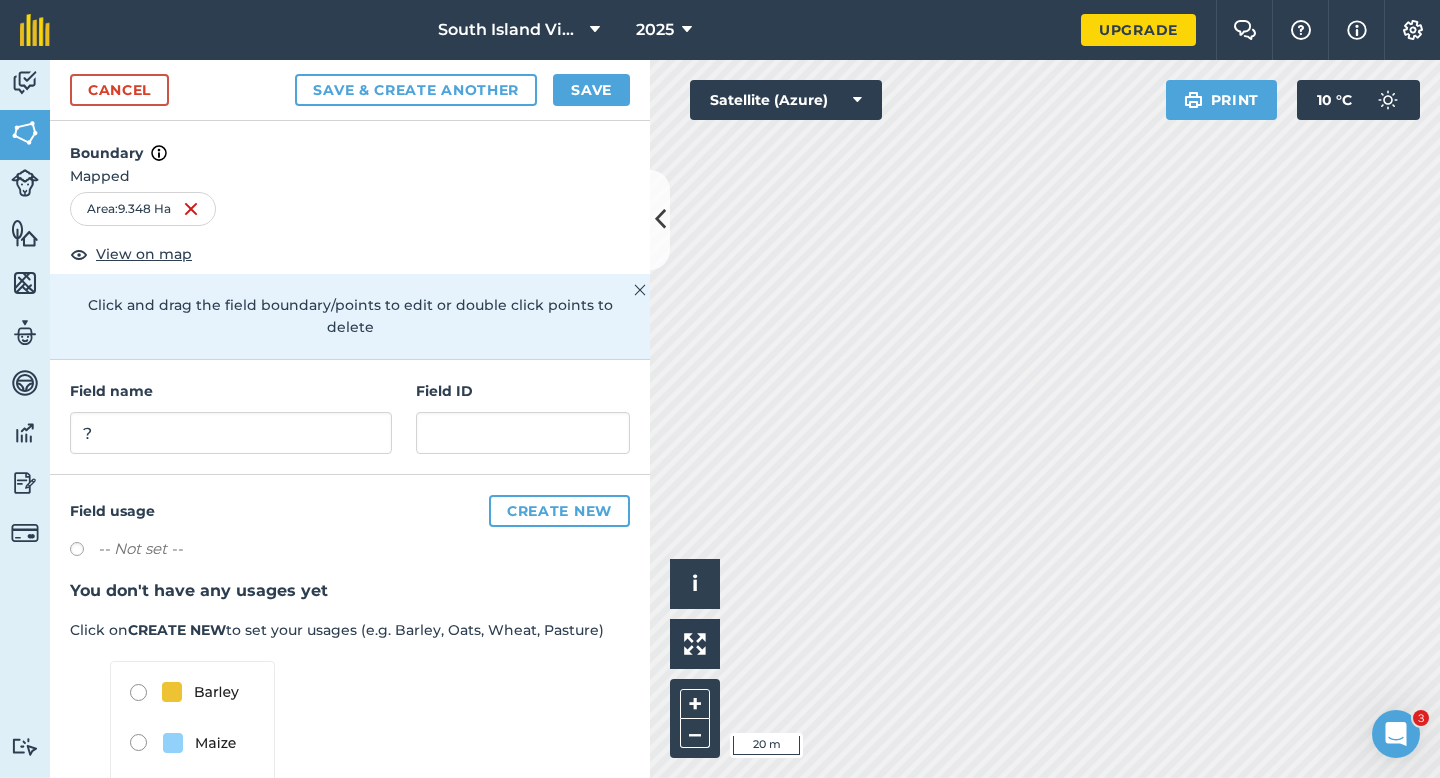 click on "Field ID" at bounding box center [523, 417] 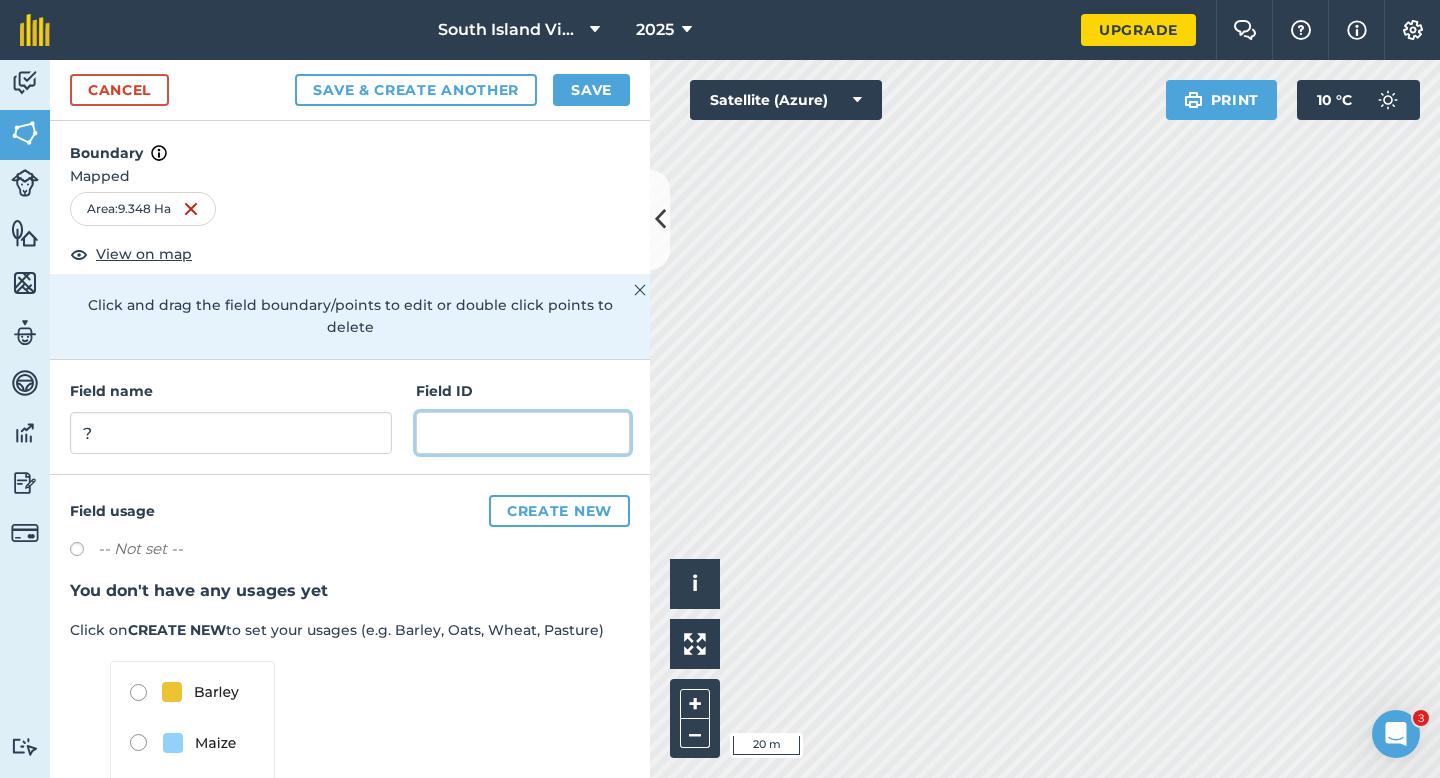 click at bounding box center (523, 433) 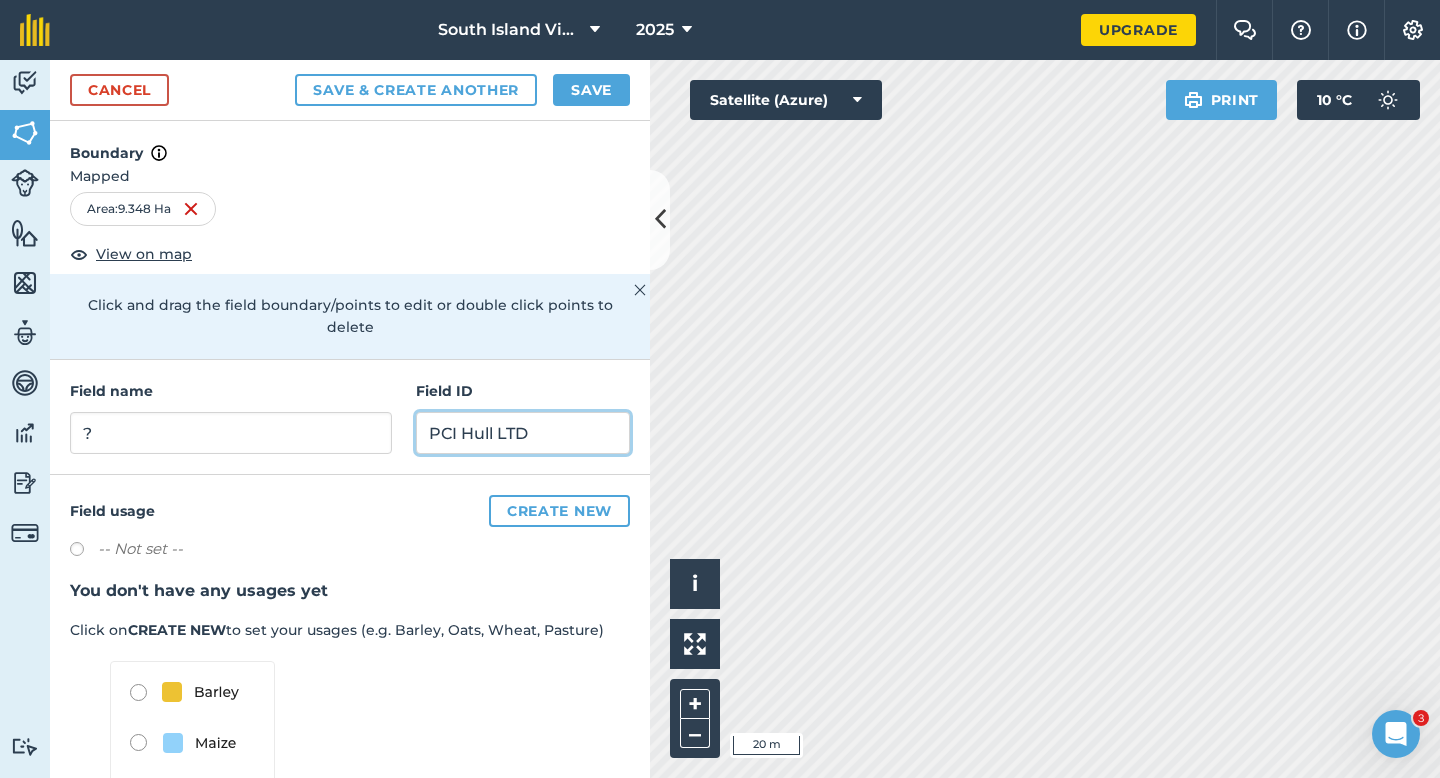type on "PCI Hull LTD" 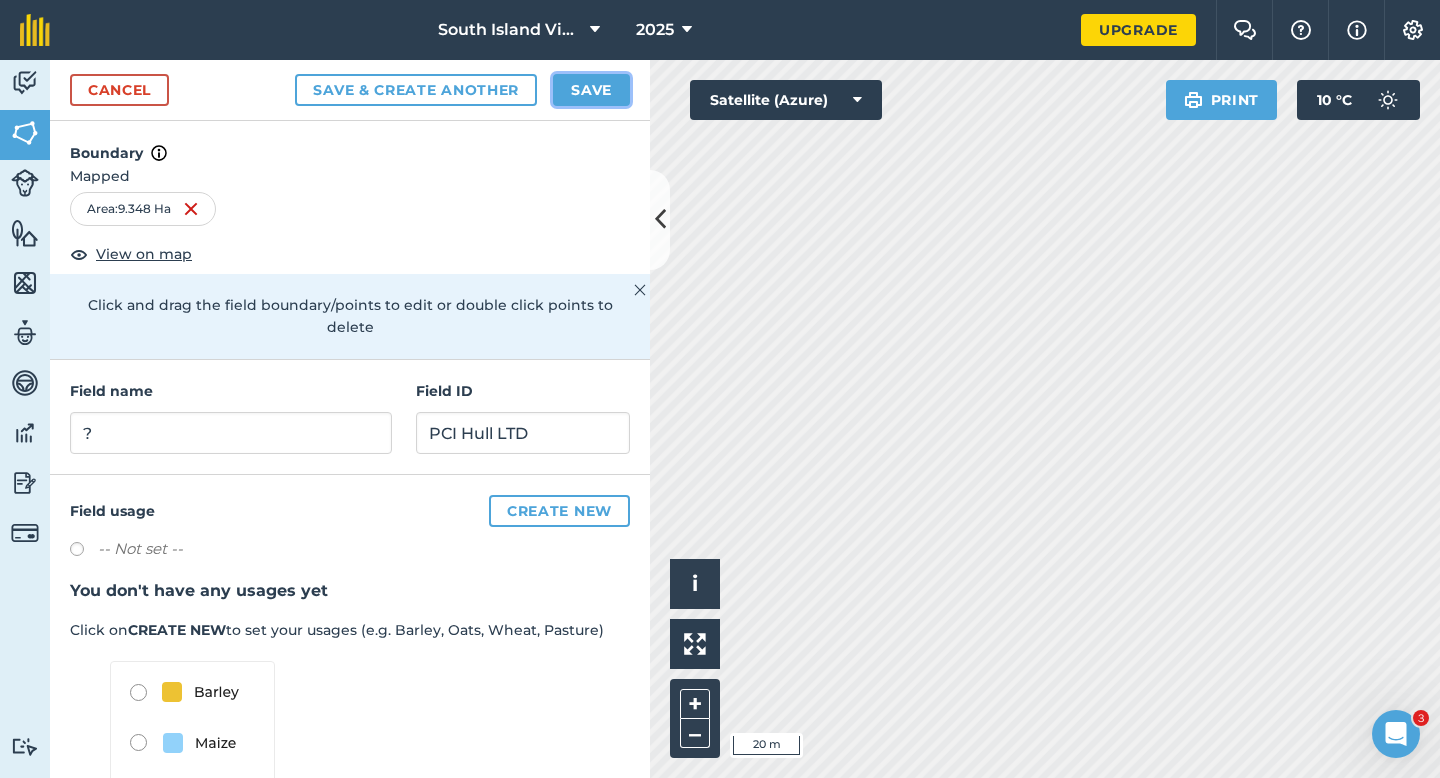 click on "Save" at bounding box center (591, 90) 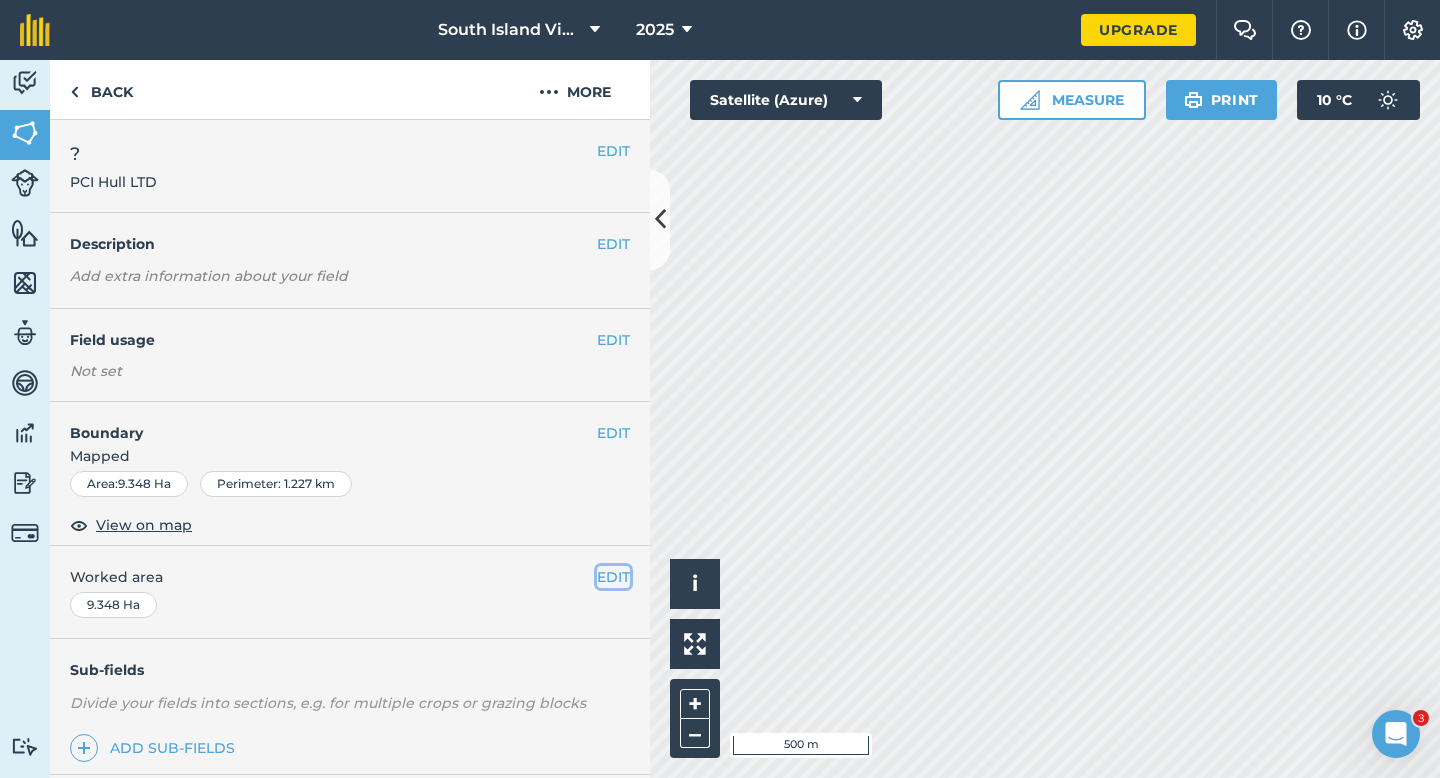 click on "EDIT" at bounding box center [613, 577] 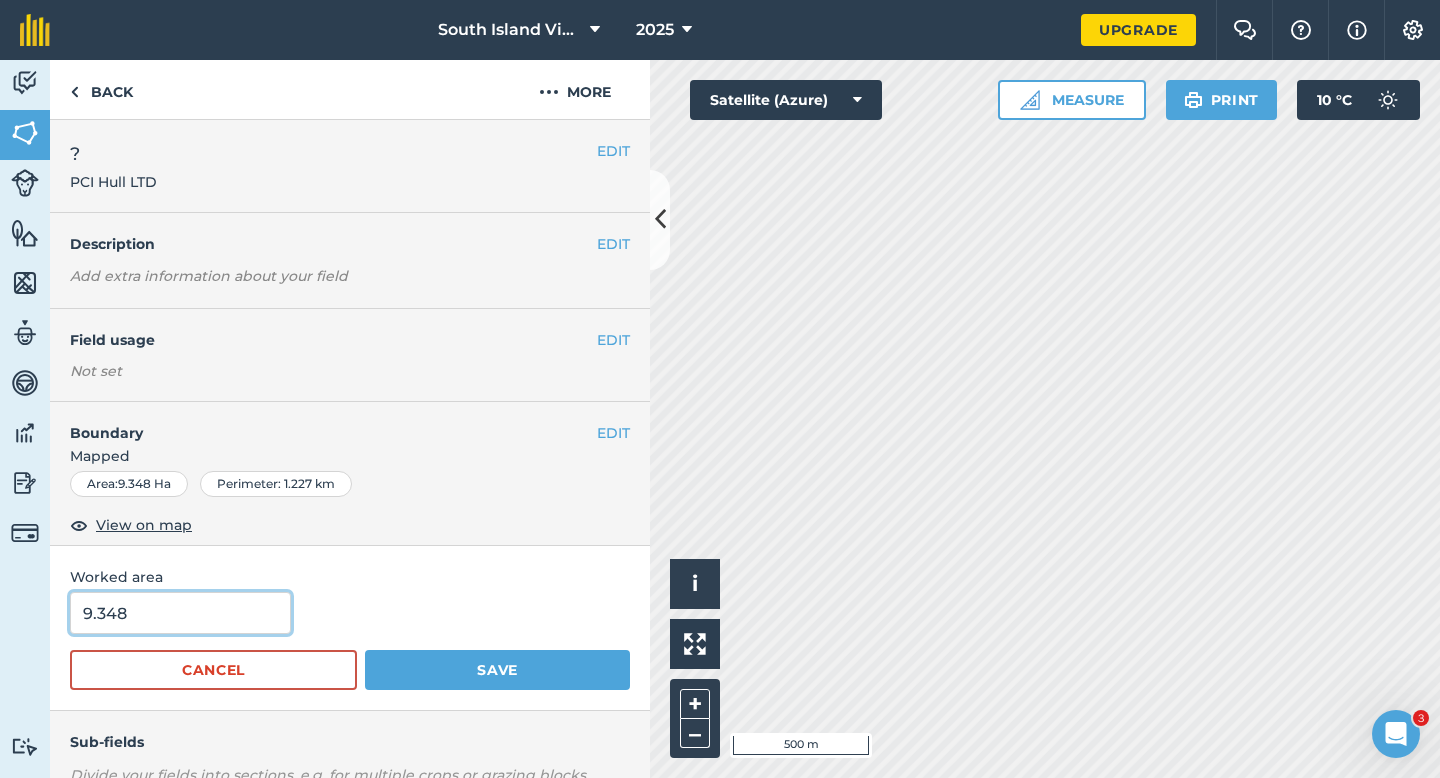 click on "9.348" at bounding box center (180, 613) 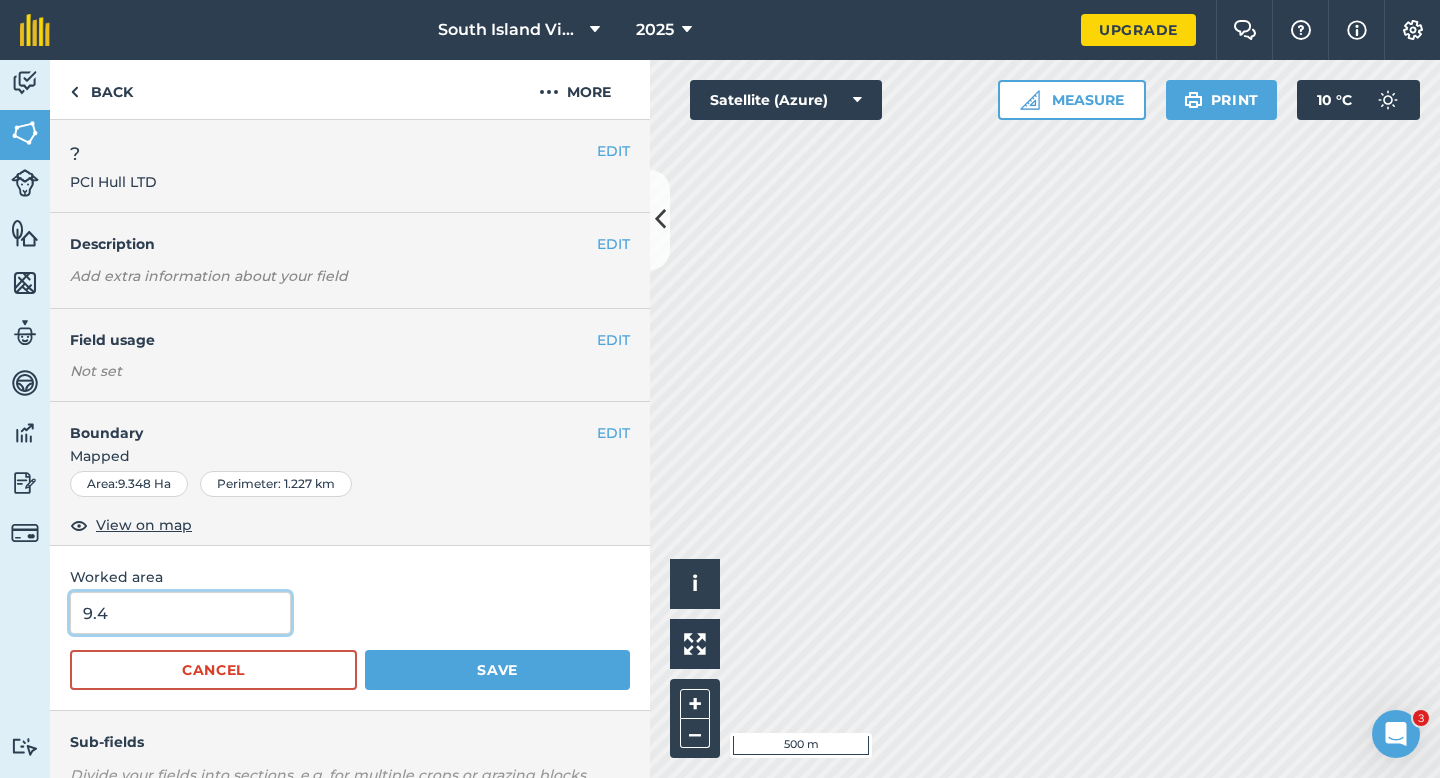 type on "9.4" 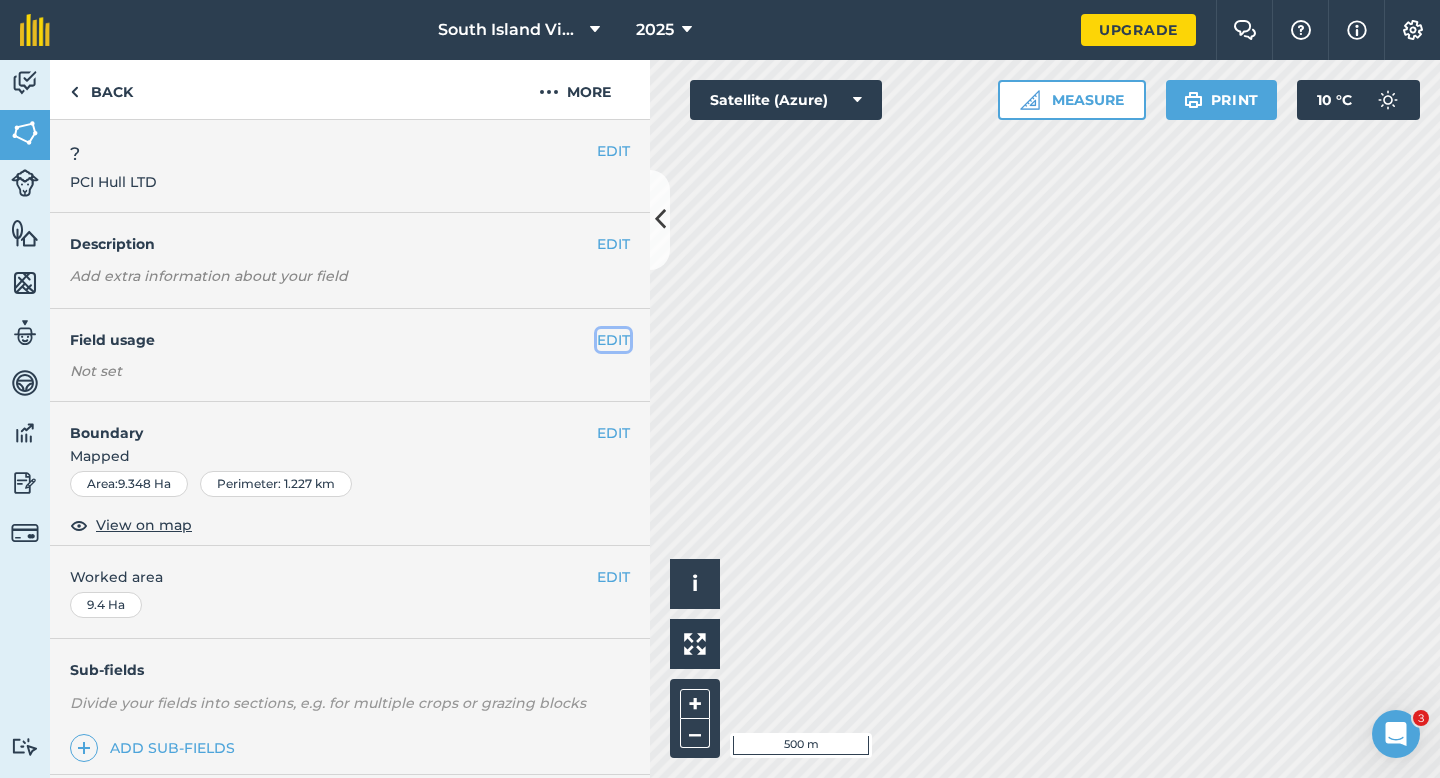 click on "EDIT" at bounding box center [613, 340] 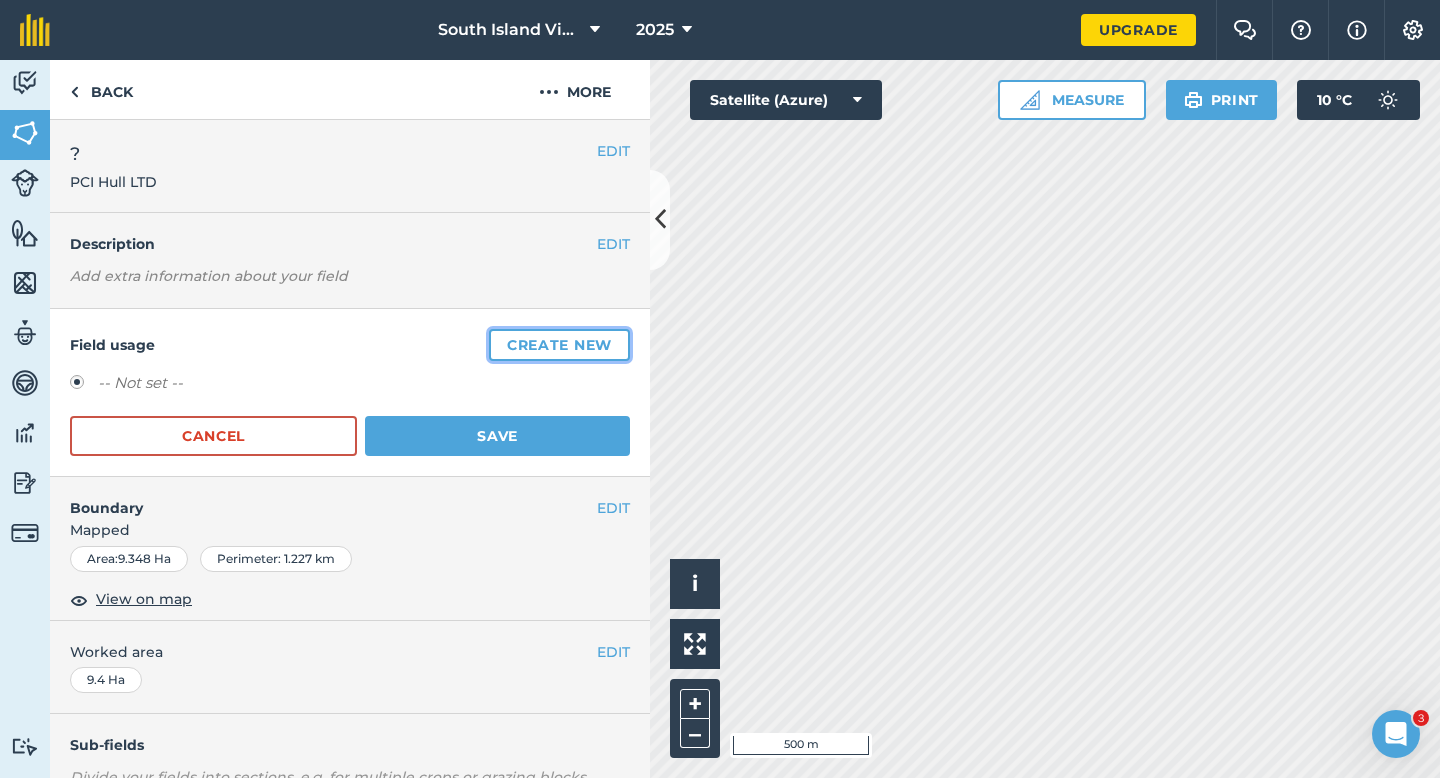 click on "Create new" at bounding box center (559, 345) 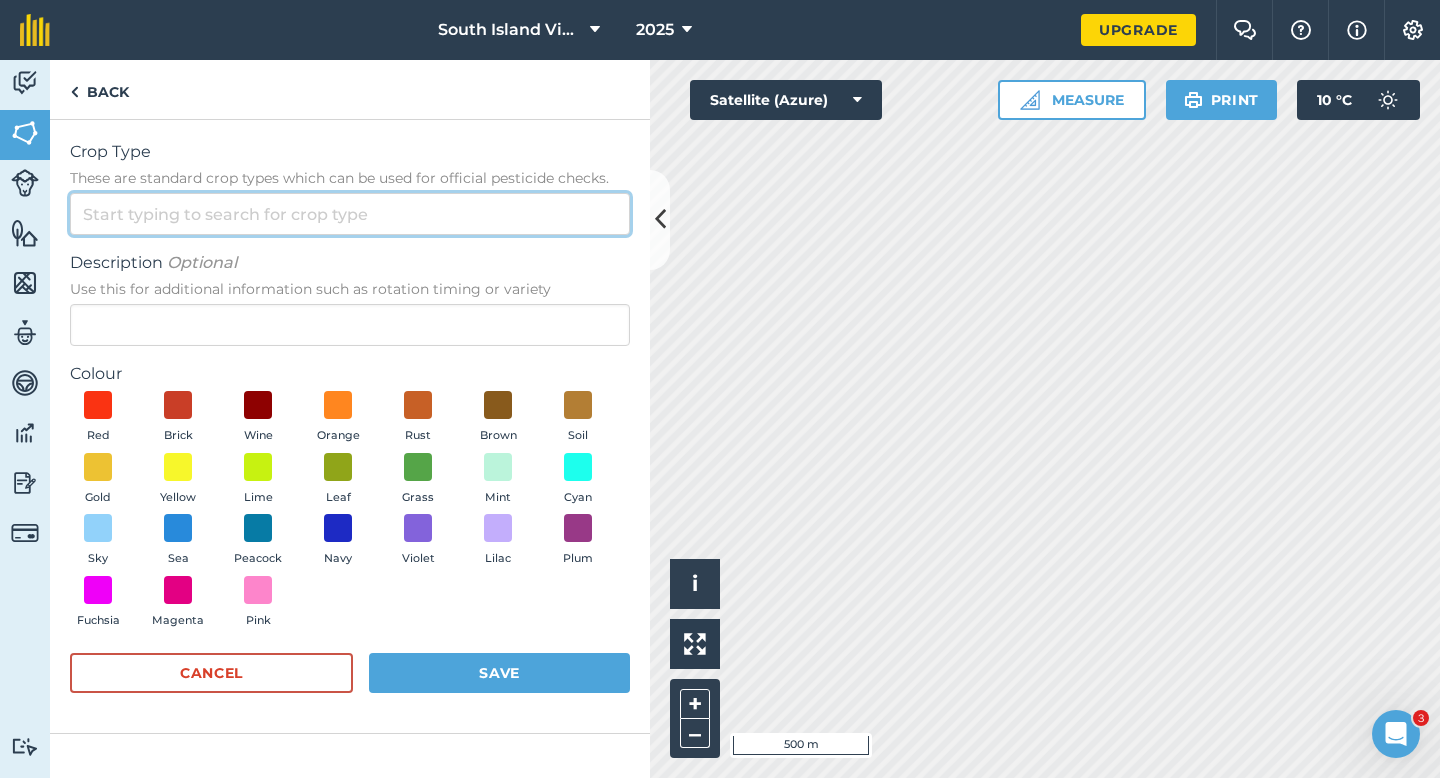 click on "Crop Type These are standard crop types which can be used for official pesticide checks." at bounding box center [350, 214] 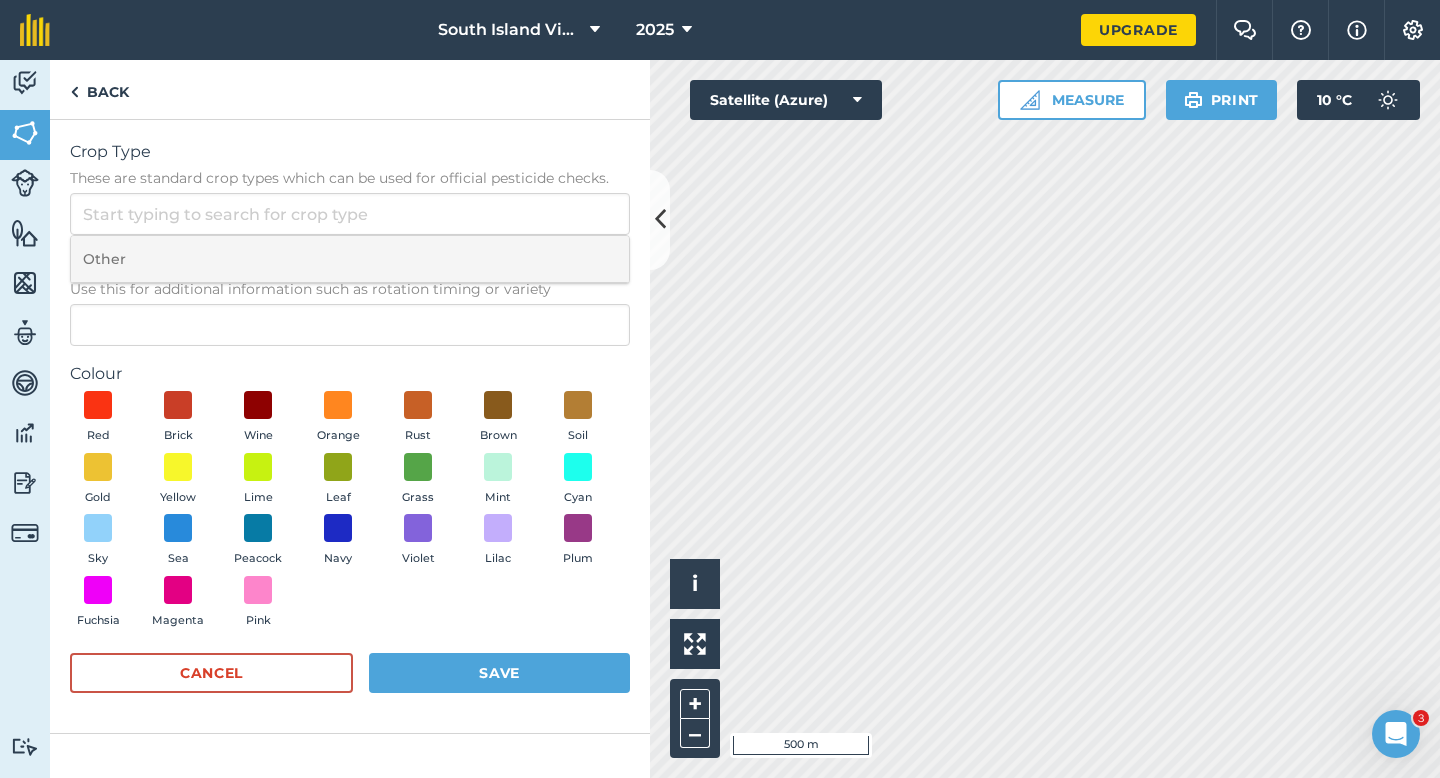 click on "Other" at bounding box center (350, 259) 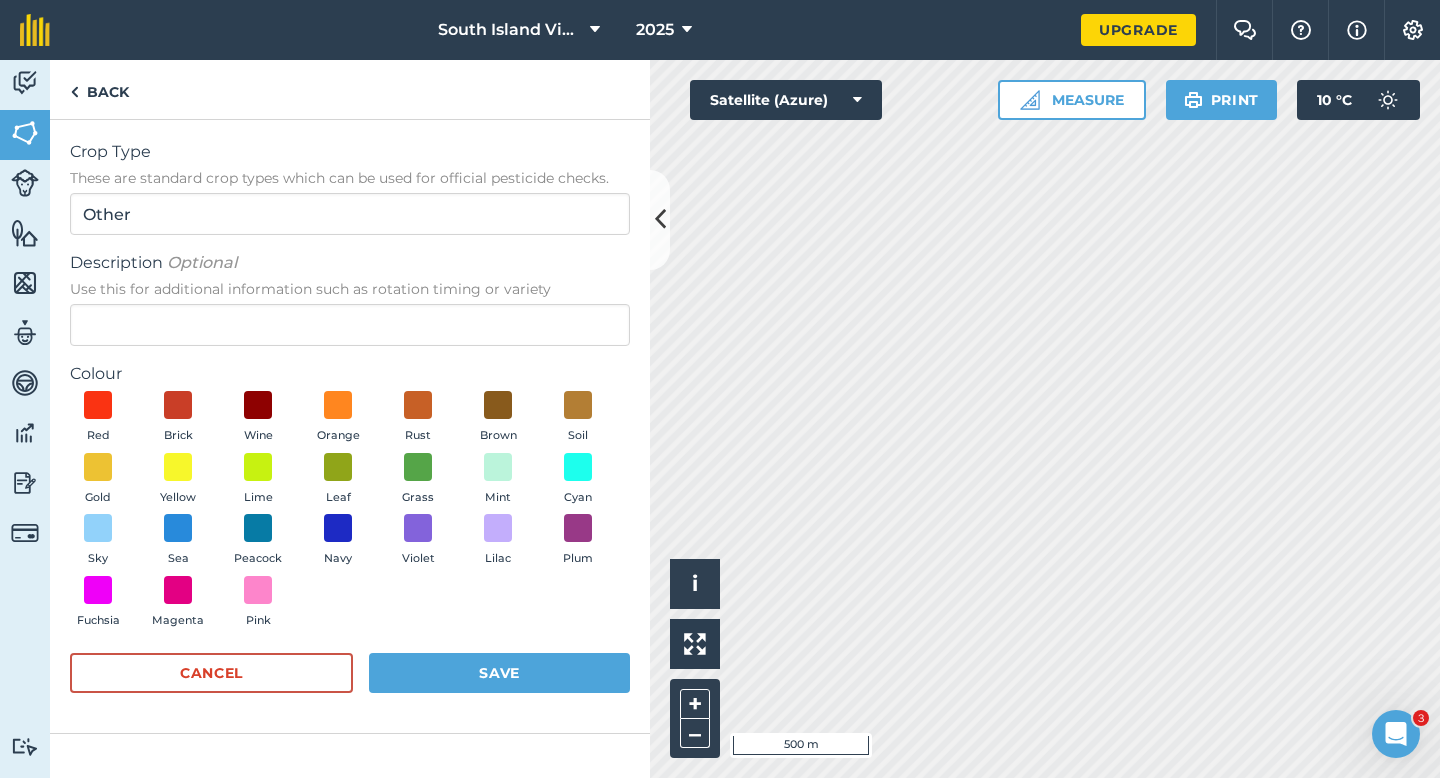 click on "Use this for additional information such as rotation timing or variety" at bounding box center (350, 289) 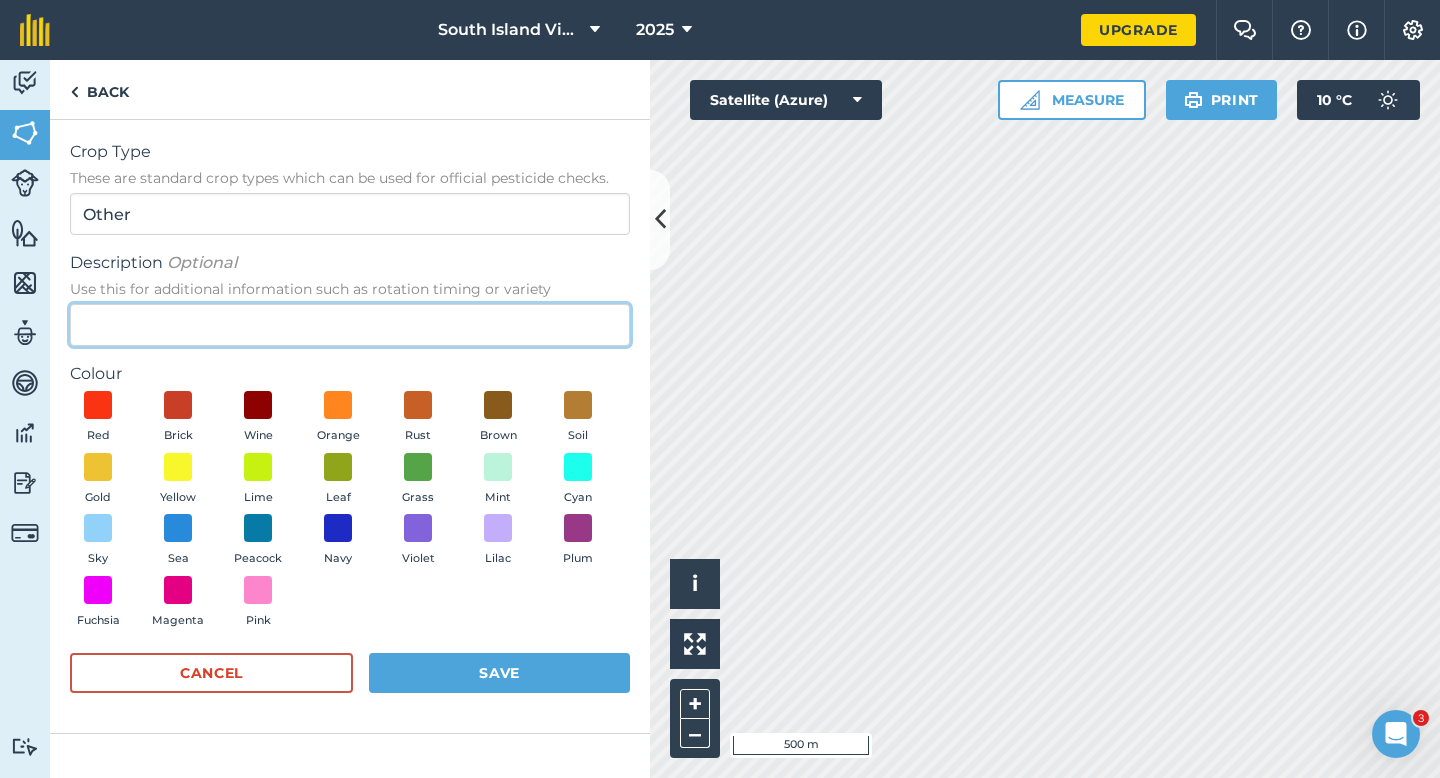 click on "Description   Optional Use this for additional information such as rotation timing or variety" at bounding box center [350, 325] 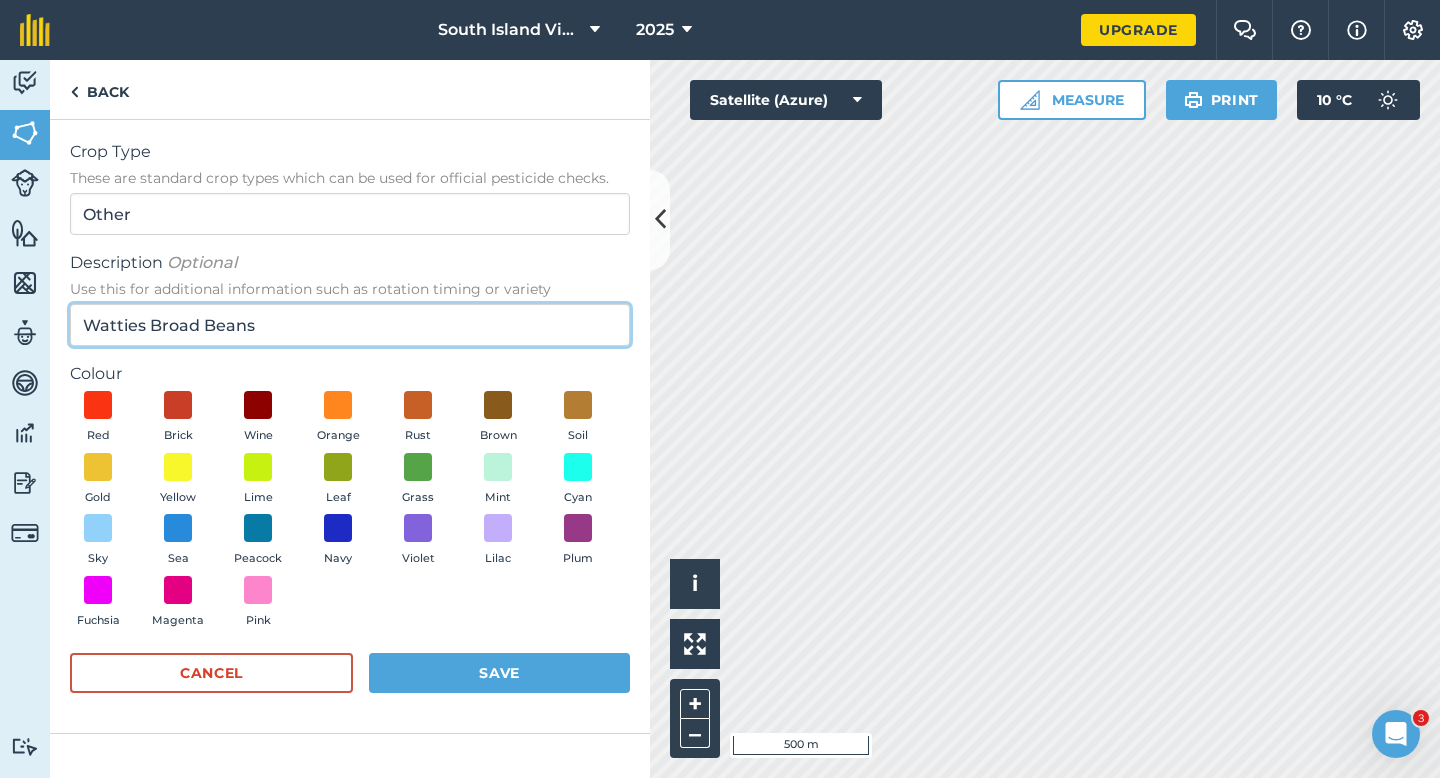 drag, startPoint x: 148, startPoint y: 325, endPoint x: 12, endPoint y: 332, distance: 136.18002 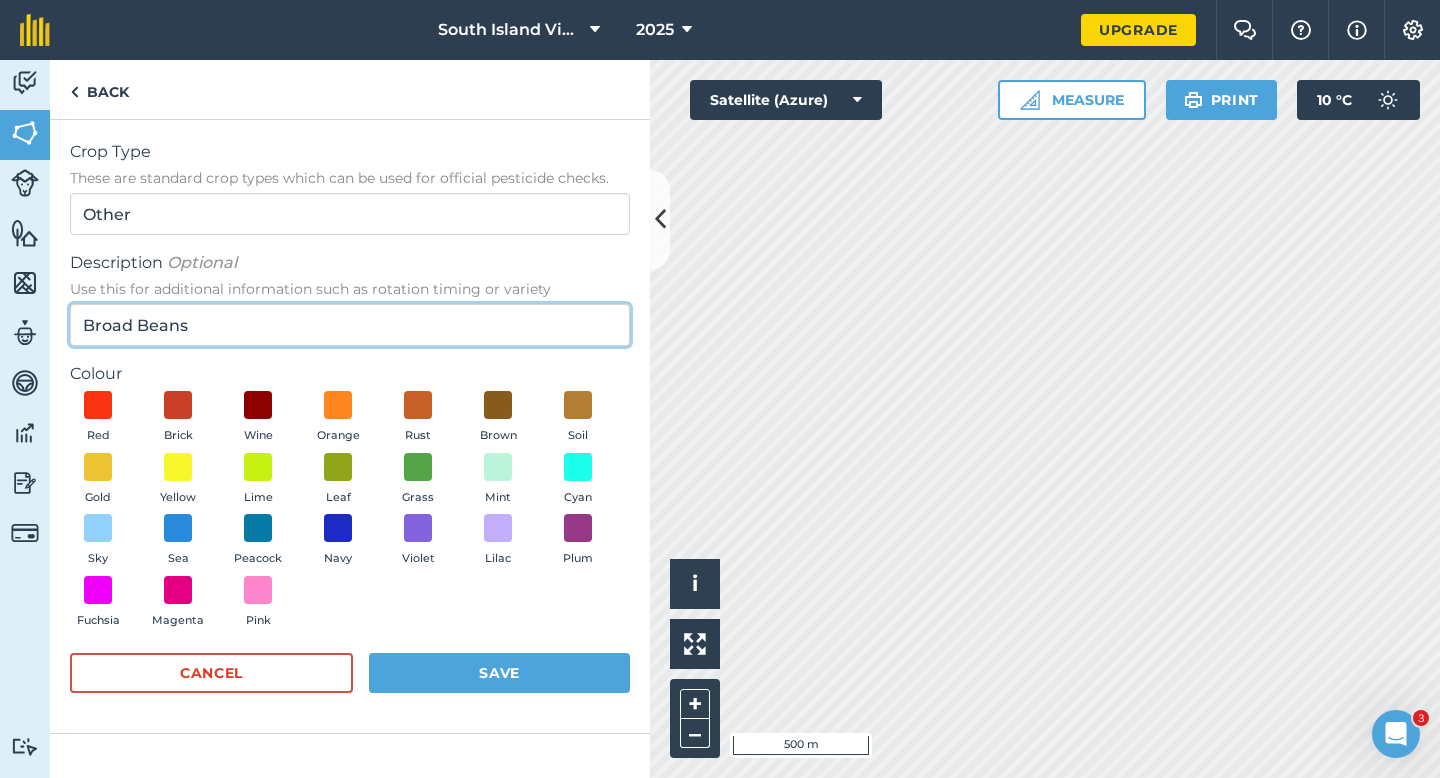 type on "Broad Beans" 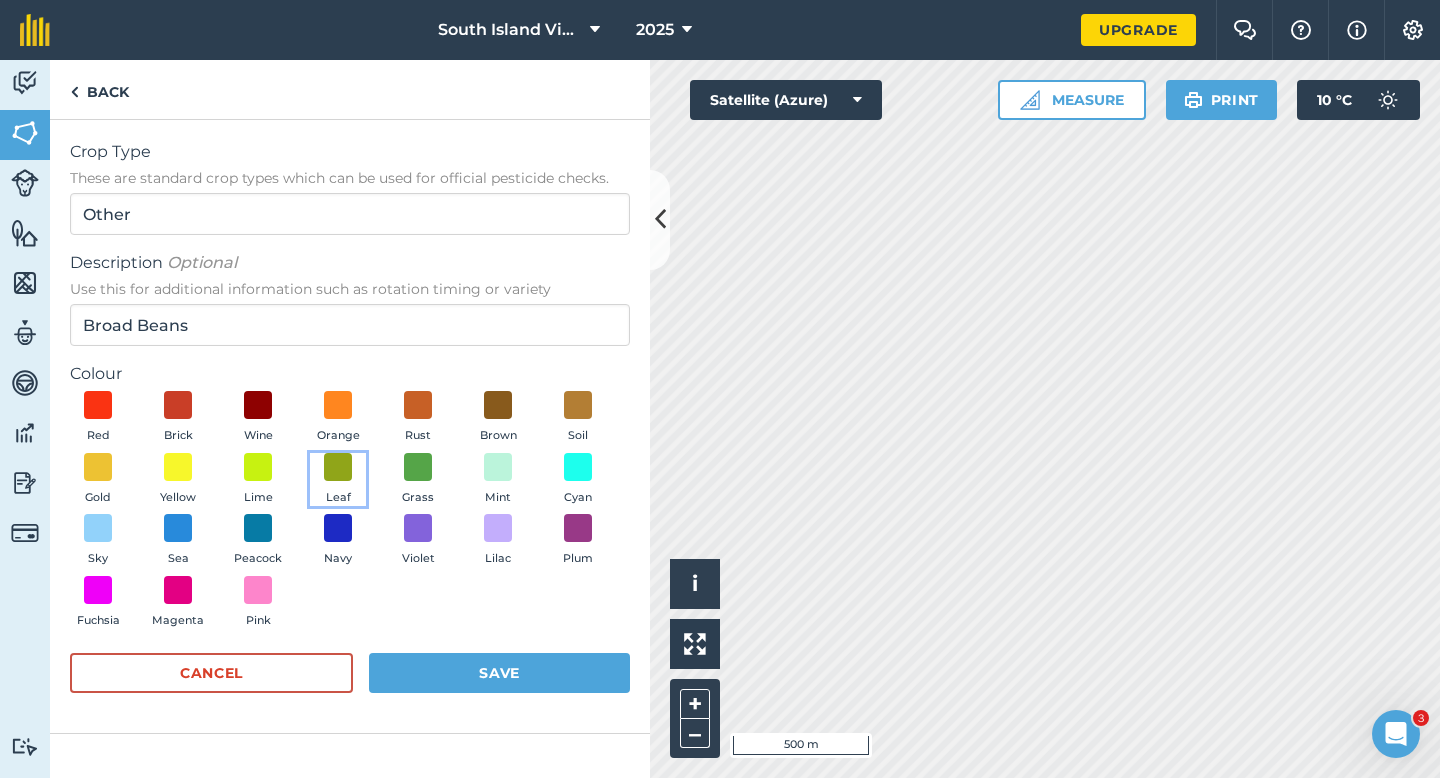 click on "Leaf" at bounding box center [338, 480] 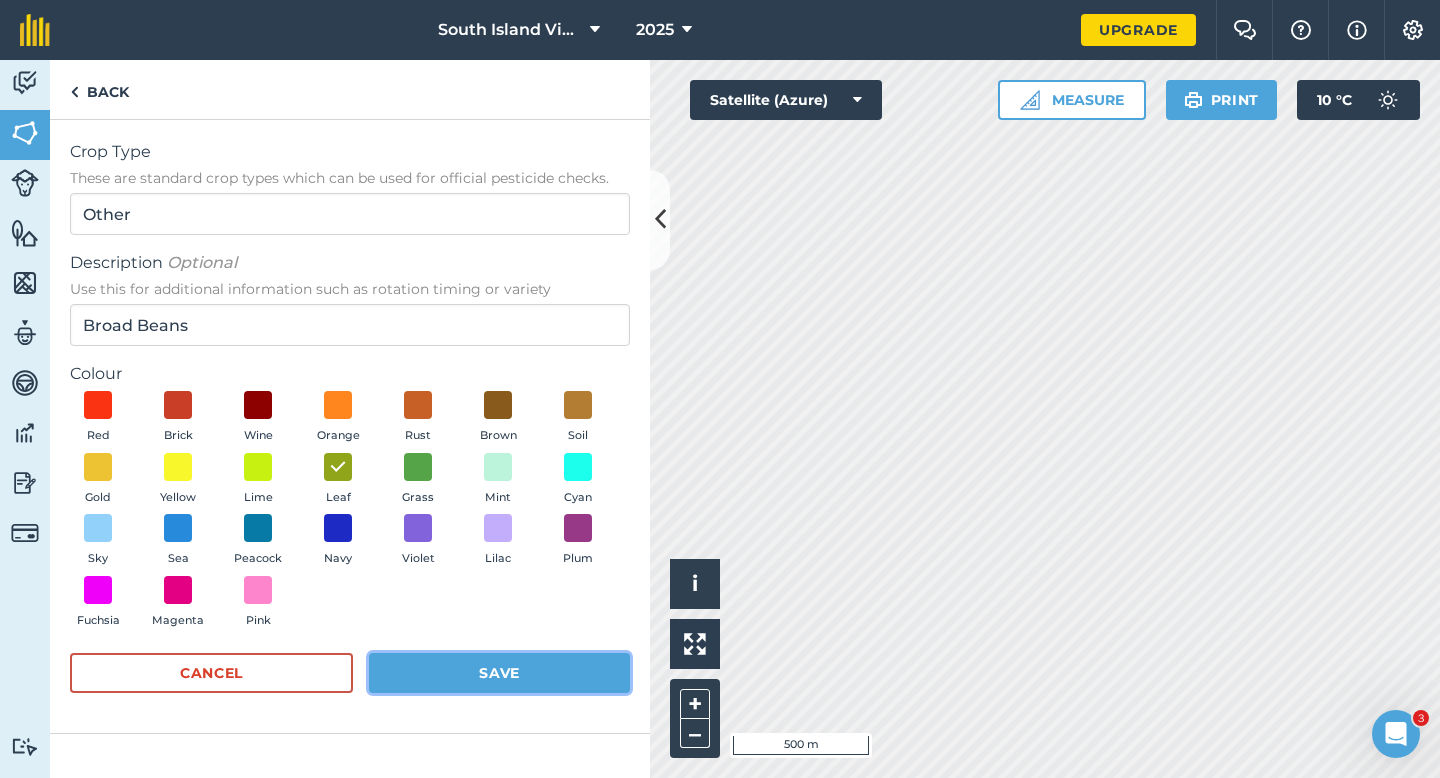 click on "Save" at bounding box center (499, 673) 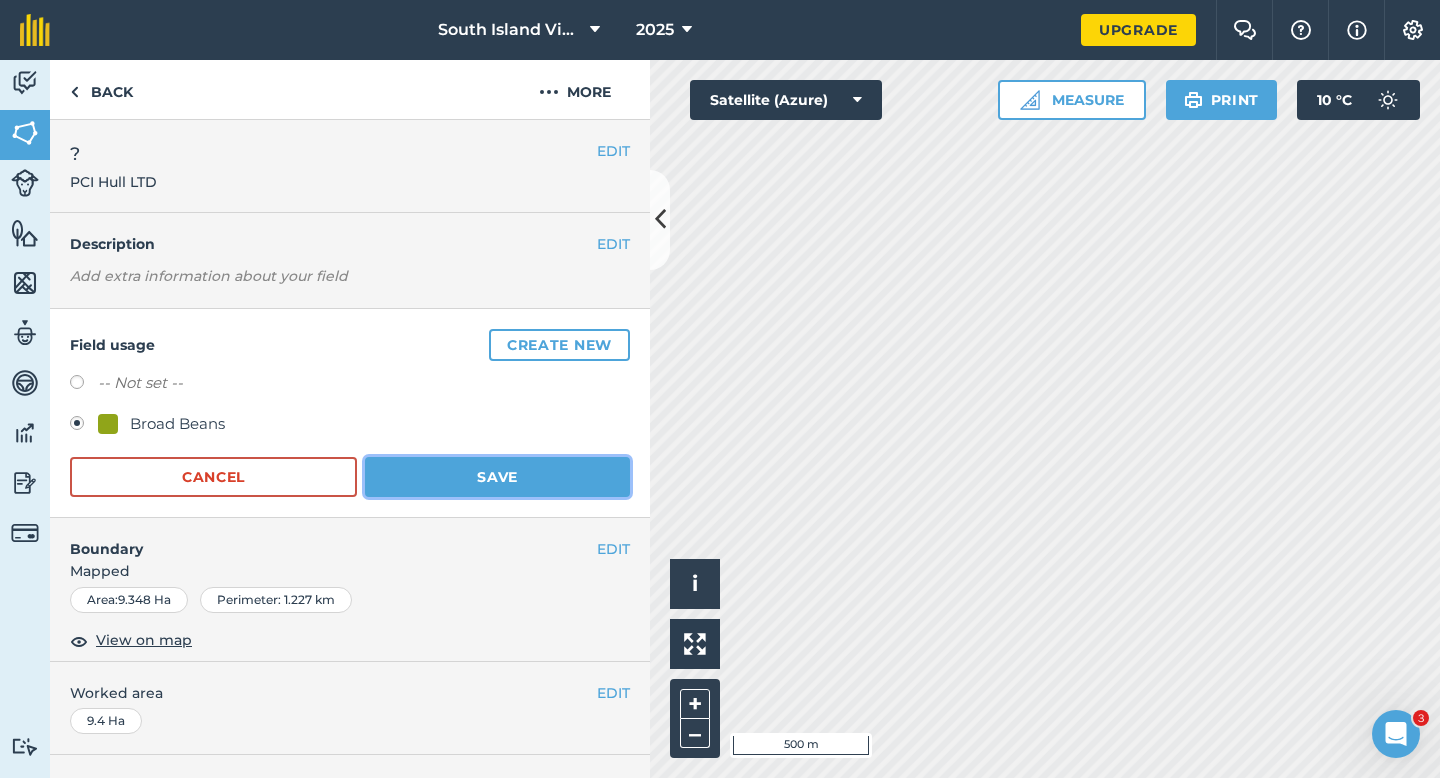 click on "Save" at bounding box center [497, 477] 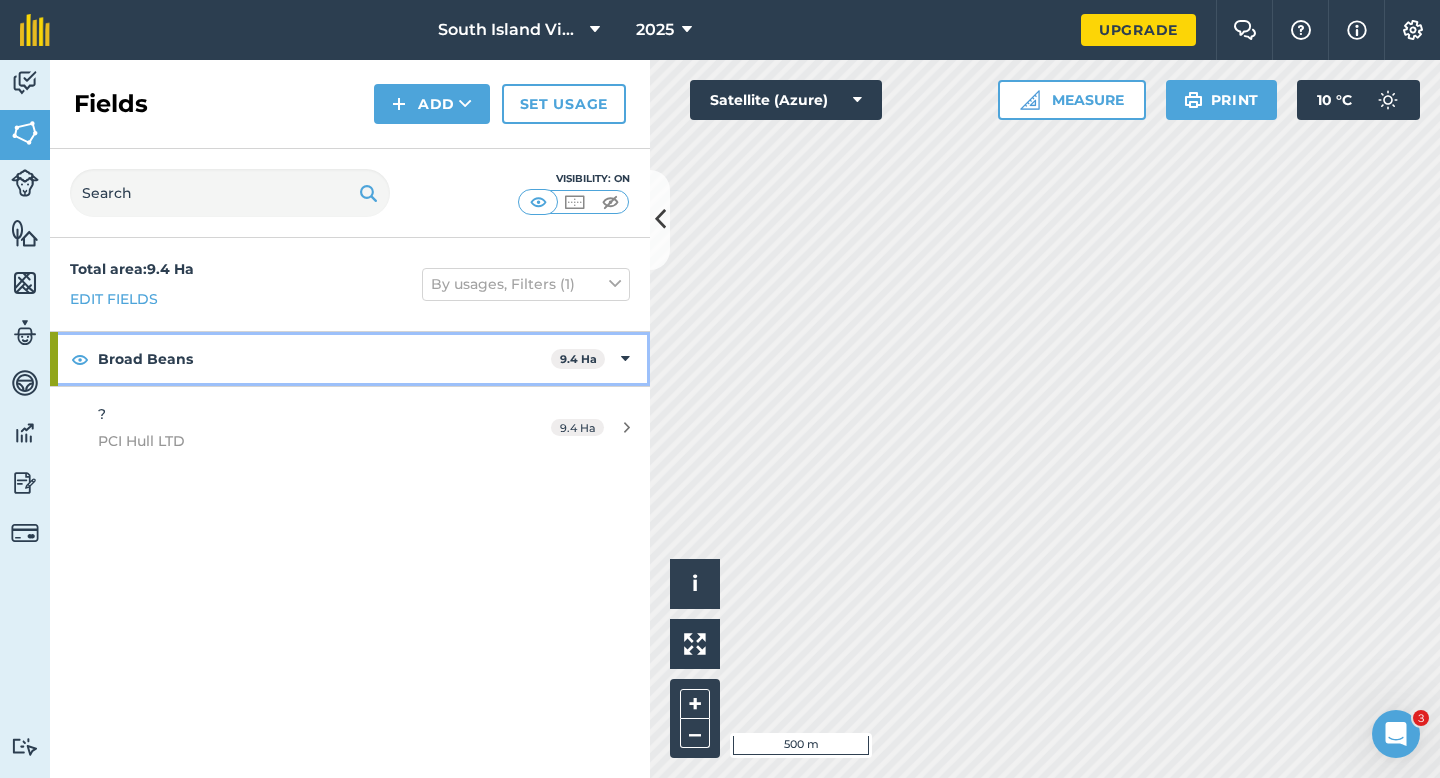 click on "Broad Beans" at bounding box center (324, 359) 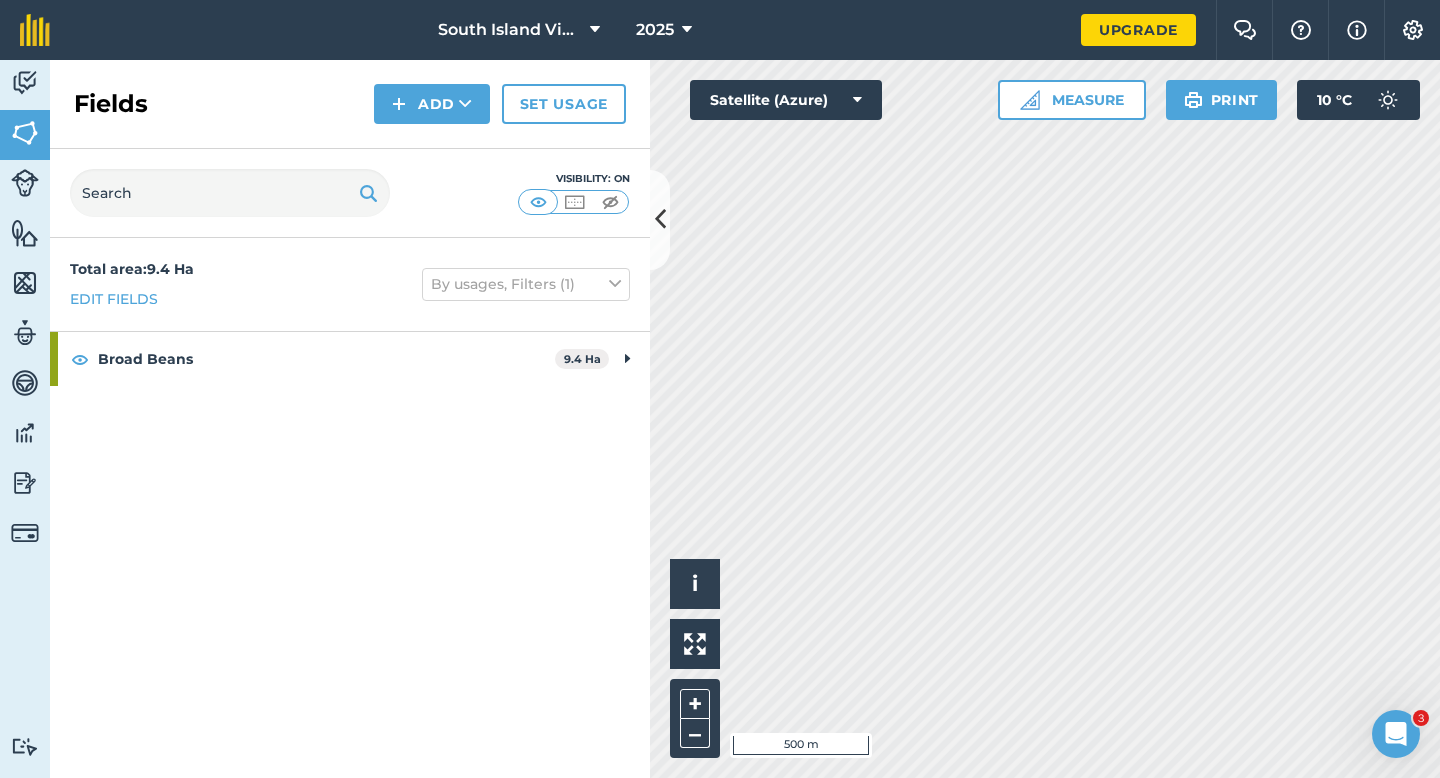 click on "Fields   Add   Set usage" at bounding box center (350, 104) 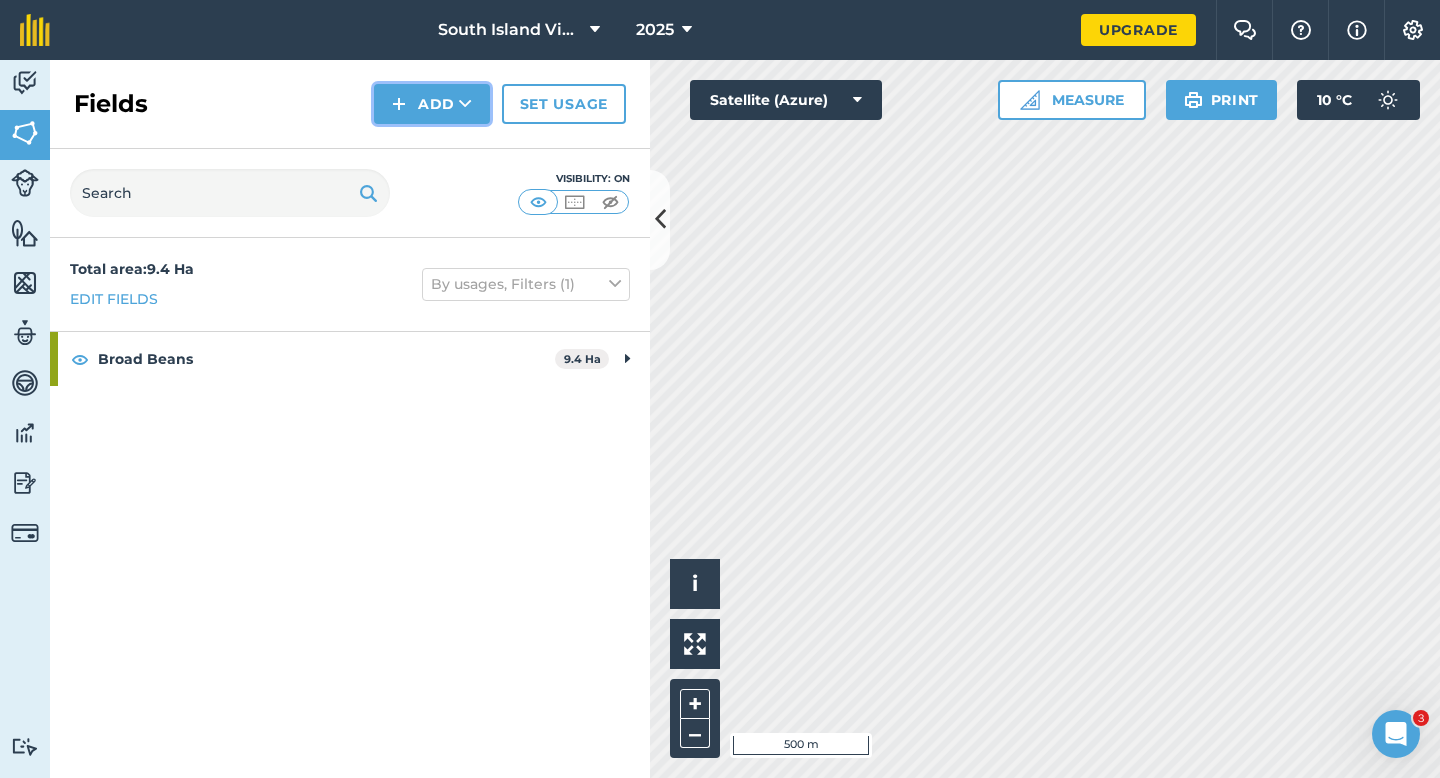 click at bounding box center [399, 104] 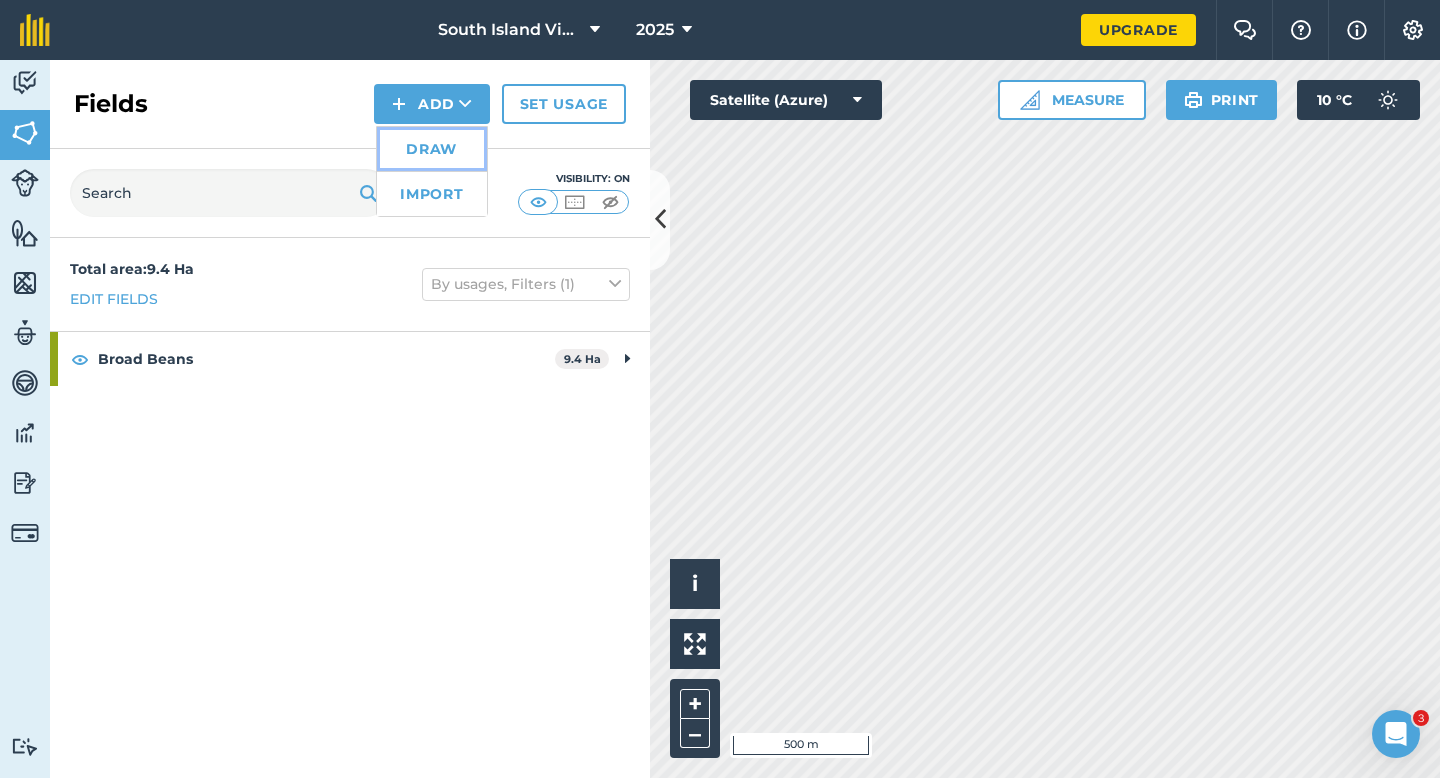 click on "Draw" at bounding box center [432, 149] 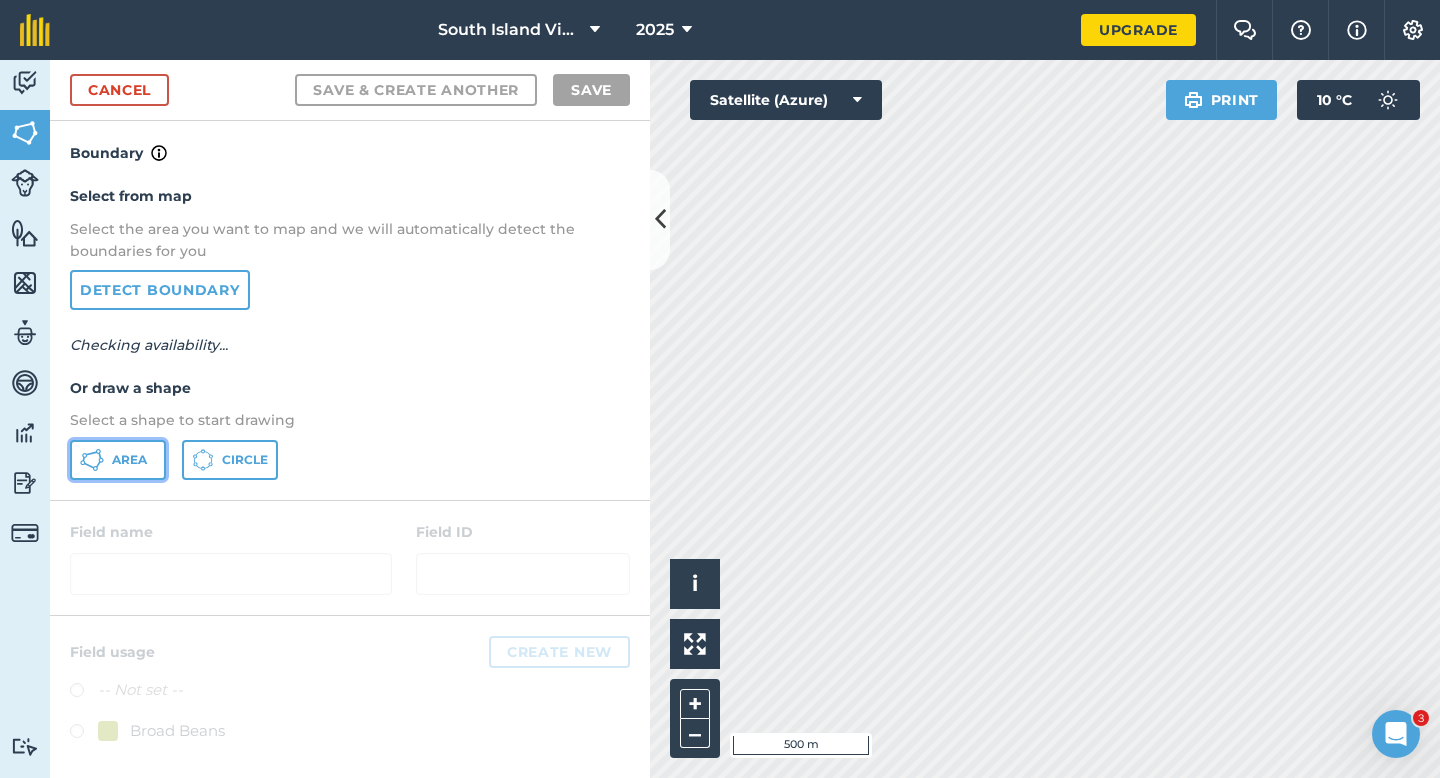 click on "Area" at bounding box center (118, 460) 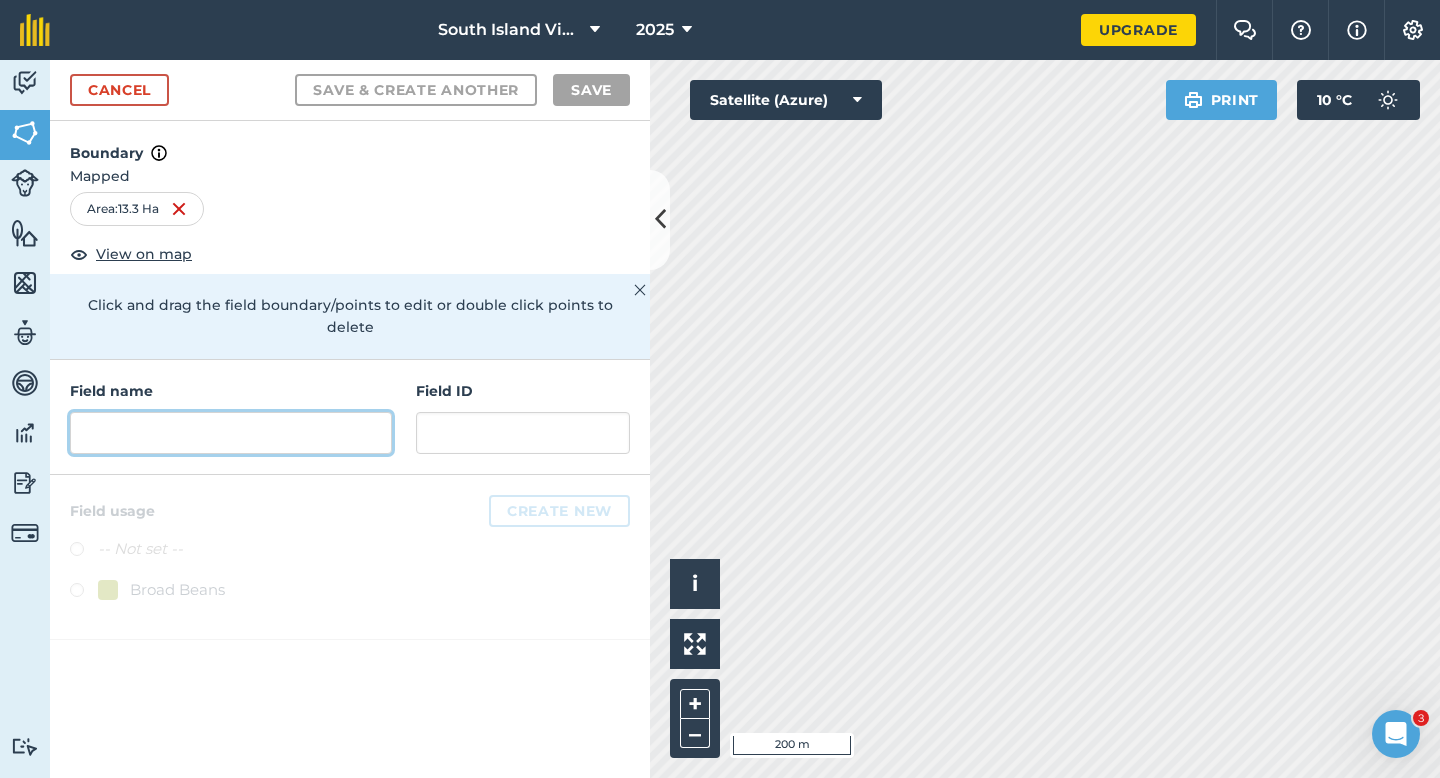 click at bounding box center (231, 433) 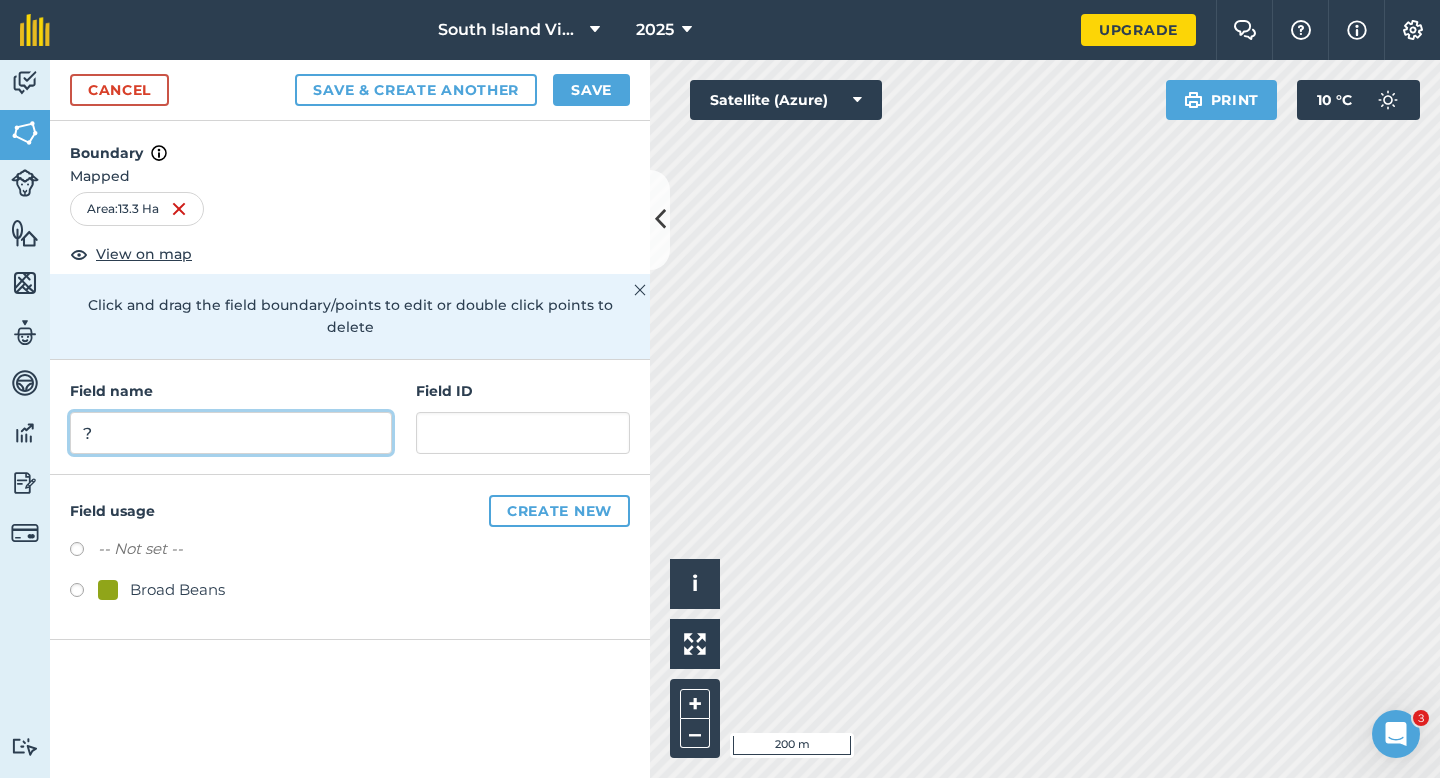 type on "?" 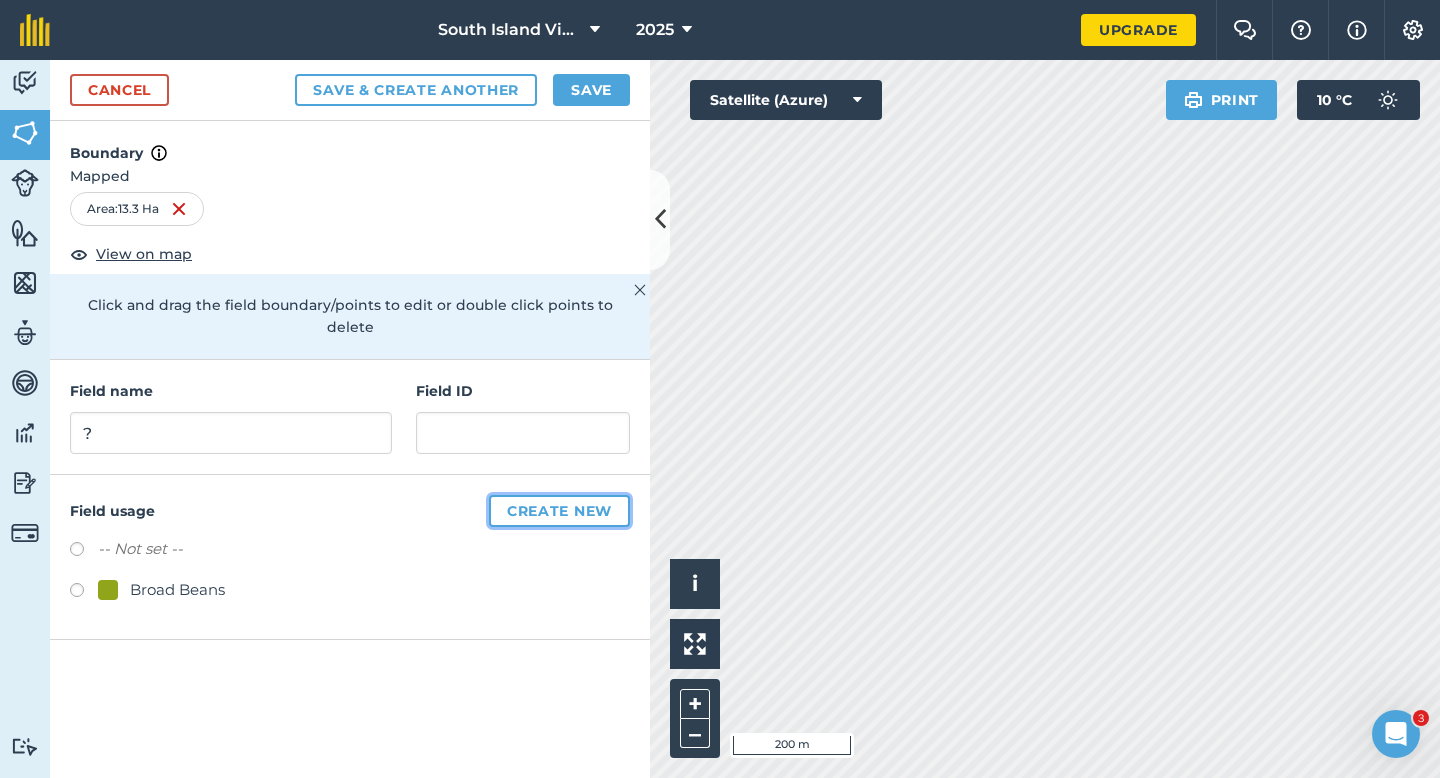 click on "Create new" at bounding box center (559, 511) 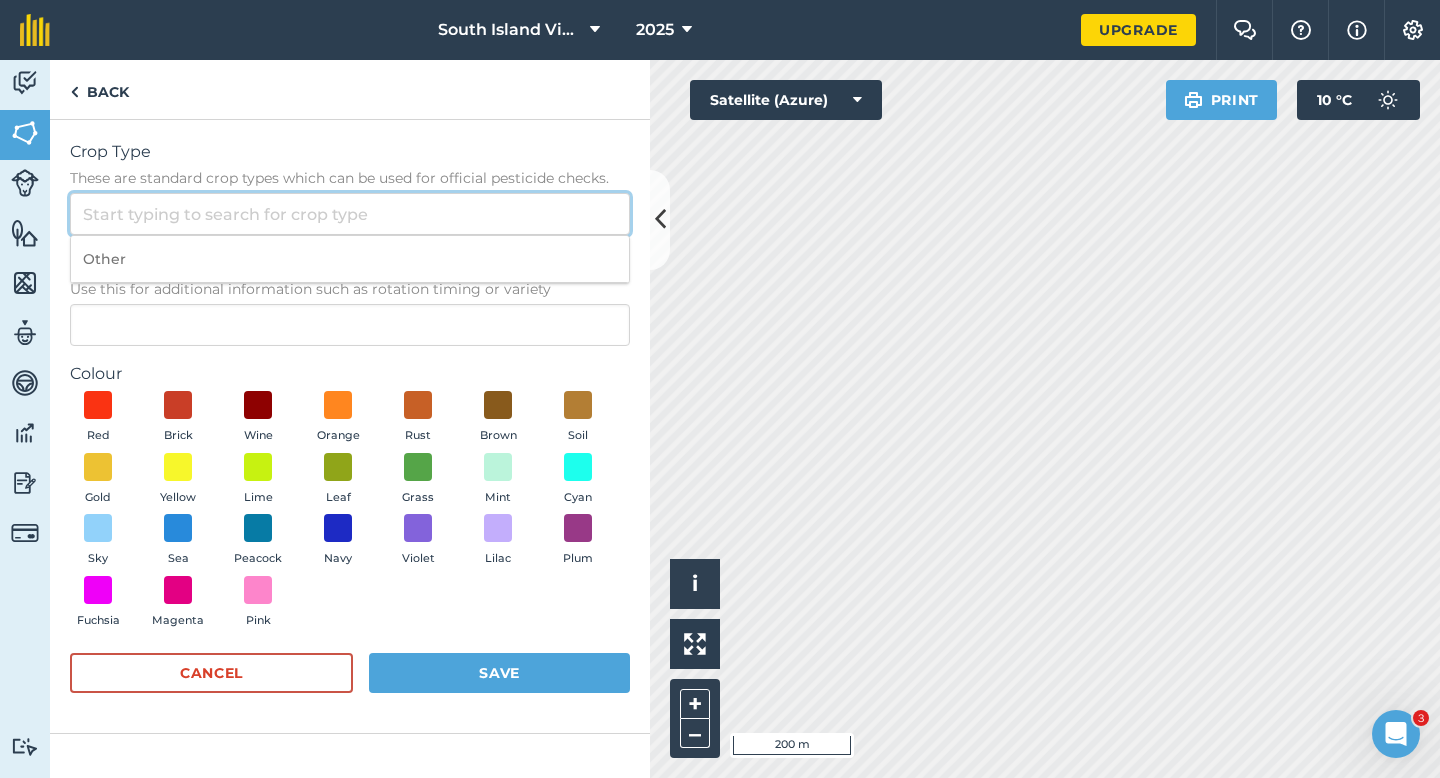 click on "Crop Type These are standard crop types which can be used for official pesticide checks." at bounding box center [350, 214] 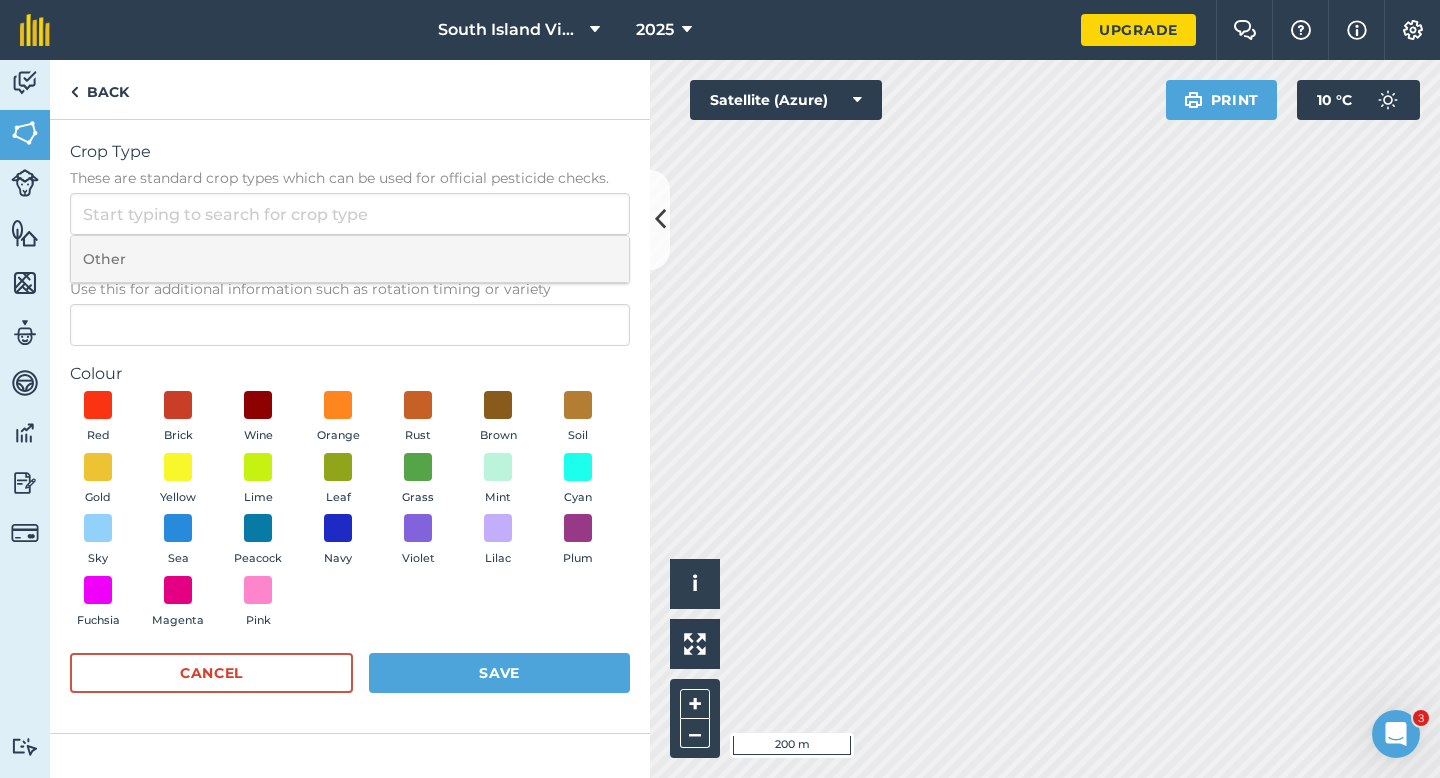 click on "Other" at bounding box center (350, 259) 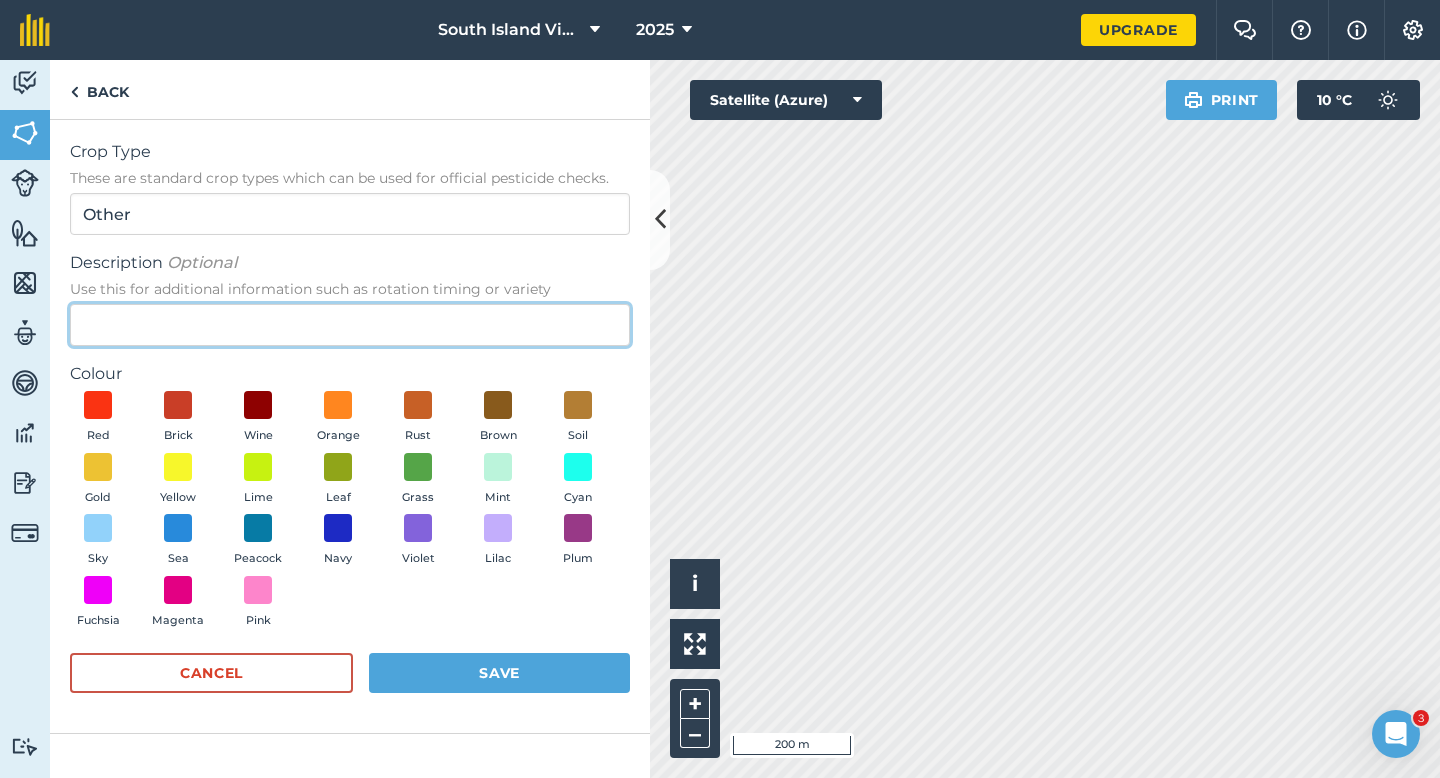 click on "Description   Optional Use this for additional information such as rotation timing or variety" at bounding box center (350, 325) 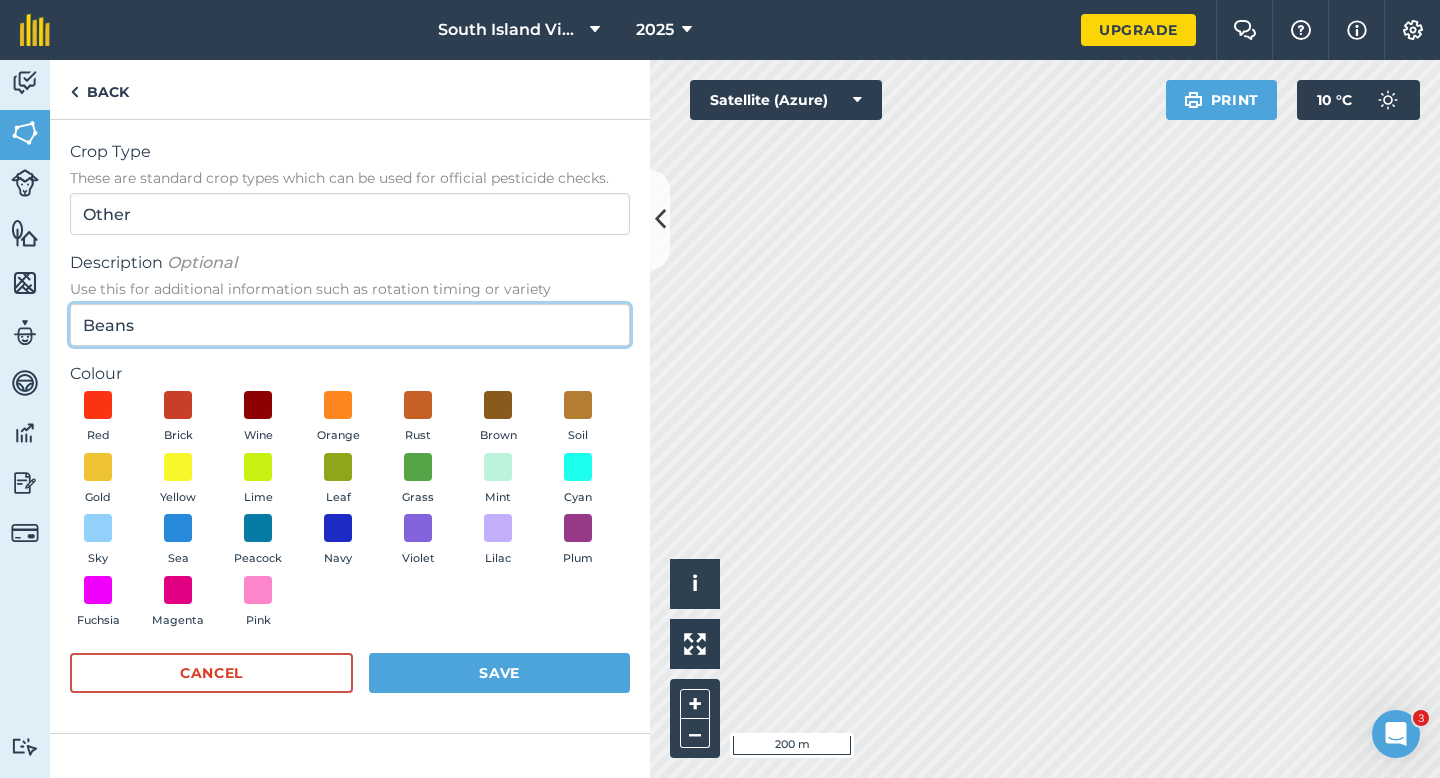 type on "Beans" 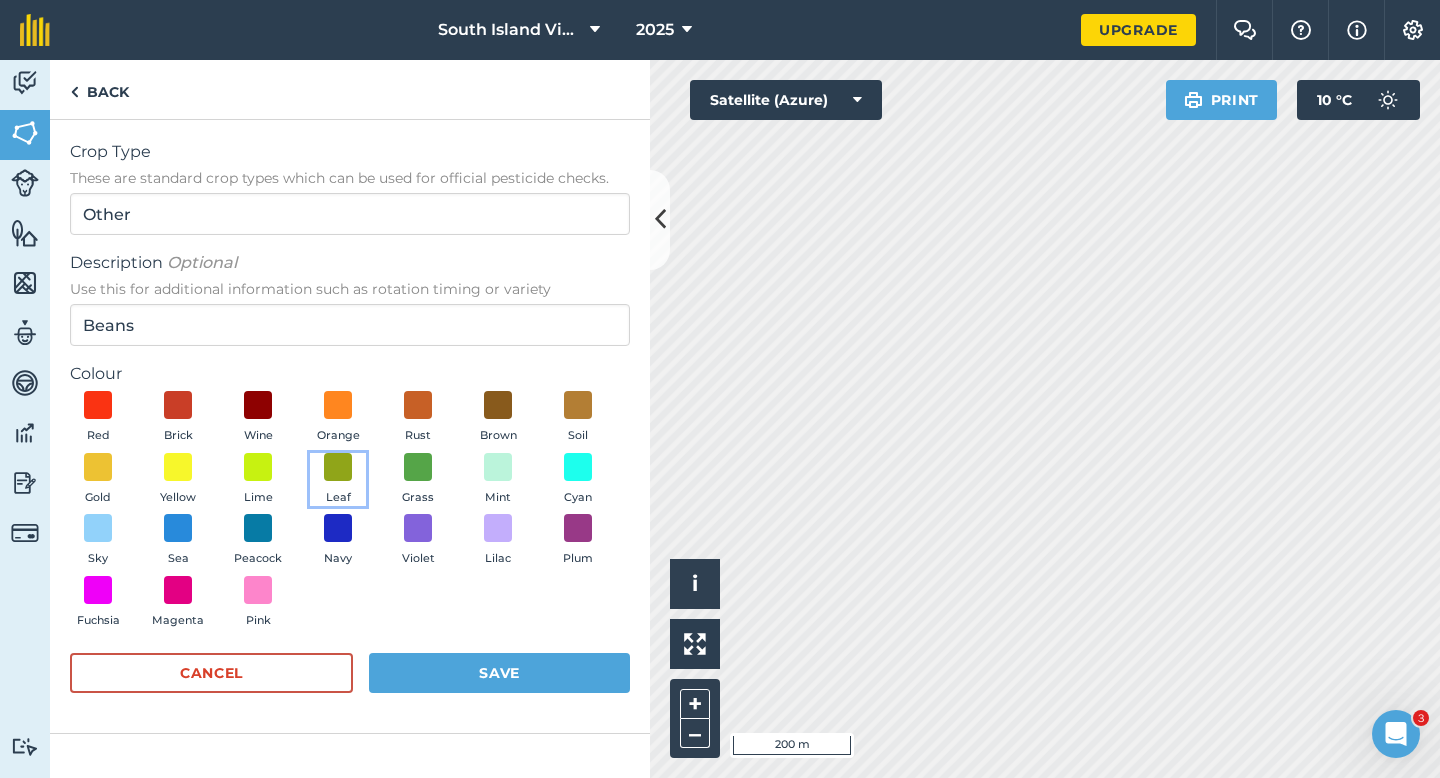 click on "Leaf" at bounding box center [338, 480] 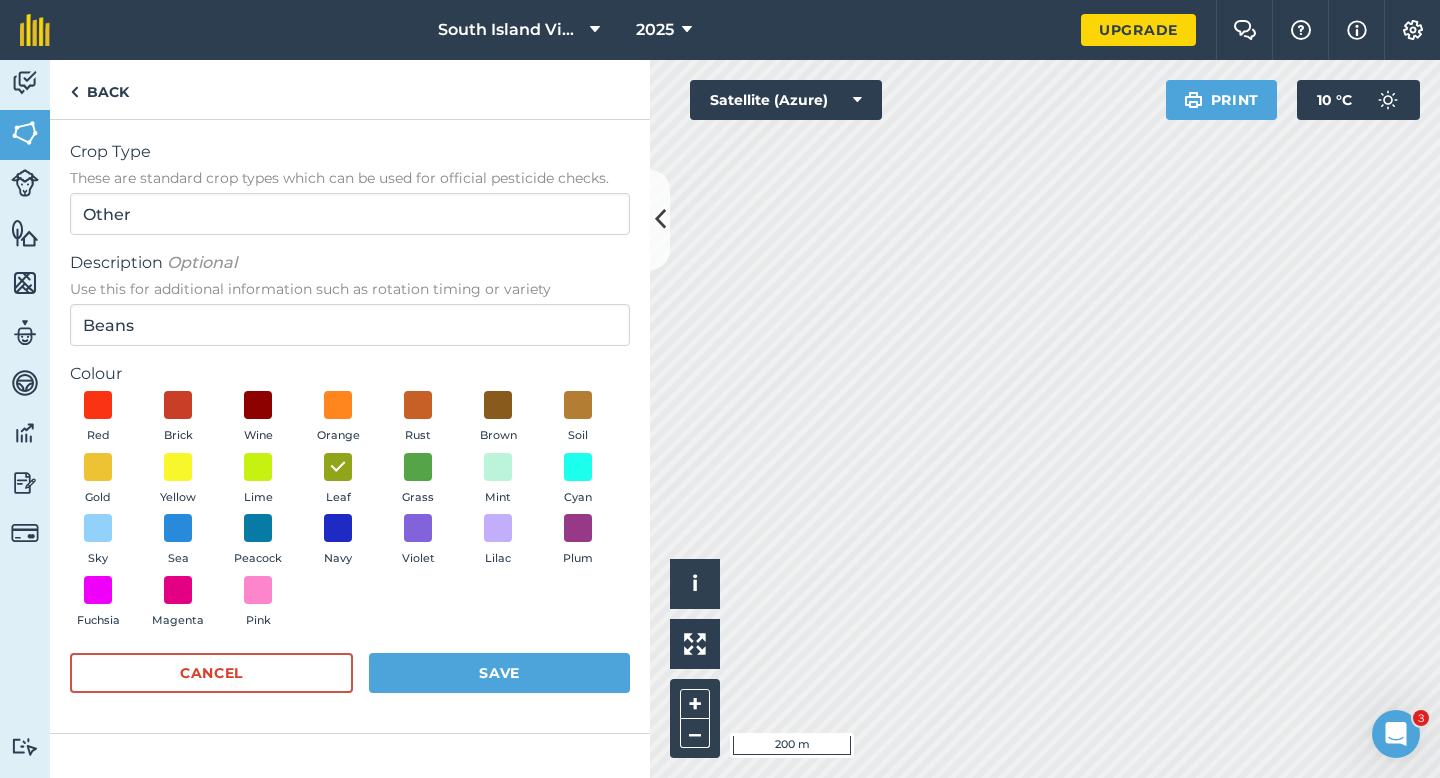 click on "Crop Type These are standard crop types which can be used for official pesticide checks. Other Description   Optional Use this for additional information such as rotation timing or variety Beans Colour Red Brick Wine Orange Rust Brown Soil Gold Yellow Lime Leaf Grass Mint Cyan Sky Sea Peacock Navy Violet Lilac Plum Fuchsia Magenta Pink Cancel Save" at bounding box center (350, 427) 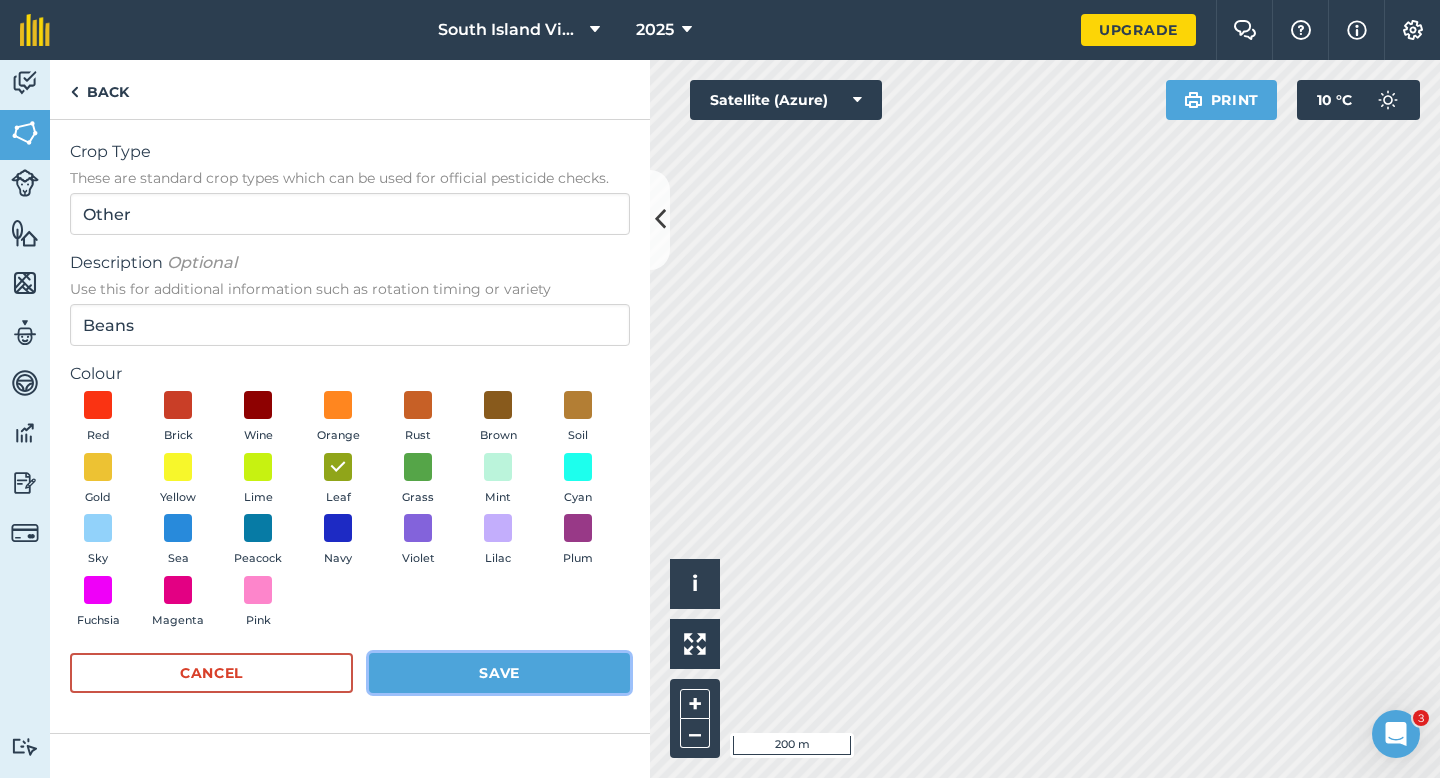 click on "Save" at bounding box center [499, 673] 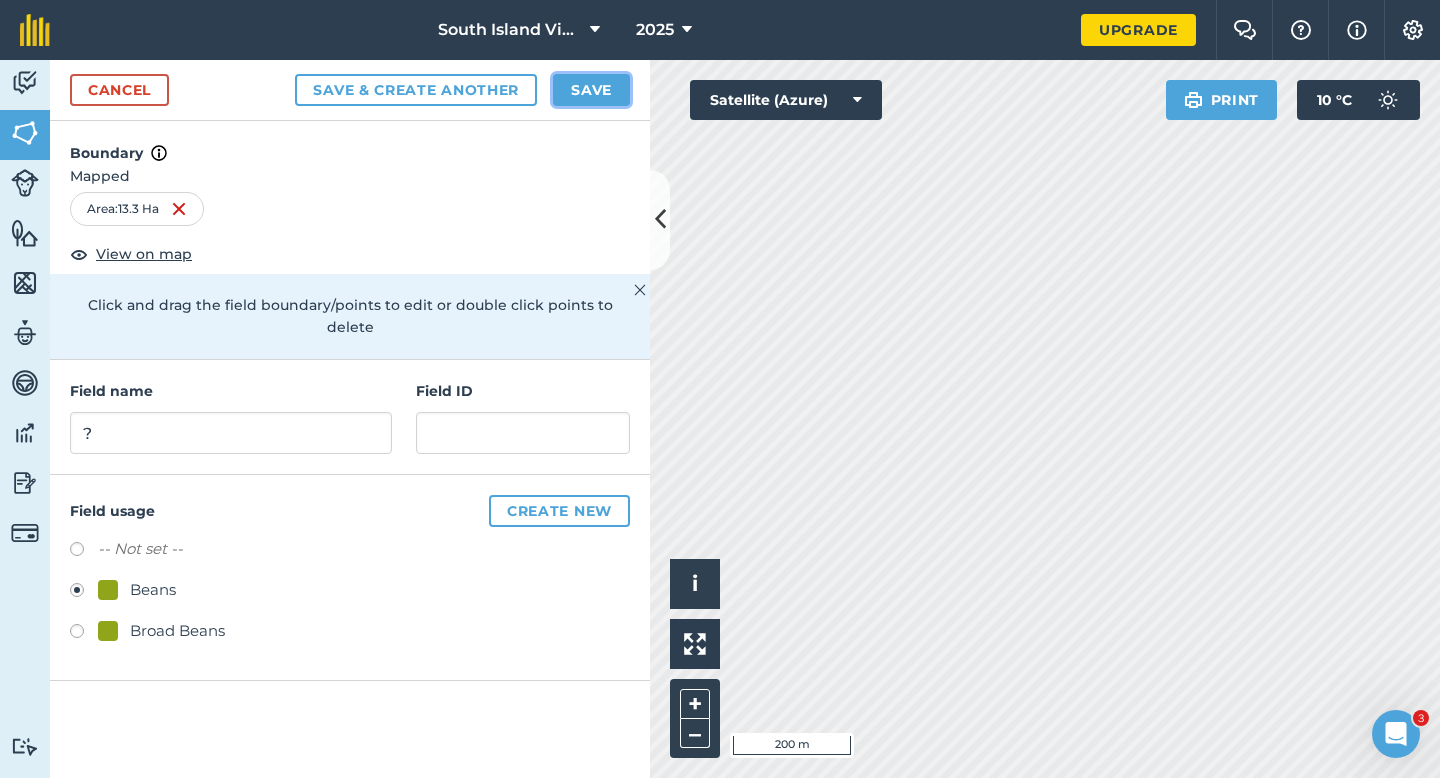click on "Save" at bounding box center (591, 90) 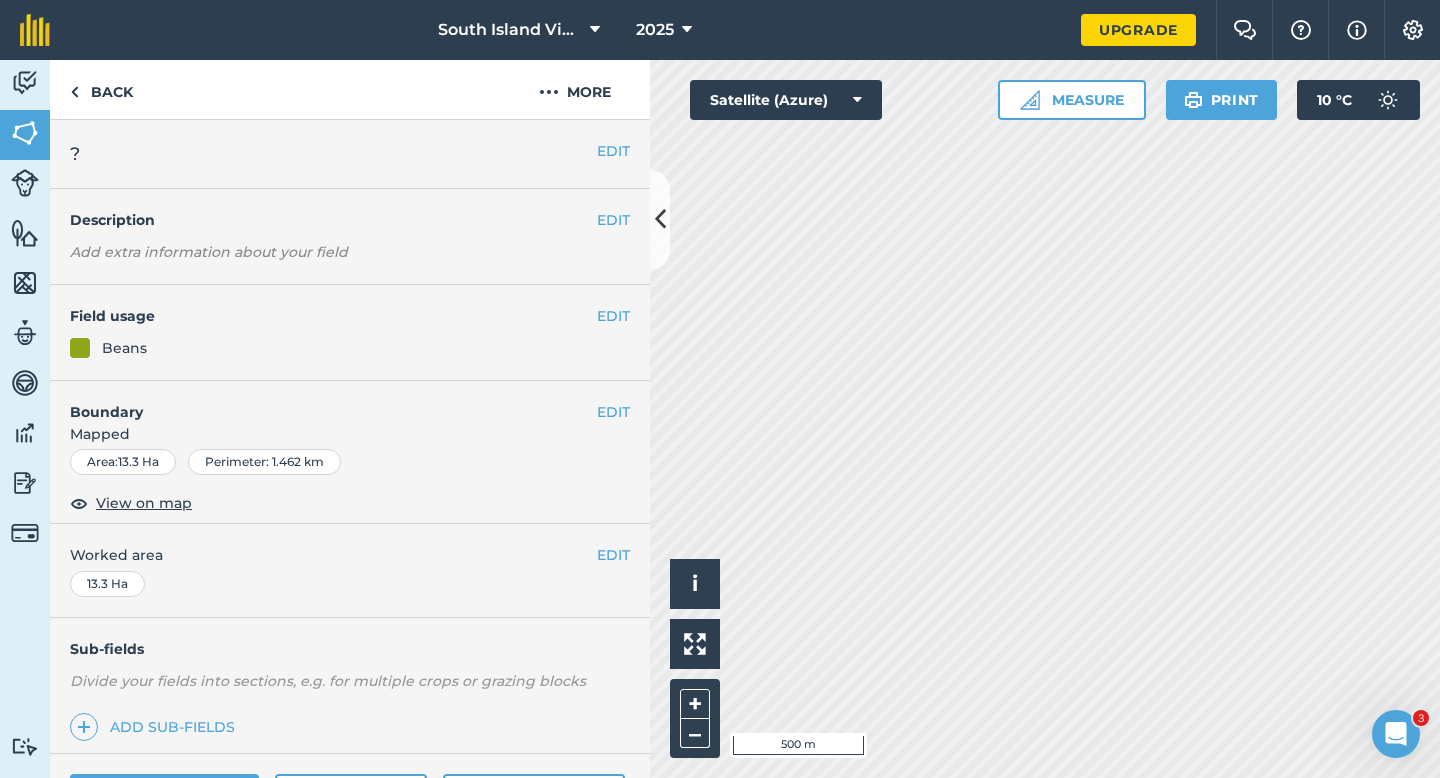 click on "EDIT Worked area 13.3   Ha" at bounding box center [350, 570] 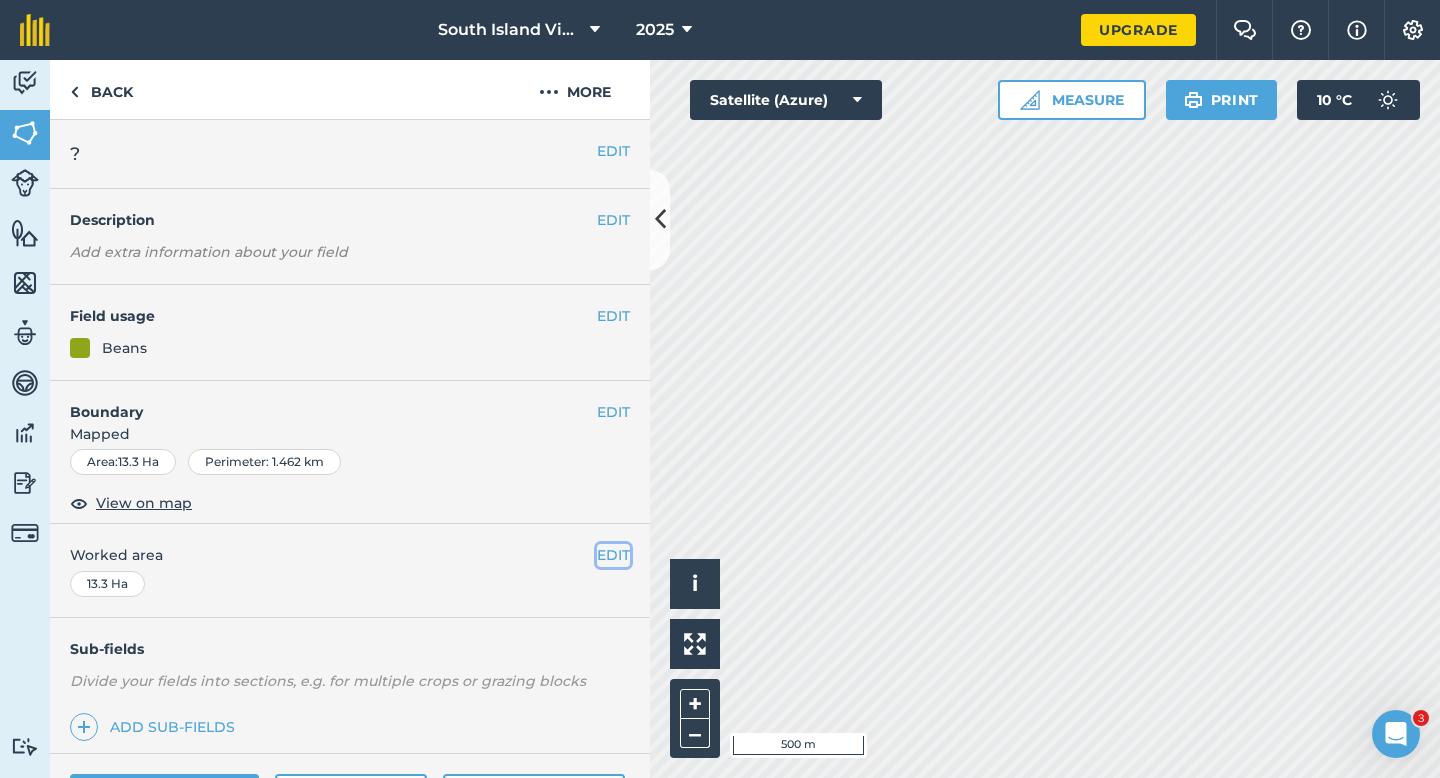 click on "EDIT" at bounding box center (613, 555) 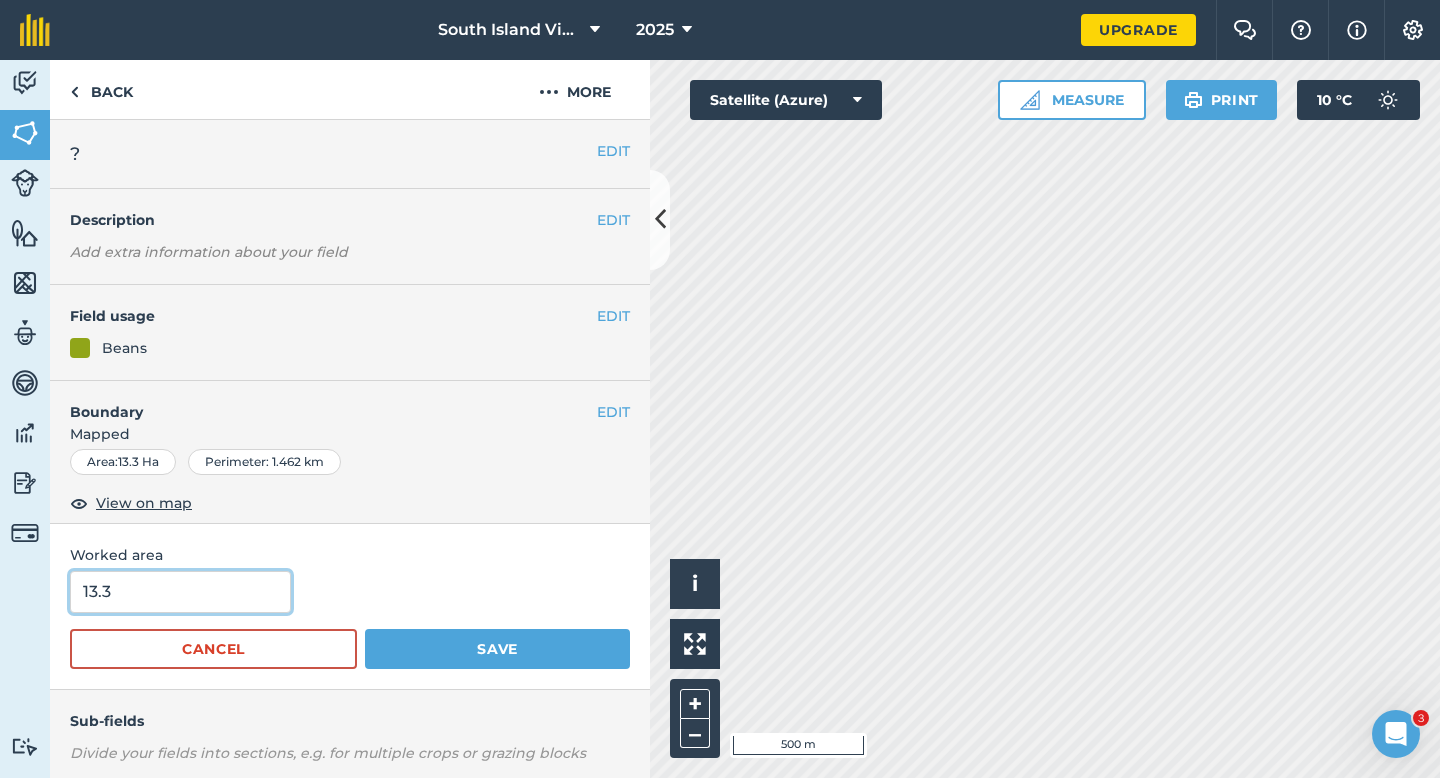 click on "13.3" at bounding box center (180, 592) 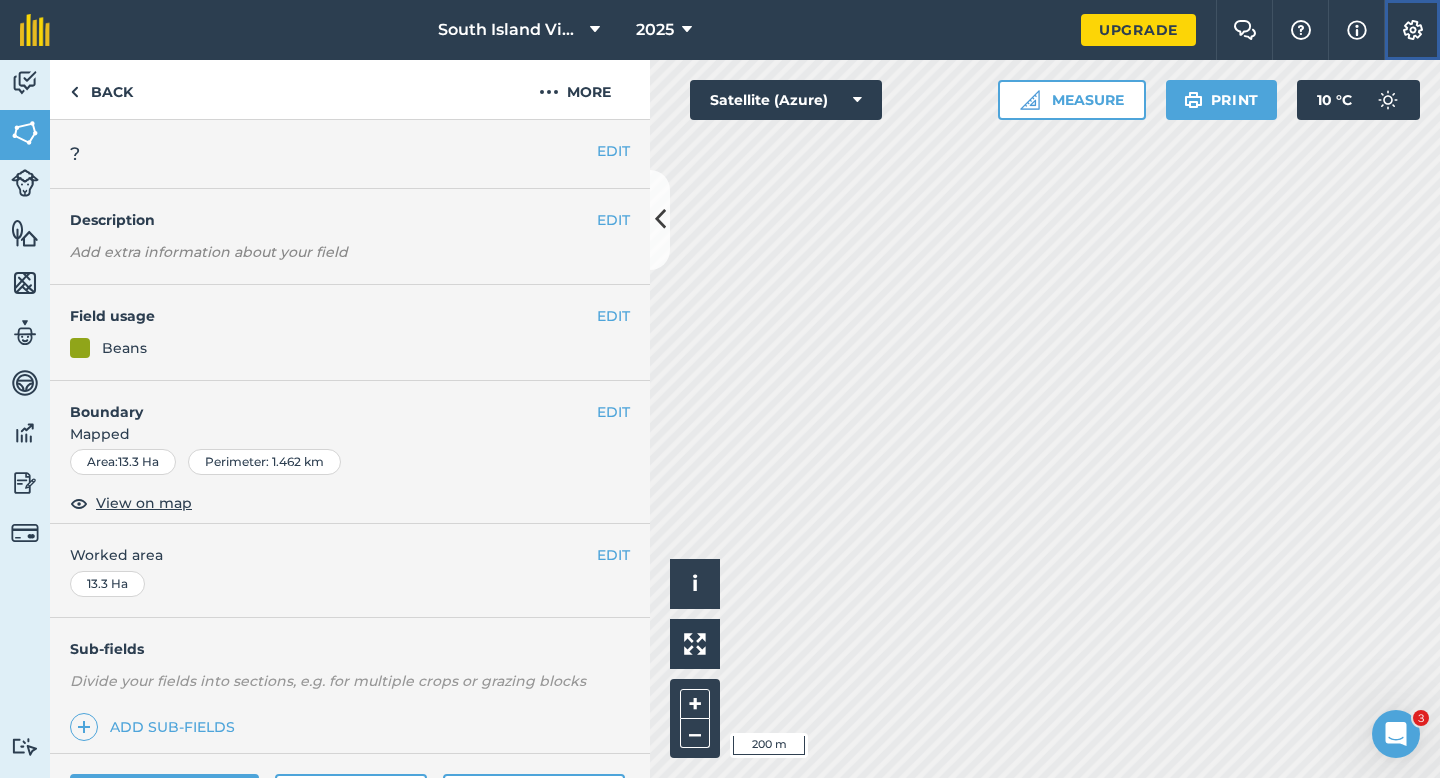 click on "Settings" at bounding box center [1412, 30] 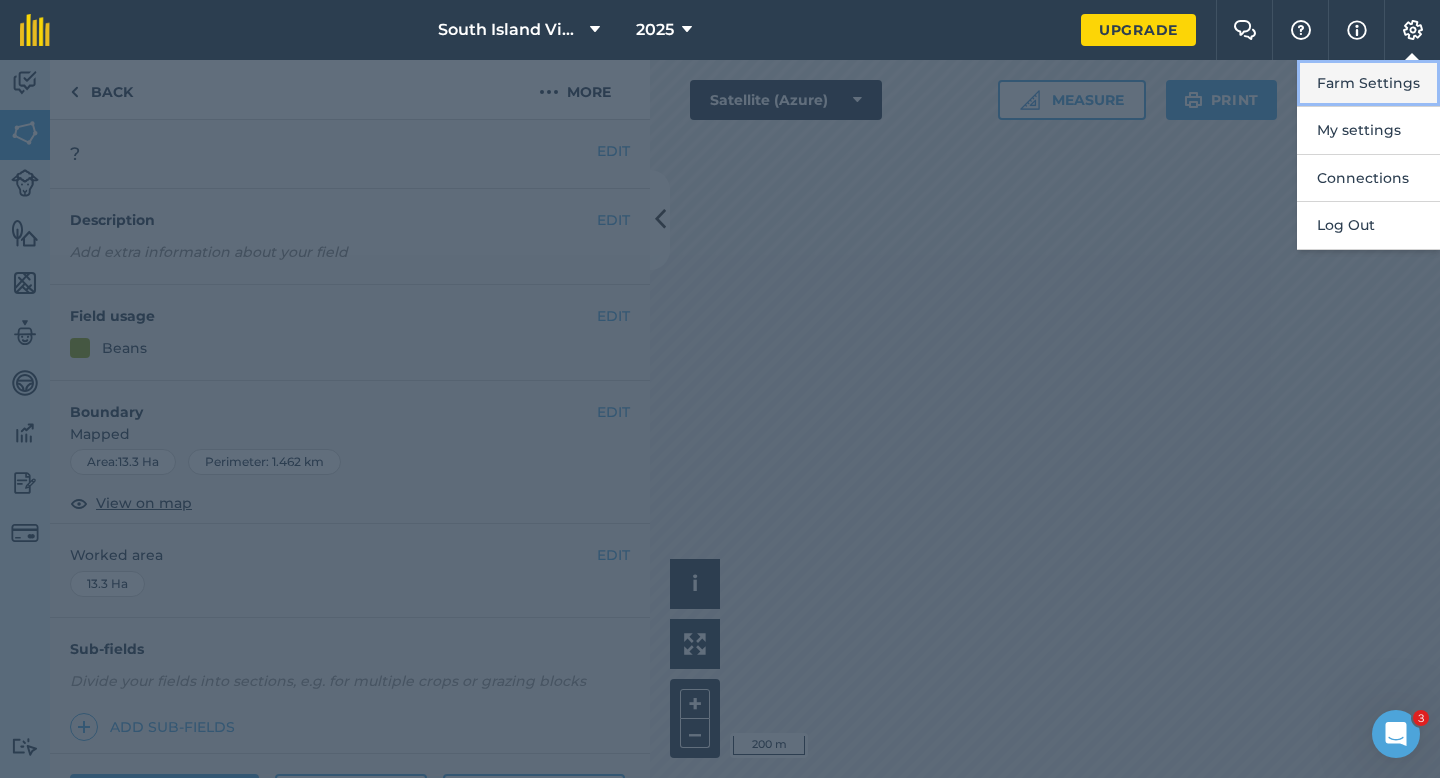 click on "Farm Settings" at bounding box center [1368, 83] 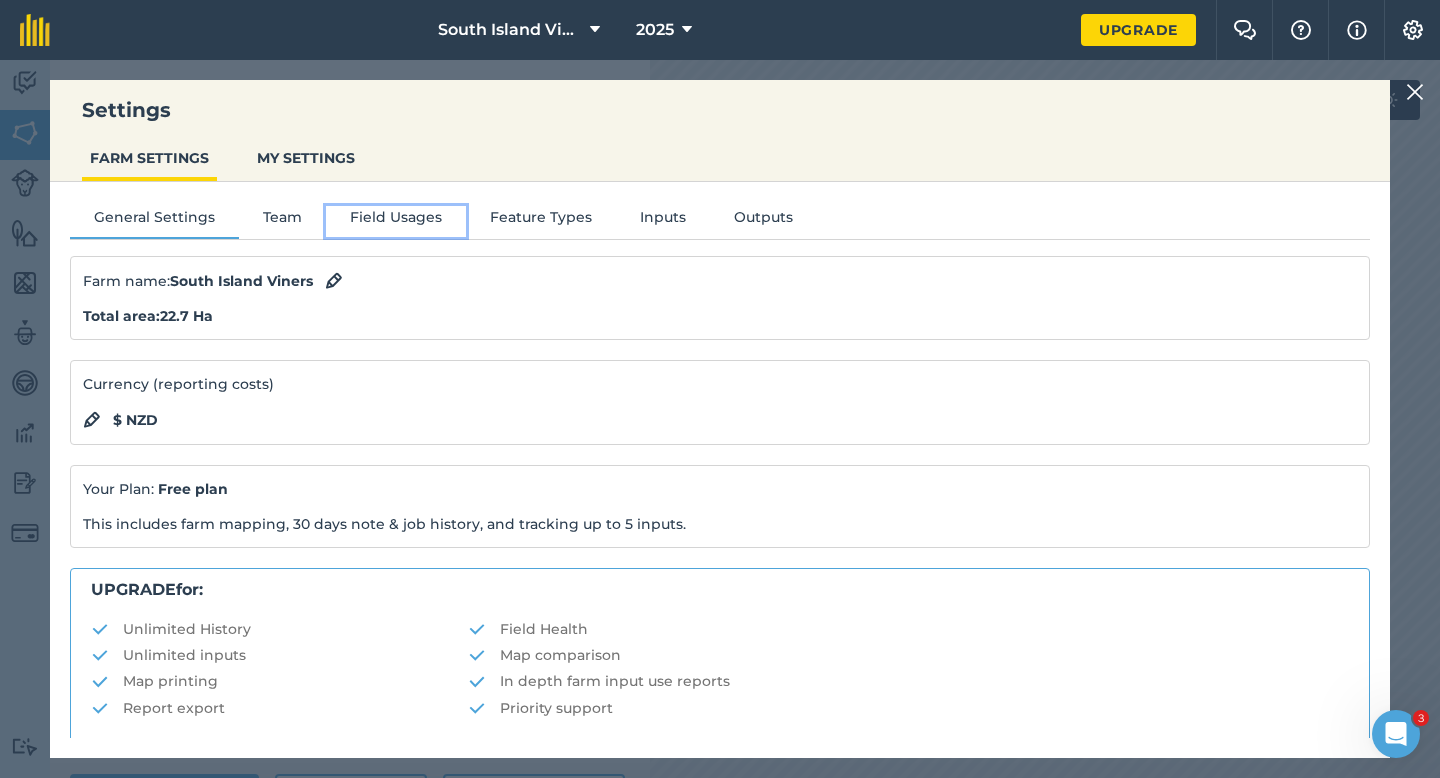 click on "Field Usages" at bounding box center [396, 221] 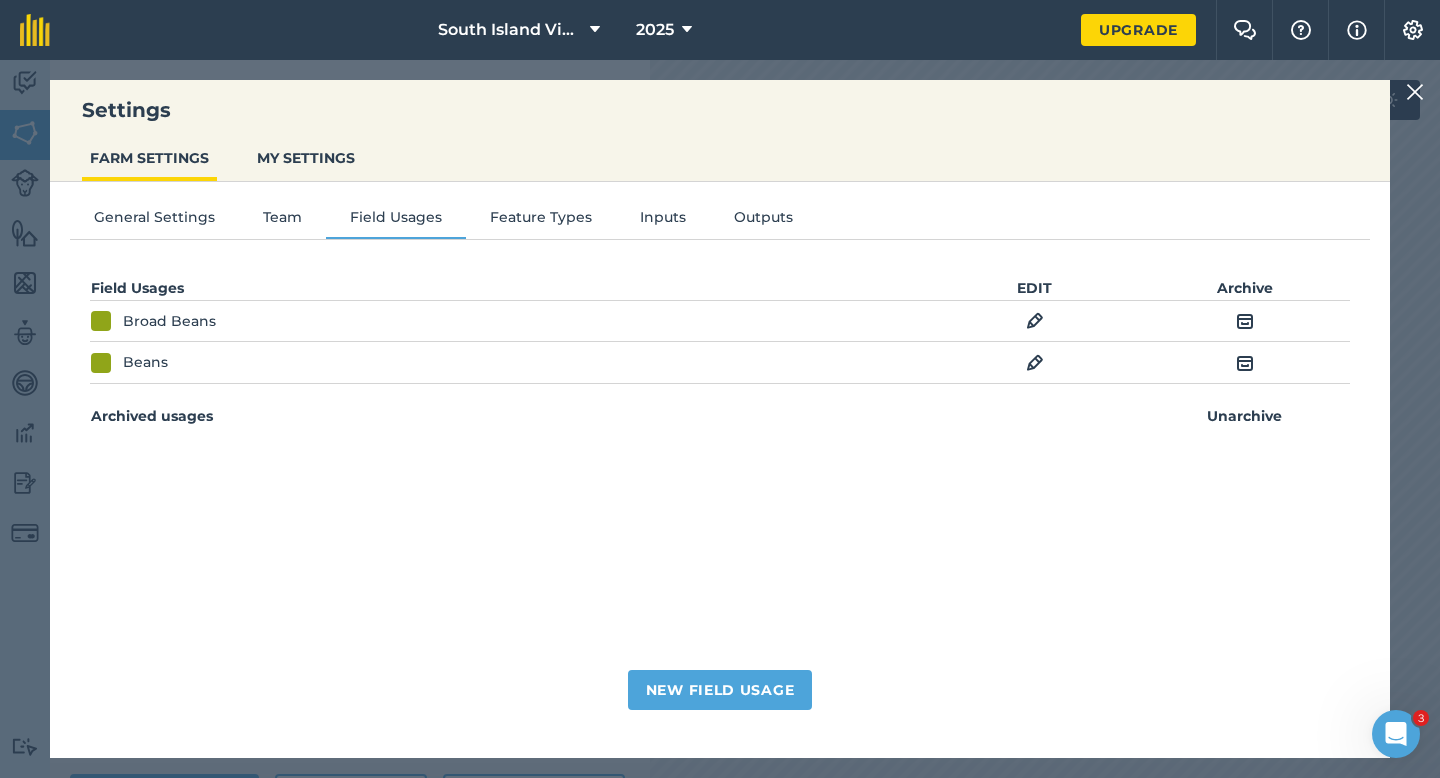 click at bounding box center (1035, 321) 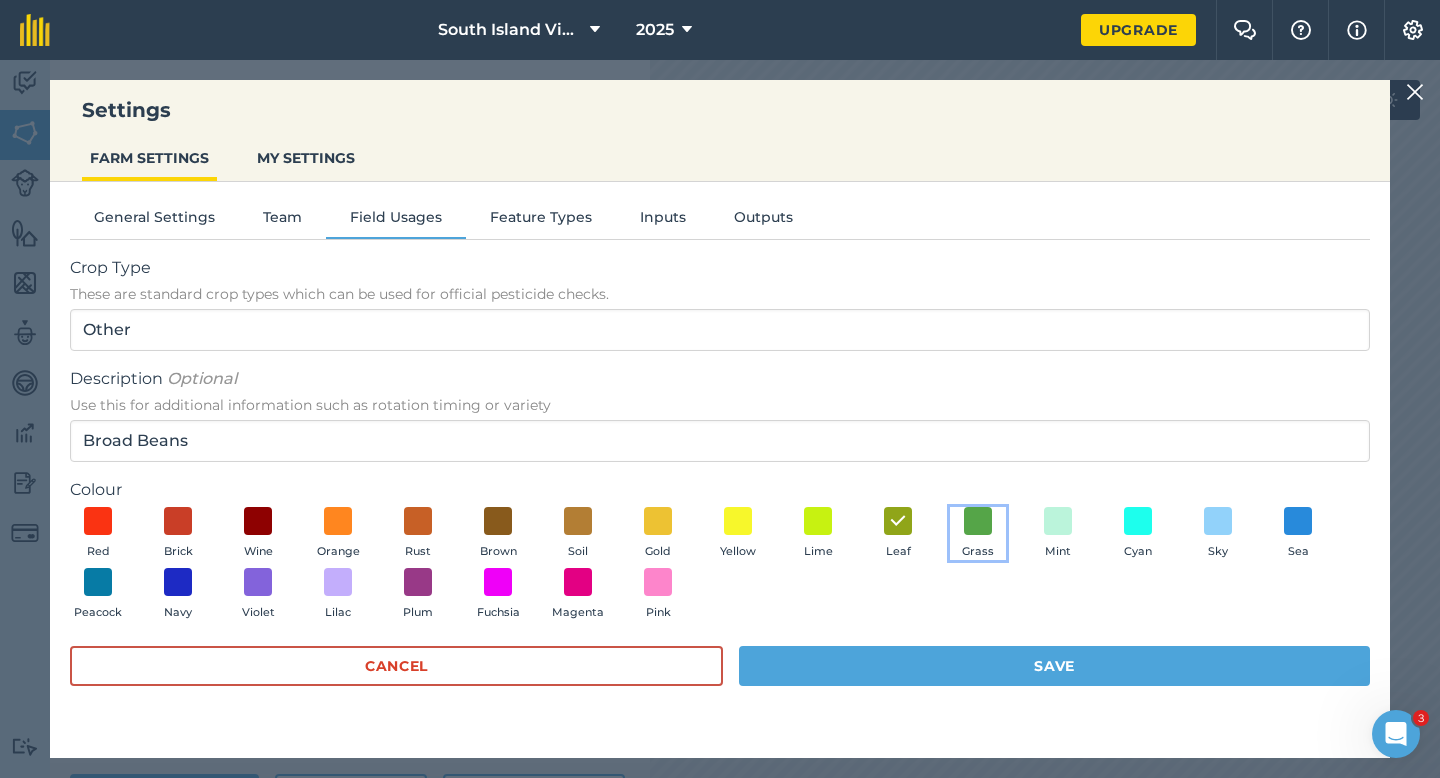 click on "Grass" at bounding box center [978, 534] 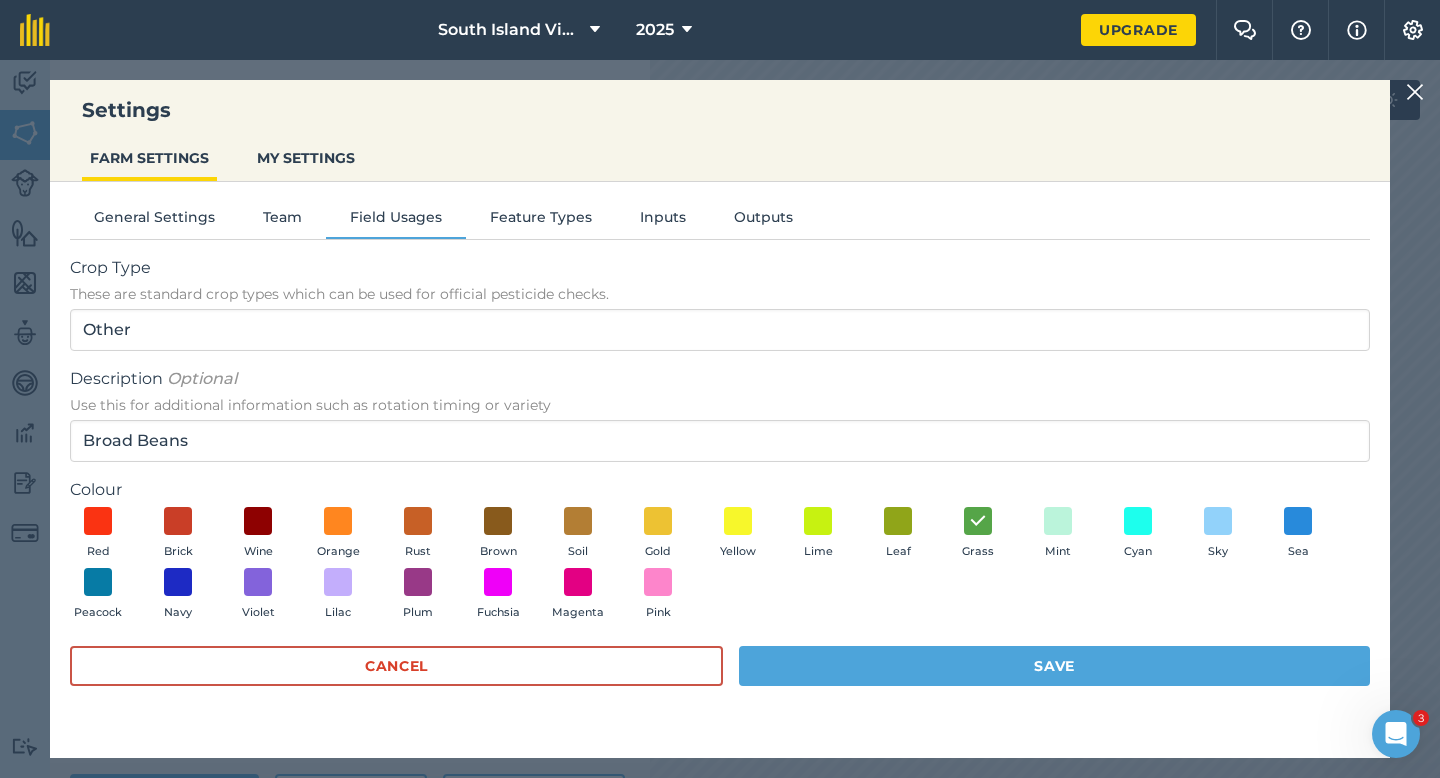 click on "Cancel Save" at bounding box center [720, 676] 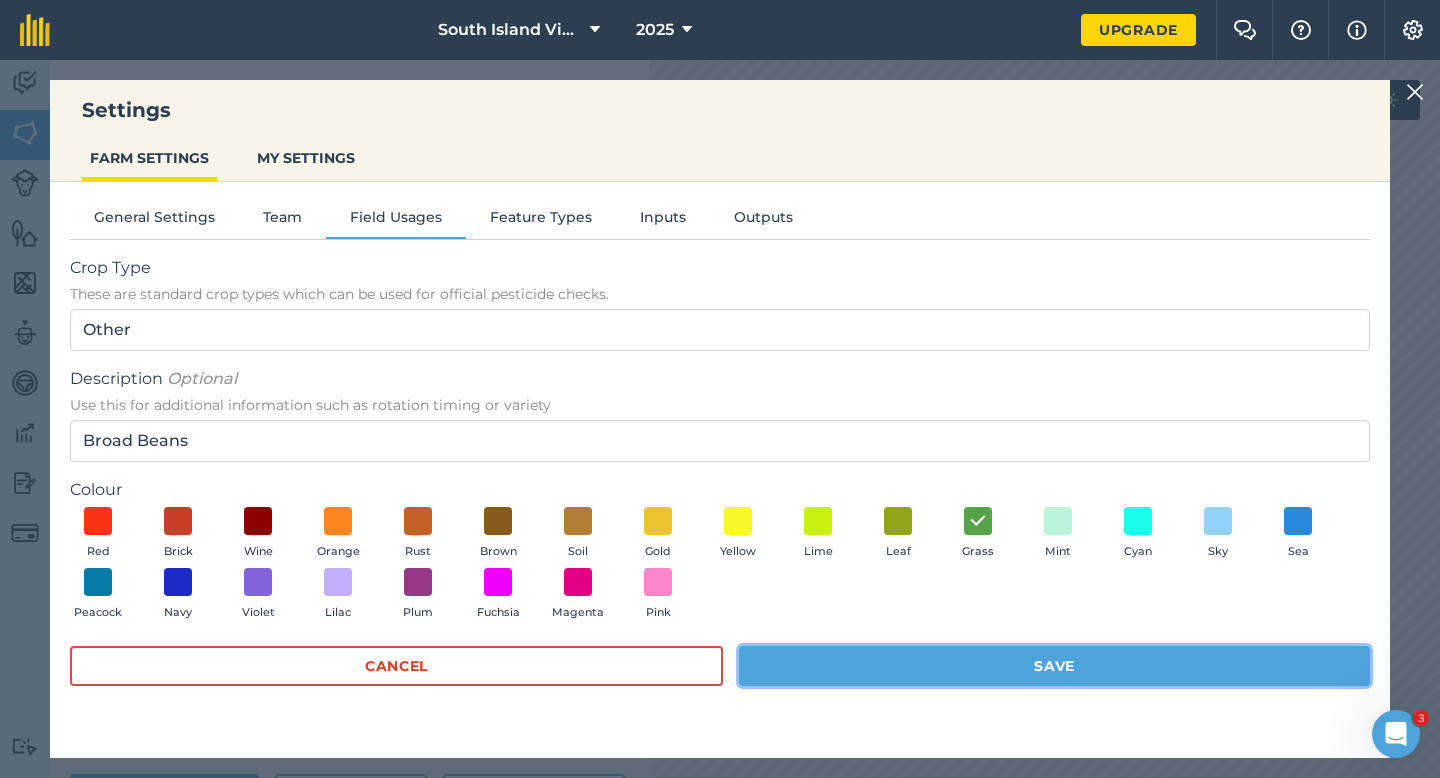 click on "Save" at bounding box center (1054, 666) 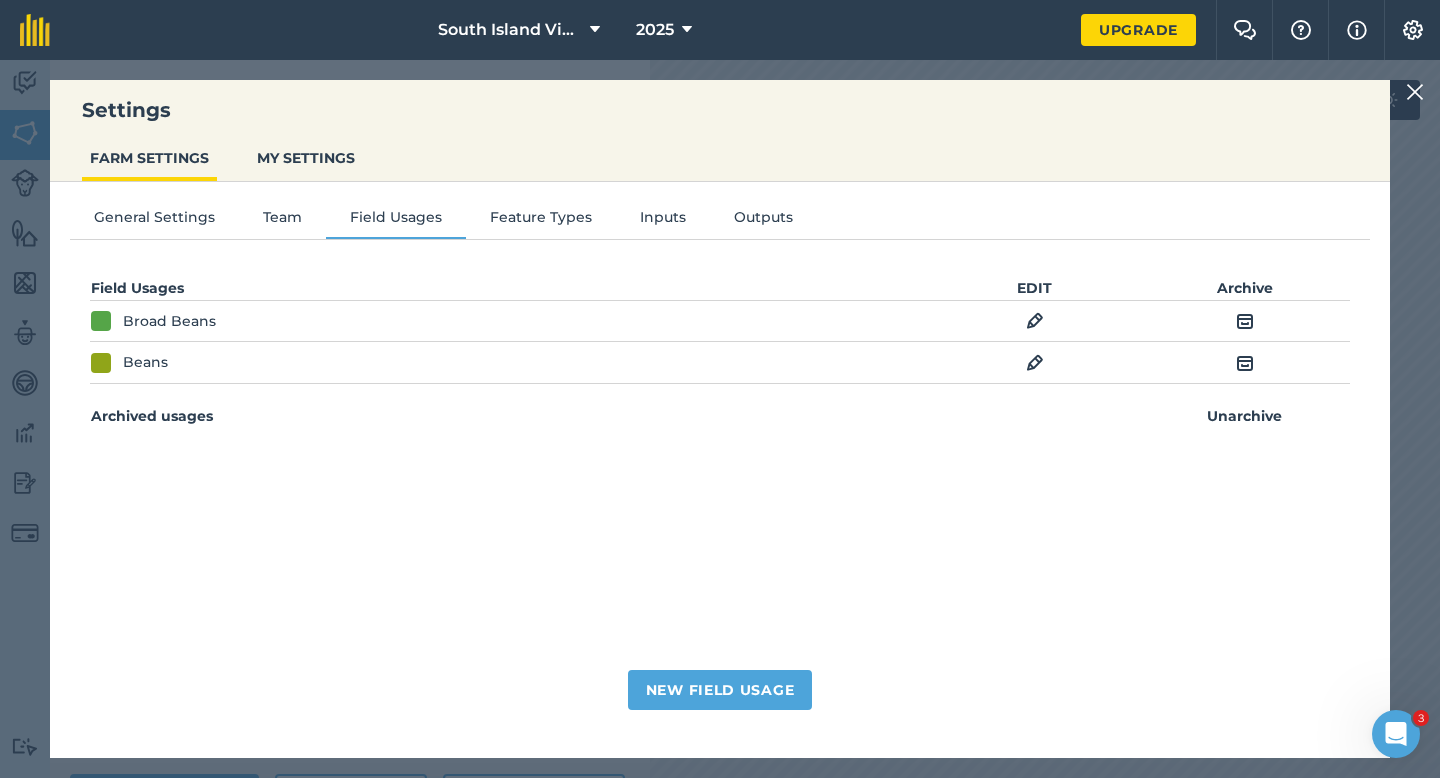 click on "Field Usages   EDIT Archive Broad Beans   EDIT Archive Beans   EDIT Archive Archived usages     Unarchive" at bounding box center (720, 467) 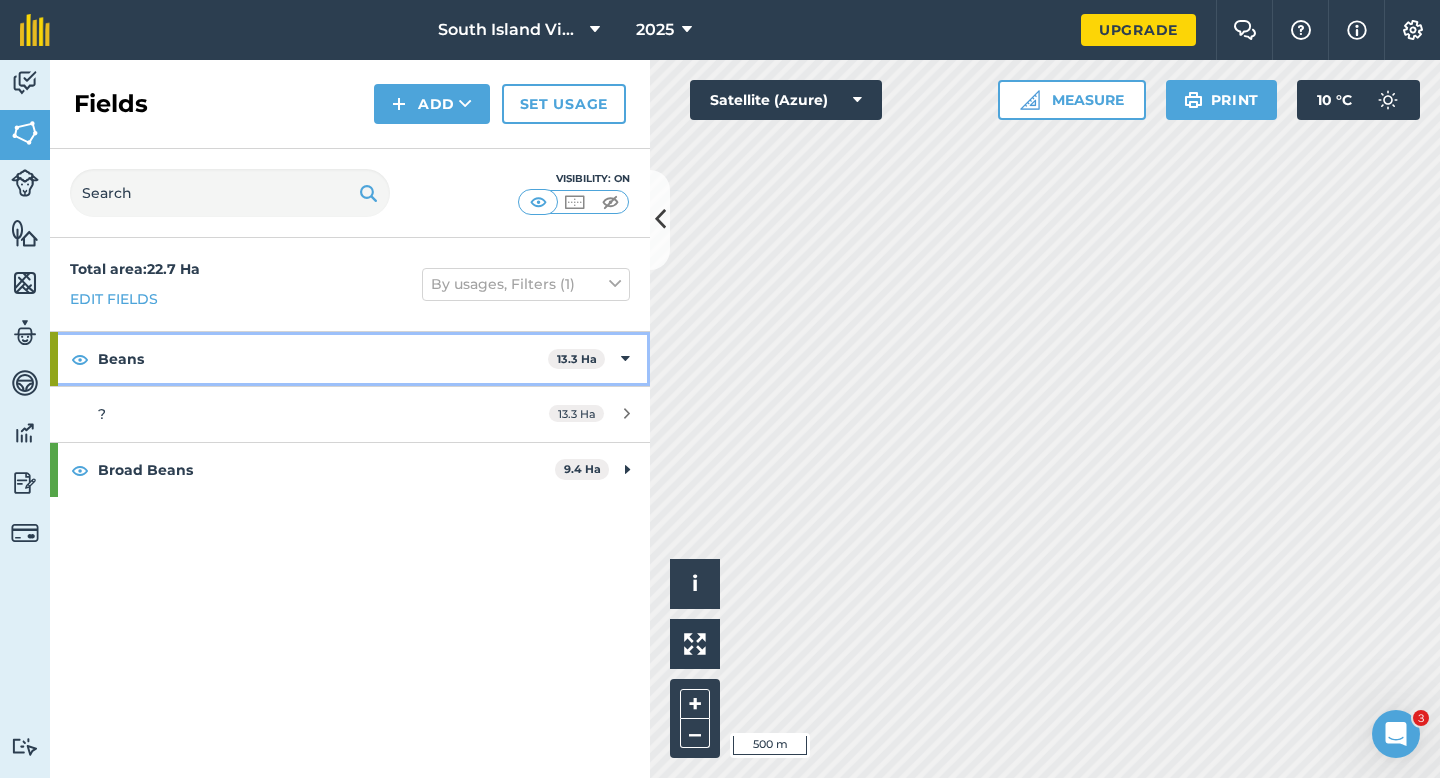 click on "Beans" at bounding box center [323, 359] 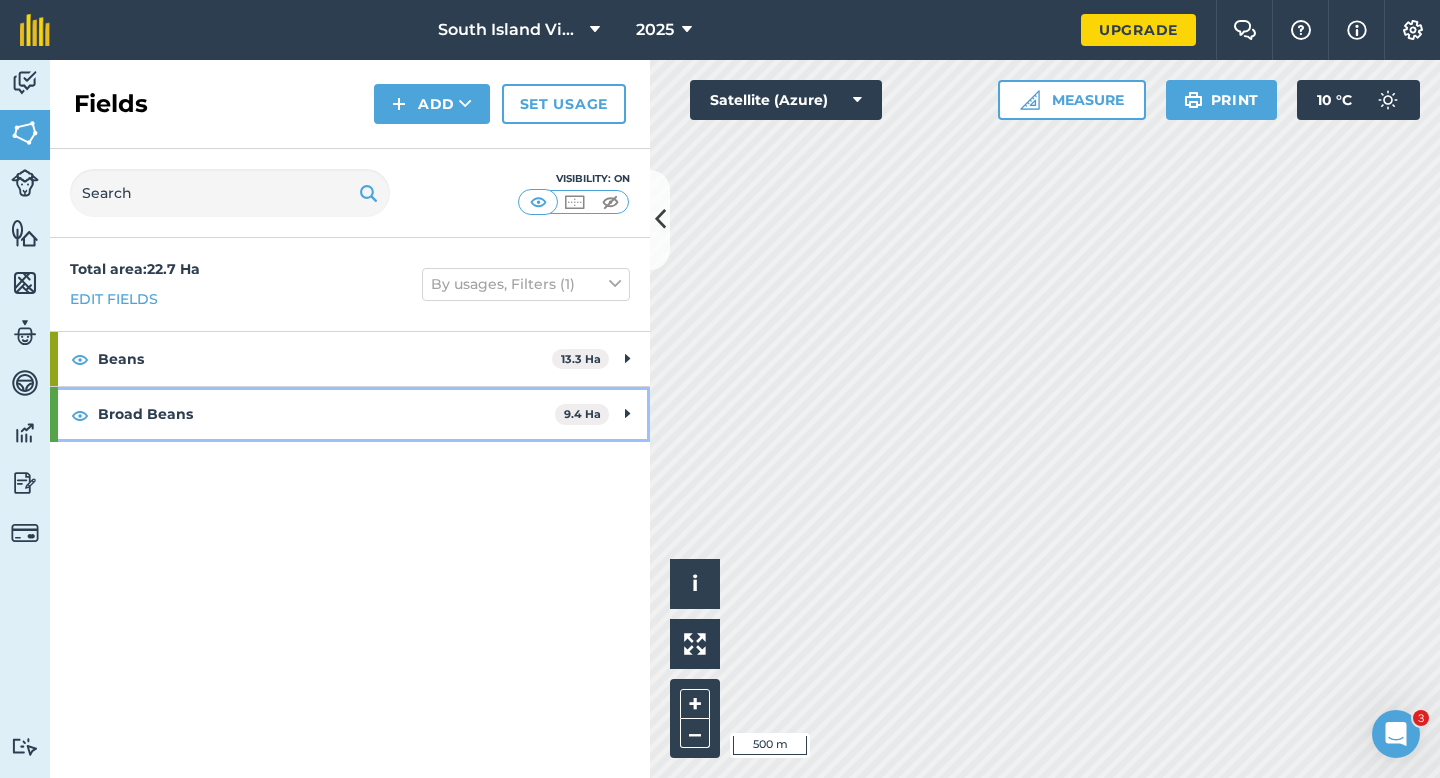 click on "Broad Beans" at bounding box center (326, 414) 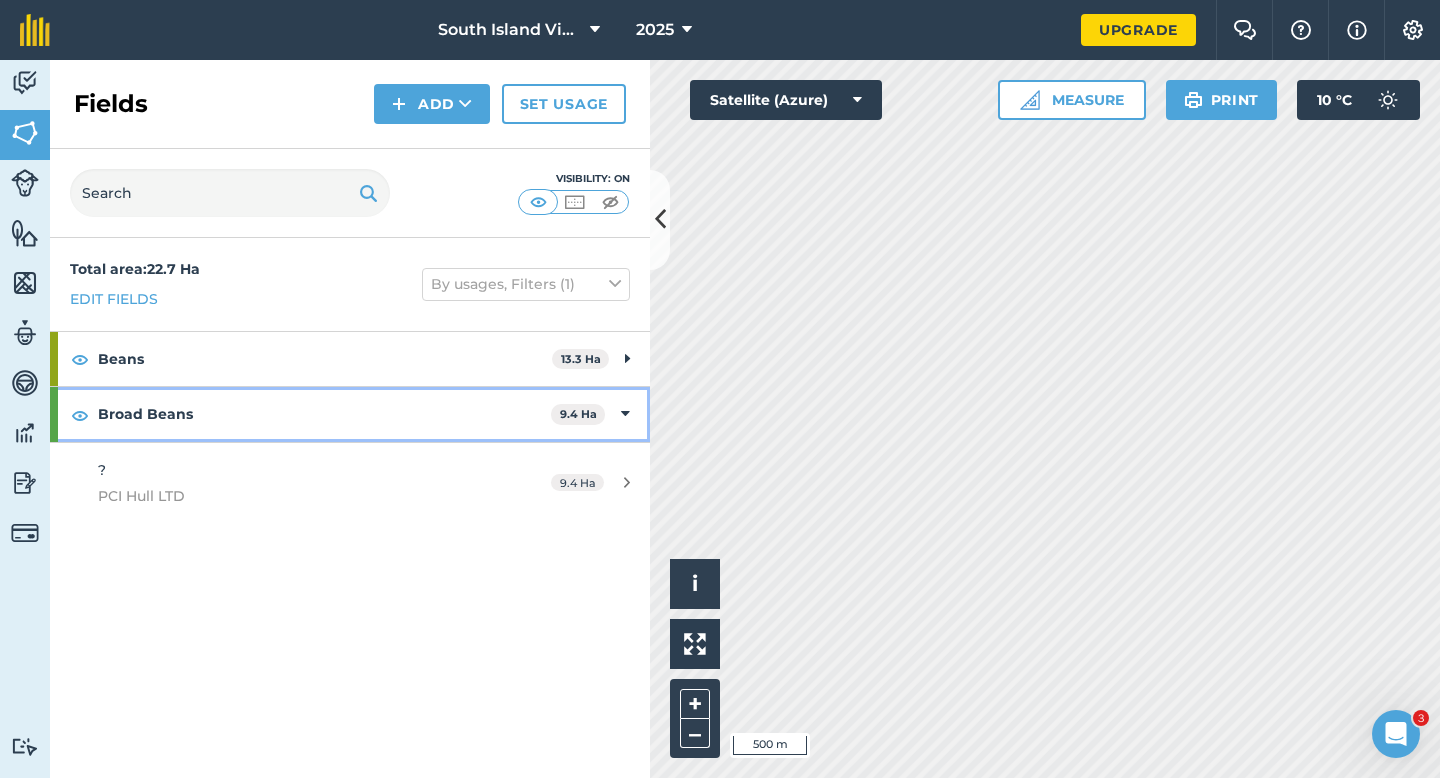 click on "Broad Beans" at bounding box center (324, 414) 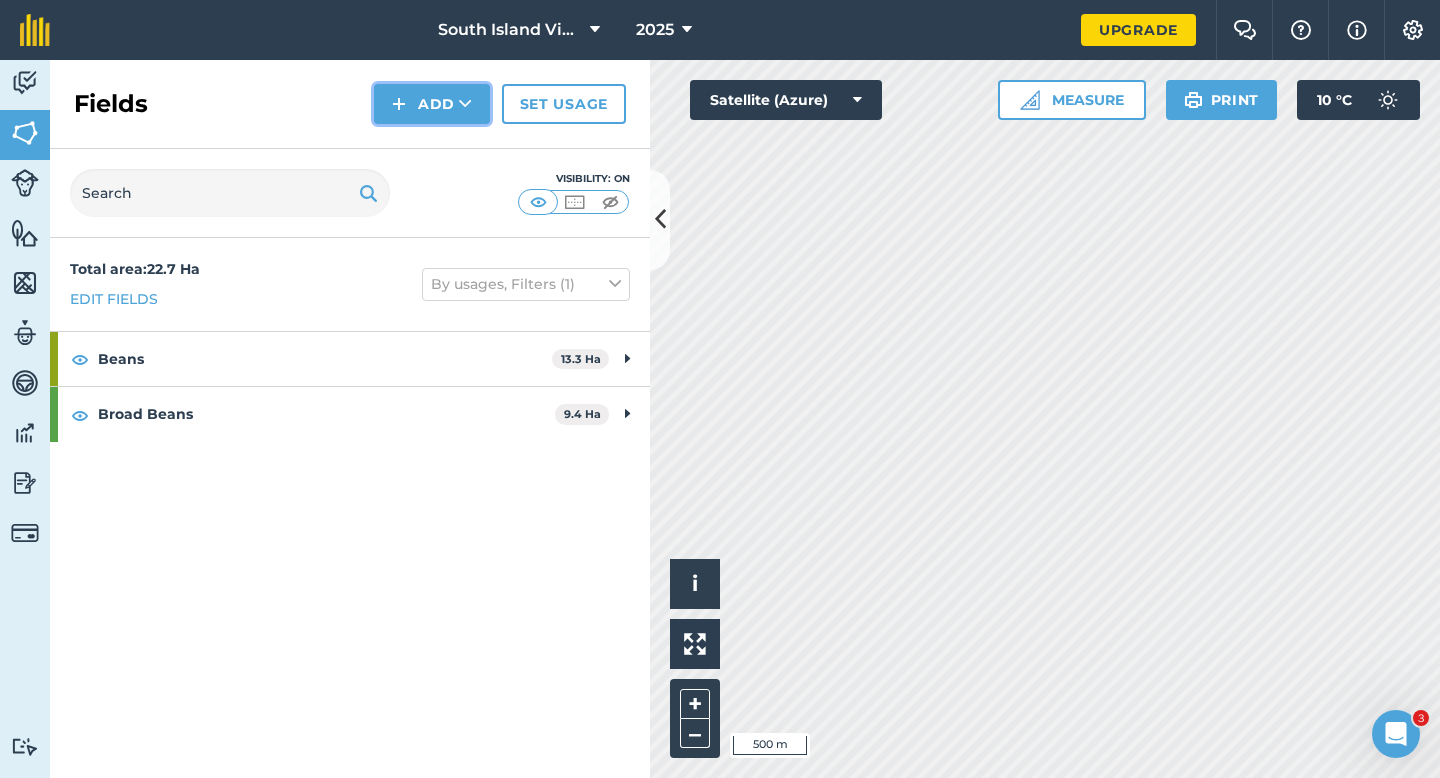 click on "Add" at bounding box center [432, 104] 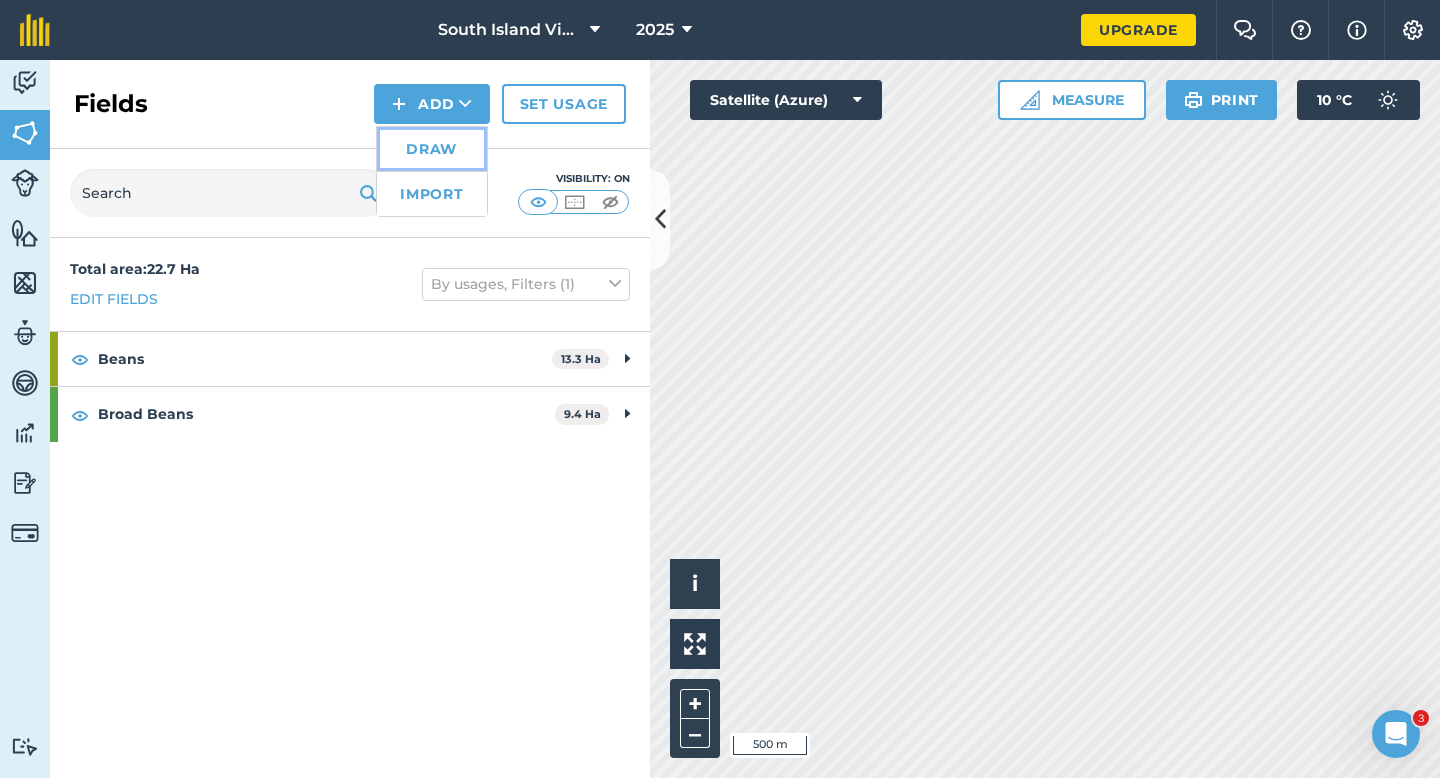 click on "Draw" at bounding box center (432, 149) 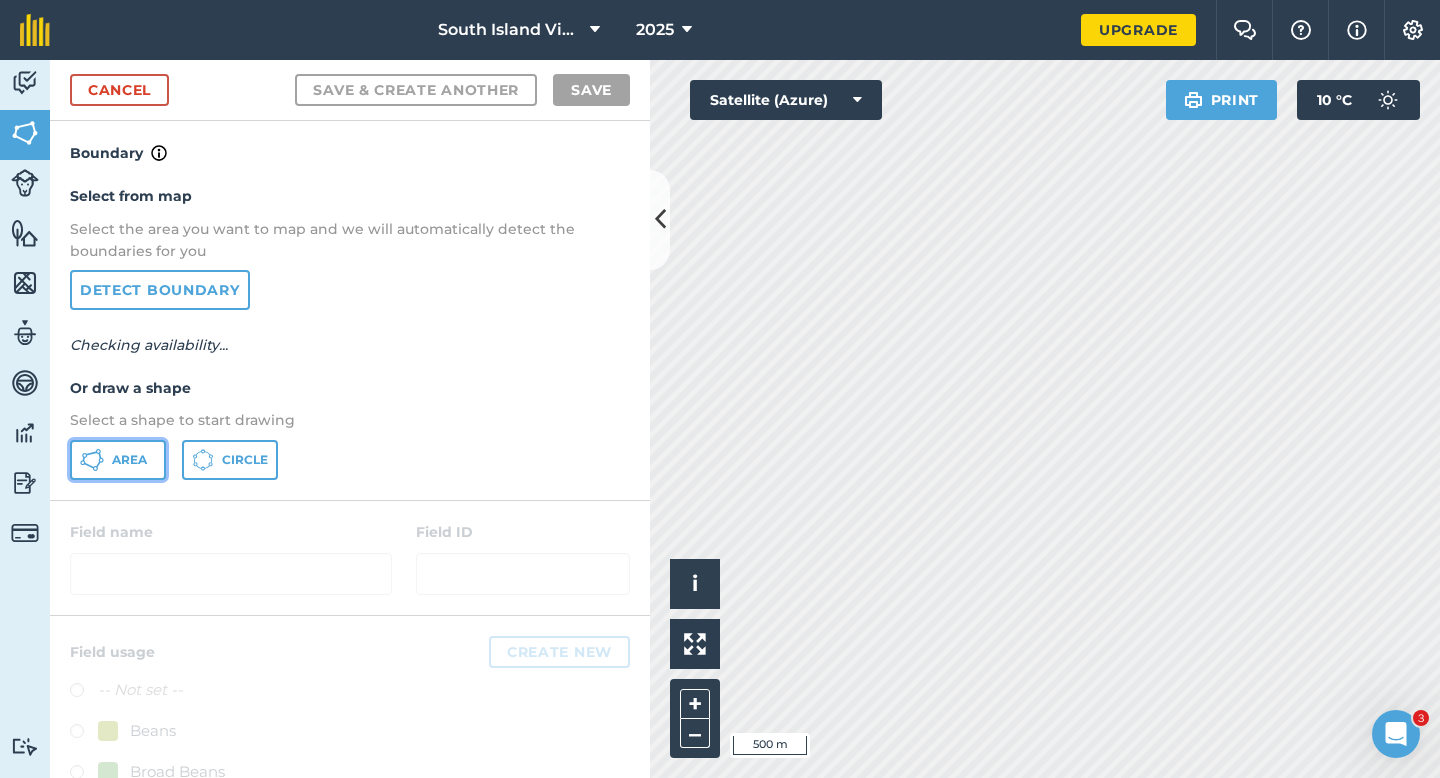 click on "Area" at bounding box center (129, 460) 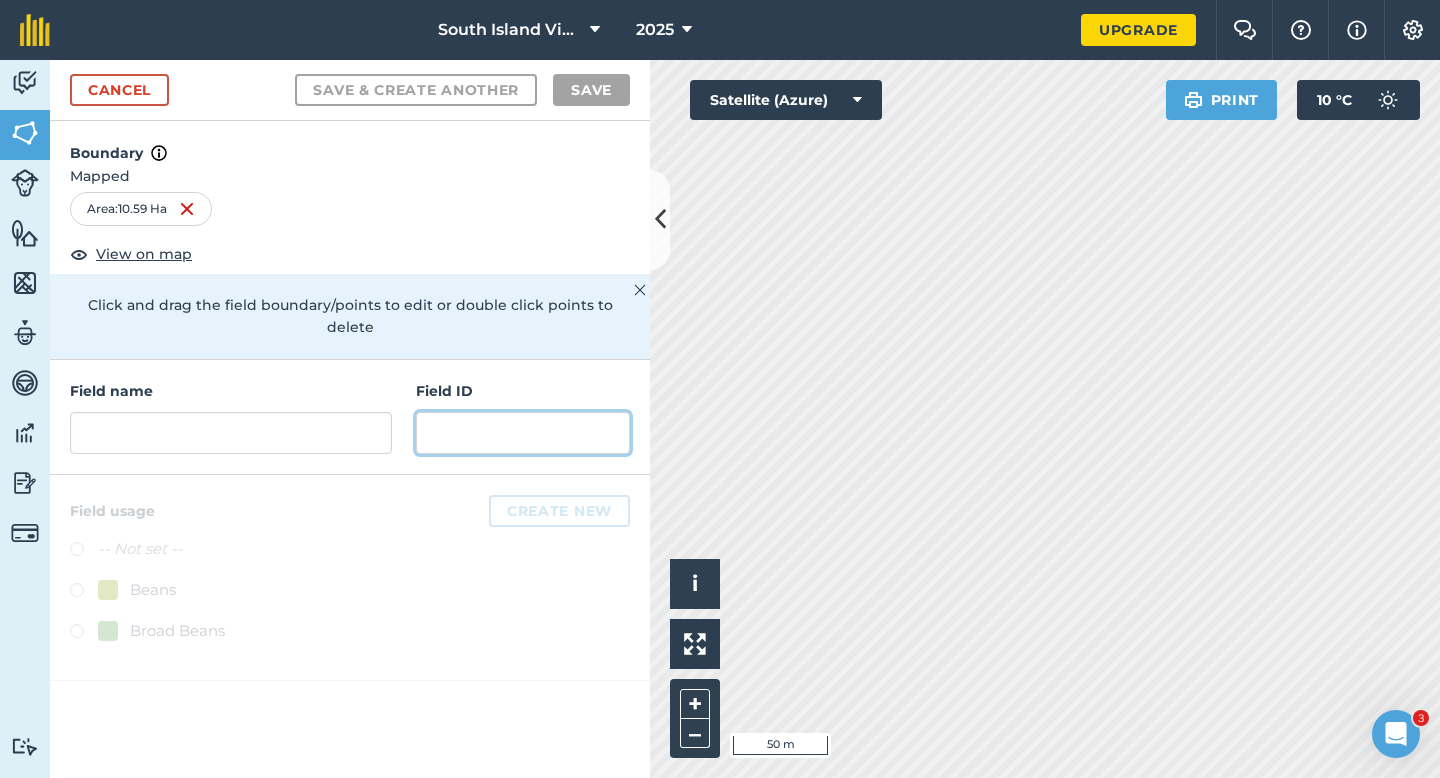 click at bounding box center (523, 433) 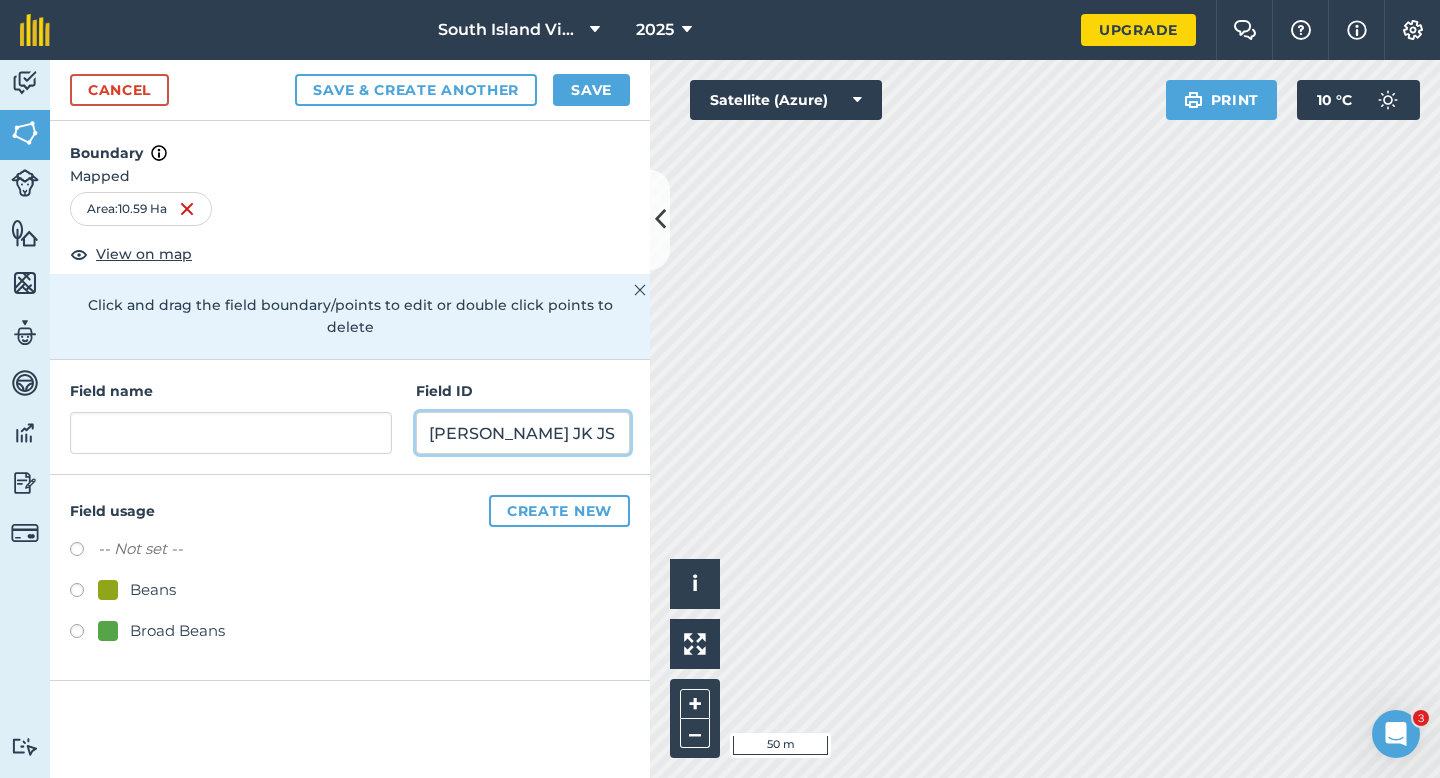type on "[PERSON_NAME] JK JS & JD" 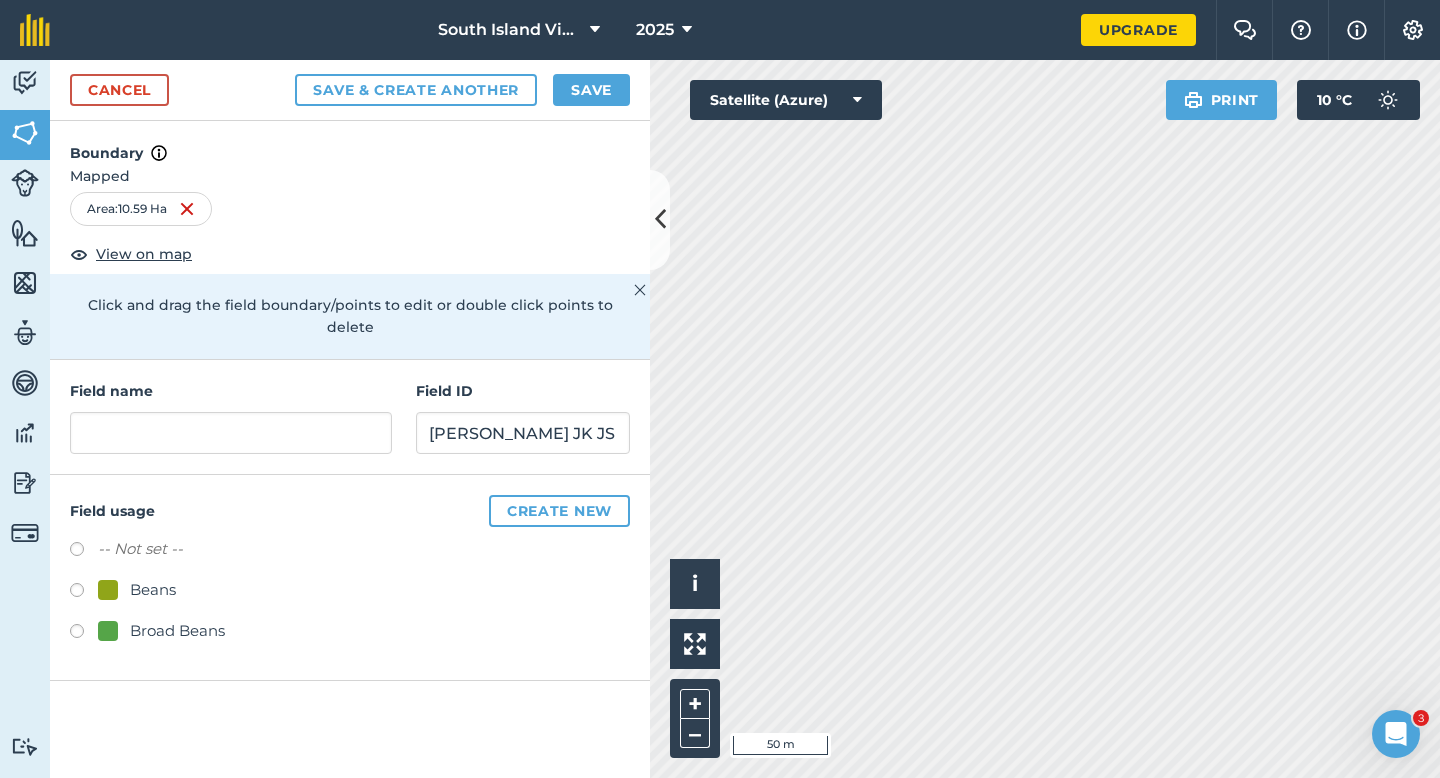 click on "Beans" at bounding box center (153, 590) 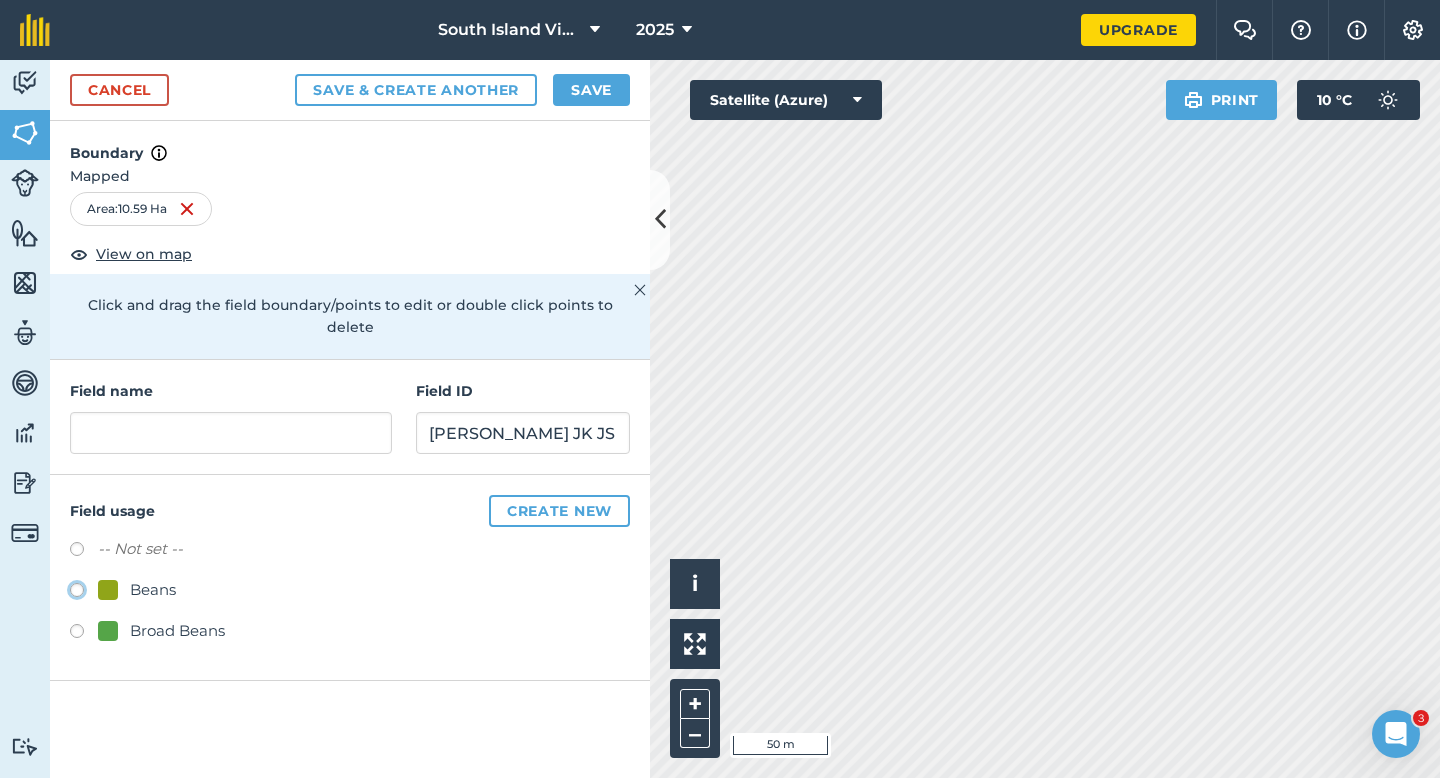 click on "Beans" at bounding box center (-9923, 589) 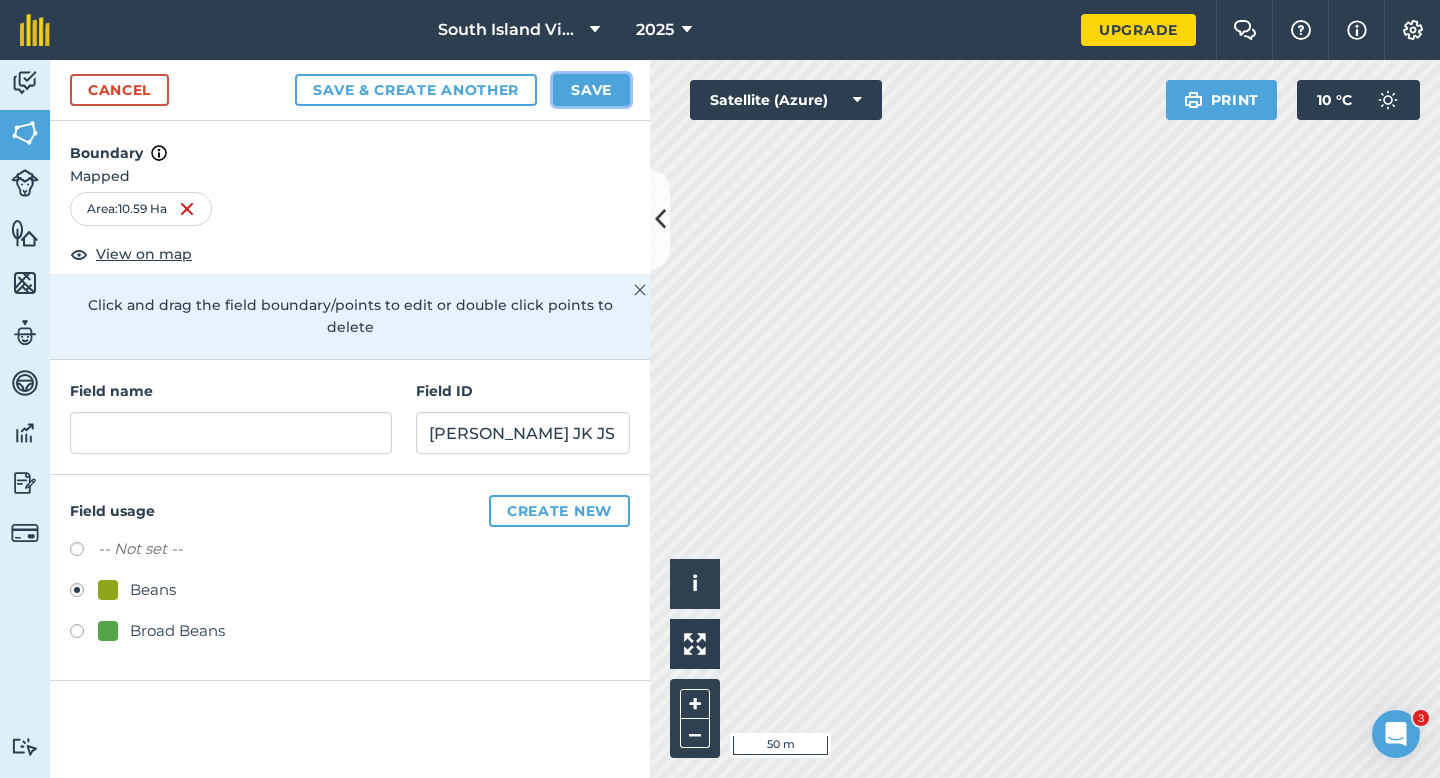 click on "Save" at bounding box center (591, 90) 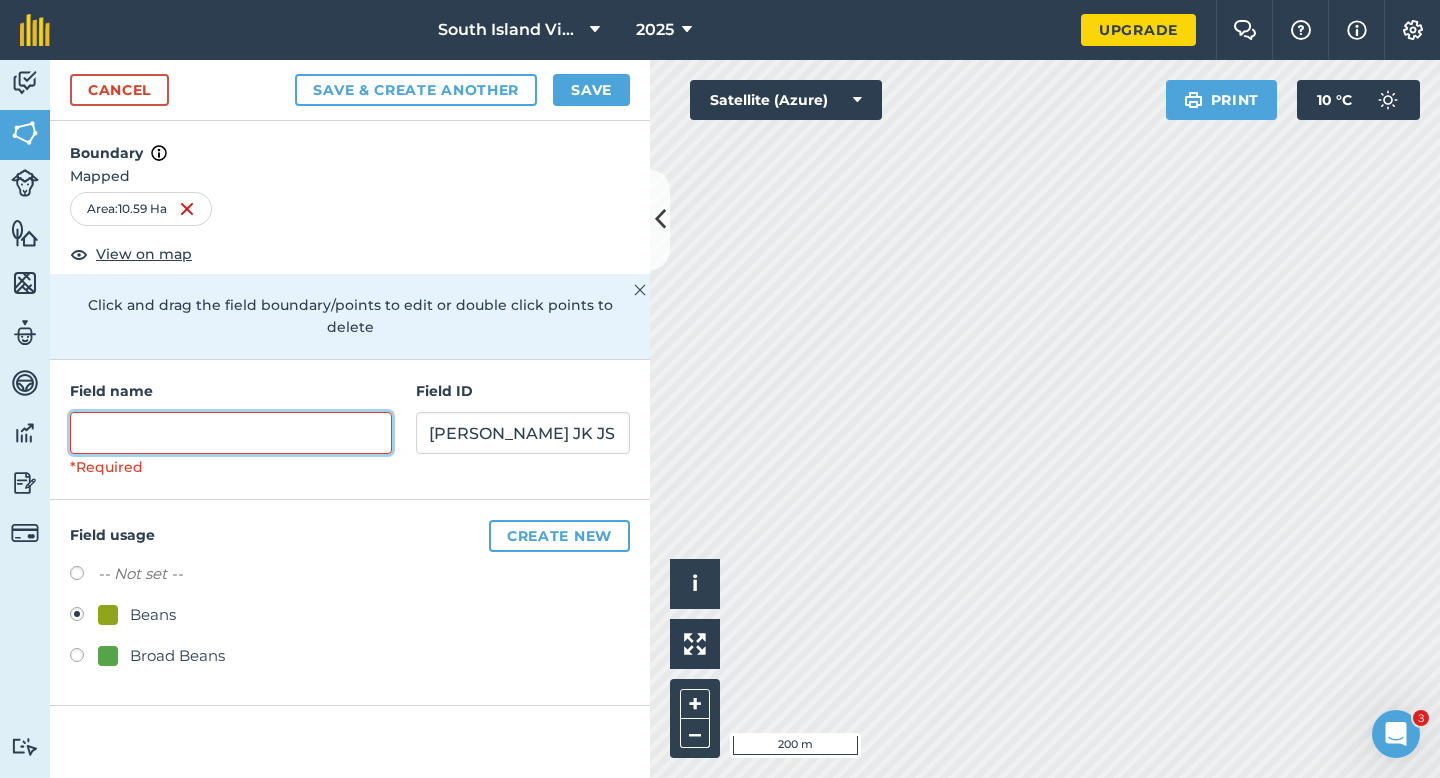 click at bounding box center [231, 433] 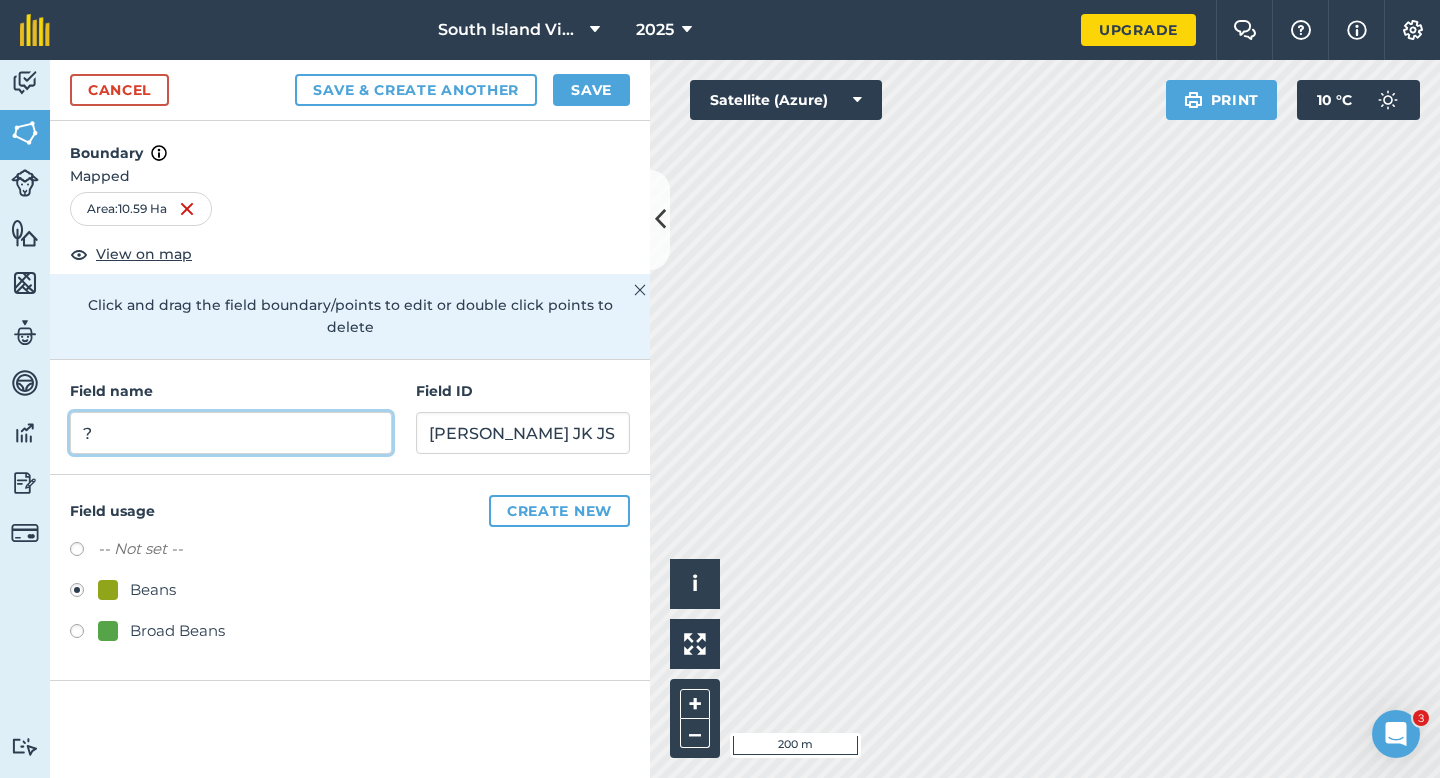 type on "?" 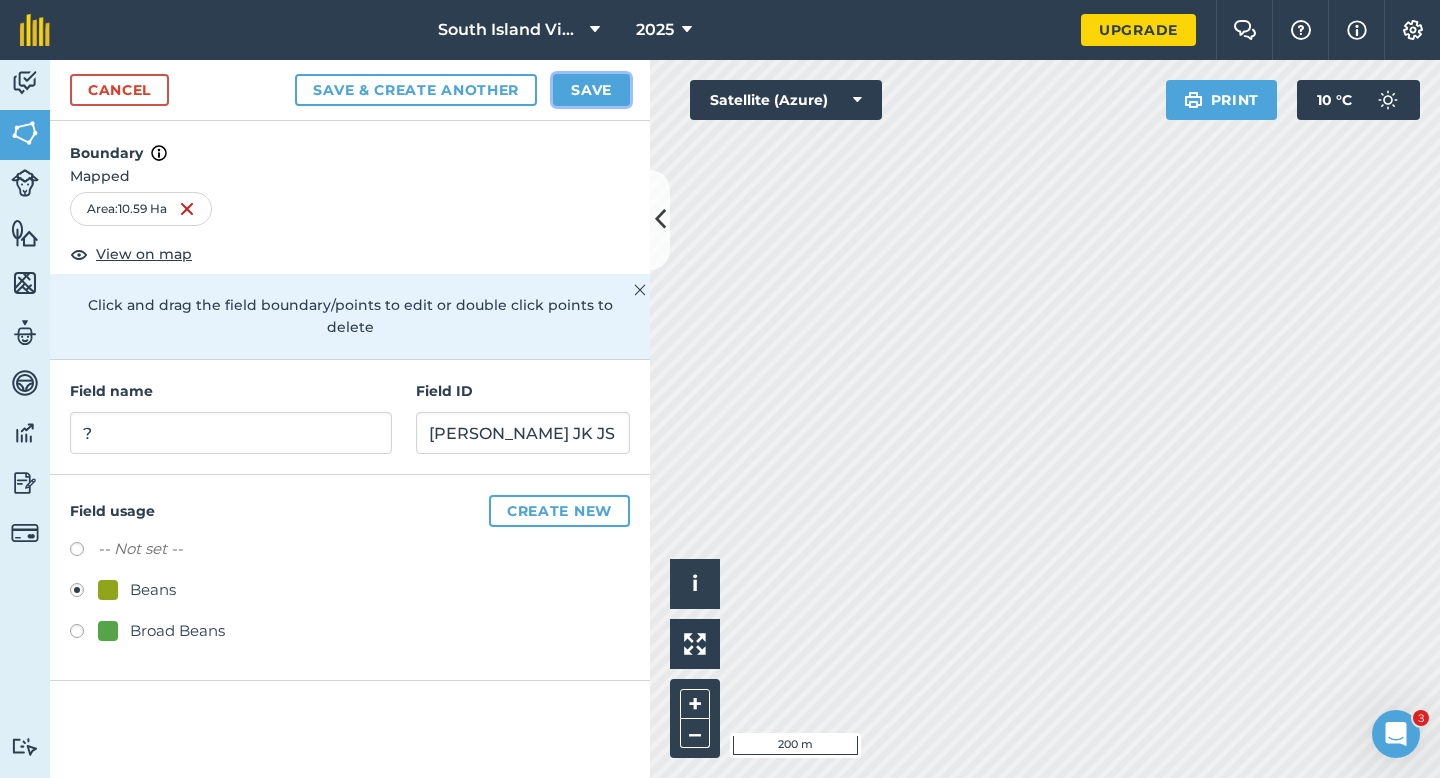 click on "Save" at bounding box center (591, 90) 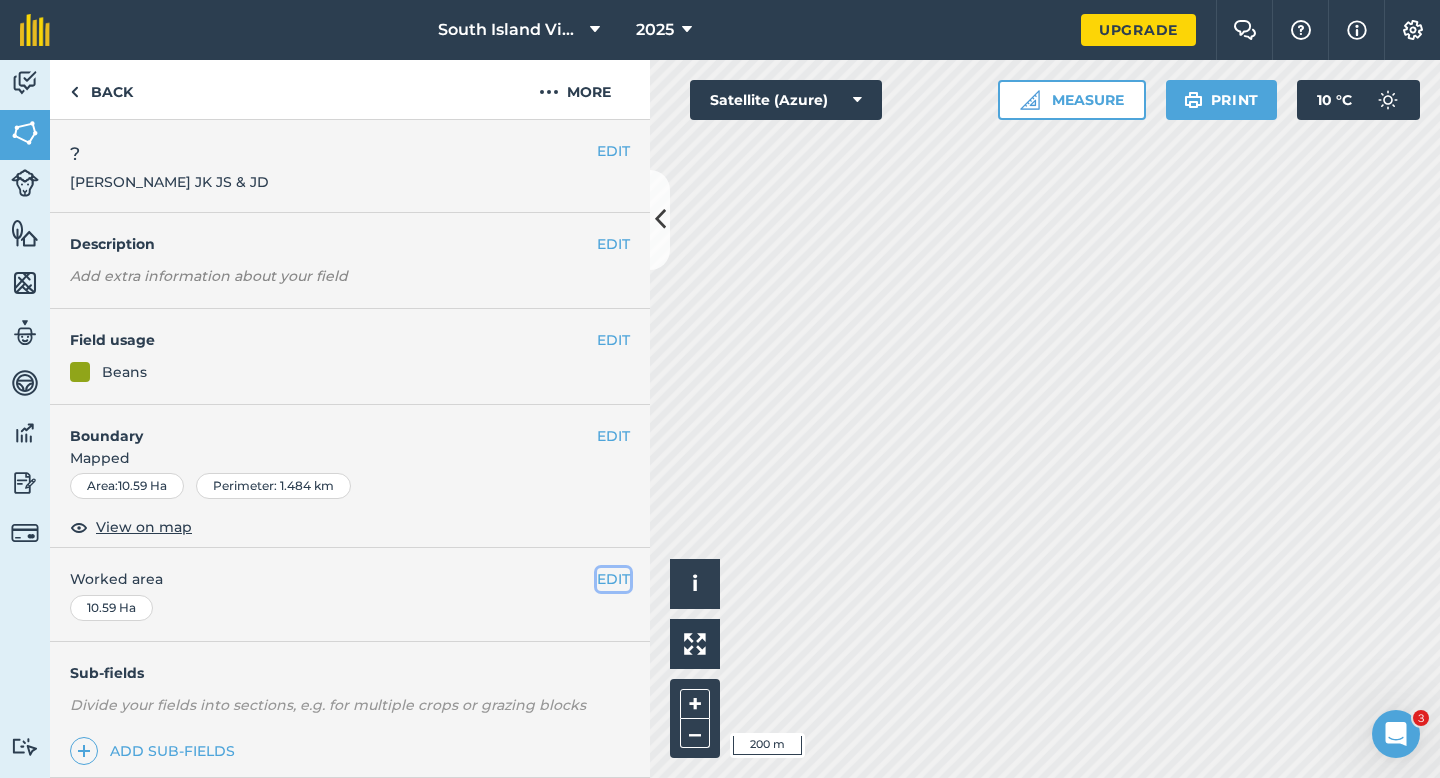 click on "EDIT" at bounding box center [613, 579] 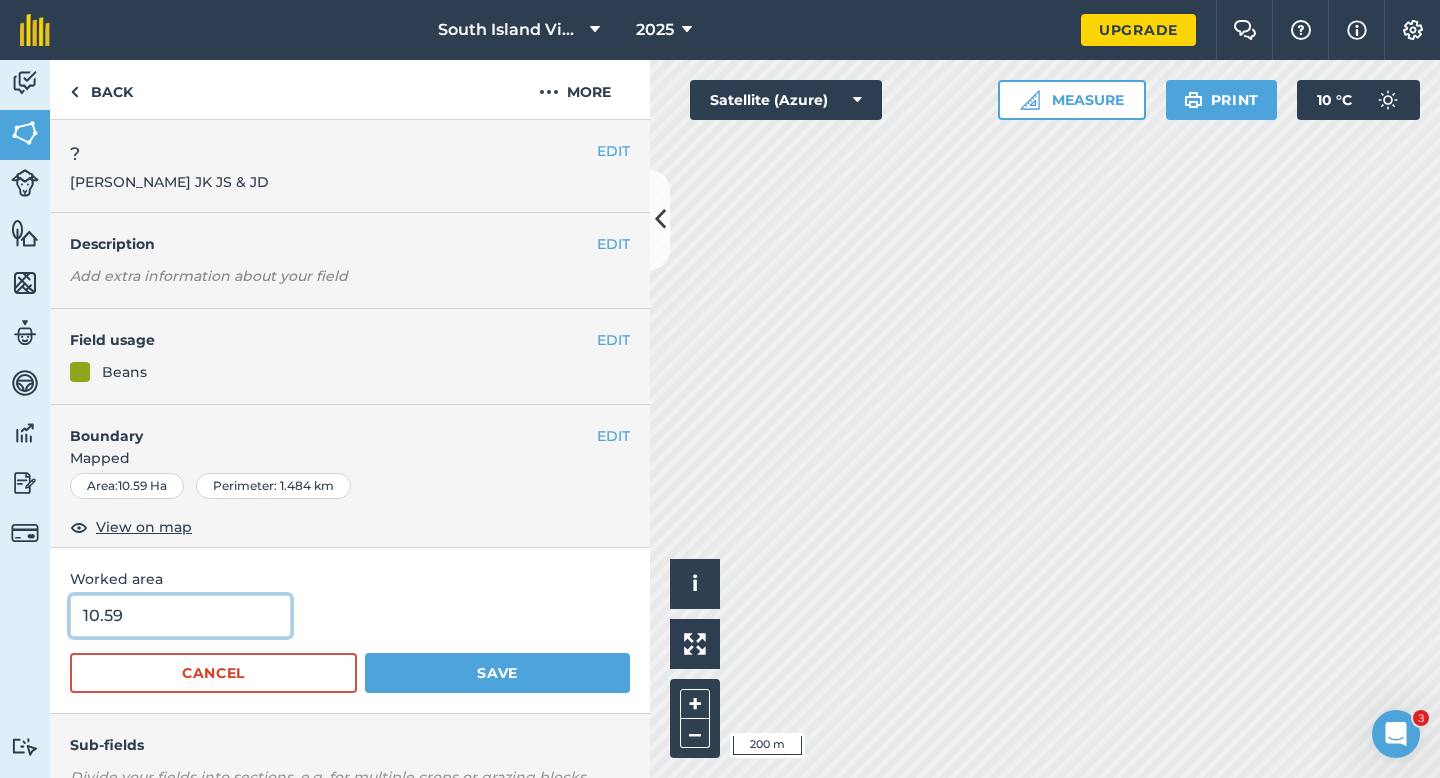 click on "10.59" at bounding box center [180, 616] 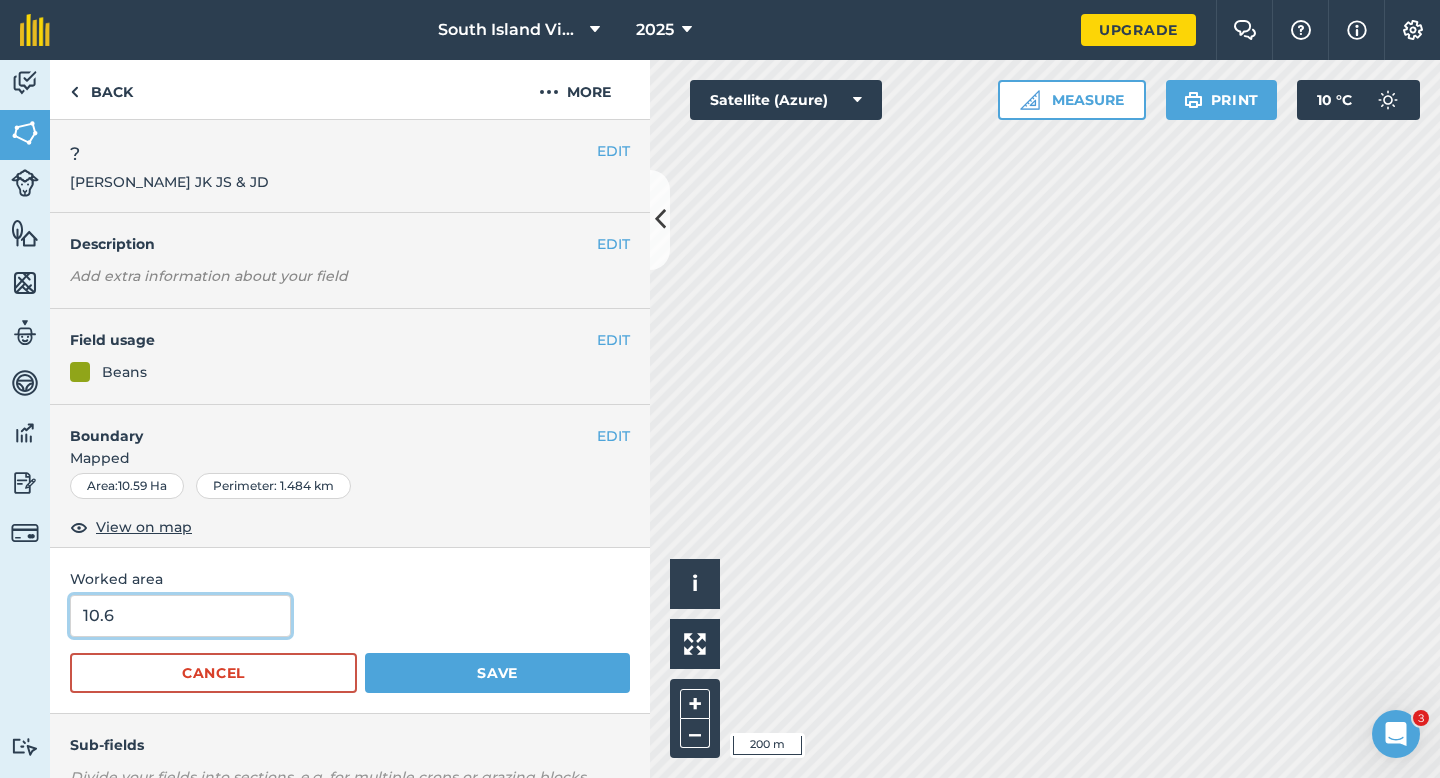 type on "10.6" 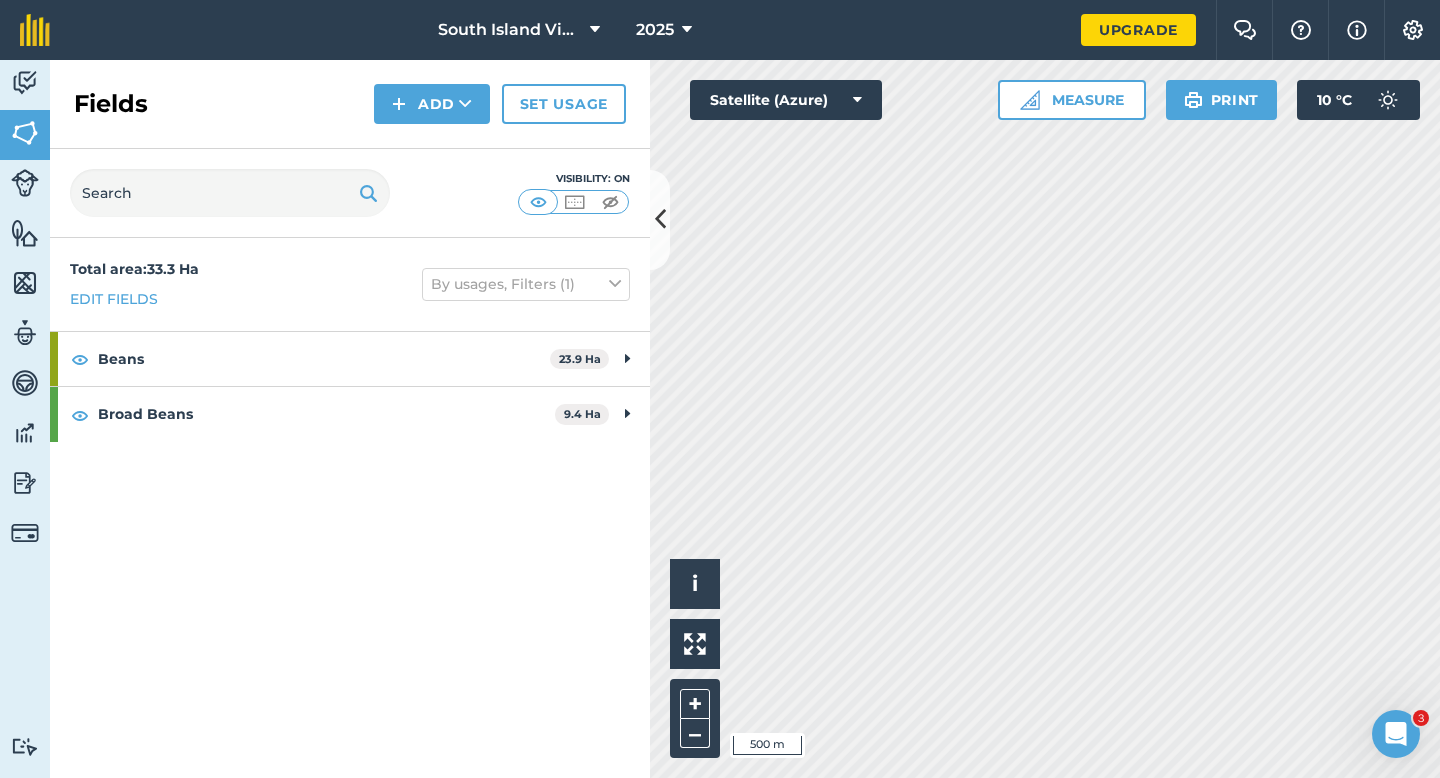 click on "Fields   Add   Set usage" at bounding box center [350, 104] 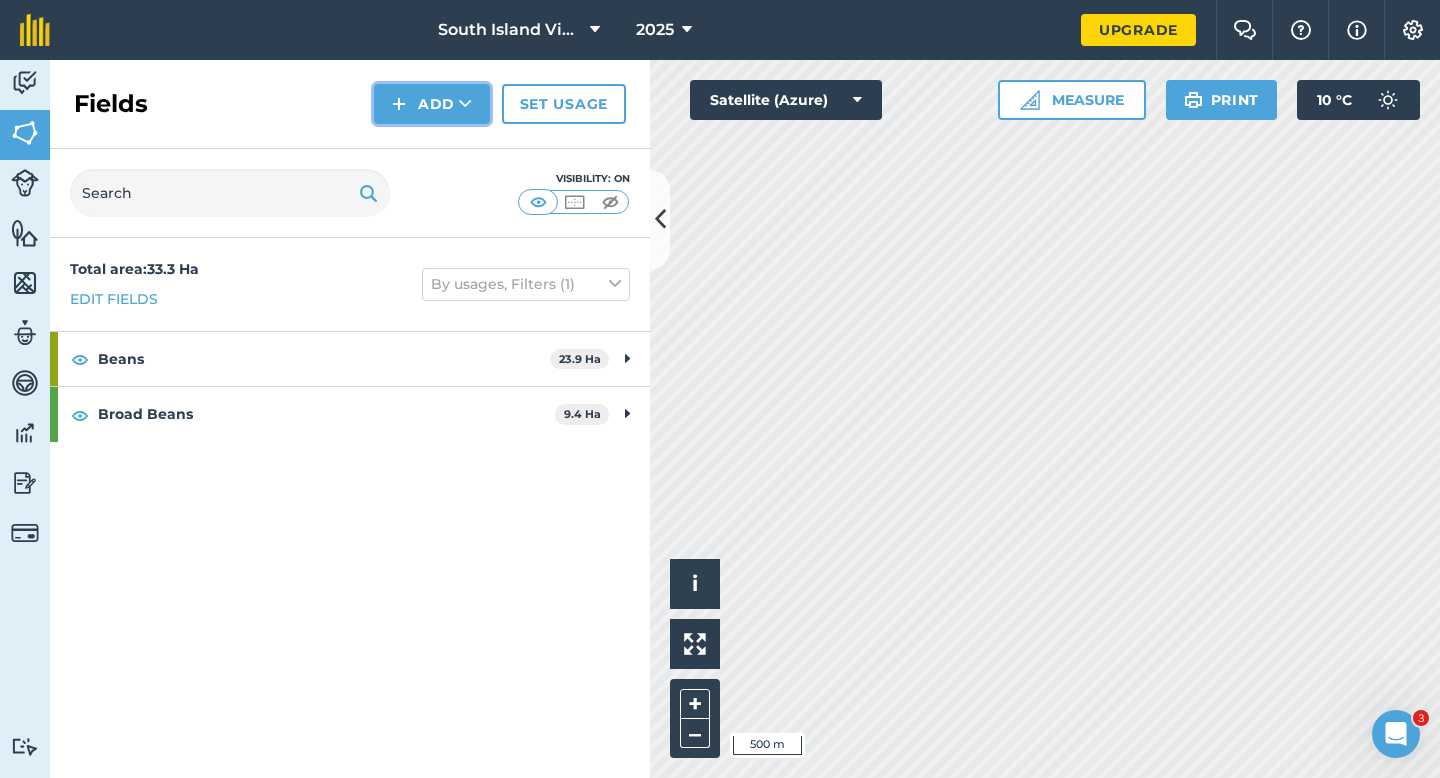 click on "Add" at bounding box center [432, 104] 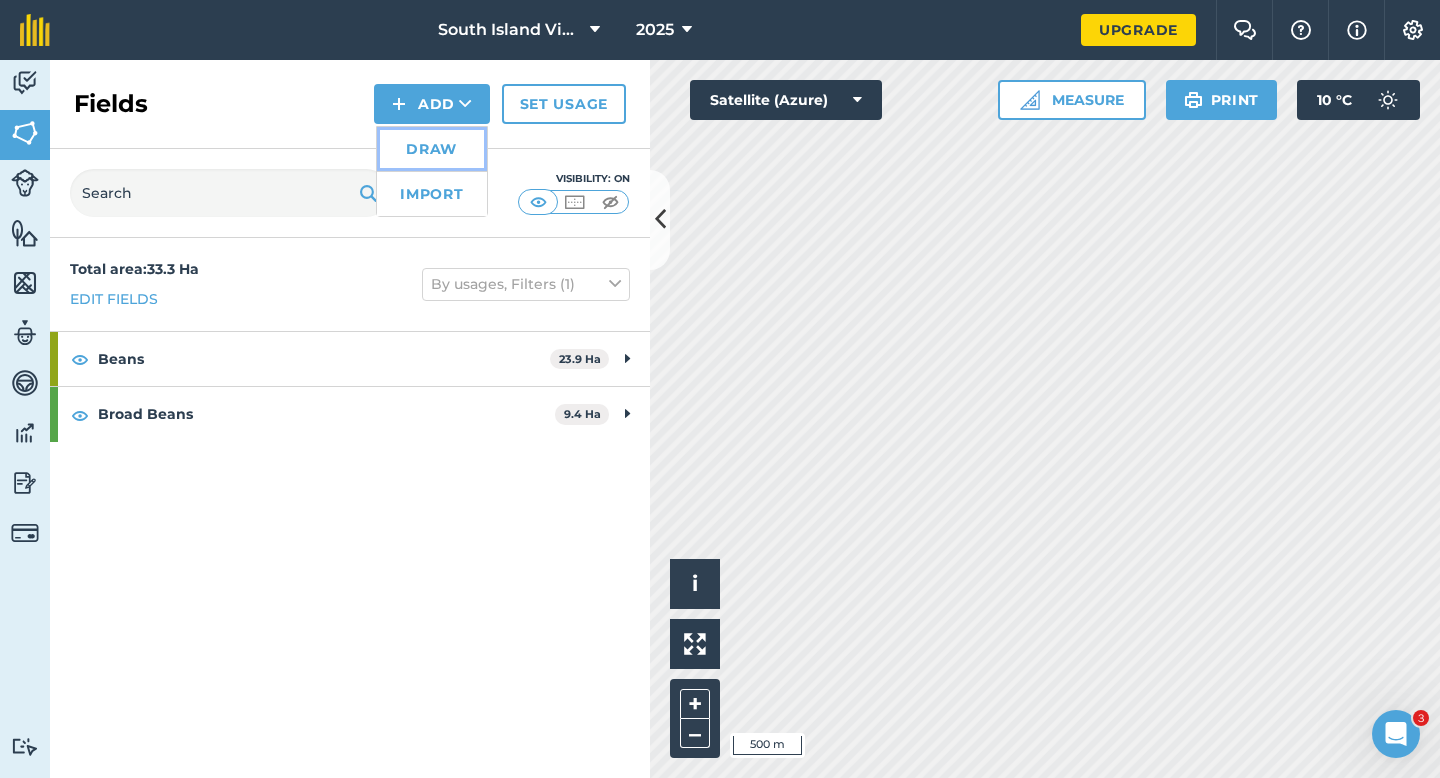 click on "Draw" at bounding box center (432, 149) 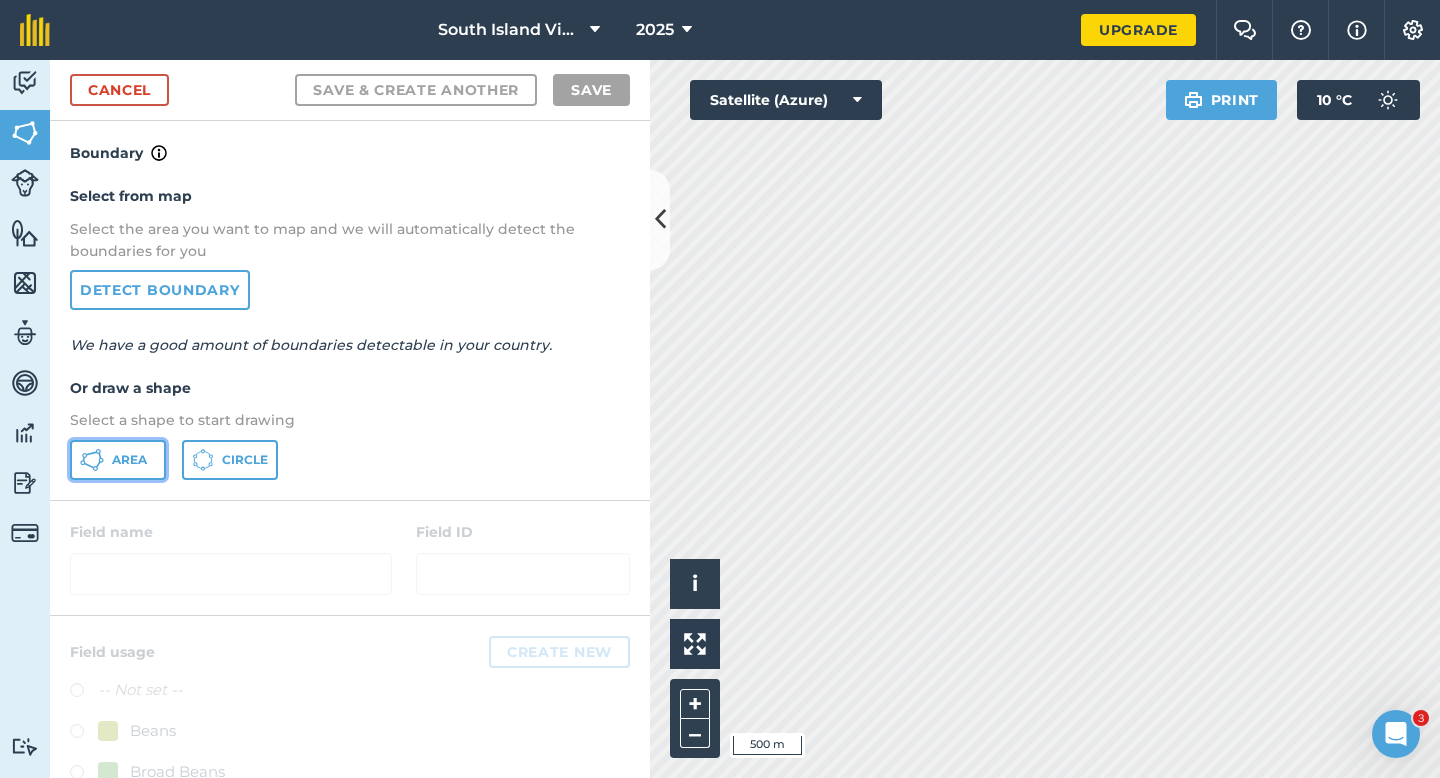 click on "Area" at bounding box center (129, 460) 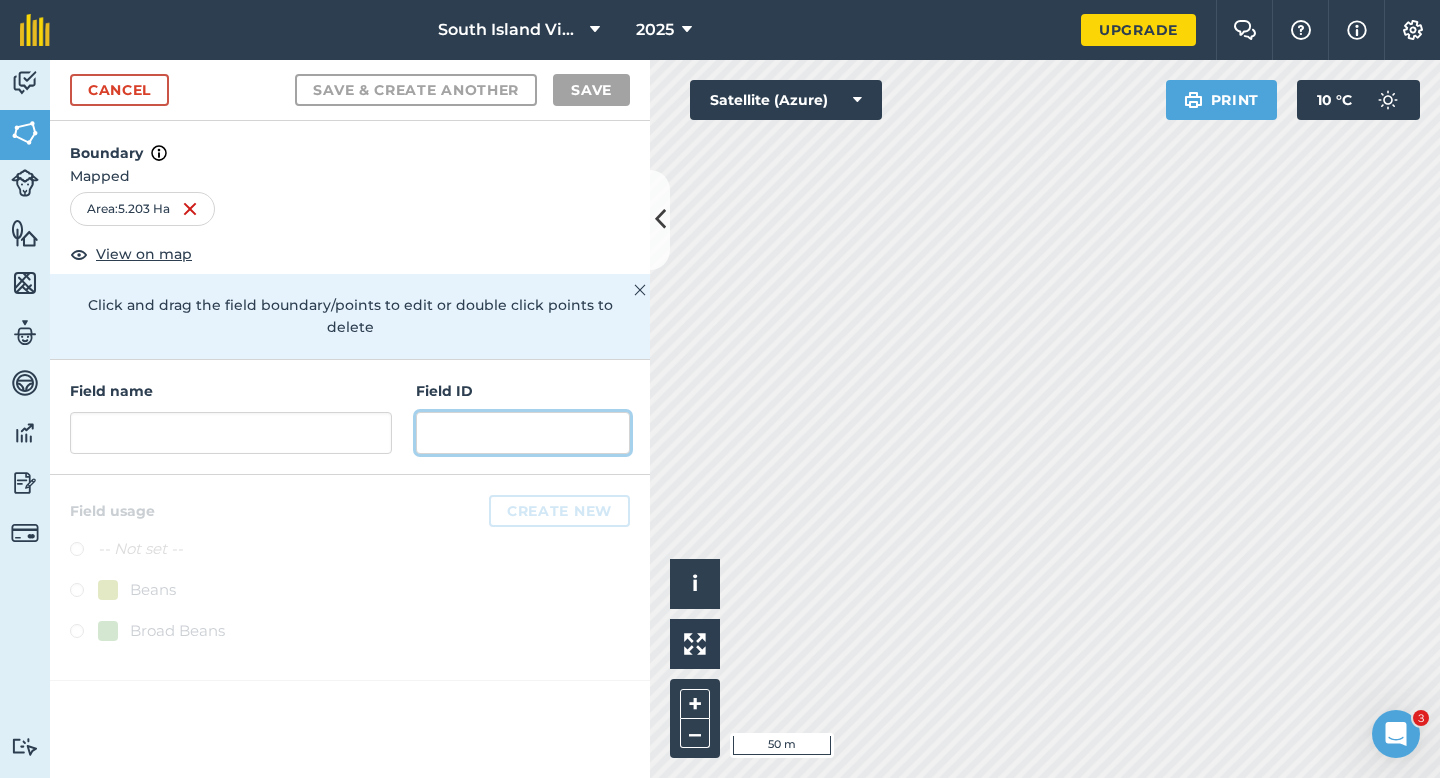 click at bounding box center (523, 433) 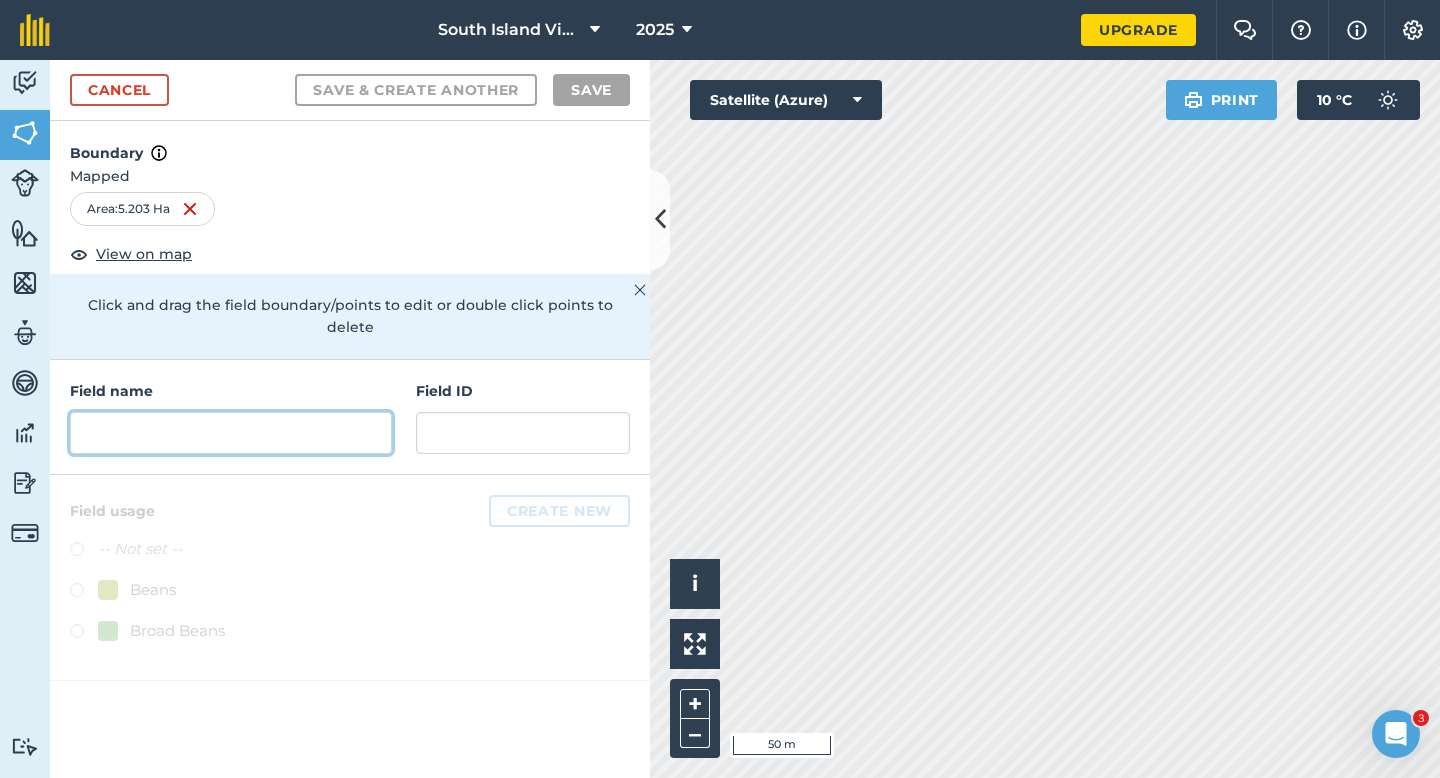 click at bounding box center [231, 433] 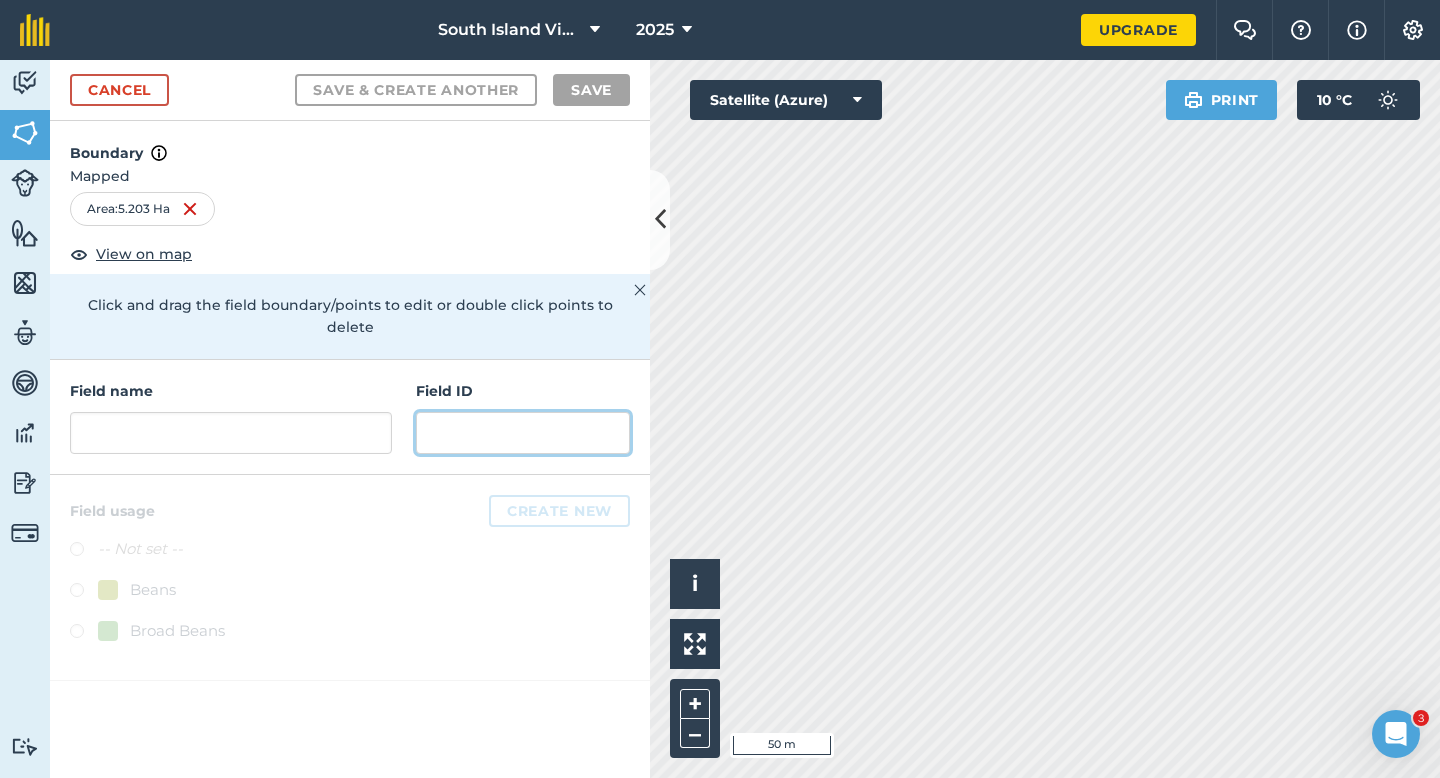 click at bounding box center [523, 433] 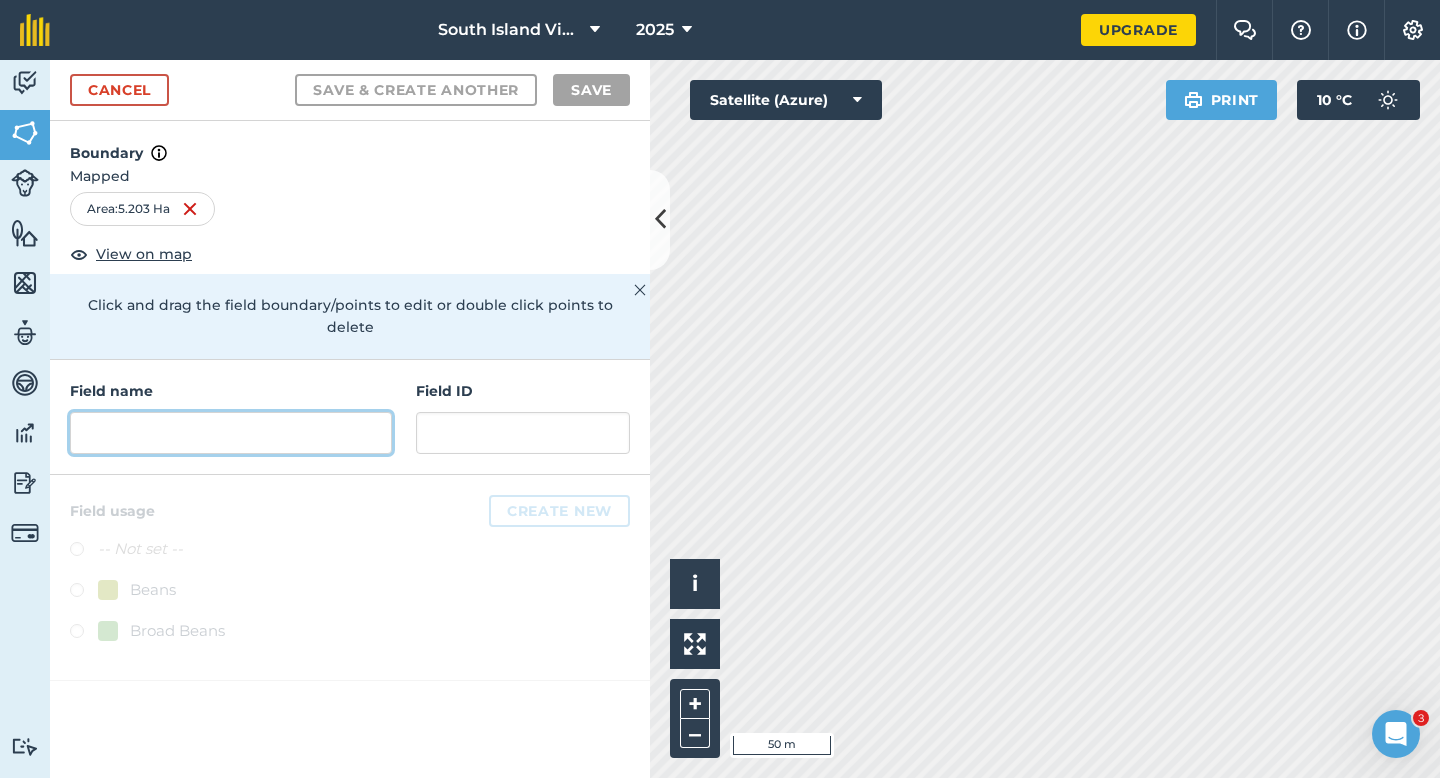 click at bounding box center [231, 433] 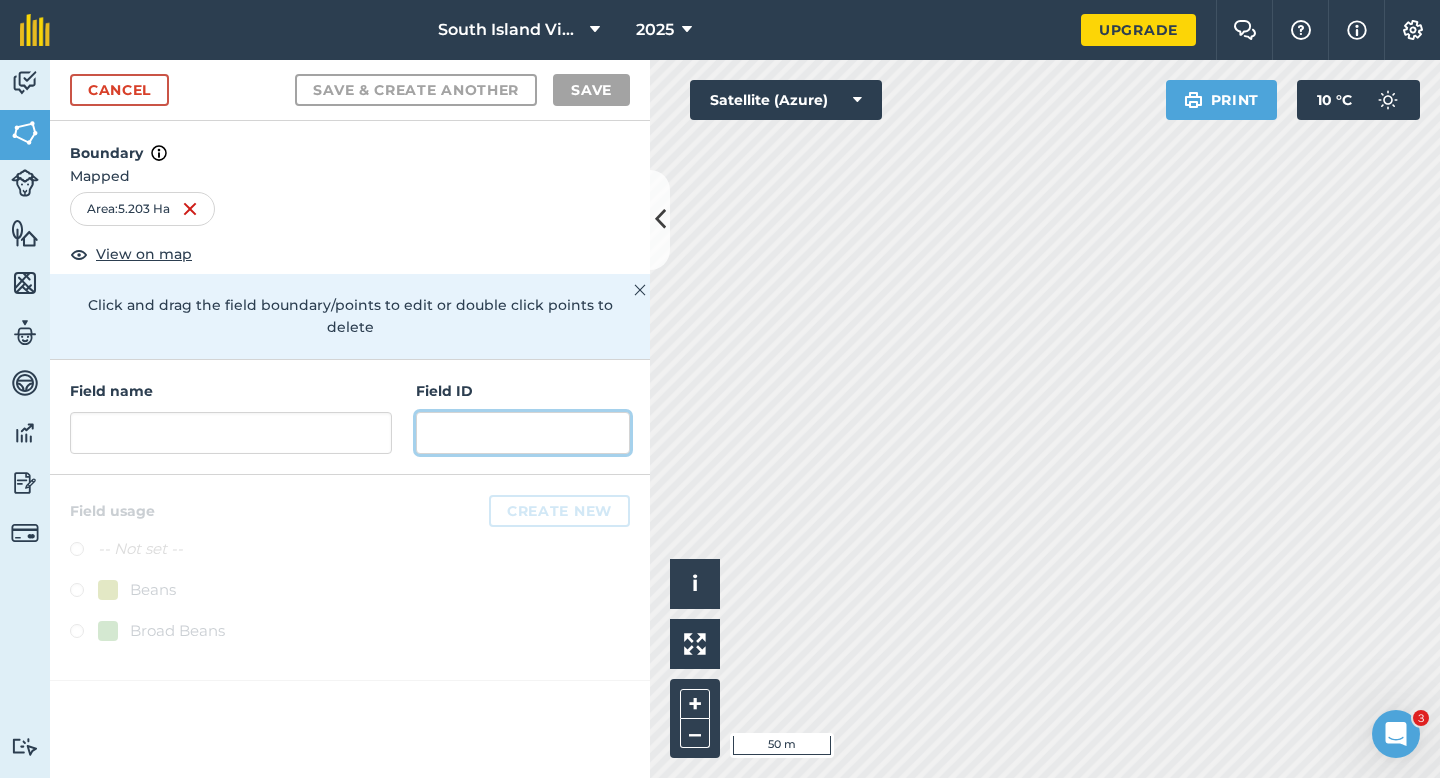 click at bounding box center [523, 433] 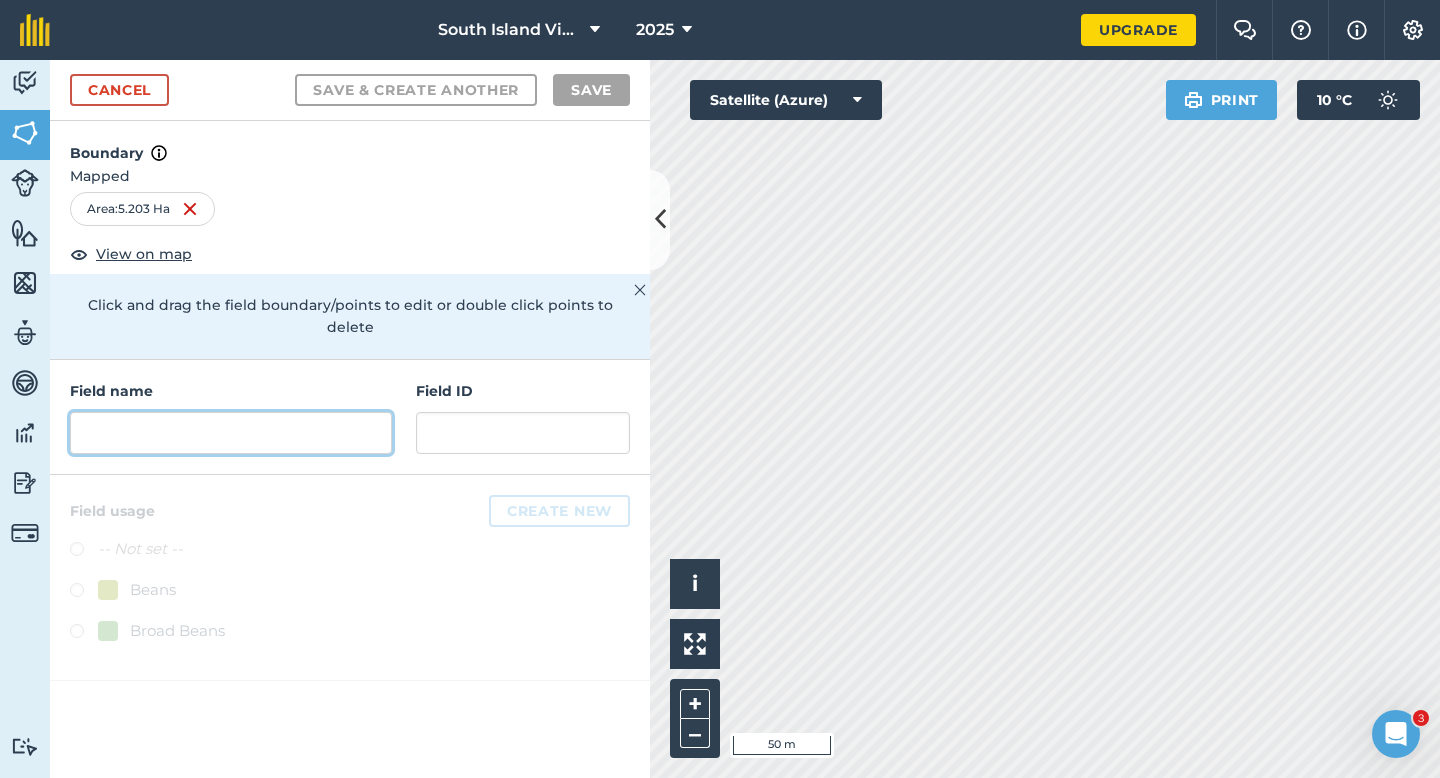 click at bounding box center [231, 433] 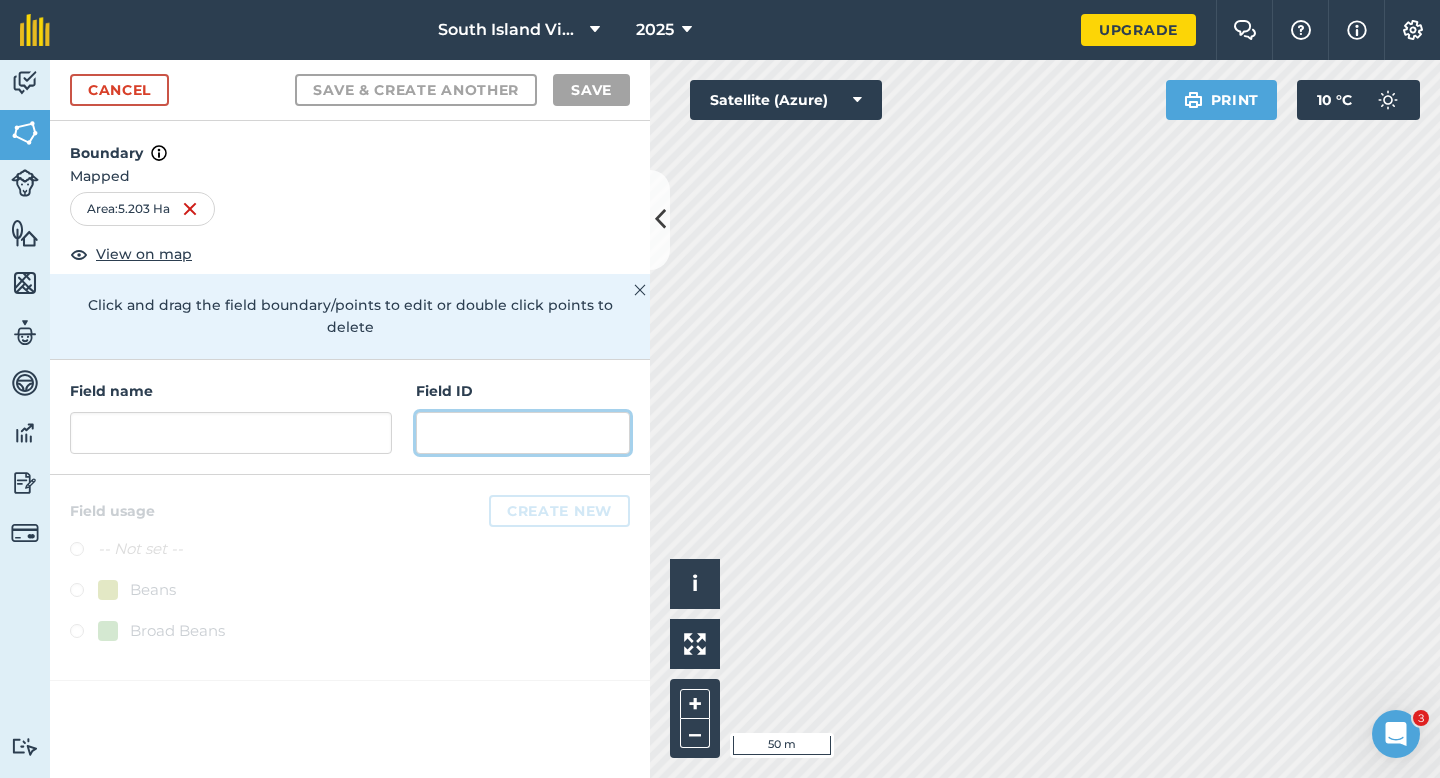 click at bounding box center (523, 433) 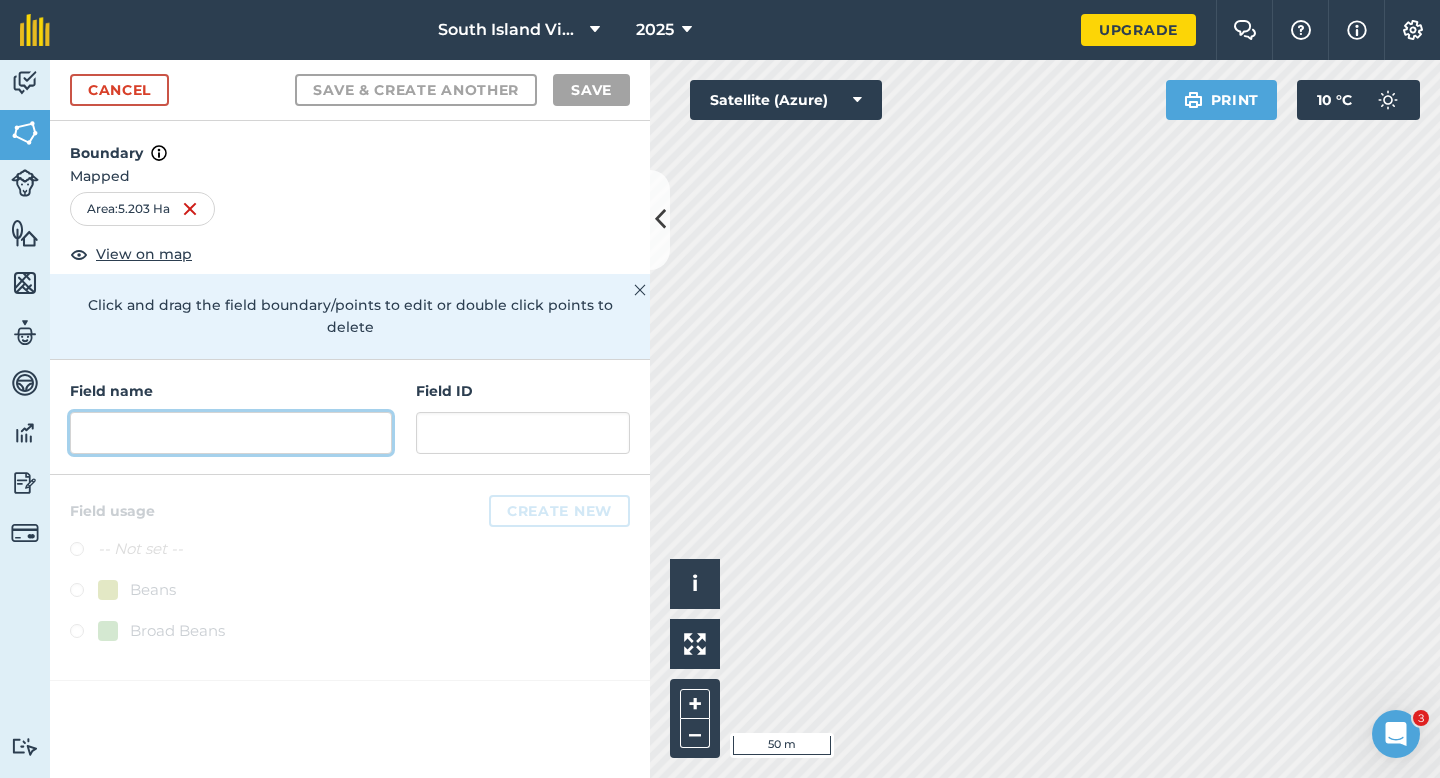 click at bounding box center (231, 433) 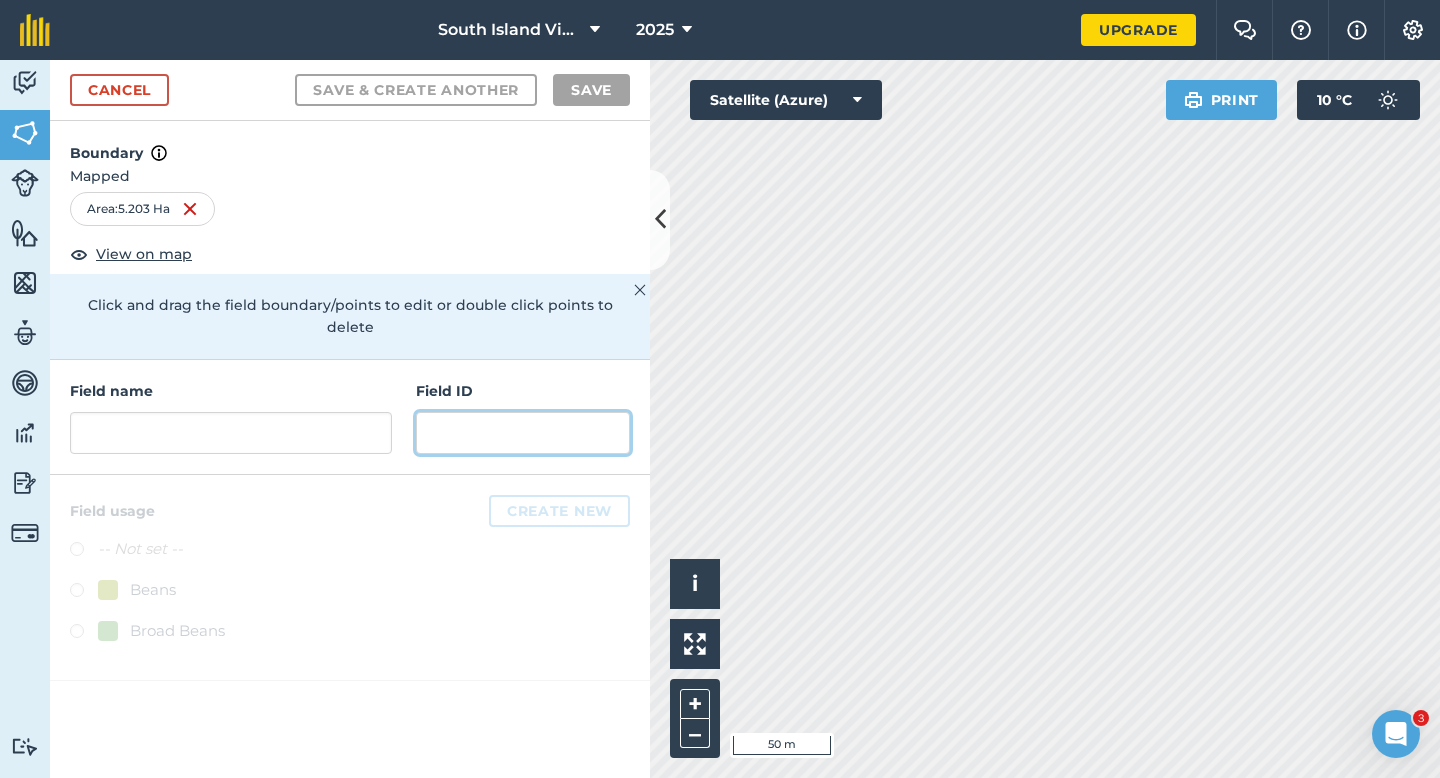 click at bounding box center (523, 433) 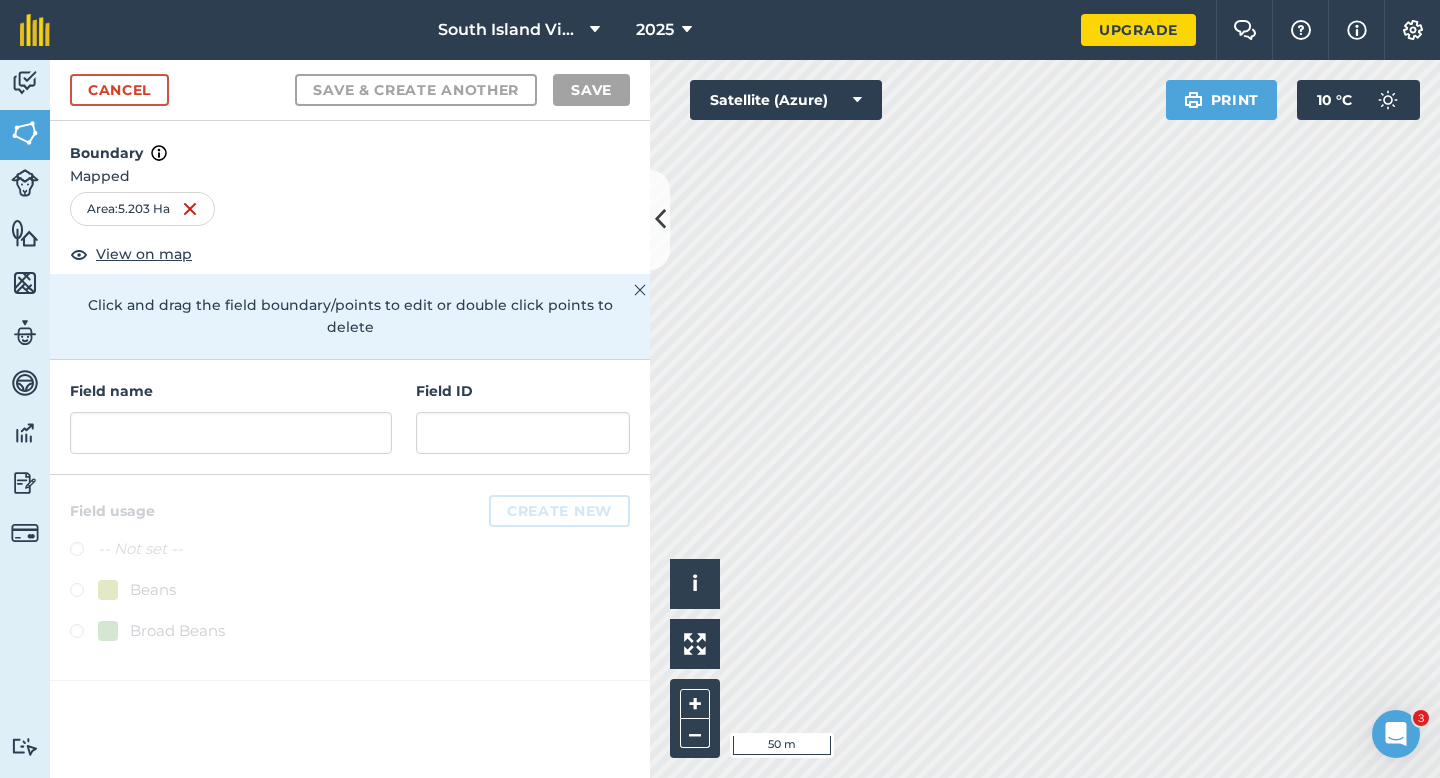 click on "Field name Field ID" at bounding box center (350, 417) 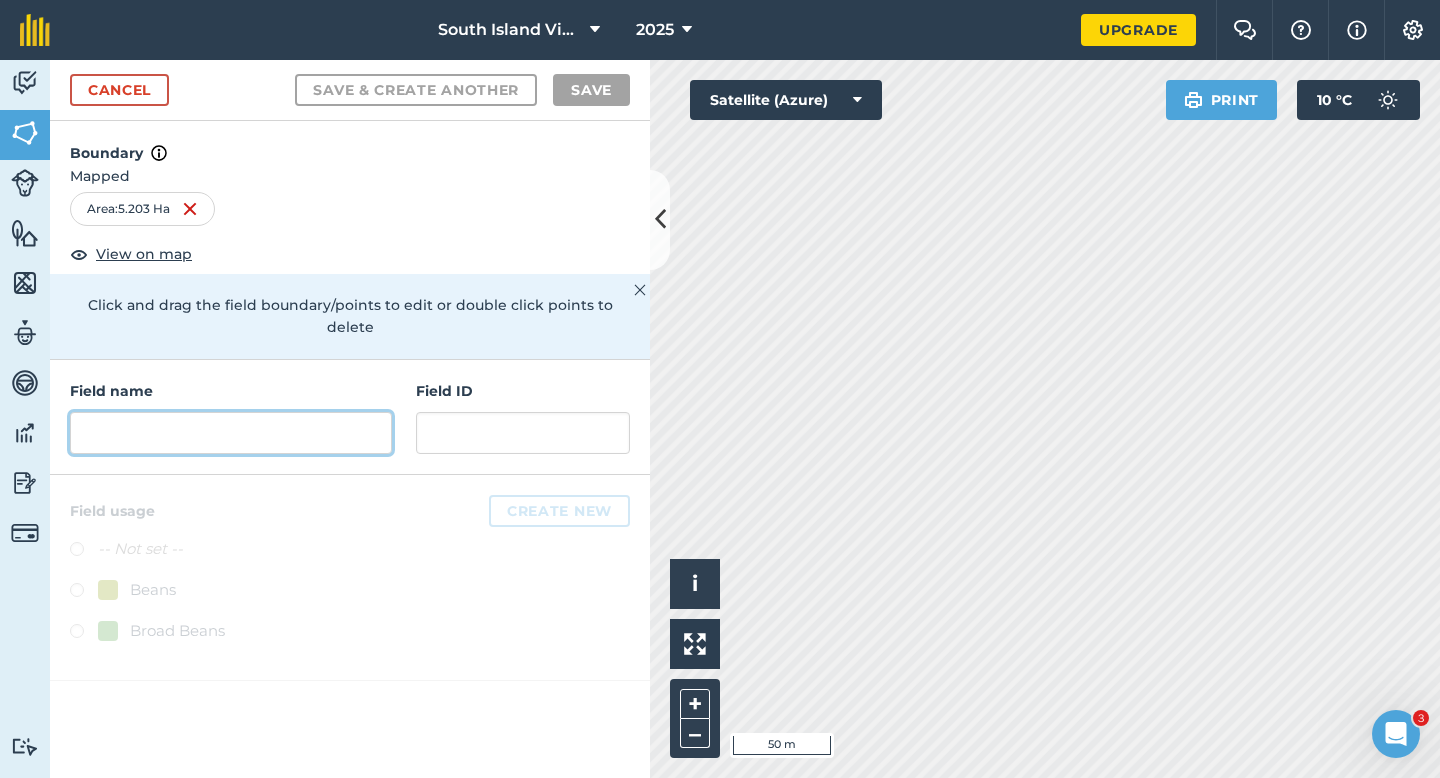 click at bounding box center (231, 433) 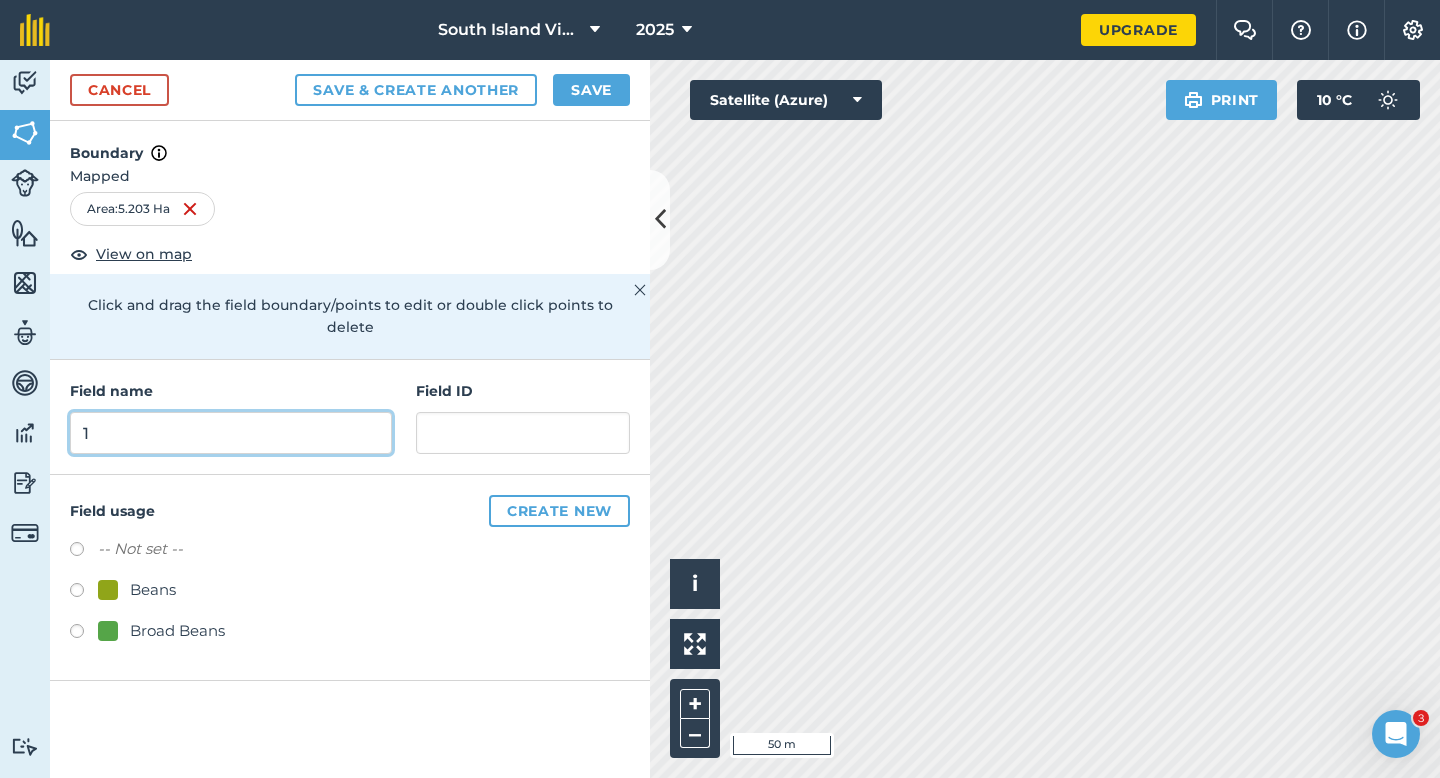 type on "1" 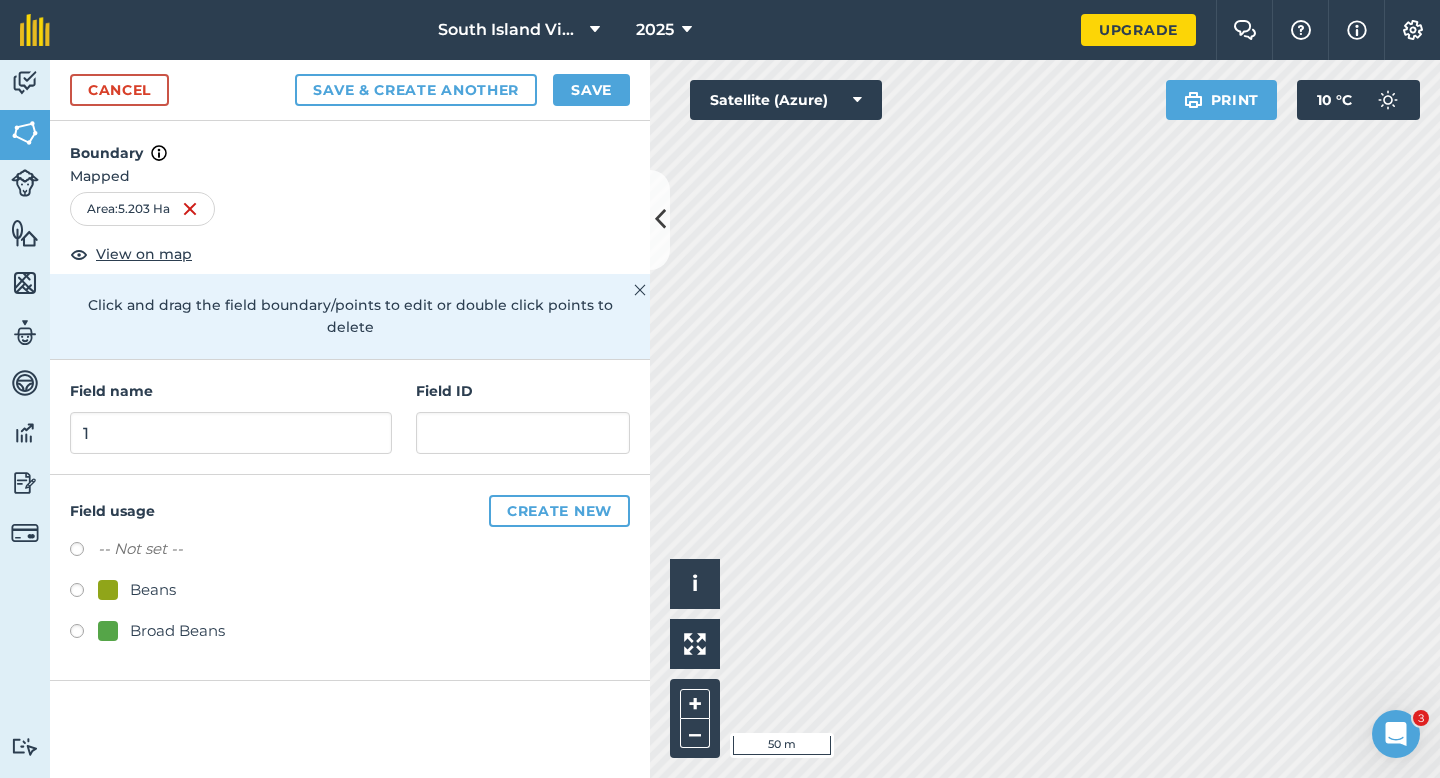 click on "Beans" at bounding box center (153, 590) 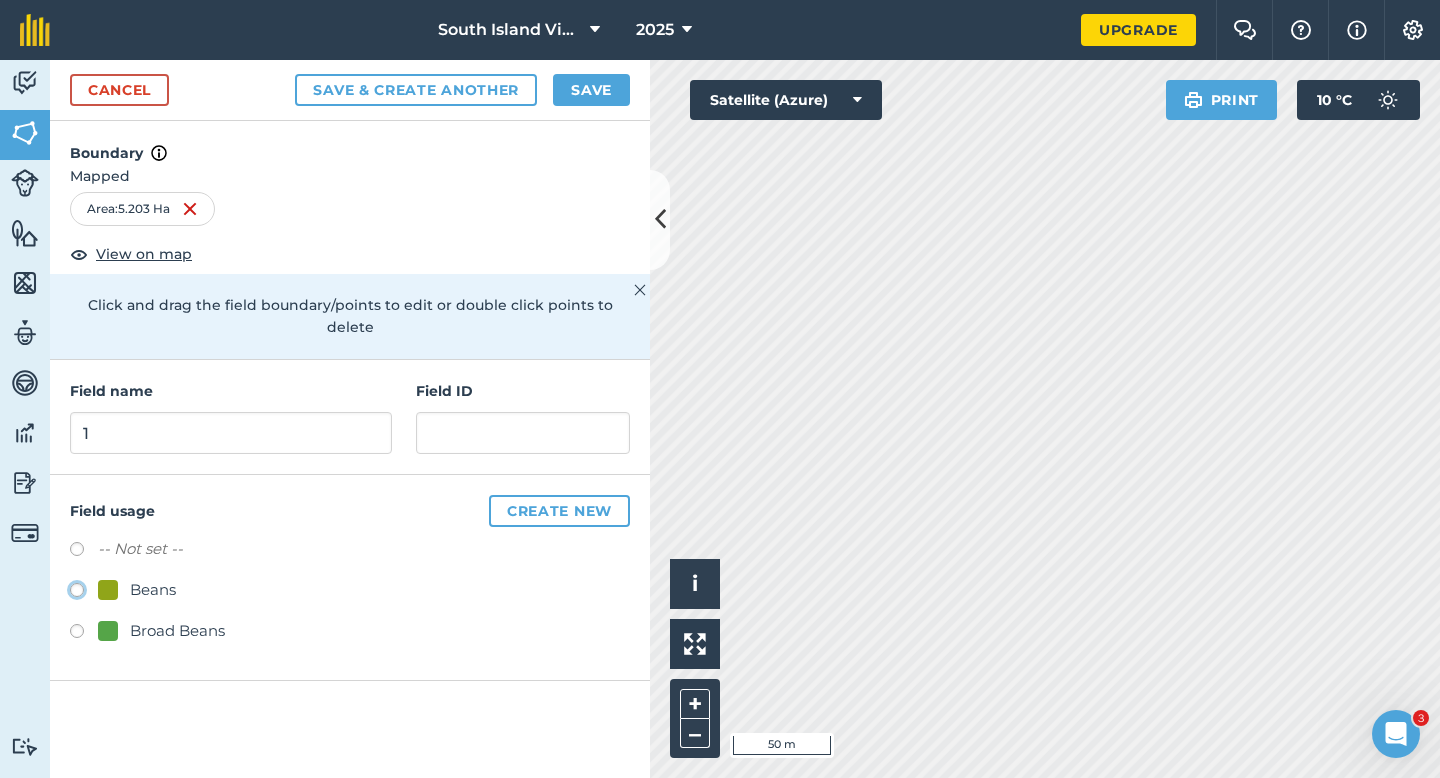 click on "Beans" at bounding box center [-9923, 589] 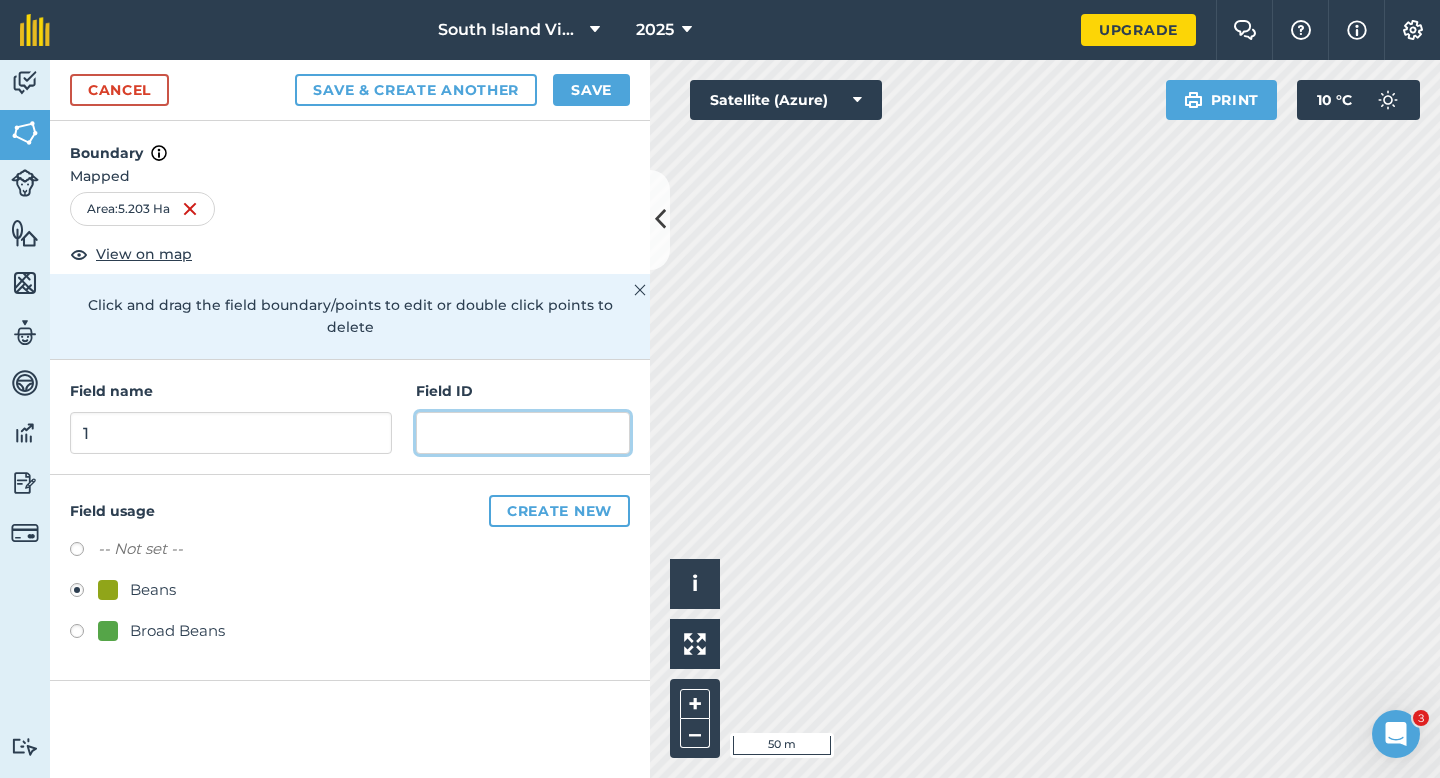 click at bounding box center [523, 433] 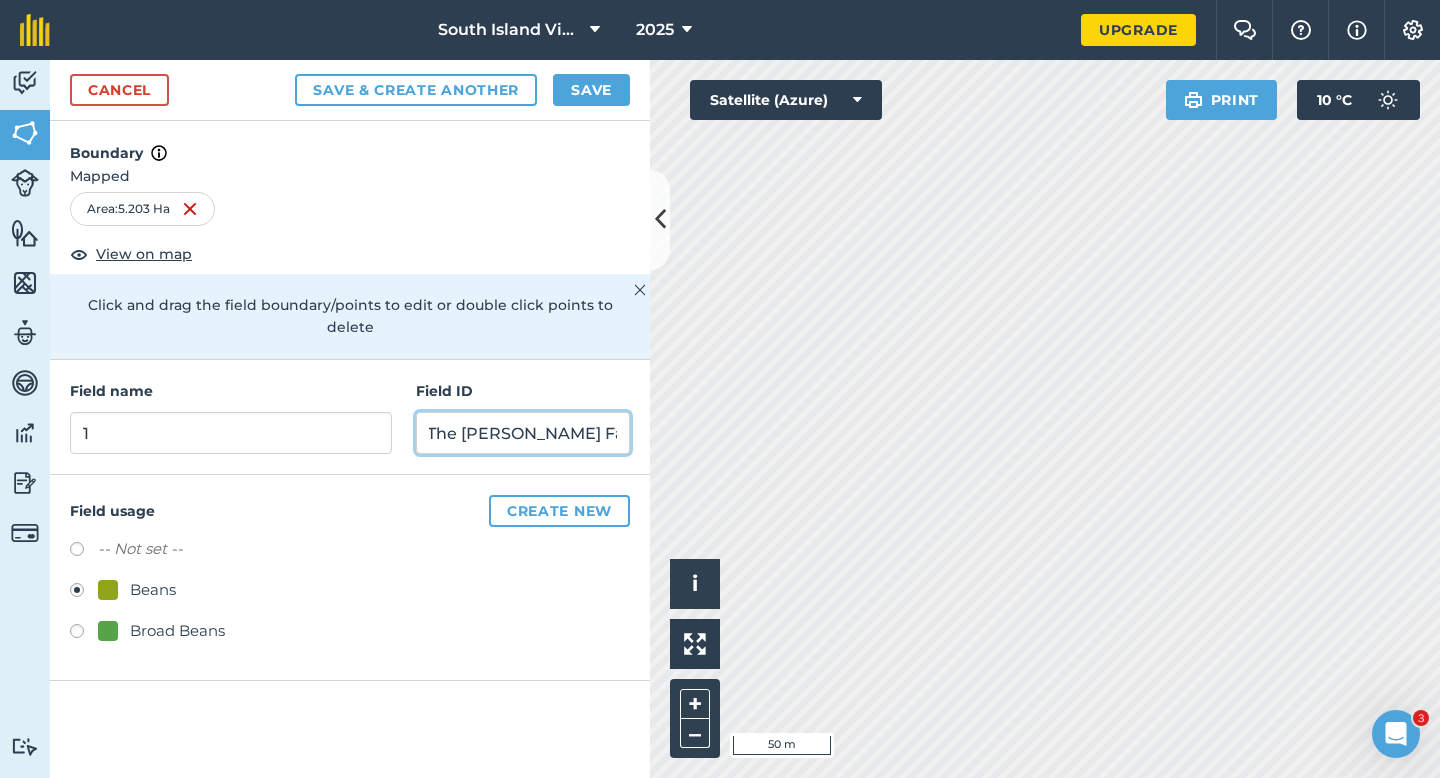 scroll, scrollTop: 0, scrollLeft: 9, axis: horizontal 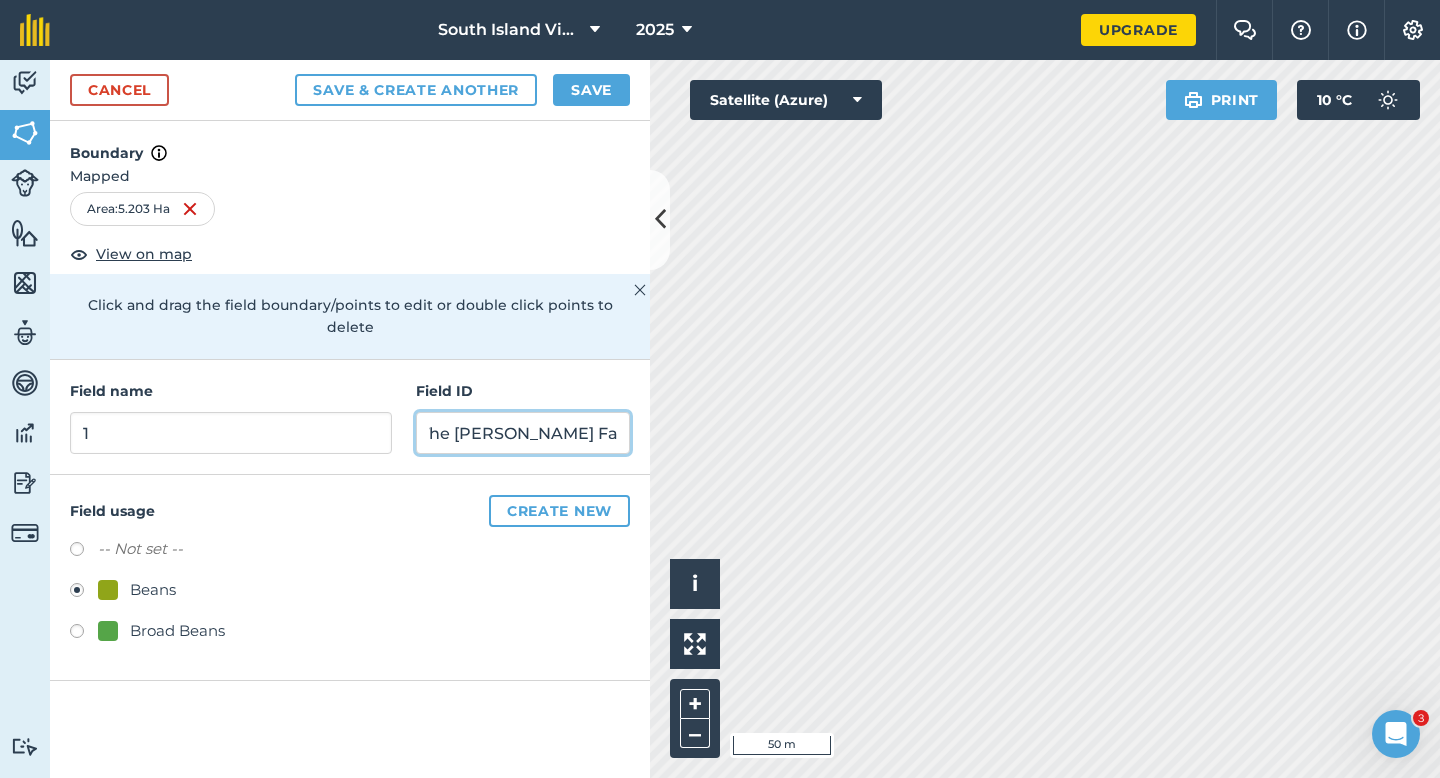 type on "The [PERSON_NAME] Family Trust" 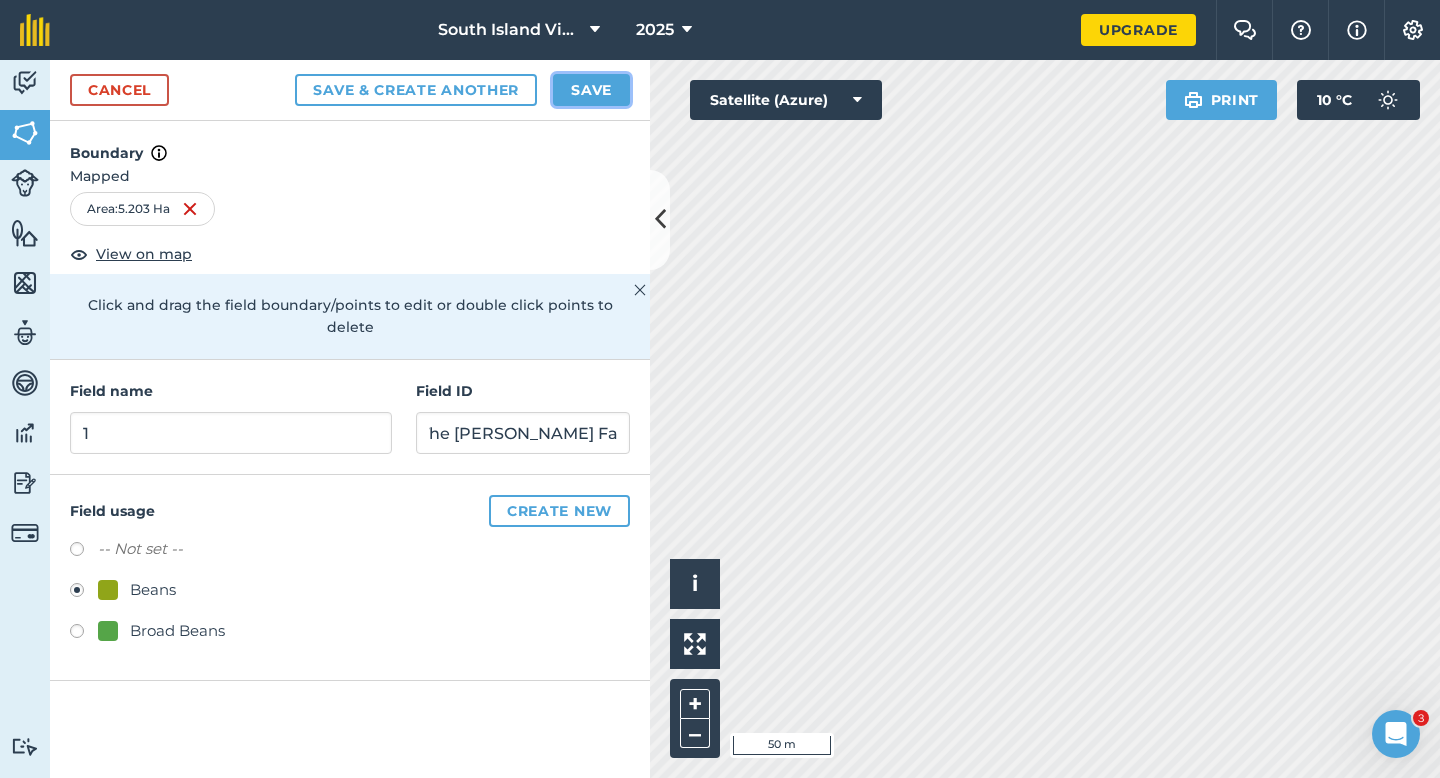 click on "Save" at bounding box center [591, 90] 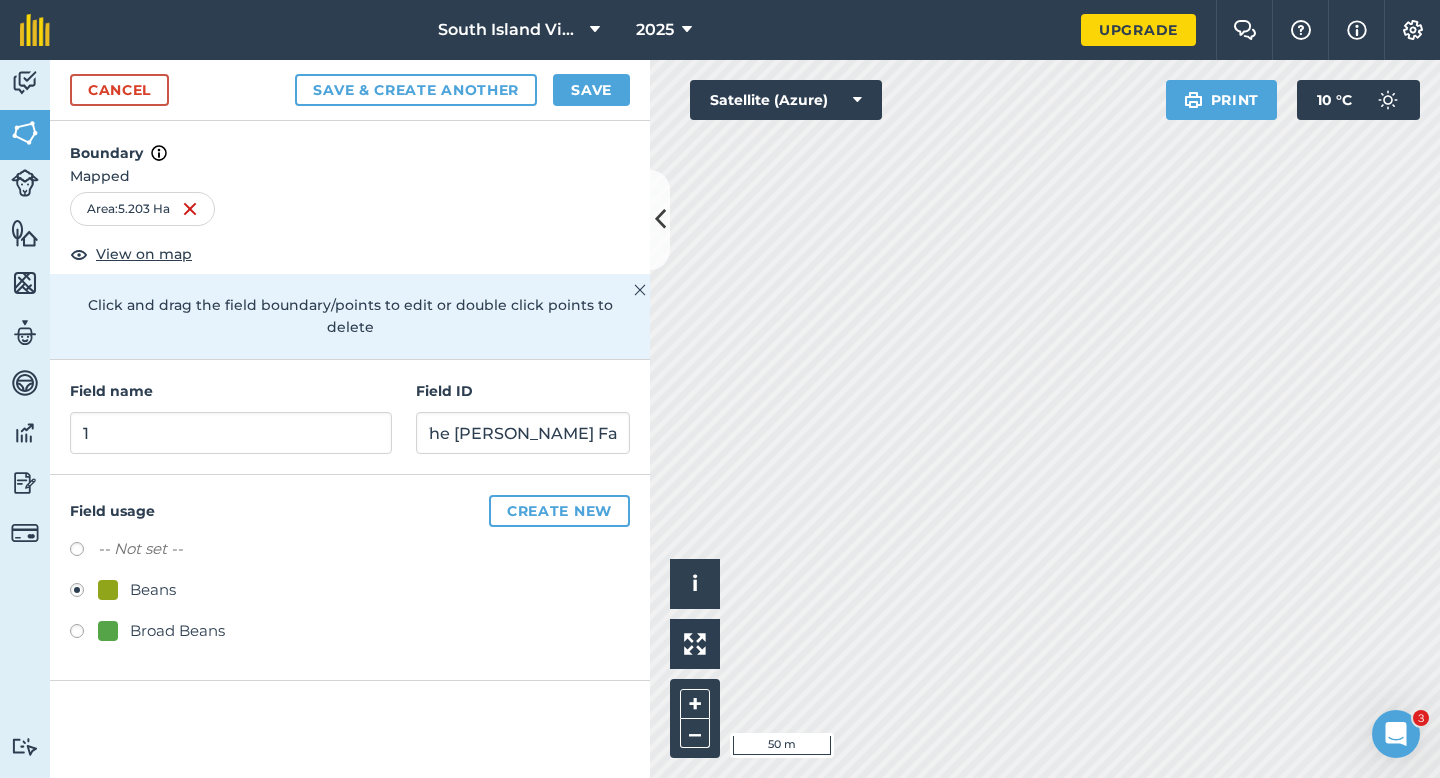 scroll, scrollTop: 0, scrollLeft: 0, axis: both 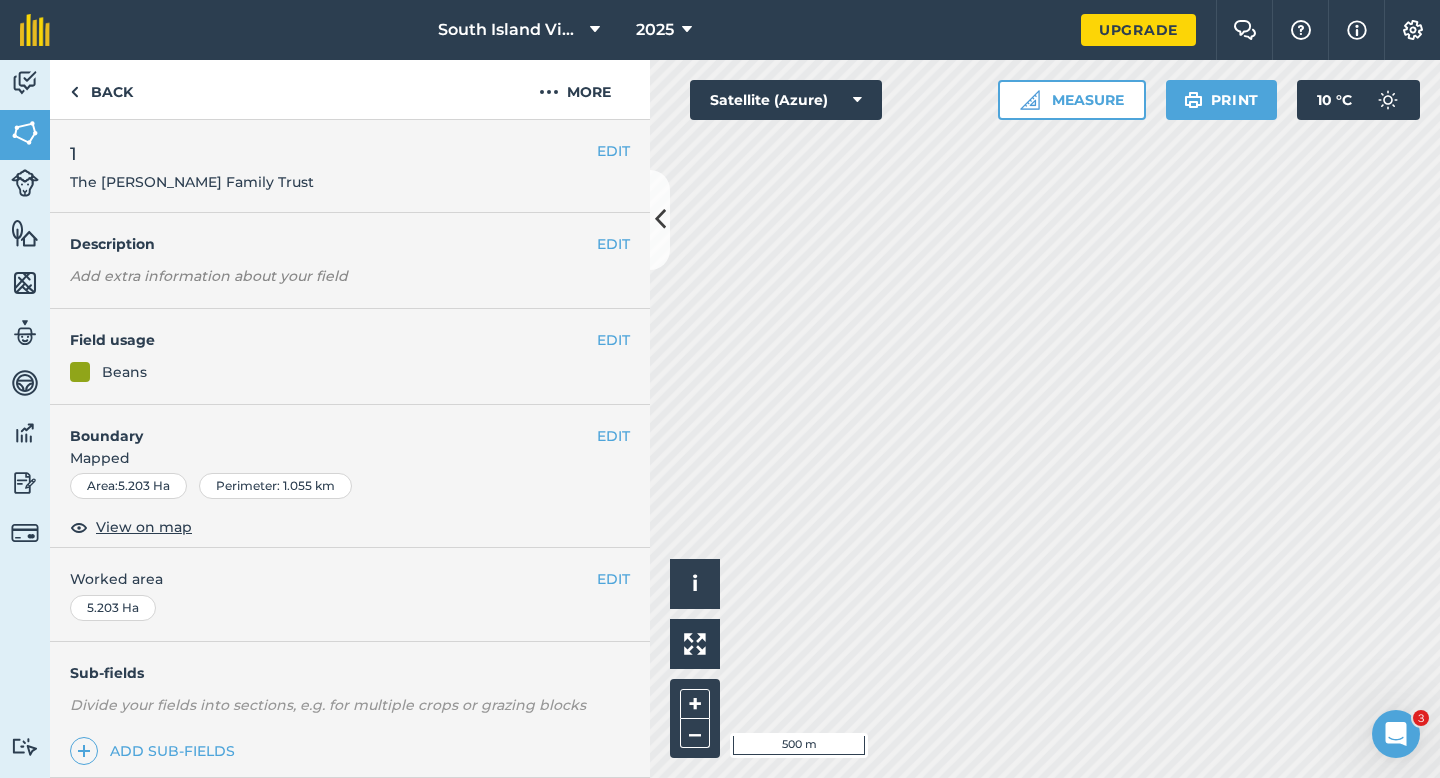 click on "EDIT Worked area 5.203   Ha" at bounding box center (350, 594) 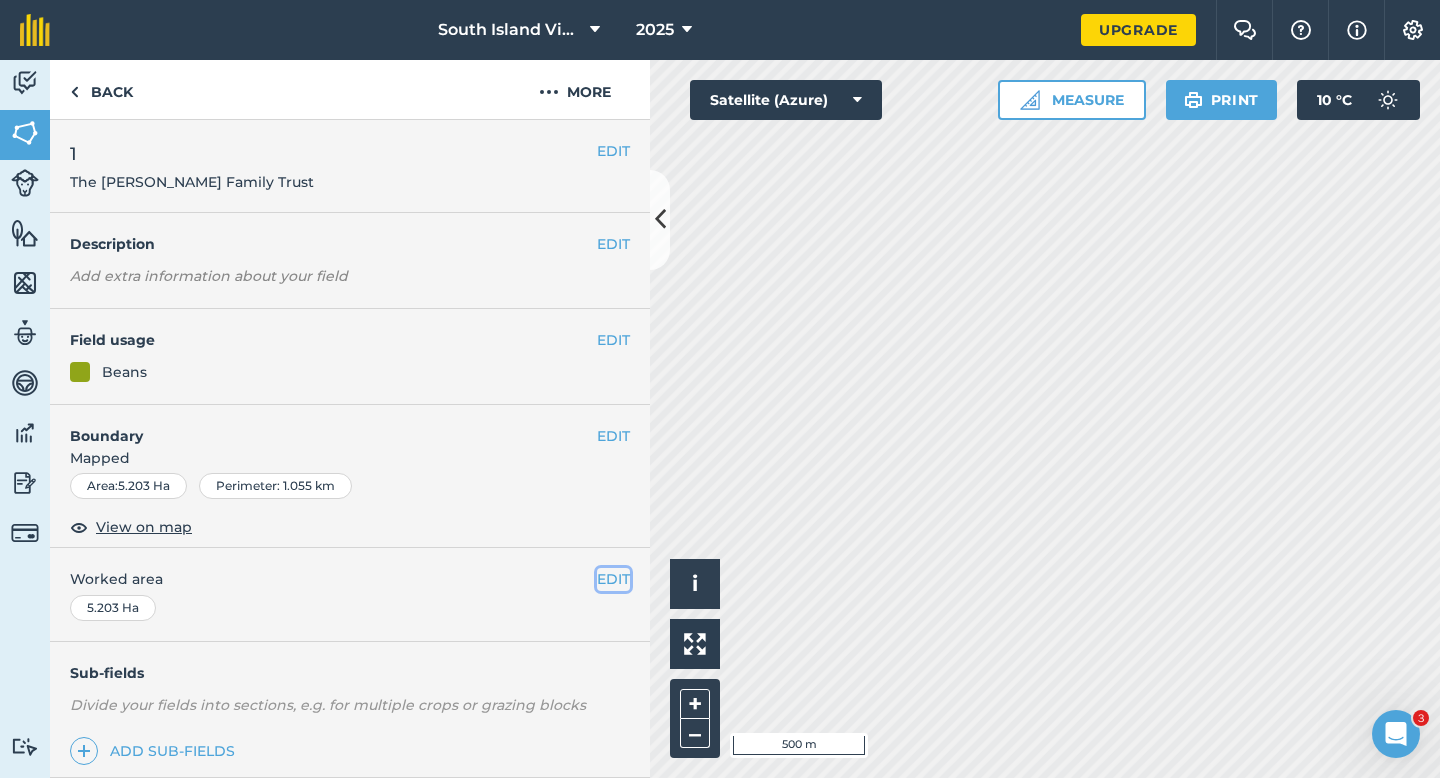 click on "EDIT" at bounding box center [613, 579] 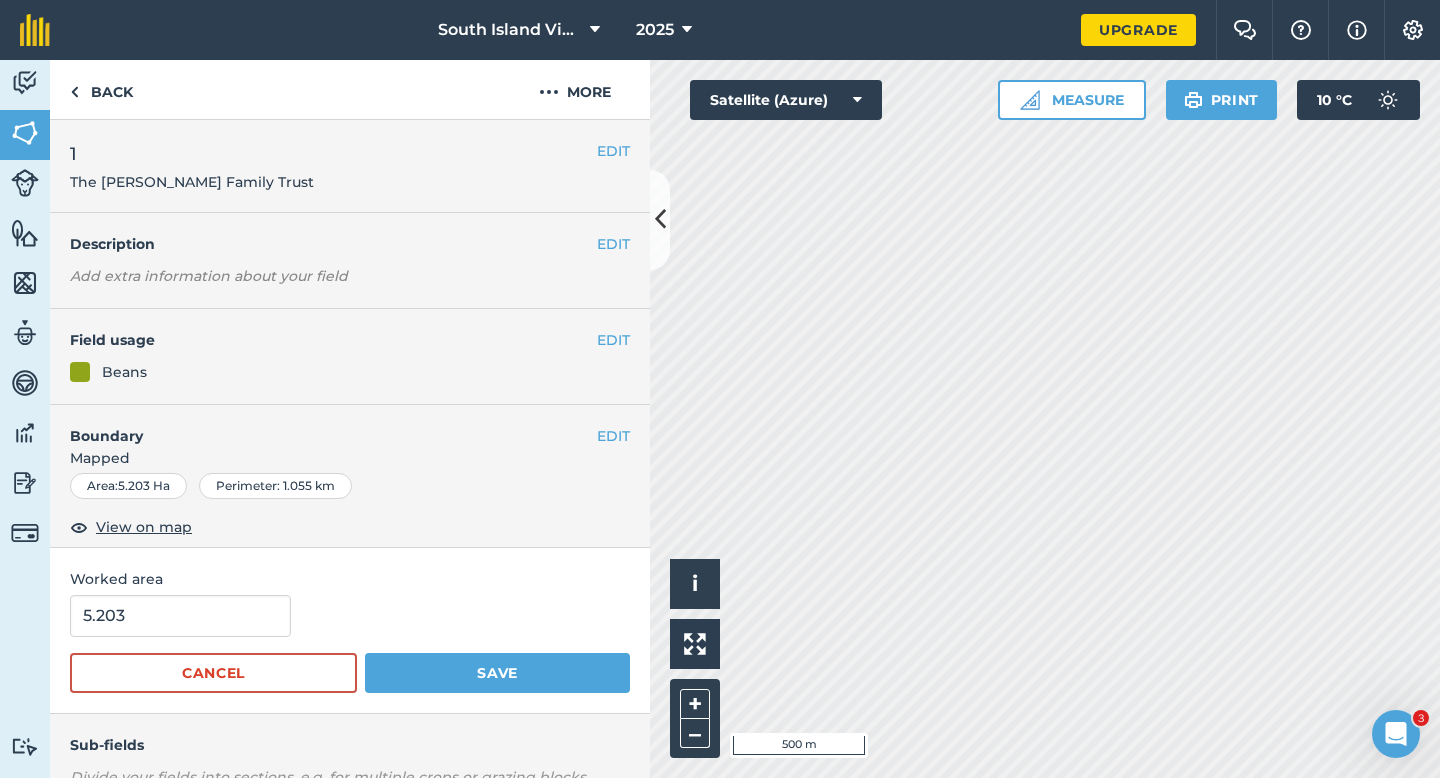 click on "5.203 Cancel Save" at bounding box center [350, 644] 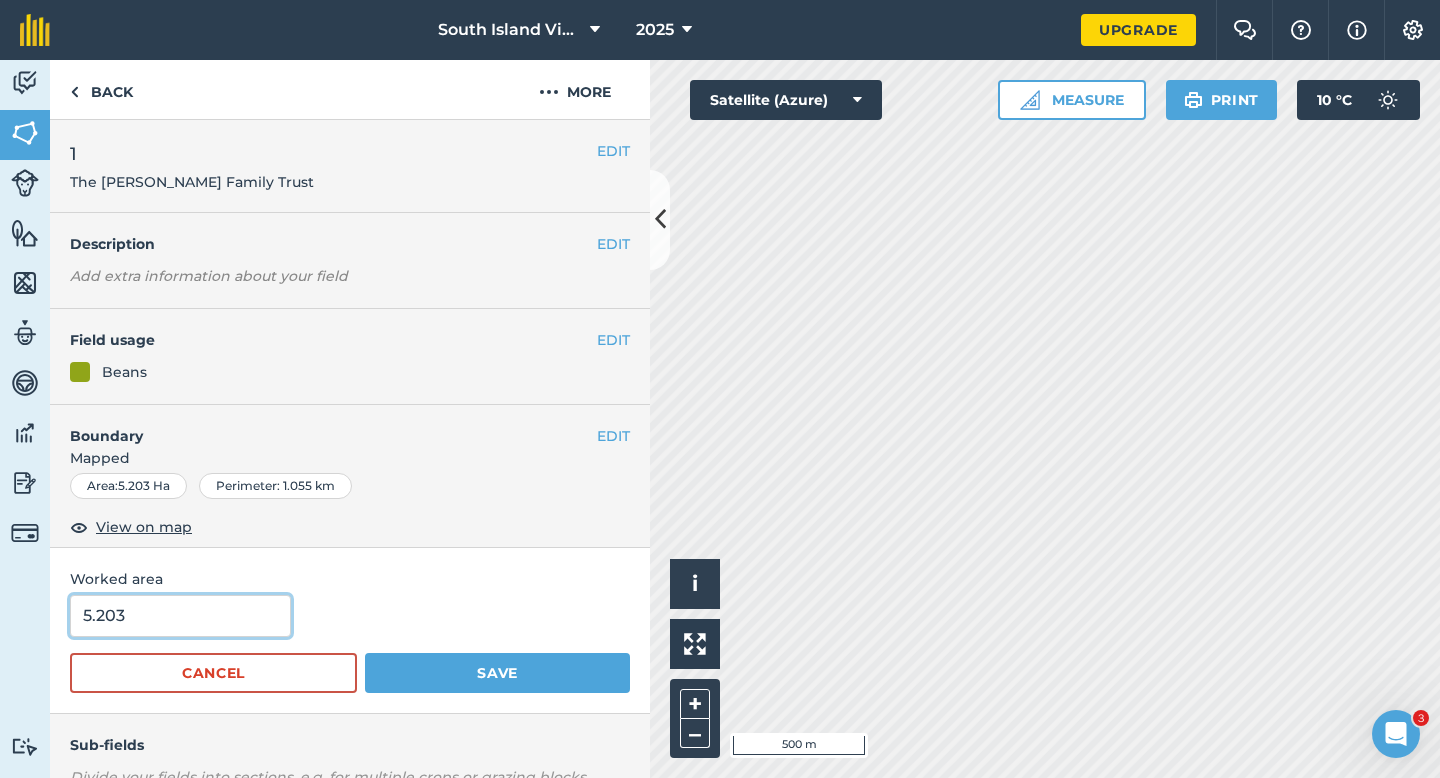 click on "5.203" at bounding box center (180, 616) 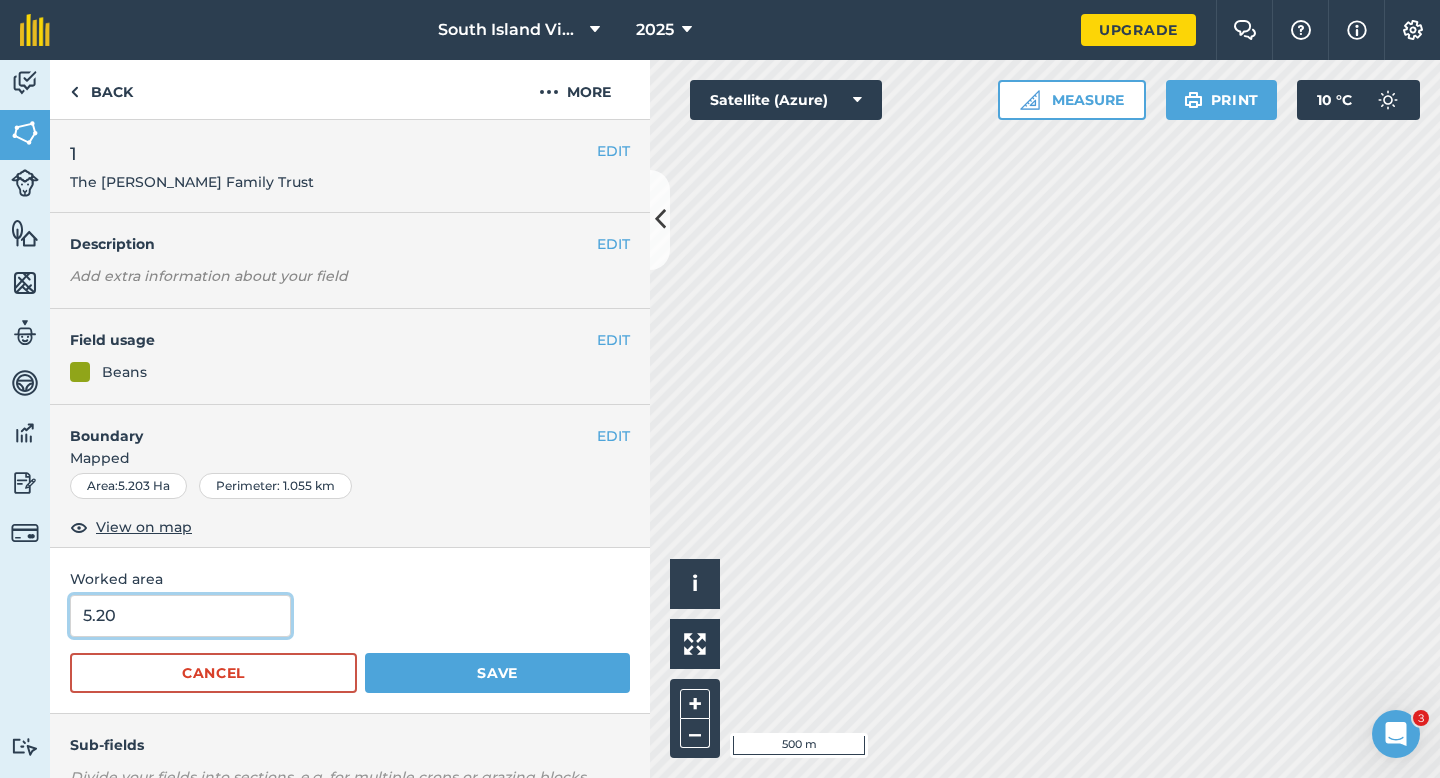 type on "5.2" 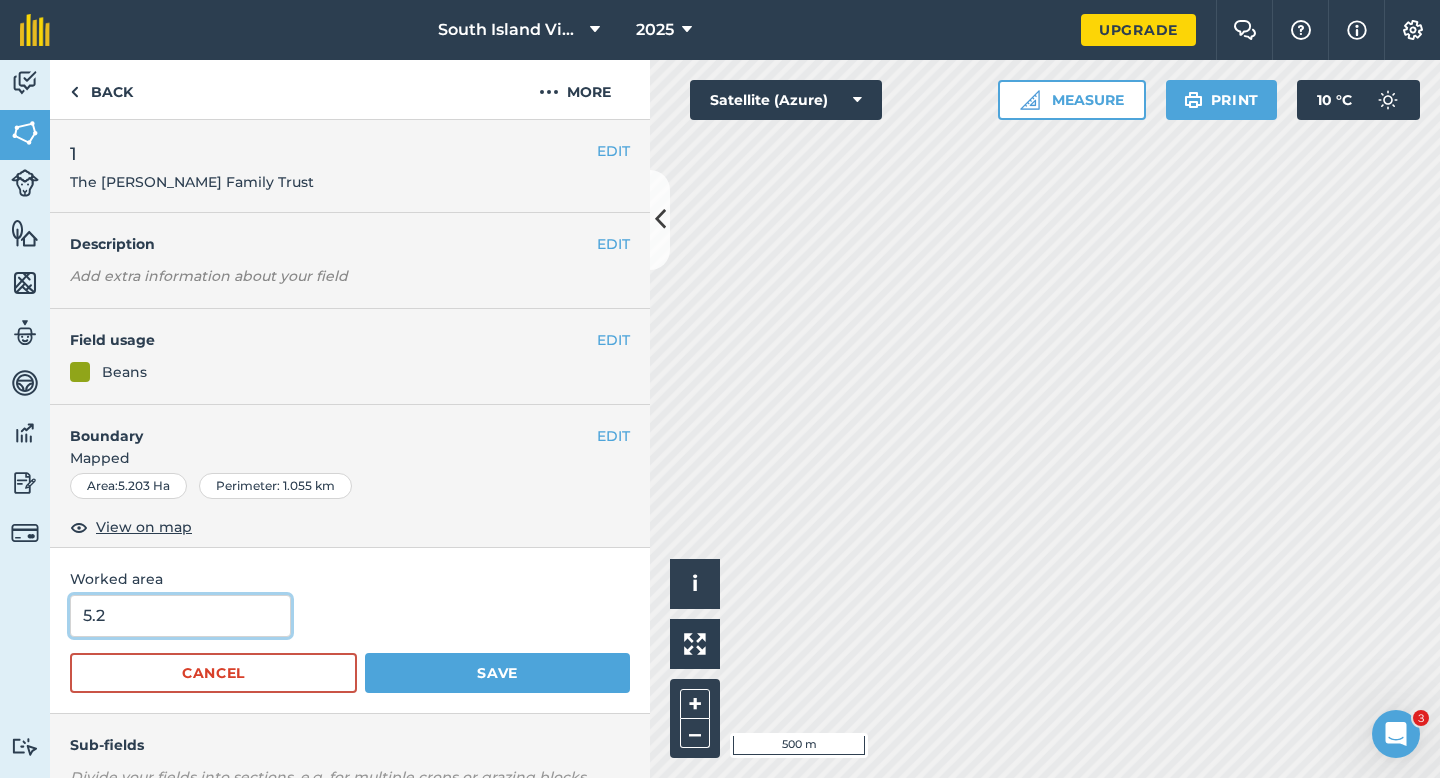 click on "Save" at bounding box center (497, 673) 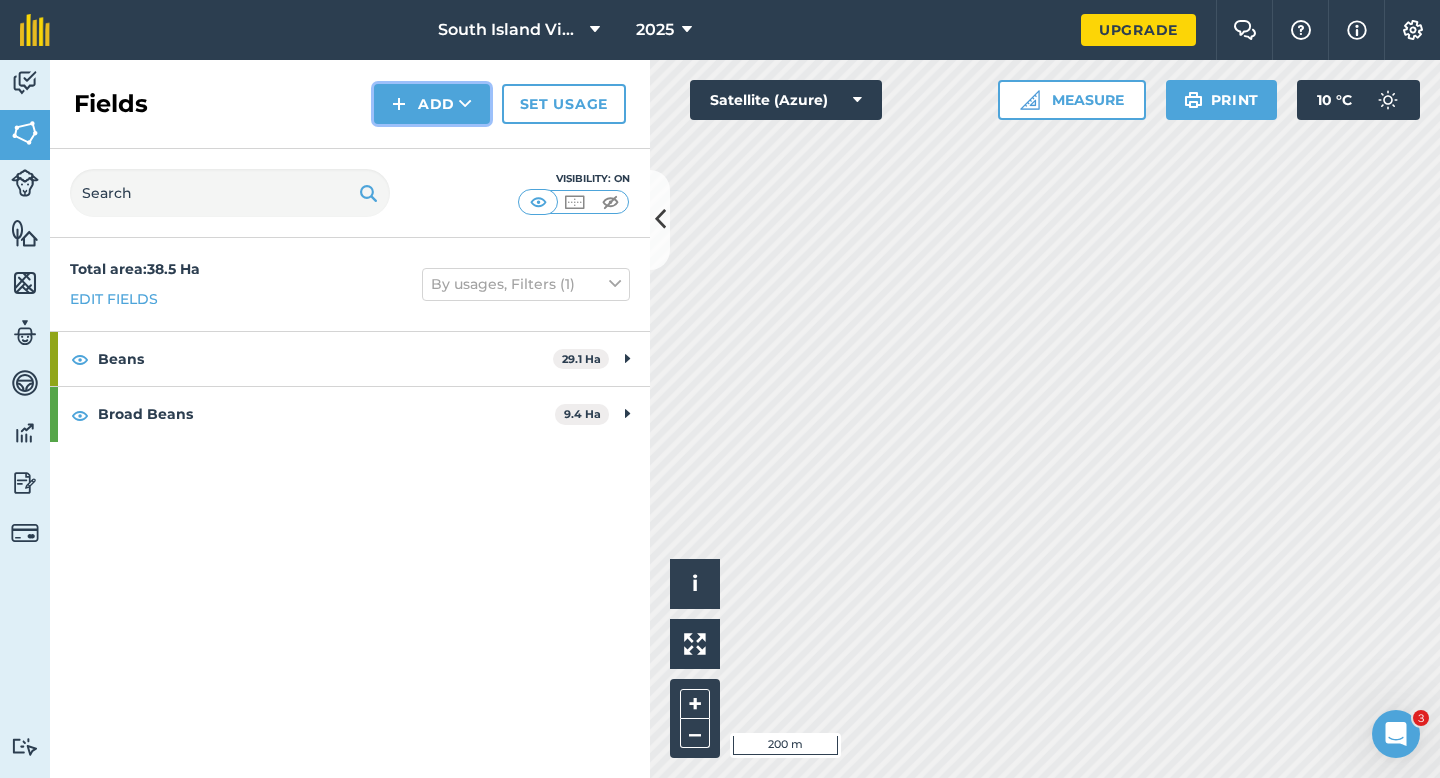 click on "Add" at bounding box center (432, 104) 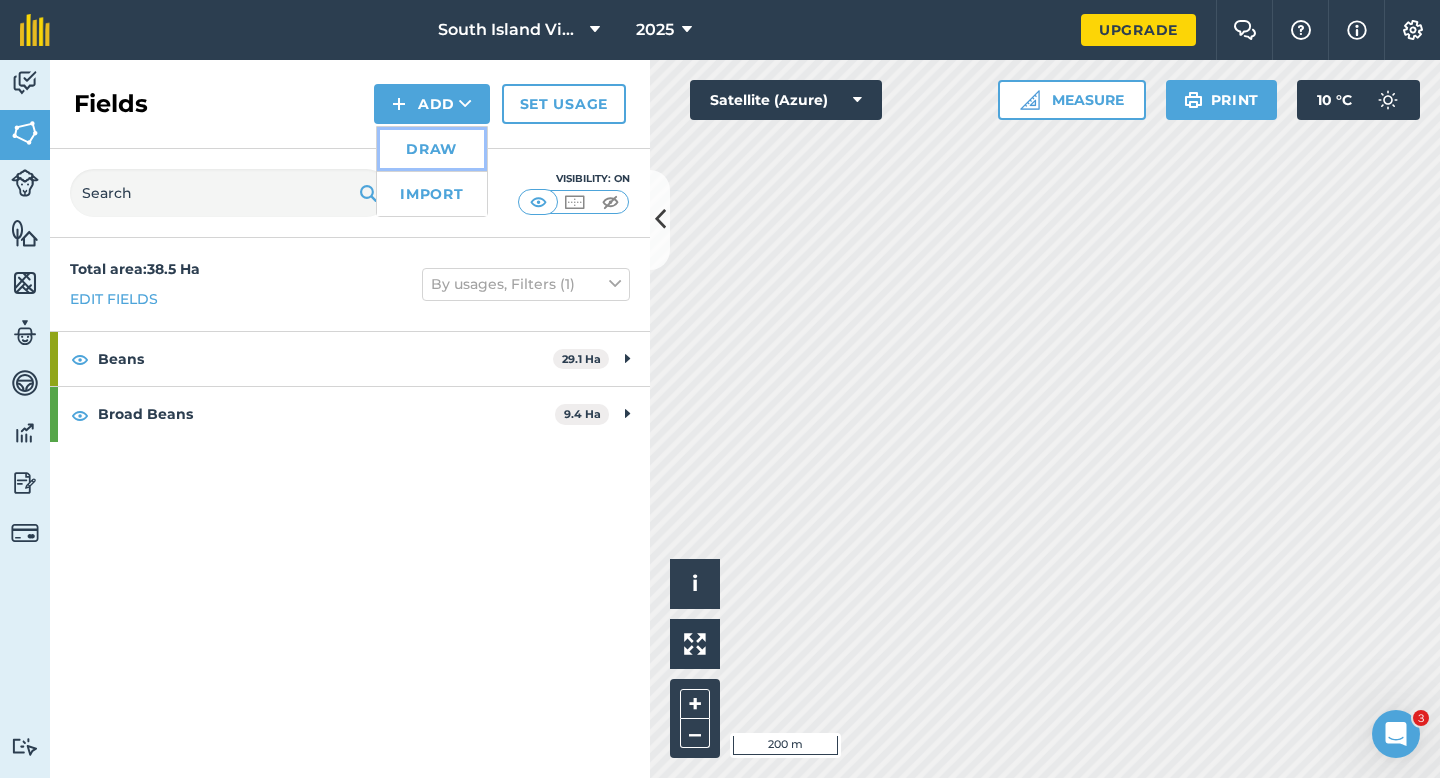 click on "Draw" at bounding box center [432, 149] 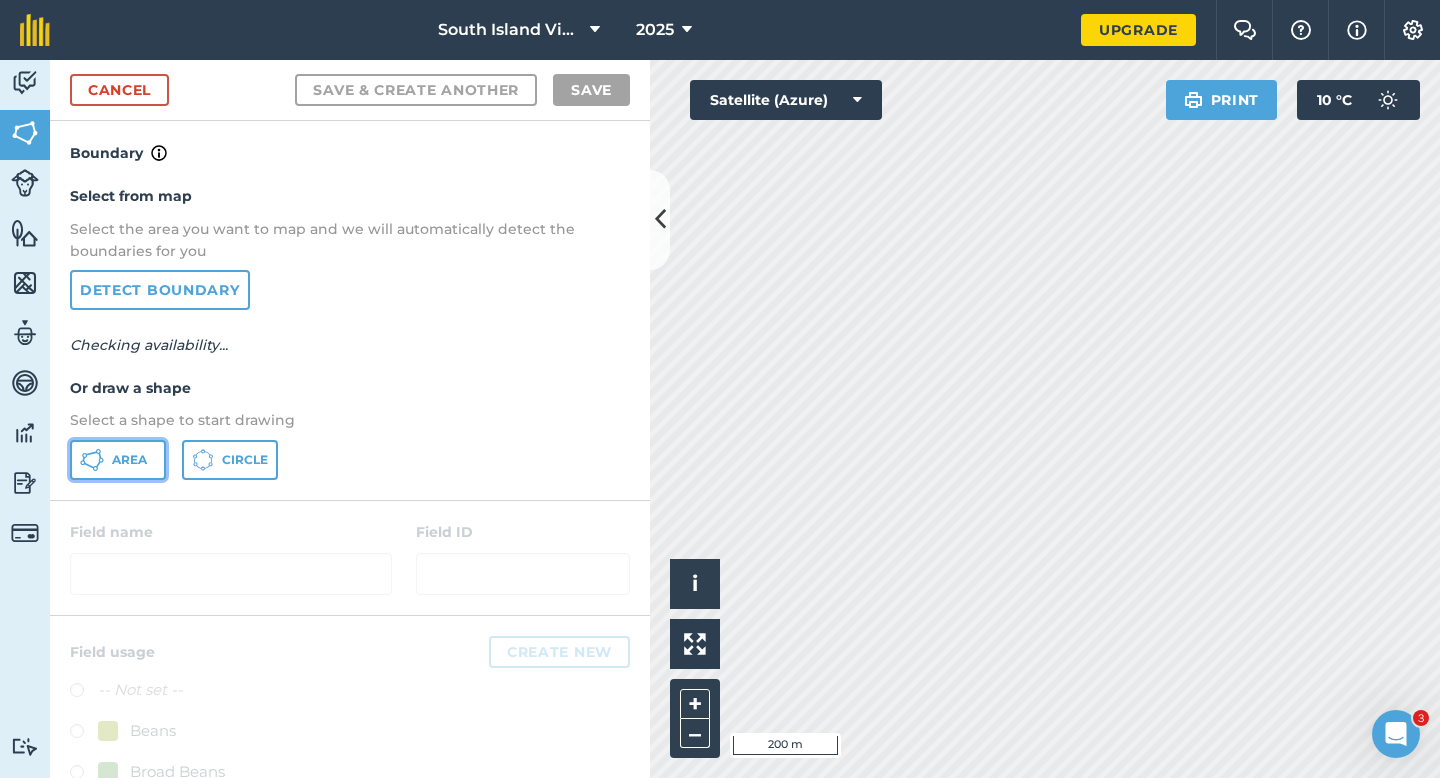 click on "Area" at bounding box center (129, 460) 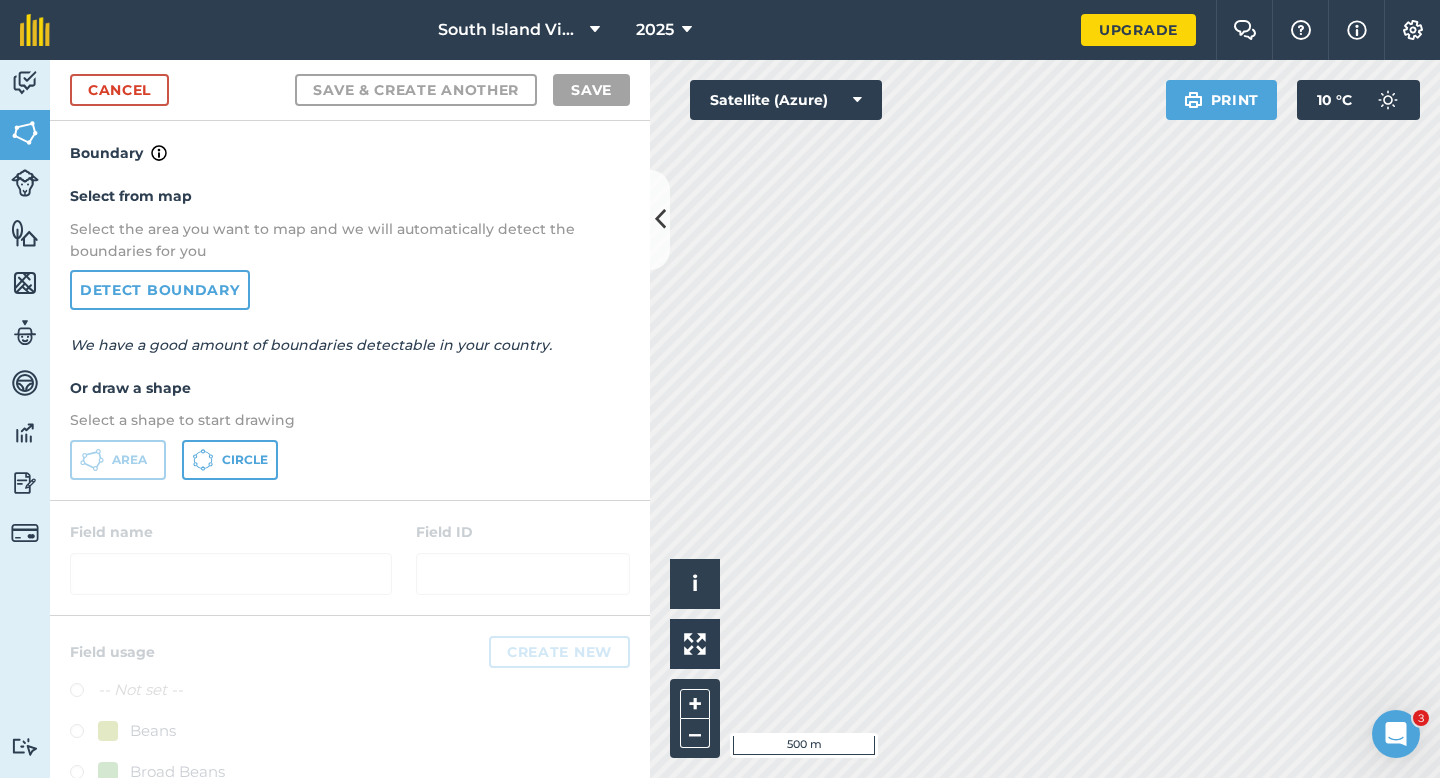 click on "Cancel Save & Create Another Save" at bounding box center [350, 90] 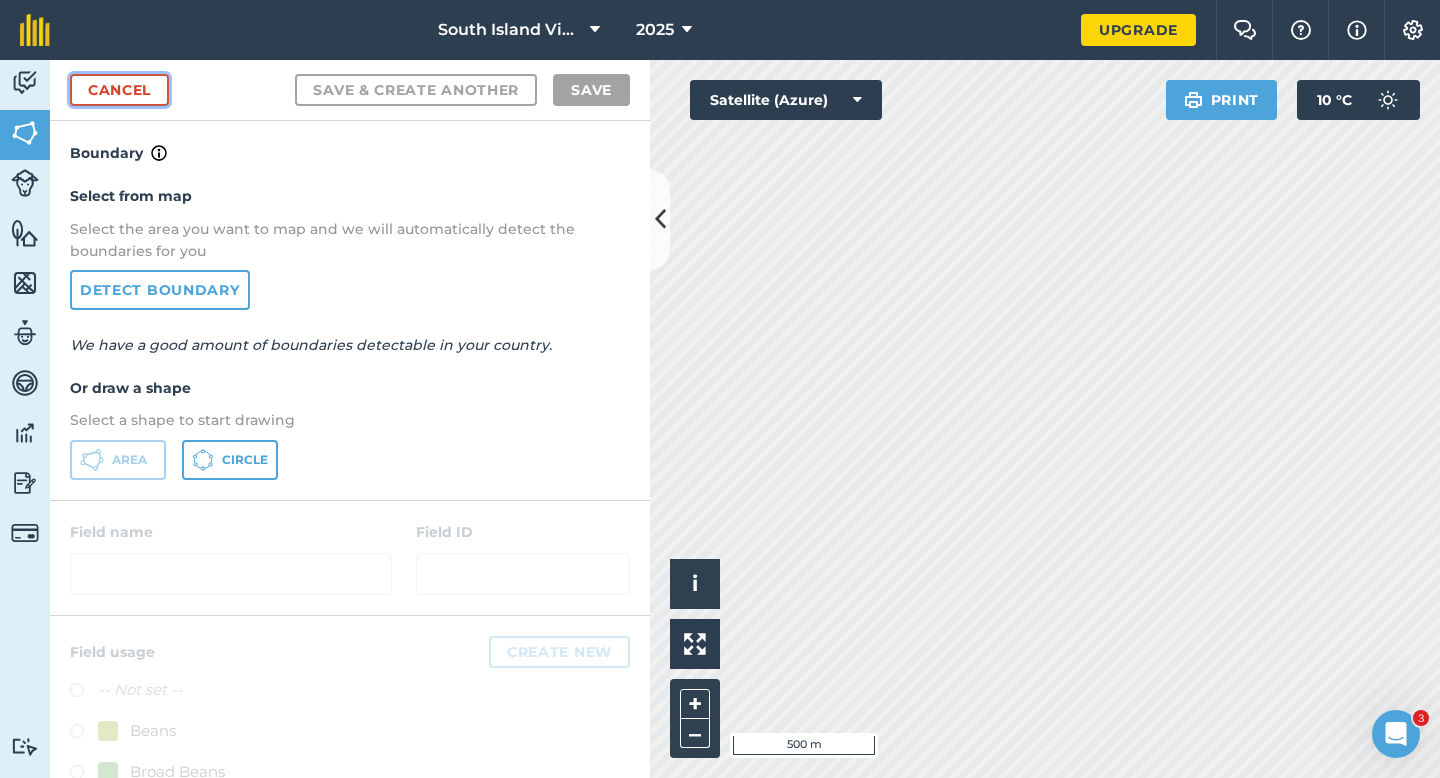 click on "Cancel" at bounding box center [119, 90] 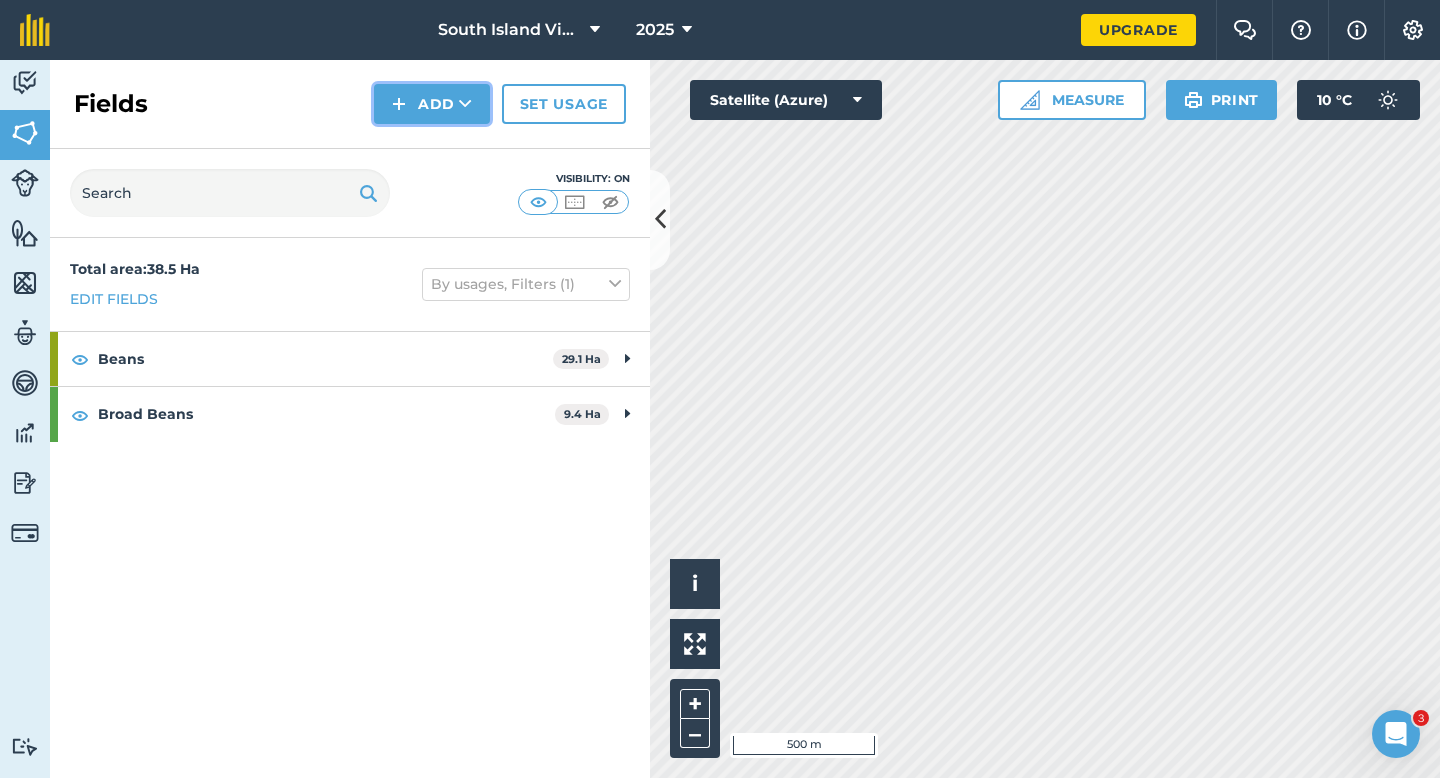 click on "Add" at bounding box center [432, 104] 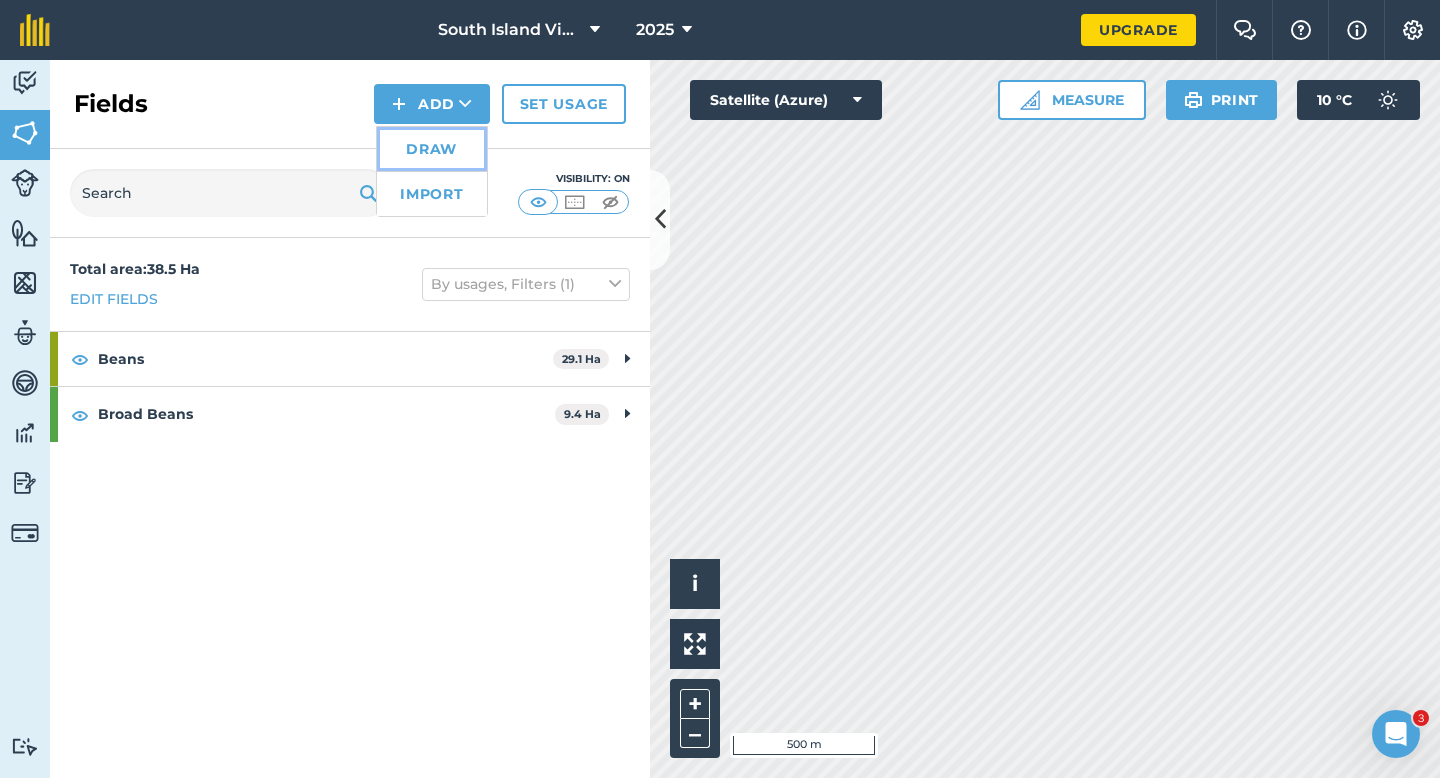 click on "Draw" at bounding box center [432, 149] 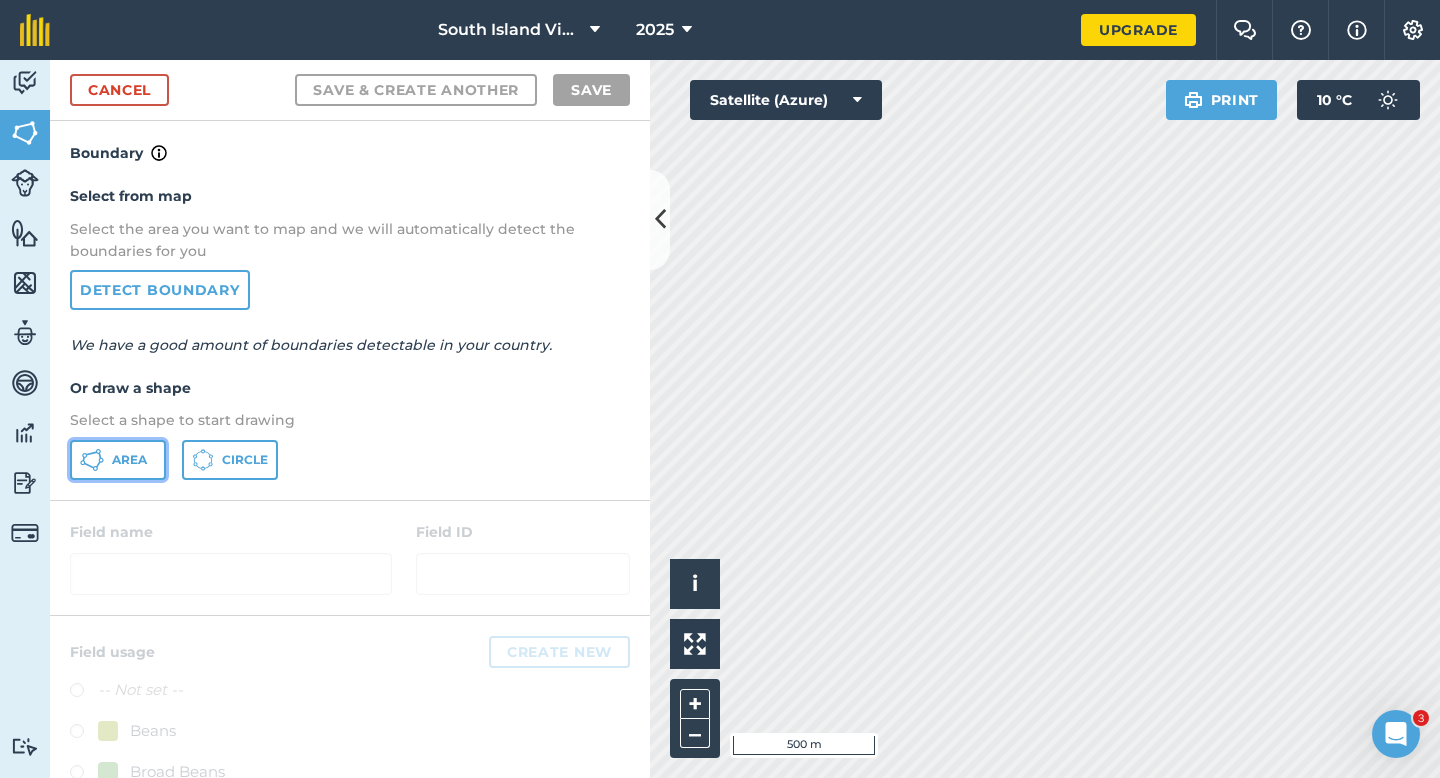 click 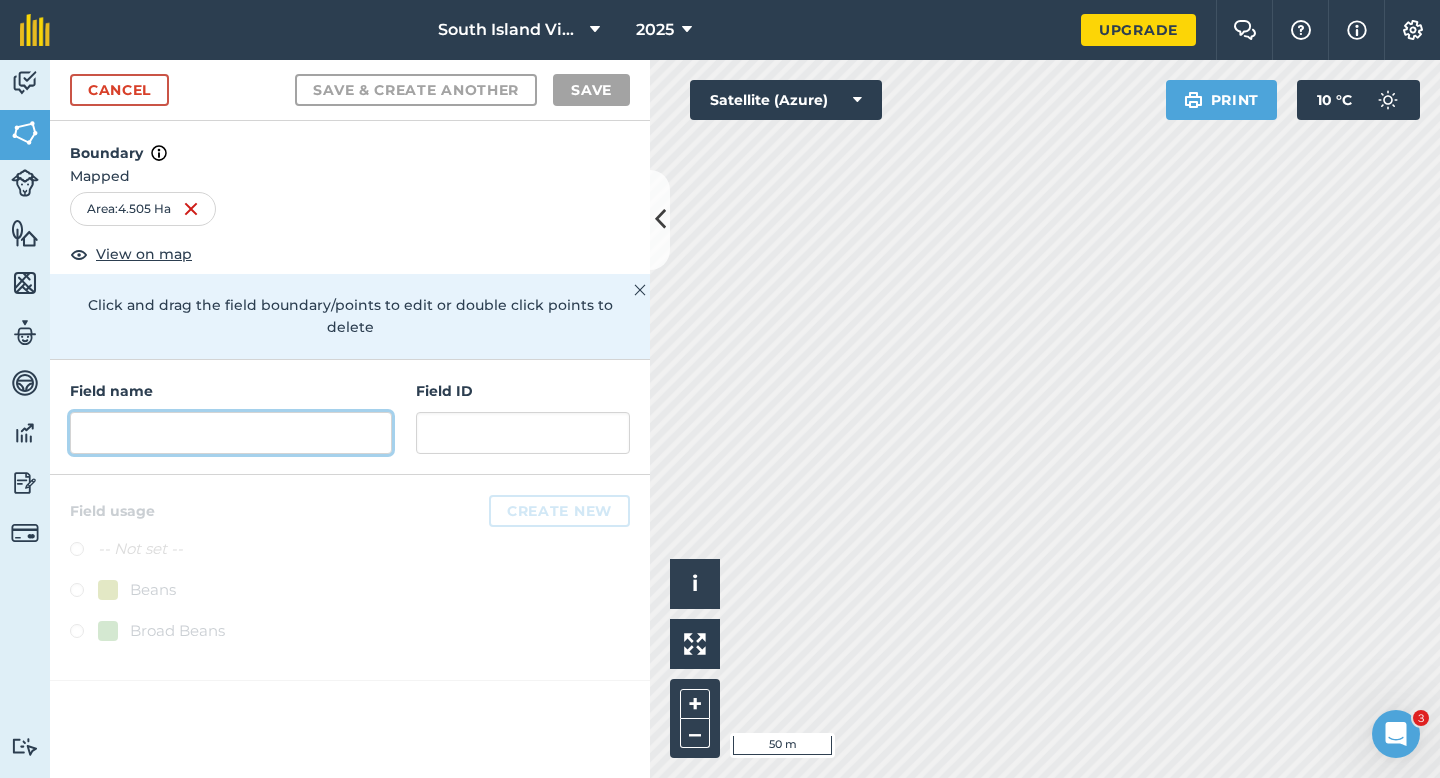 click at bounding box center [231, 433] 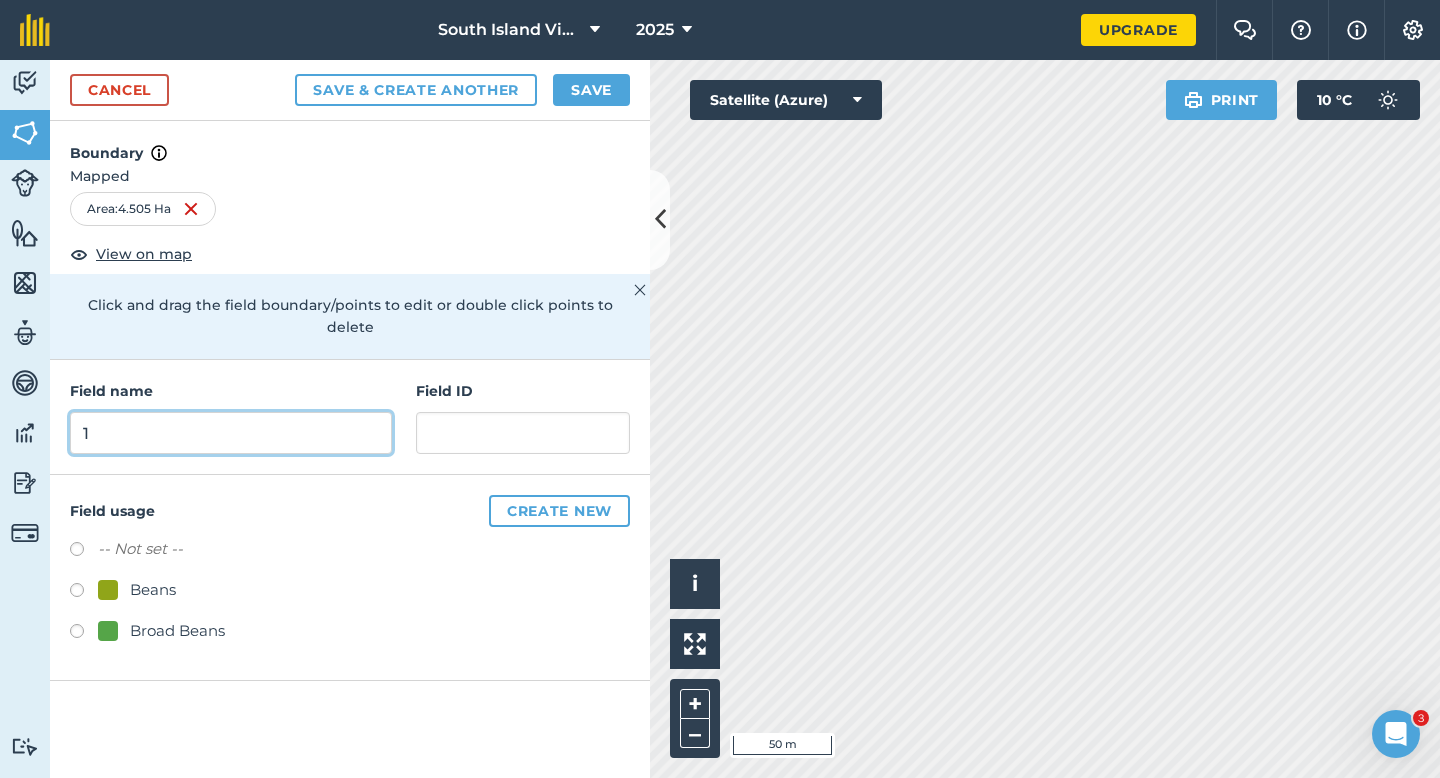 type on "1" 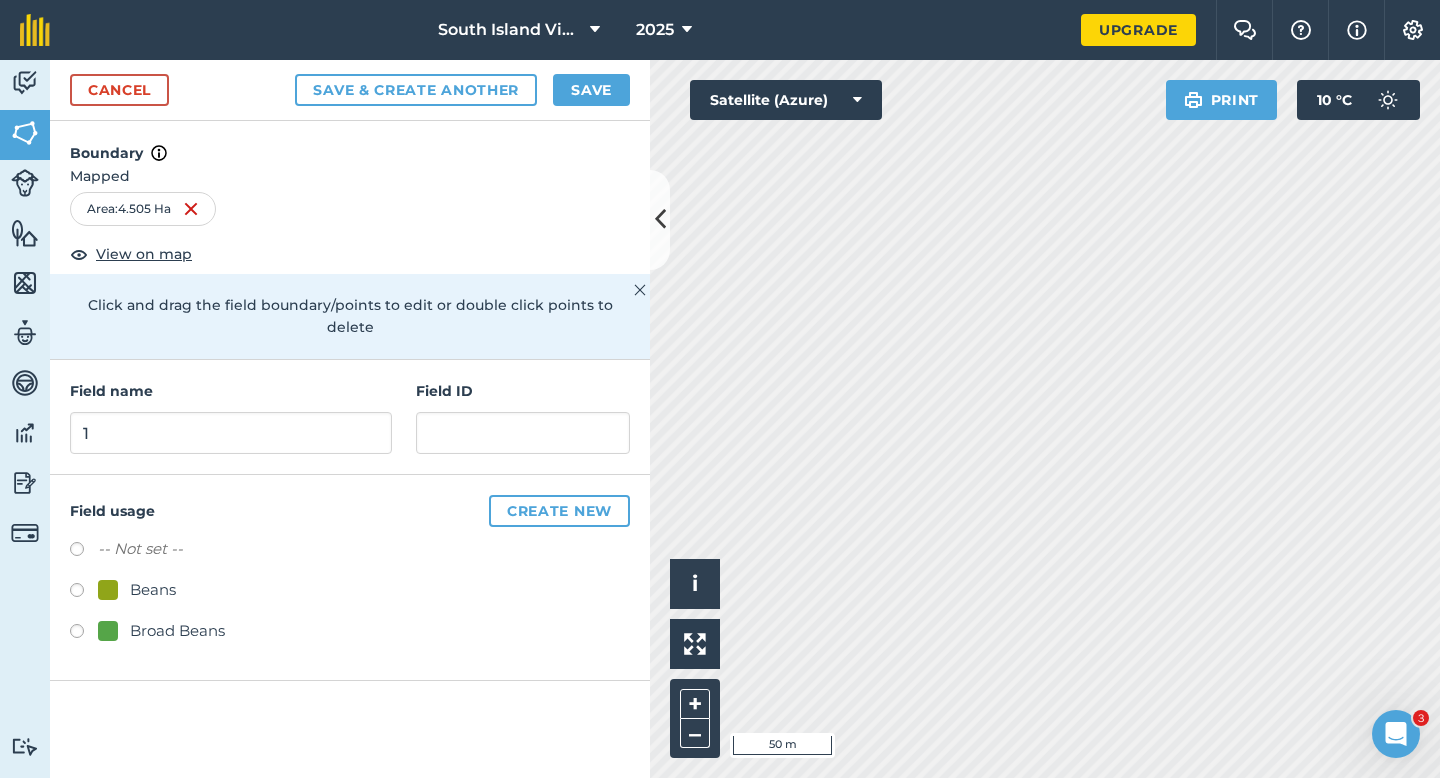 click on "Beans" at bounding box center (153, 590) 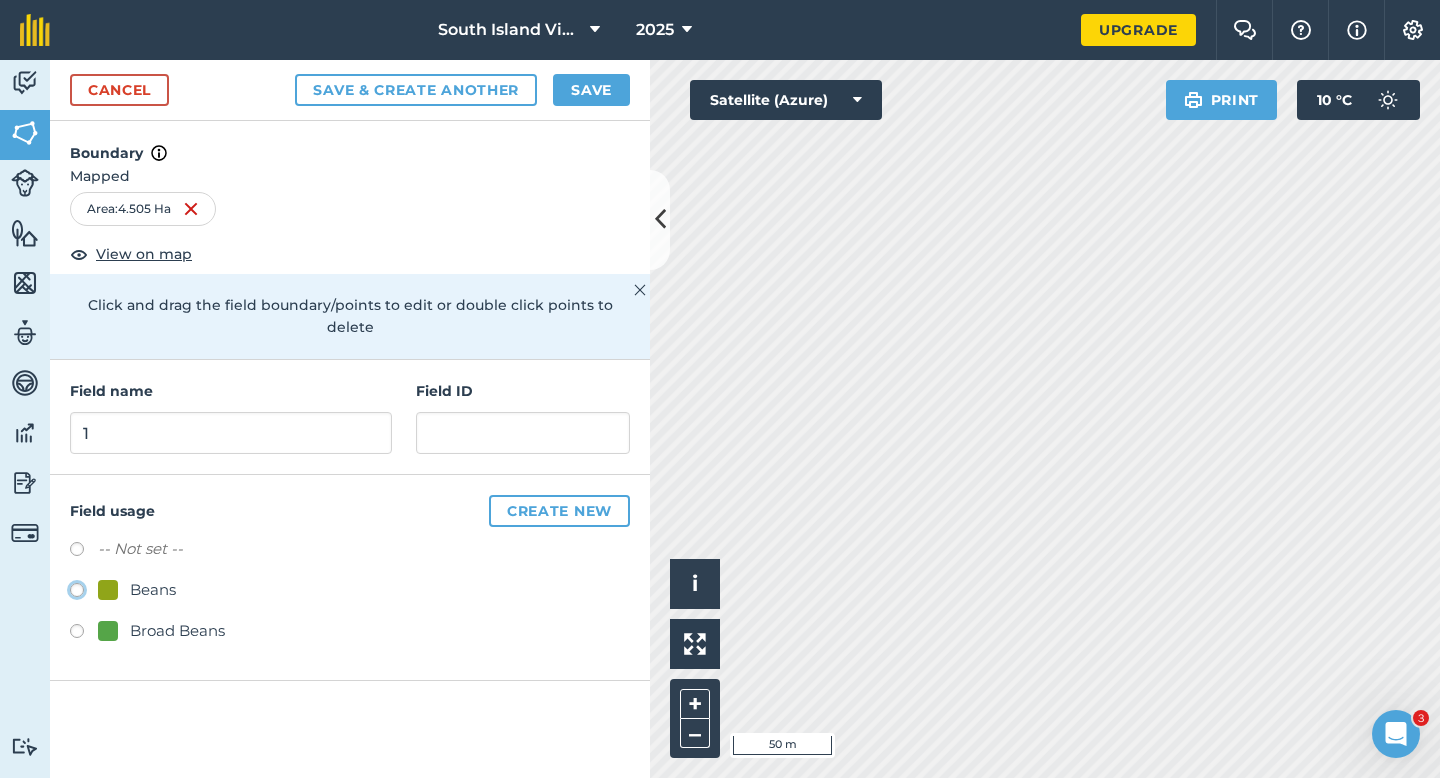 radio on "true" 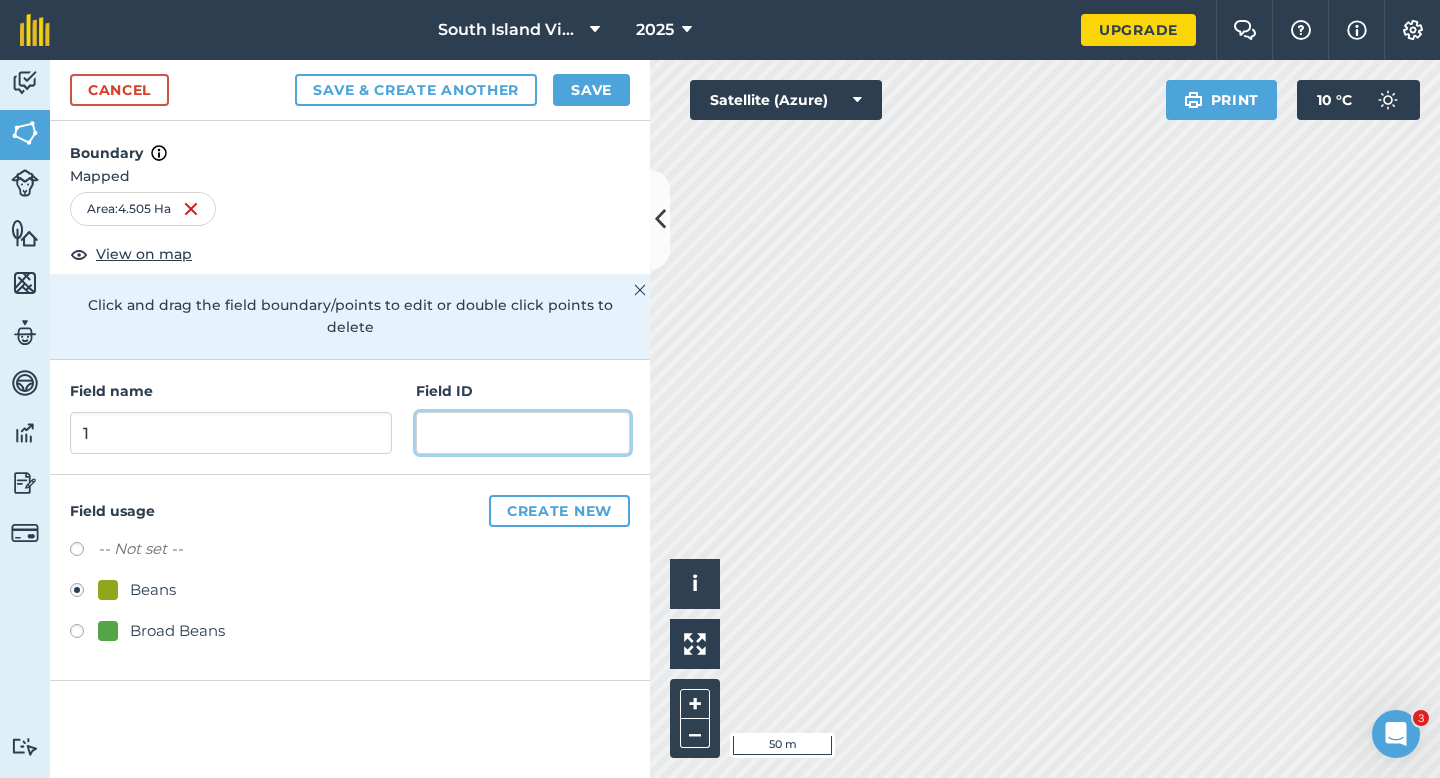 click at bounding box center [523, 433] 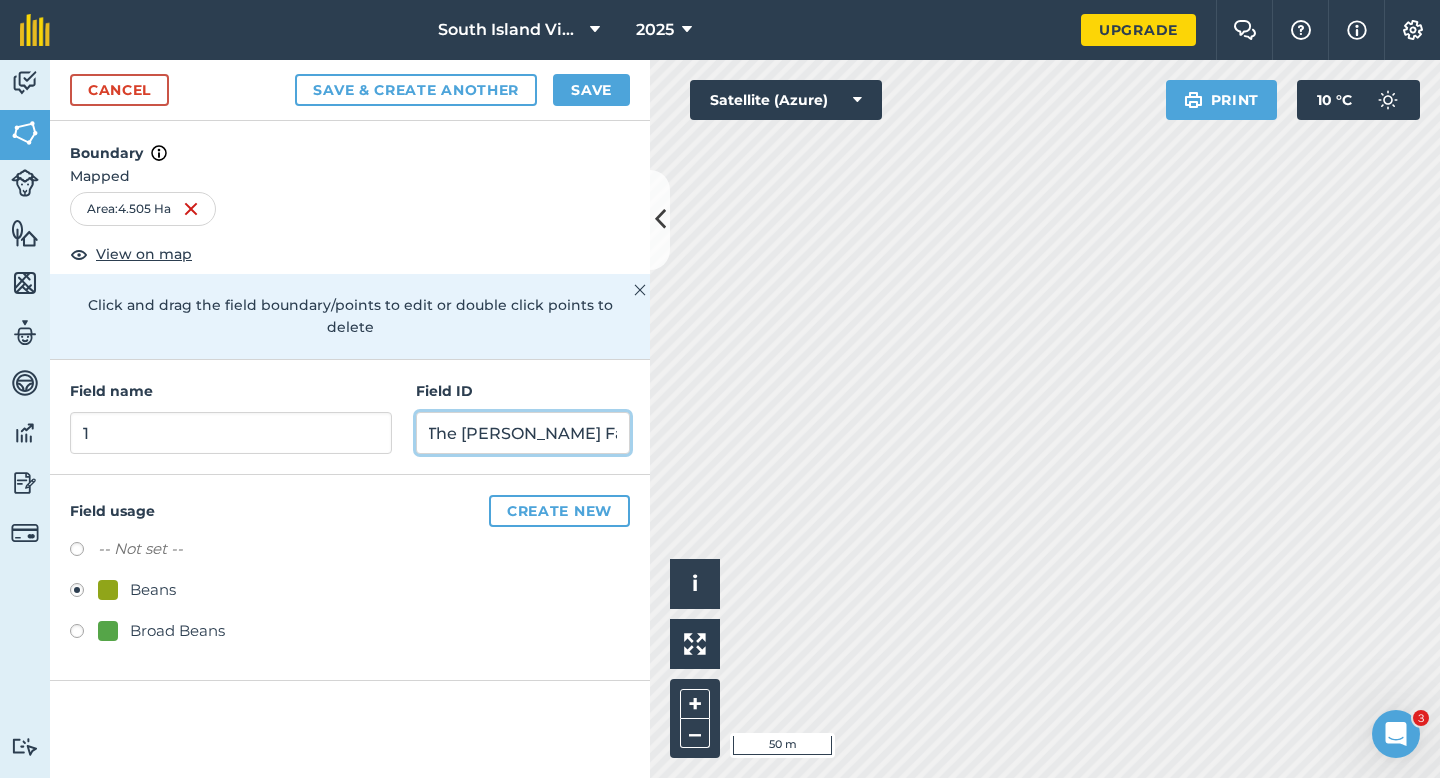 scroll, scrollTop: 0, scrollLeft: 9, axis: horizontal 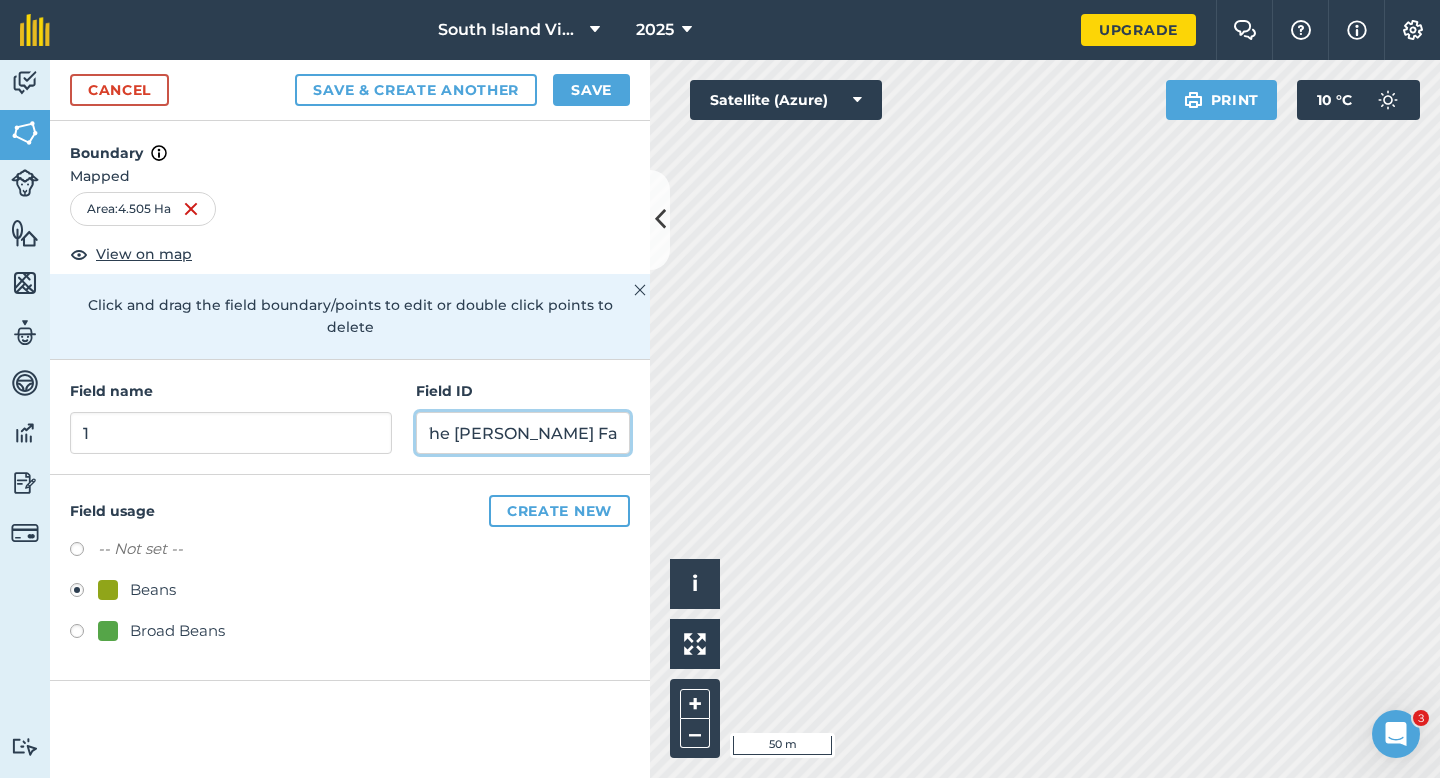 type on "The [PERSON_NAME] Family Trust" 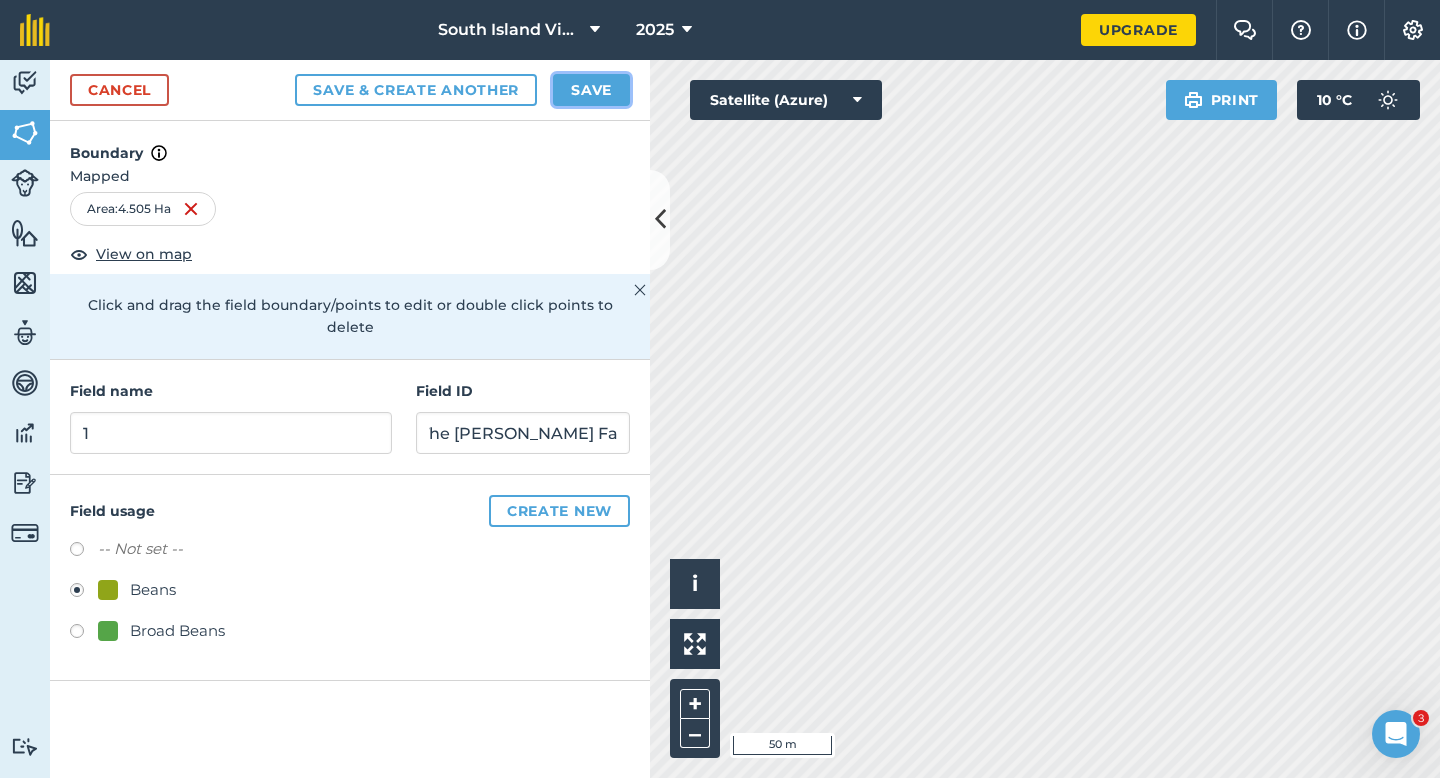 click on "Save" at bounding box center [591, 90] 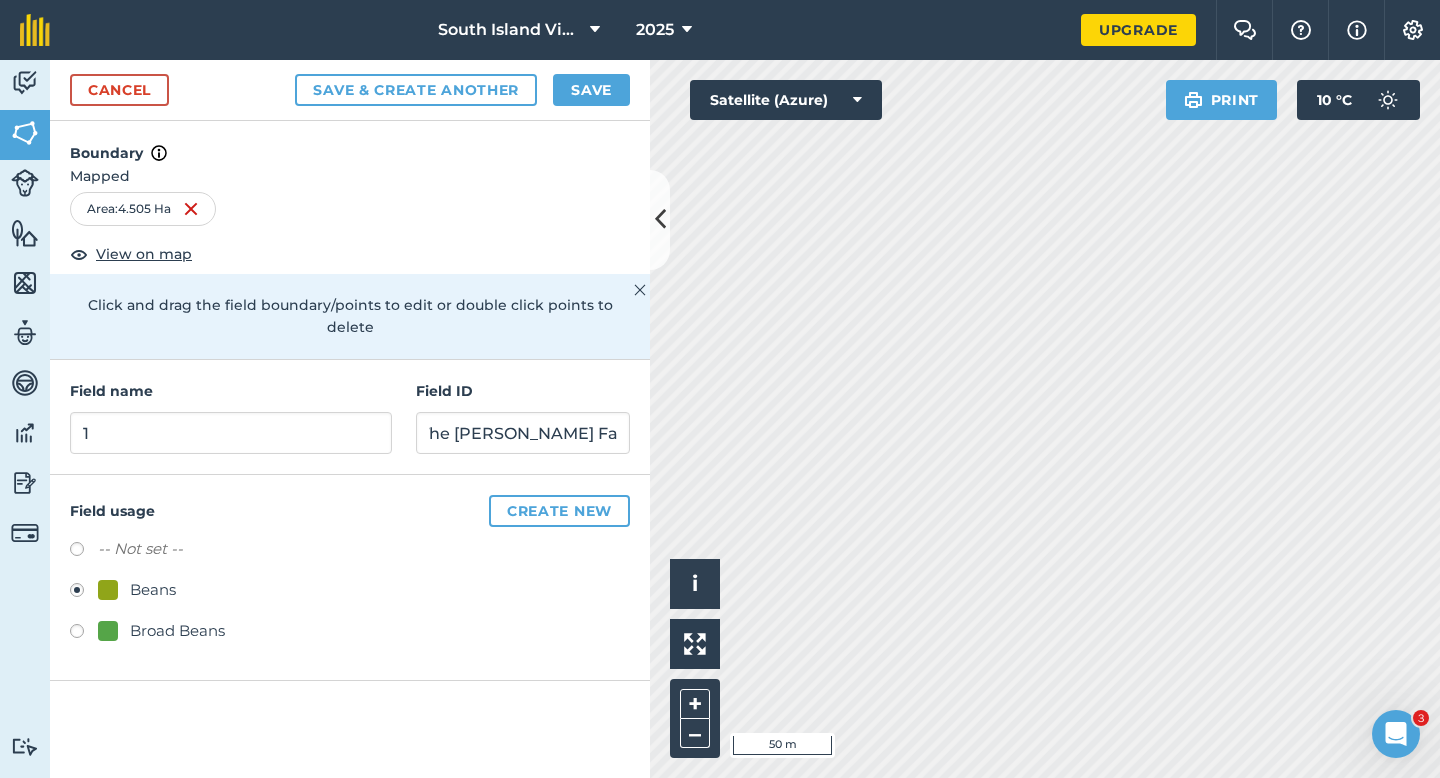 scroll, scrollTop: 0, scrollLeft: 0, axis: both 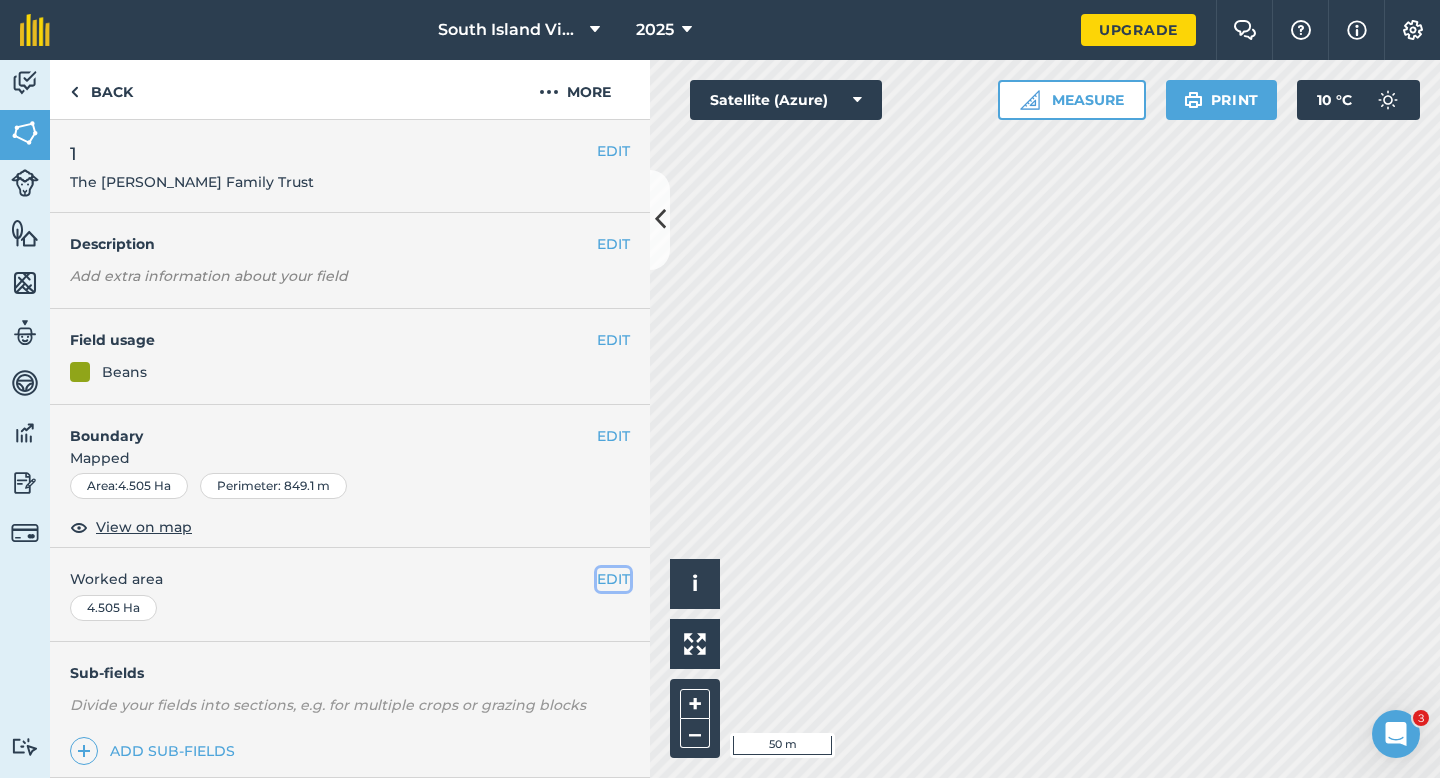 click on "EDIT" at bounding box center (613, 579) 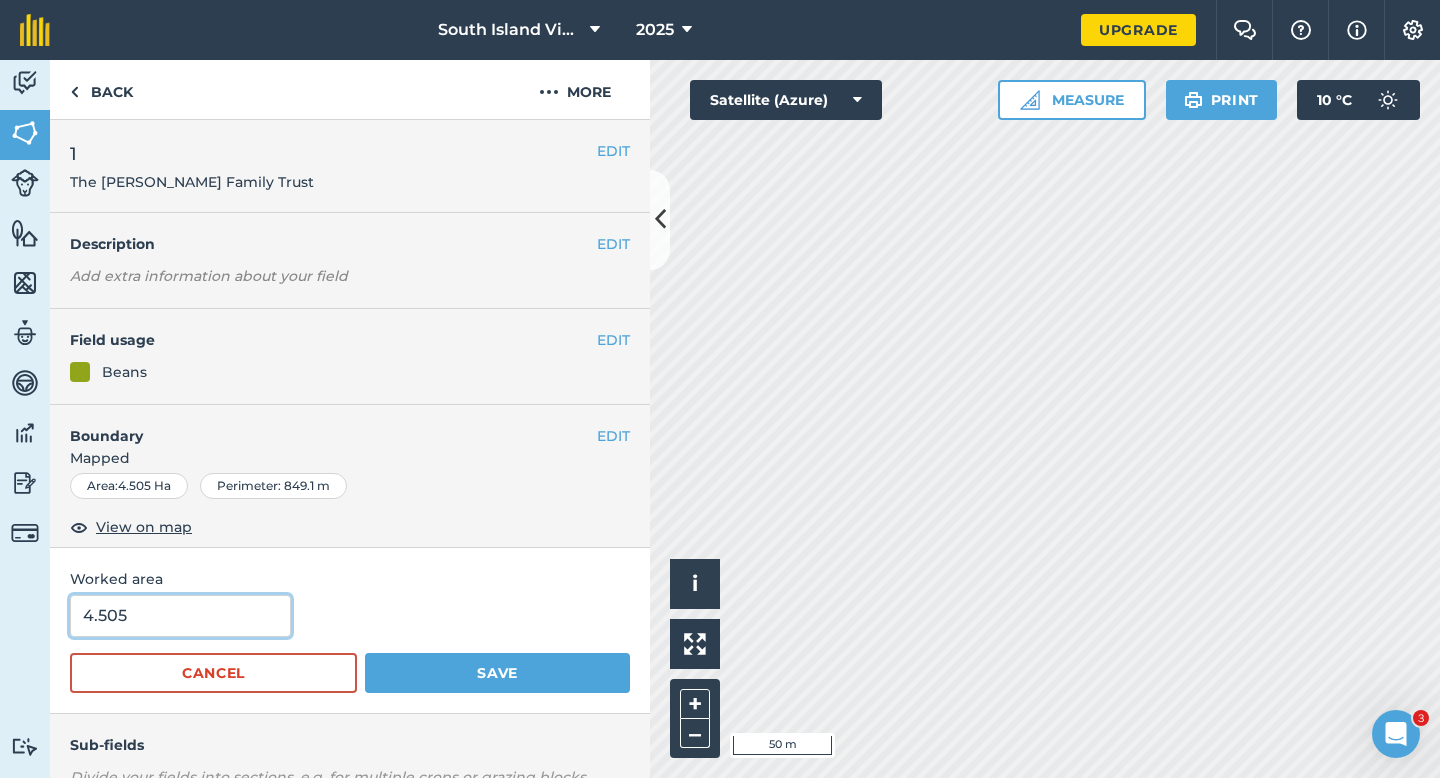 click on "4.505" at bounding box center (180, 616) 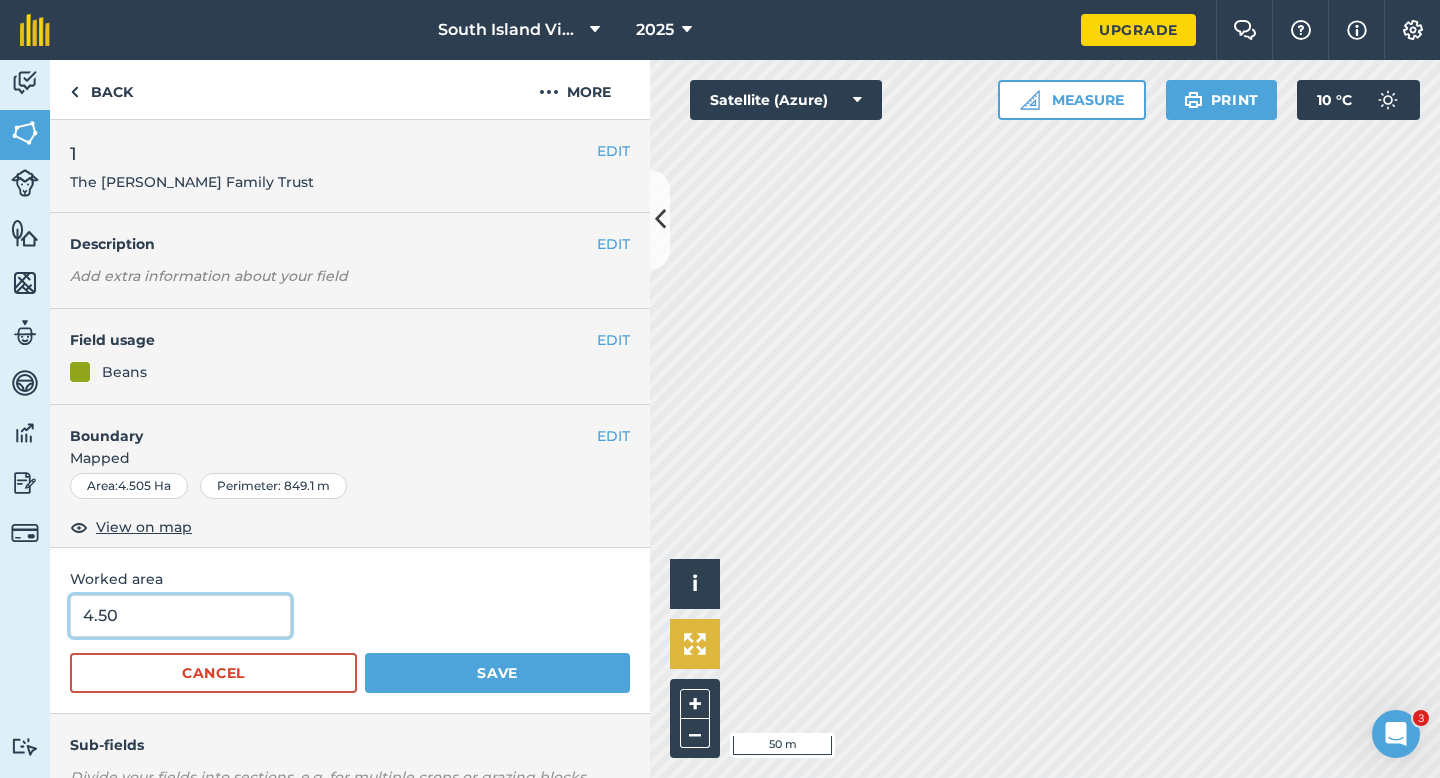 type on "4.5" 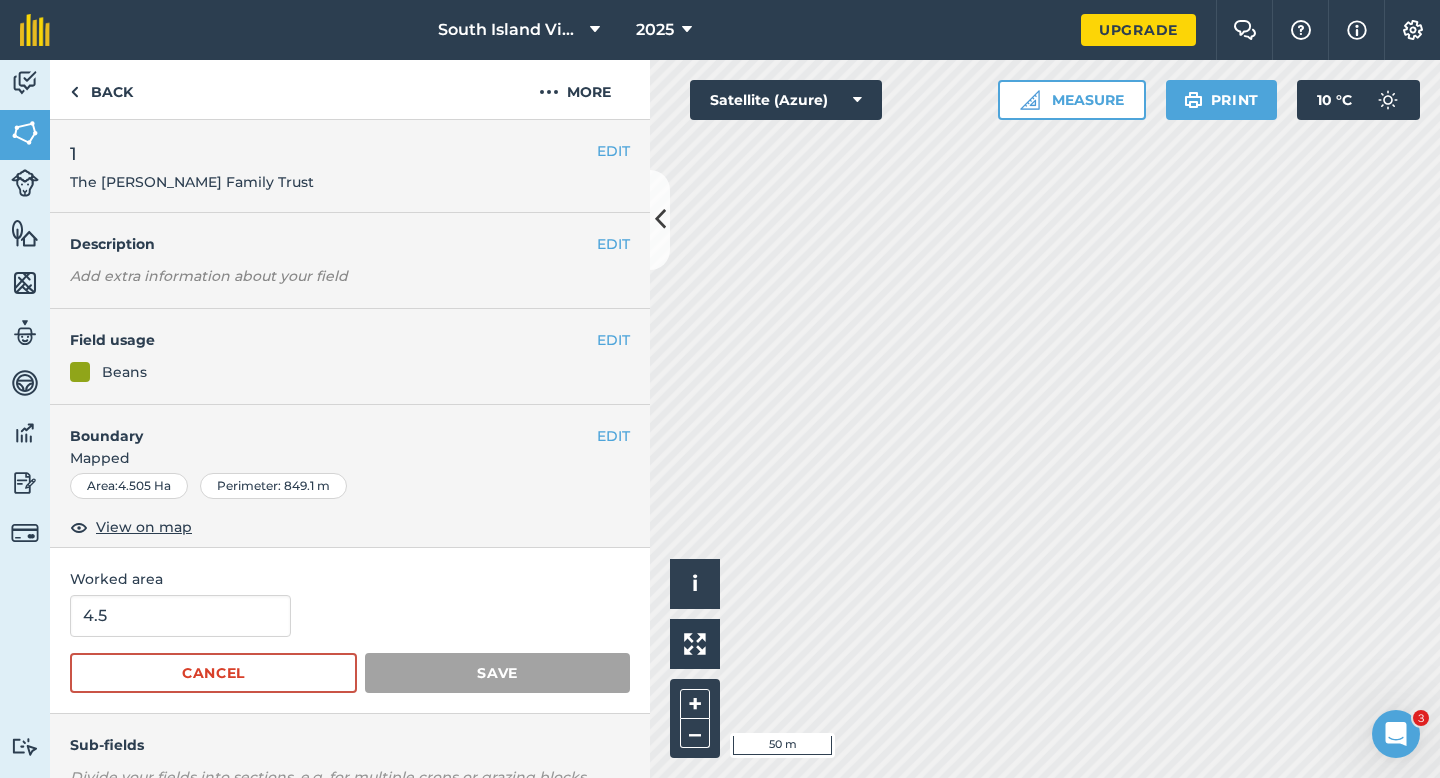 click on "Activity Fields Livestock Features Maps Team Vehicles Data Reporting Billing Tutorials Tutorials   Back   More EDIT 1 The [PERSON_NAME] Family Trust EDIT Description Add extra information about your field EDIT Field usage Beans EDIT Boundary   Mapped Area :  4.505   Ha Perimeter :   849.1   m   View on map Worked area 4.5 Cancel Save Sub-fields   Divide your fields into sections, e.g. for multiple crops or grazing blocks   Add sub-fields Add field job Add note   Field Health To-Do Field History Reports There are no outstanding tasks for this field. Click to start drawing i © 2025 TomTom, Microsoft 50 m + – Satellite (Azure) Measure Print 10   ° C" at bounding box center [720, 419] 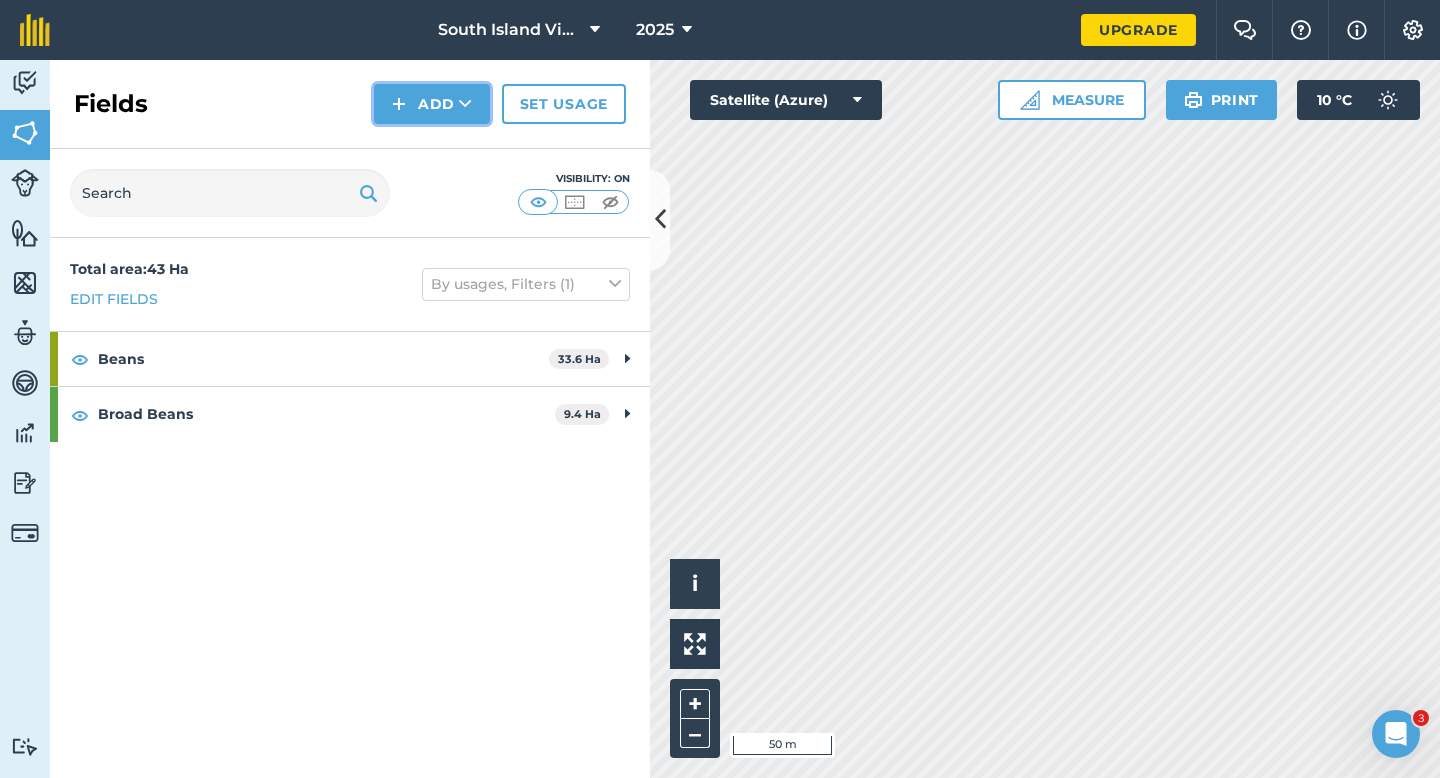 click on "Add" at bounding box center (432, 104) 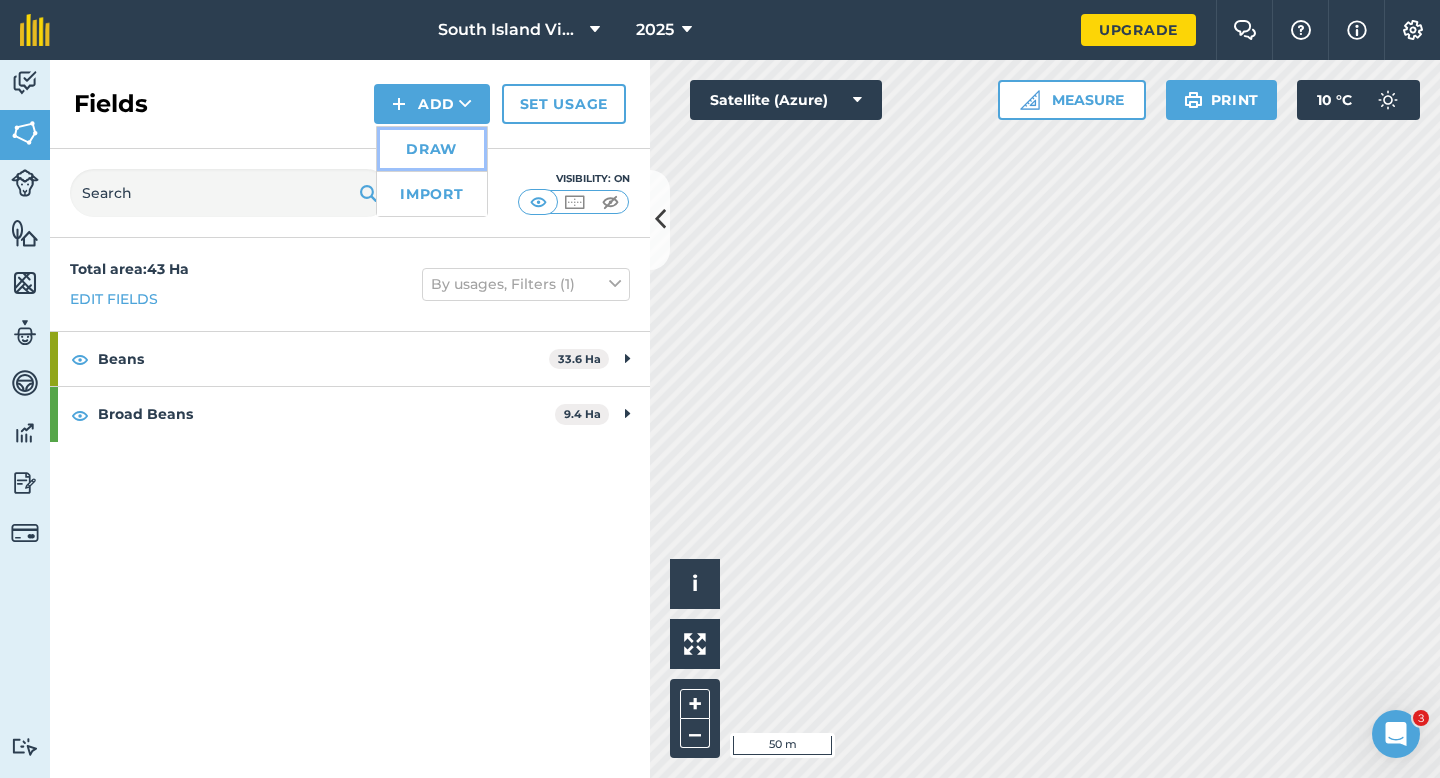 click on "Draw" at bounding box center [432, 149] 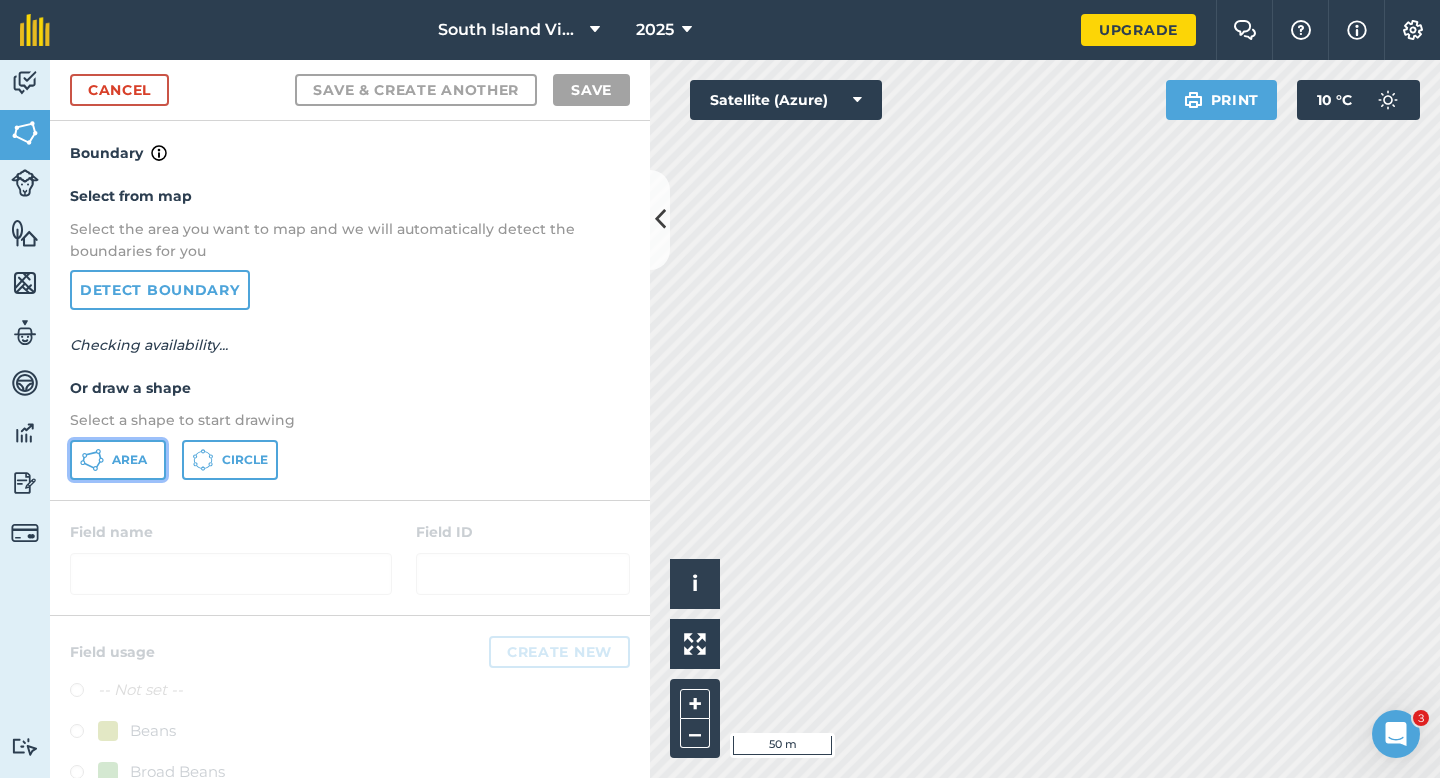 click on "Area" at bounding box center [129, 460] 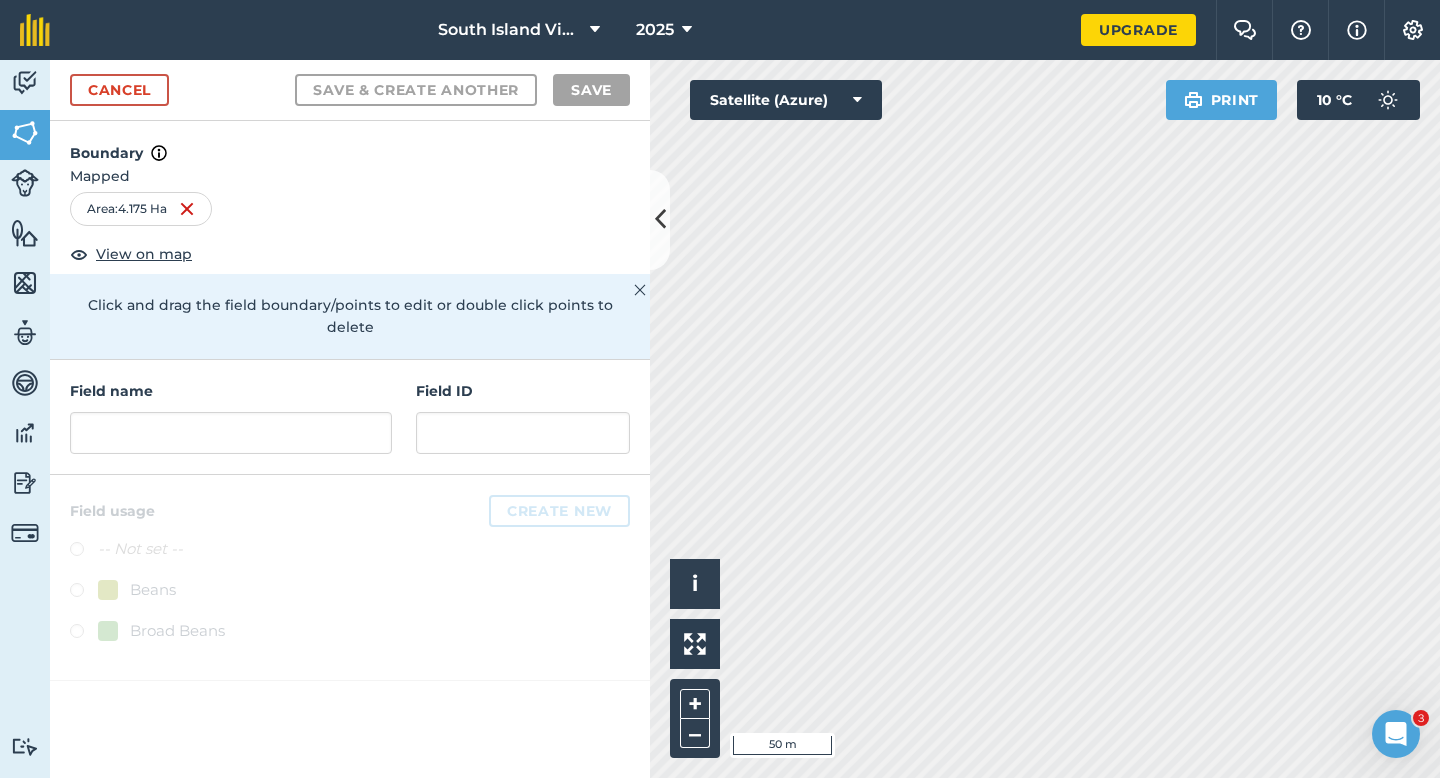click on "Field name" at bounding box center (231, 417) 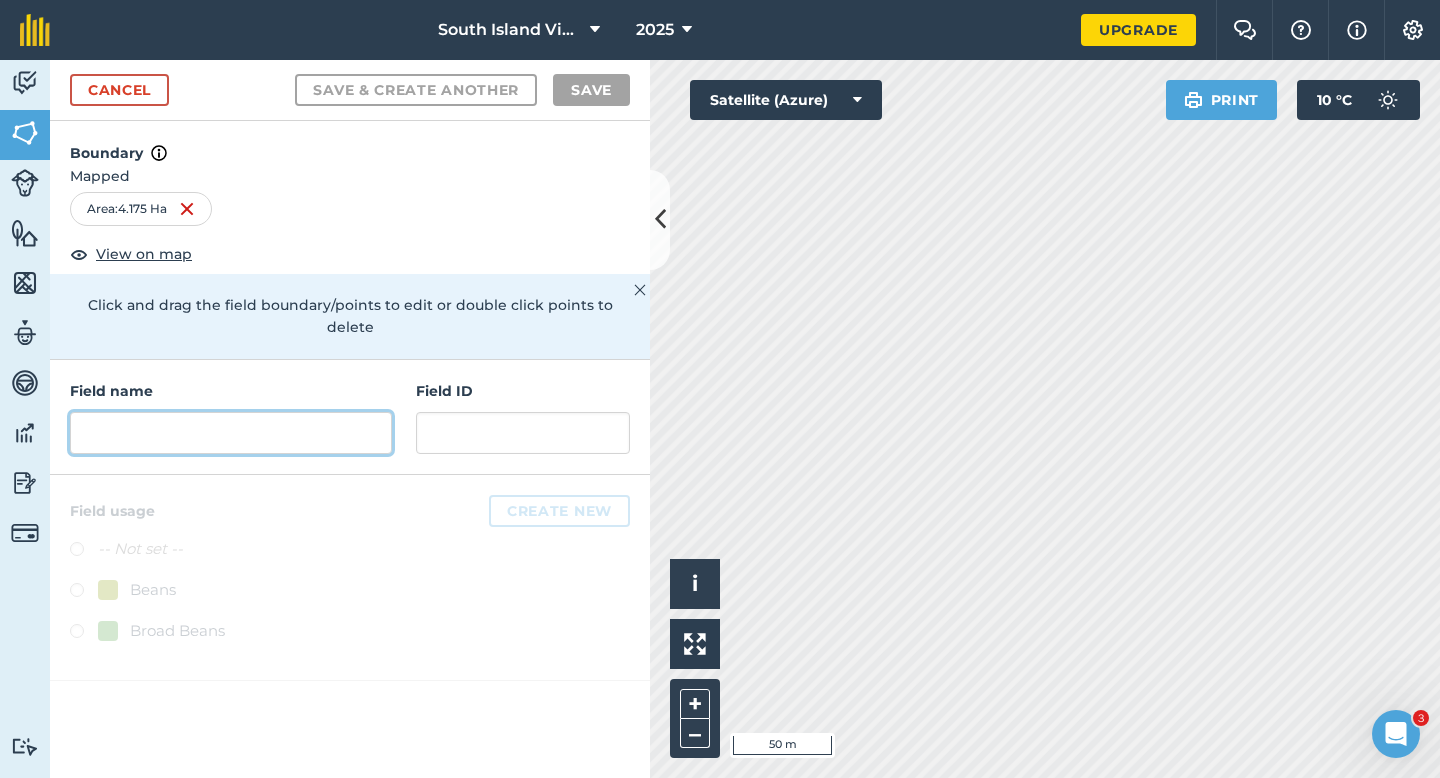 click at bounding box center (231, 433) 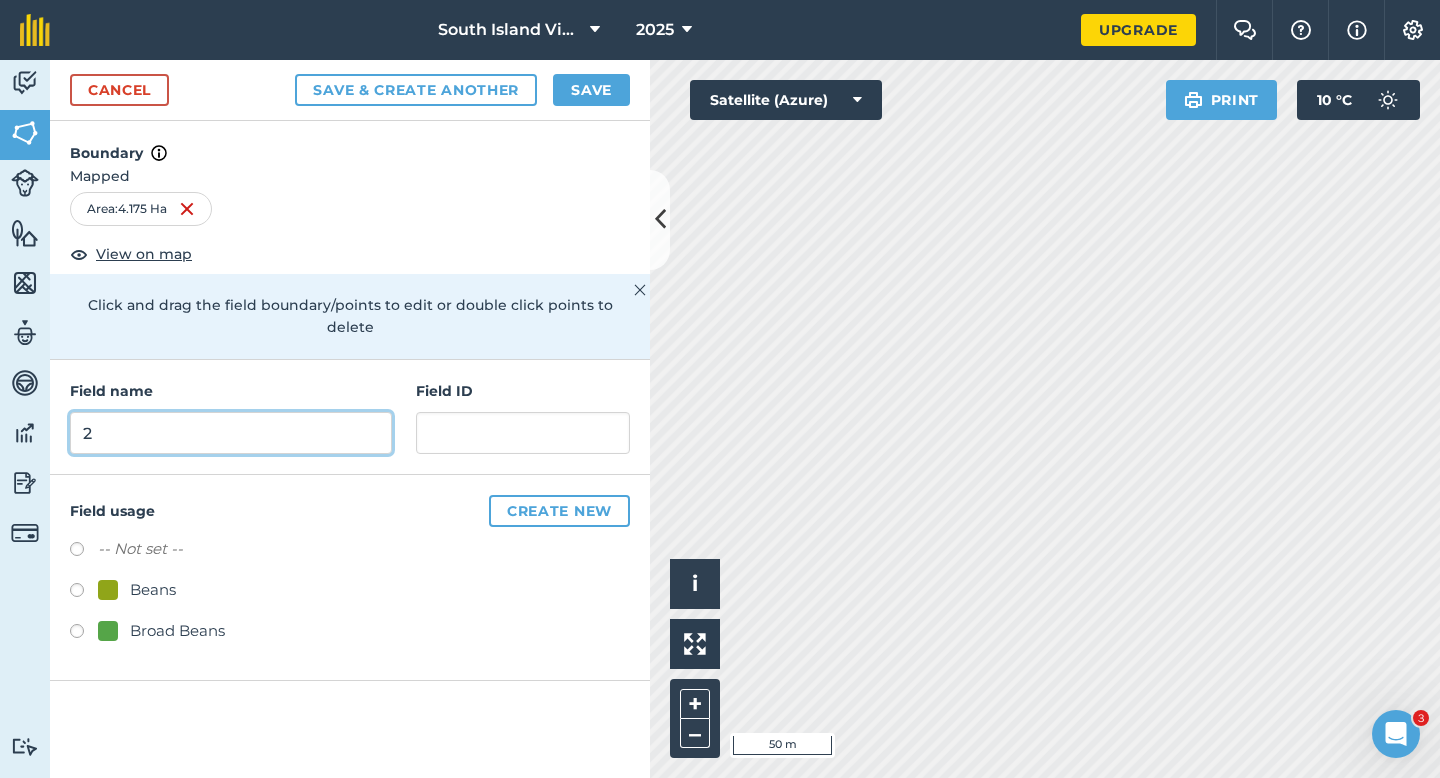 type on "2" 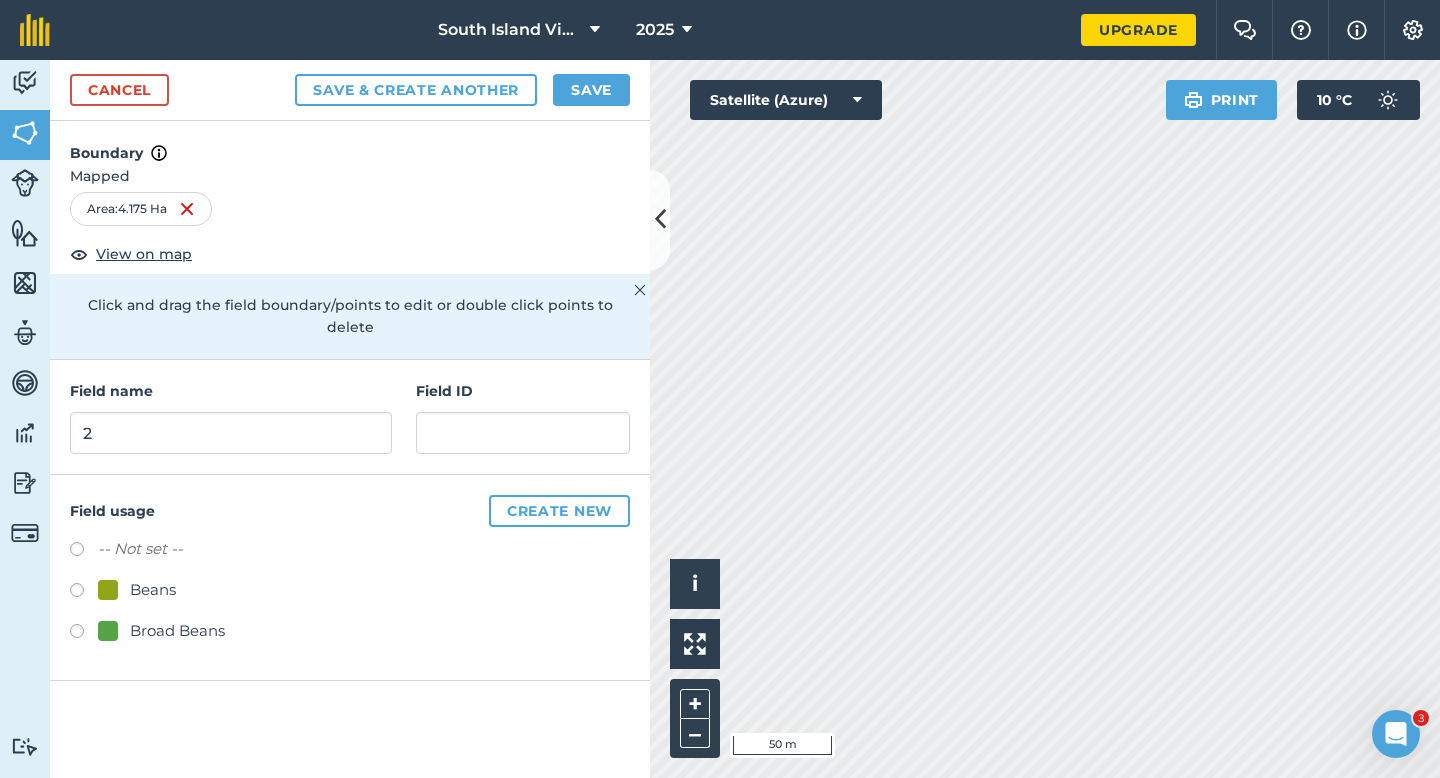 click on "Field ID" at bounding box center (523, 391) 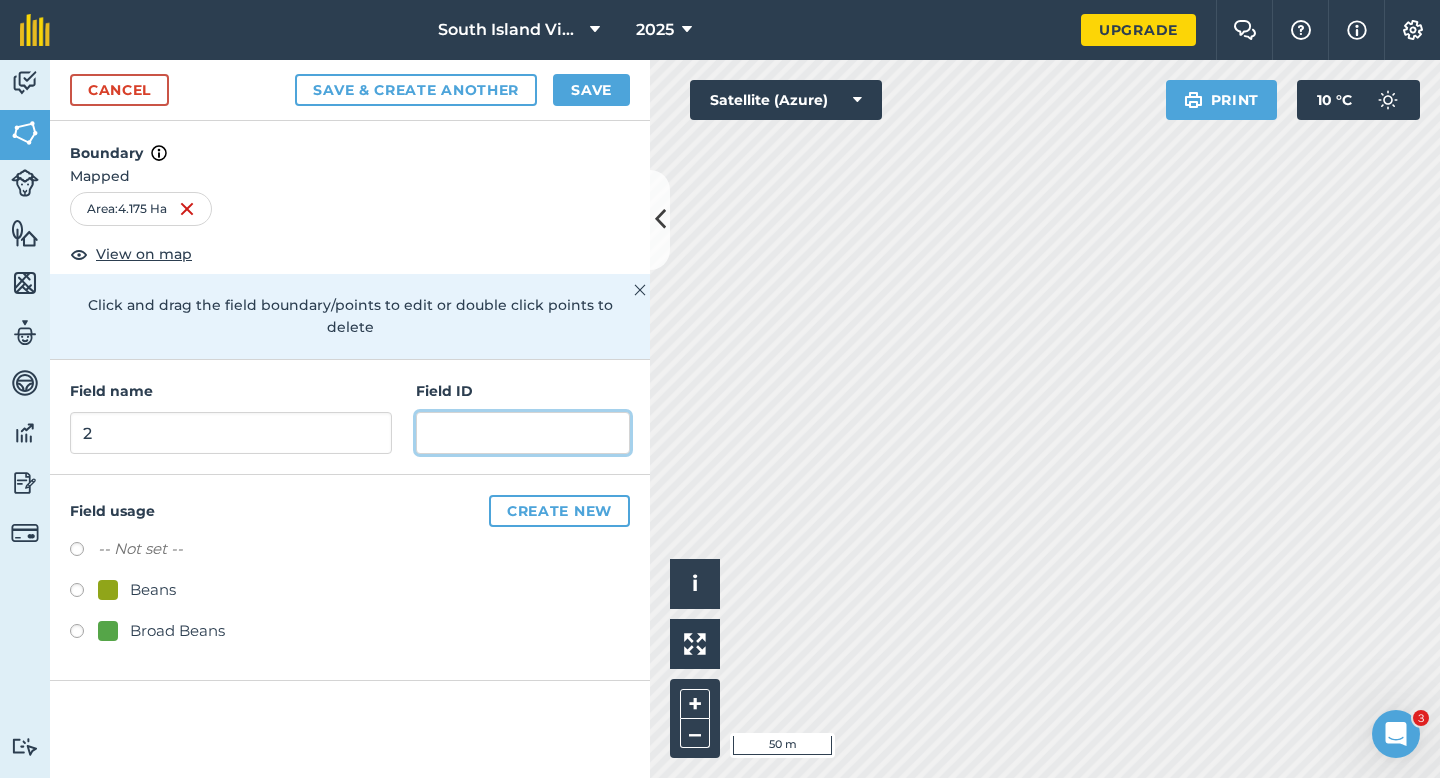 click at bounding box center (523, 433) 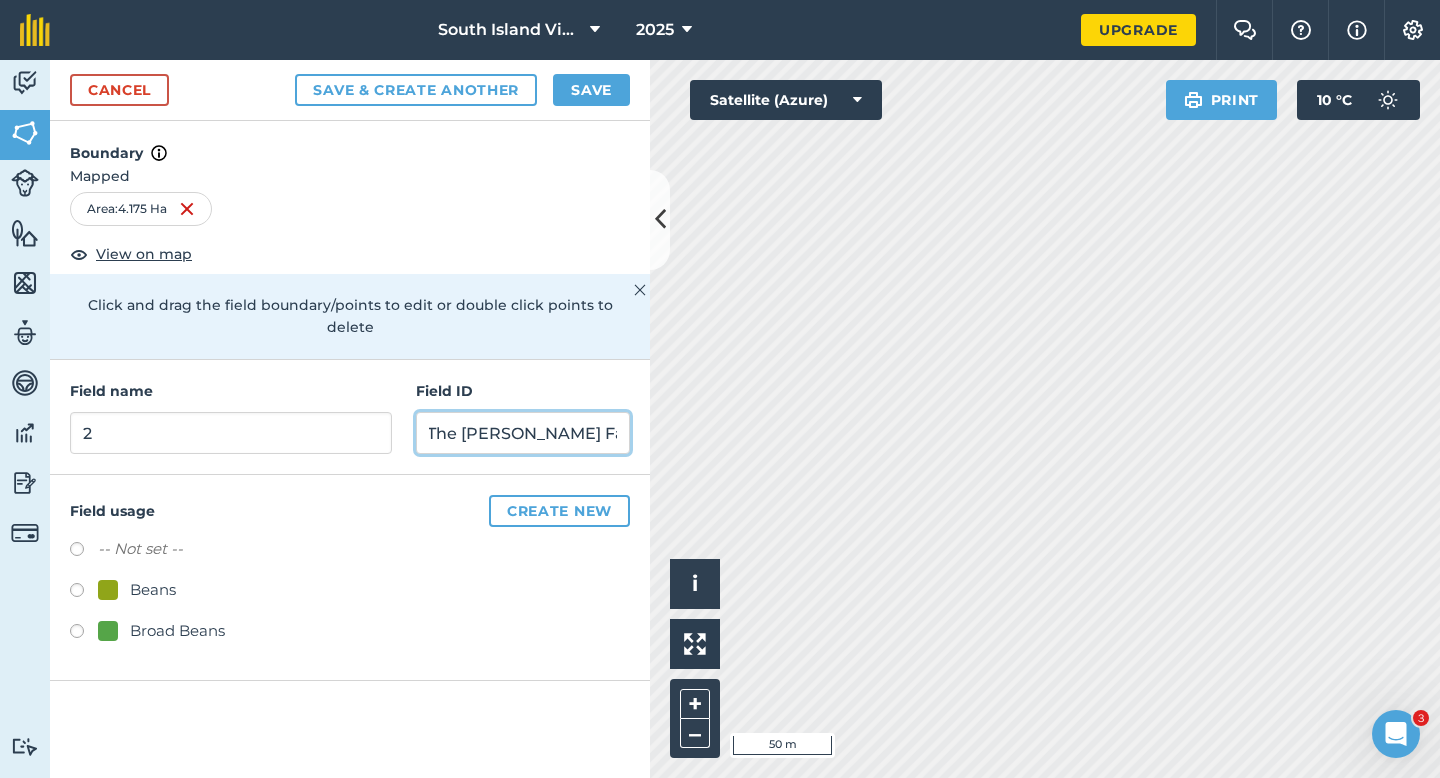 scroll, scrollTop: 0, scrollLeft: 9, axis: horizontal 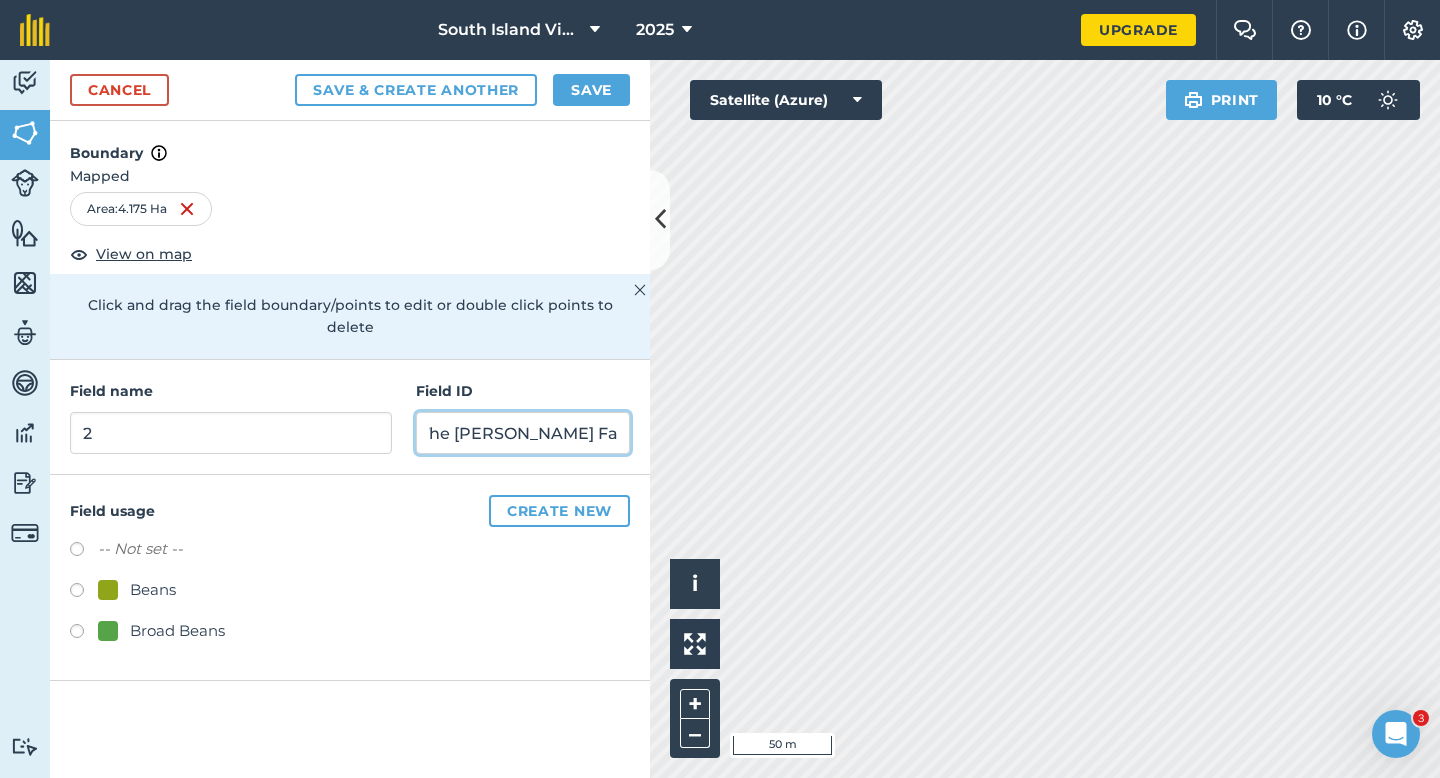 type on "The [PERSON_NAME] Family Trust" 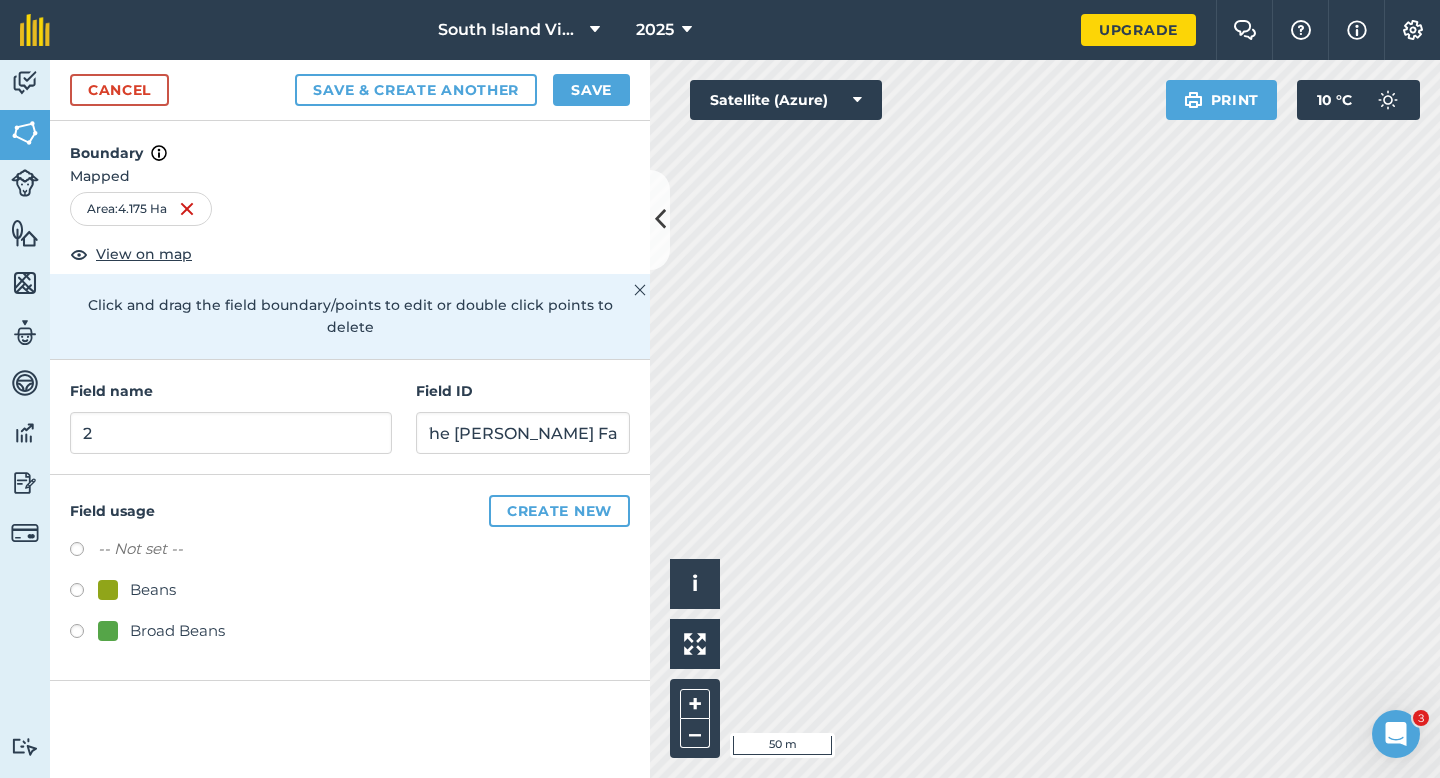 click on "Beans" at bounding box center [137, 590] 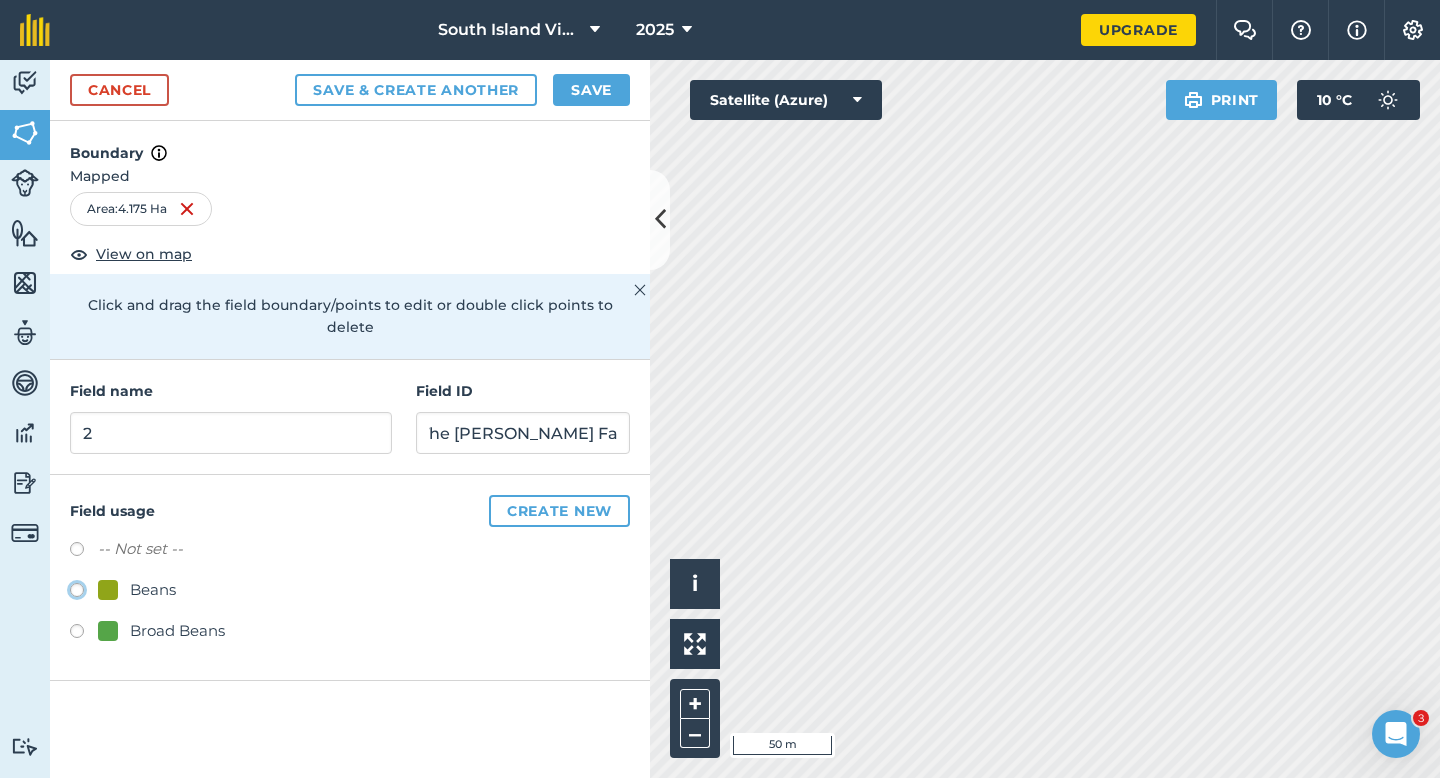 click on "Beans" at bounding box center (-9923, 589) 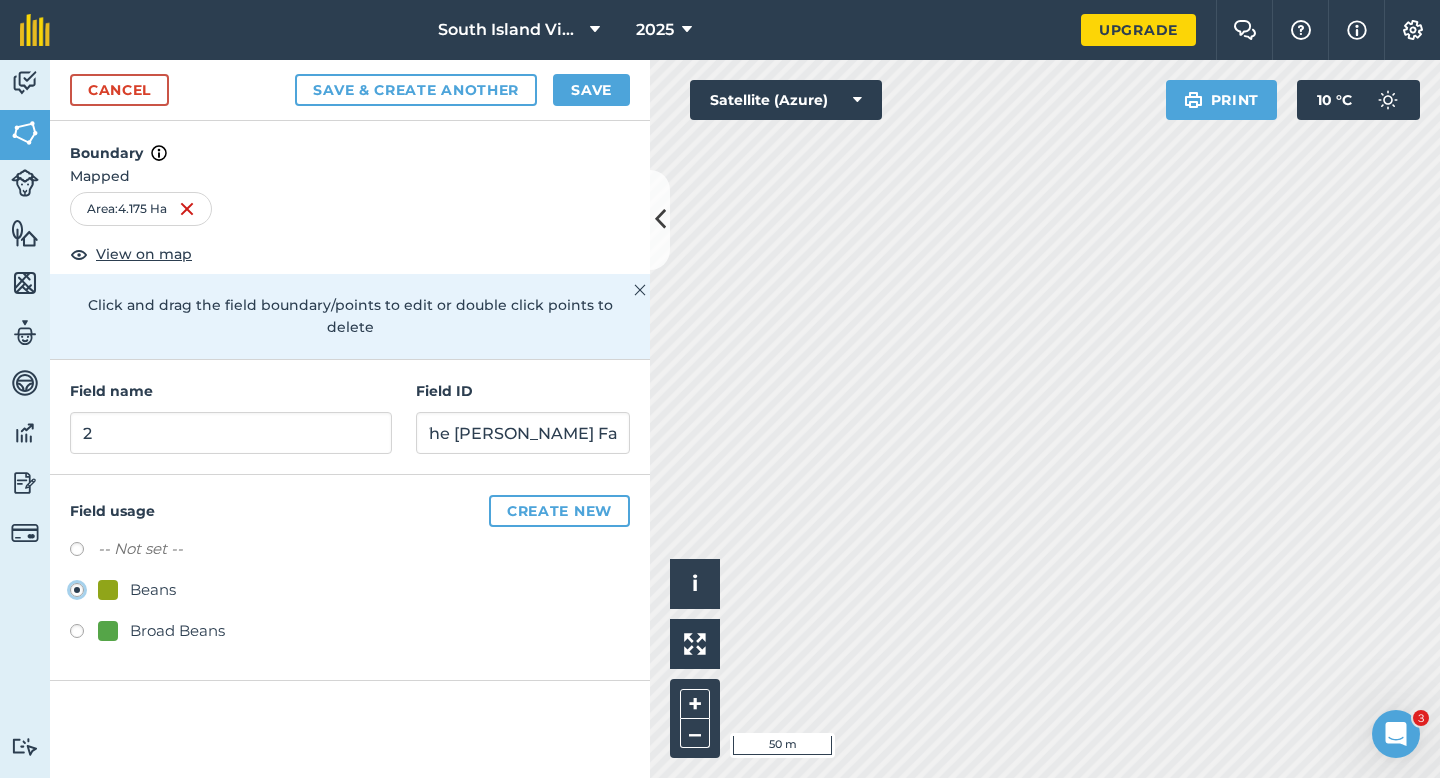 scroll, scrollTop: 0, scrollLeft: 0, axis: both 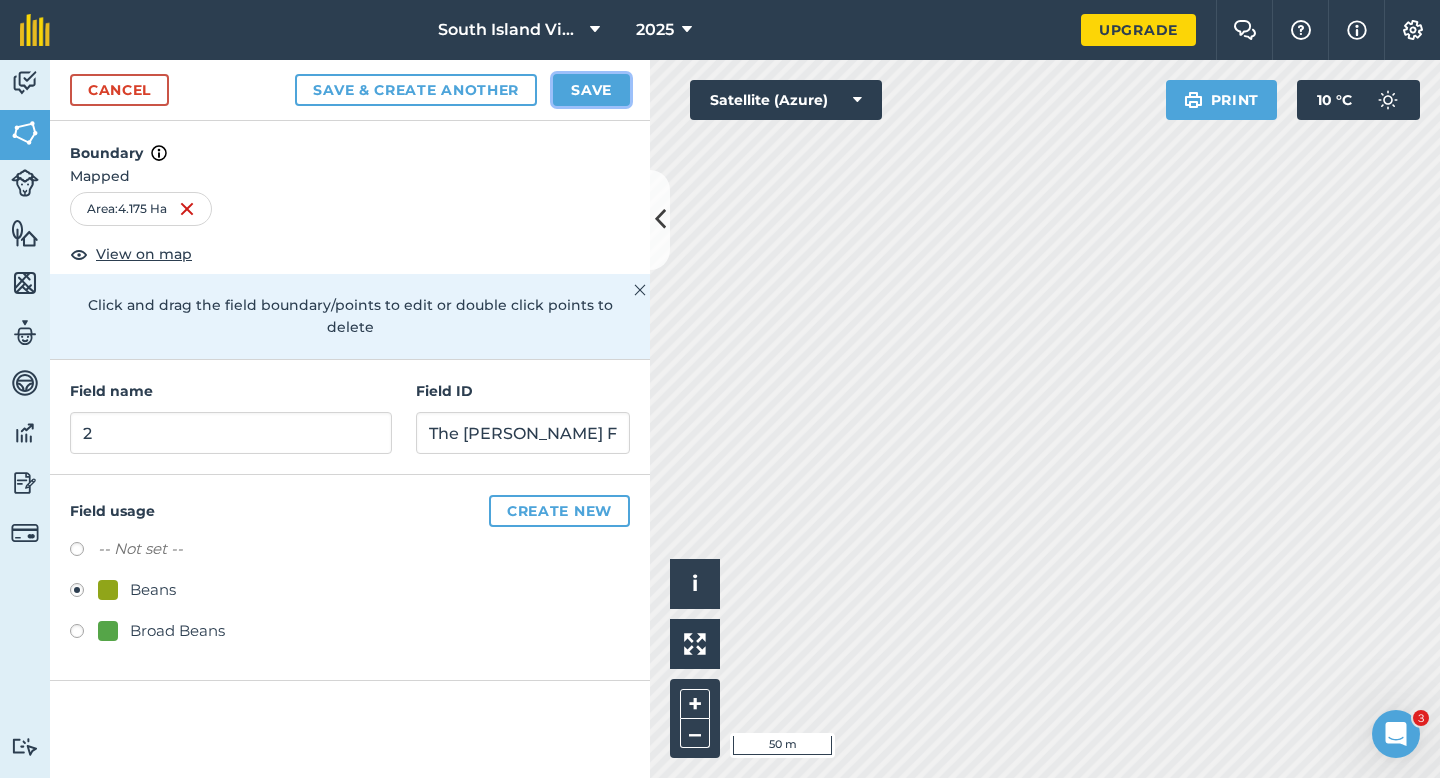click on "Save" at bounding box center [591, 90] 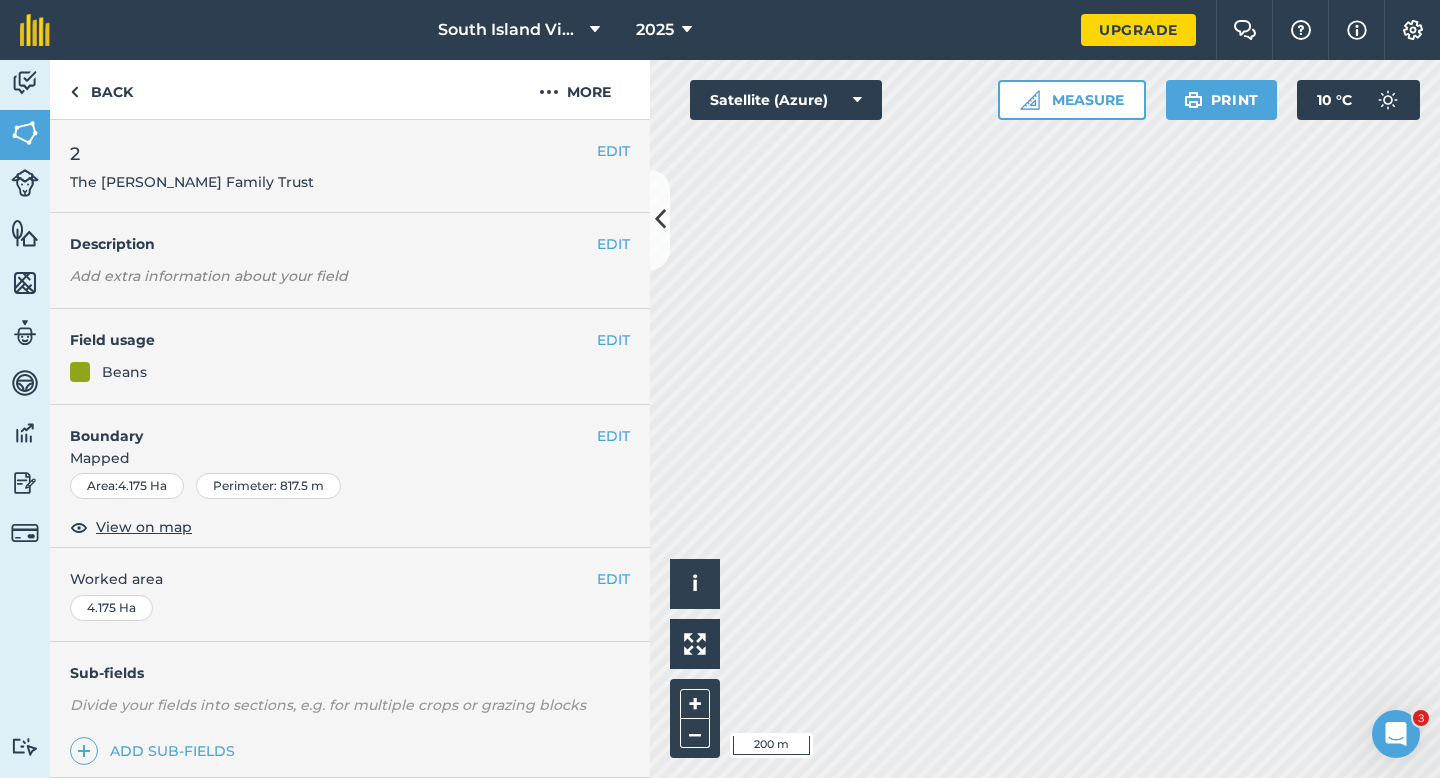 click on "EDIT Worked area 4.175   Ha" at bounding box center (350, 594) 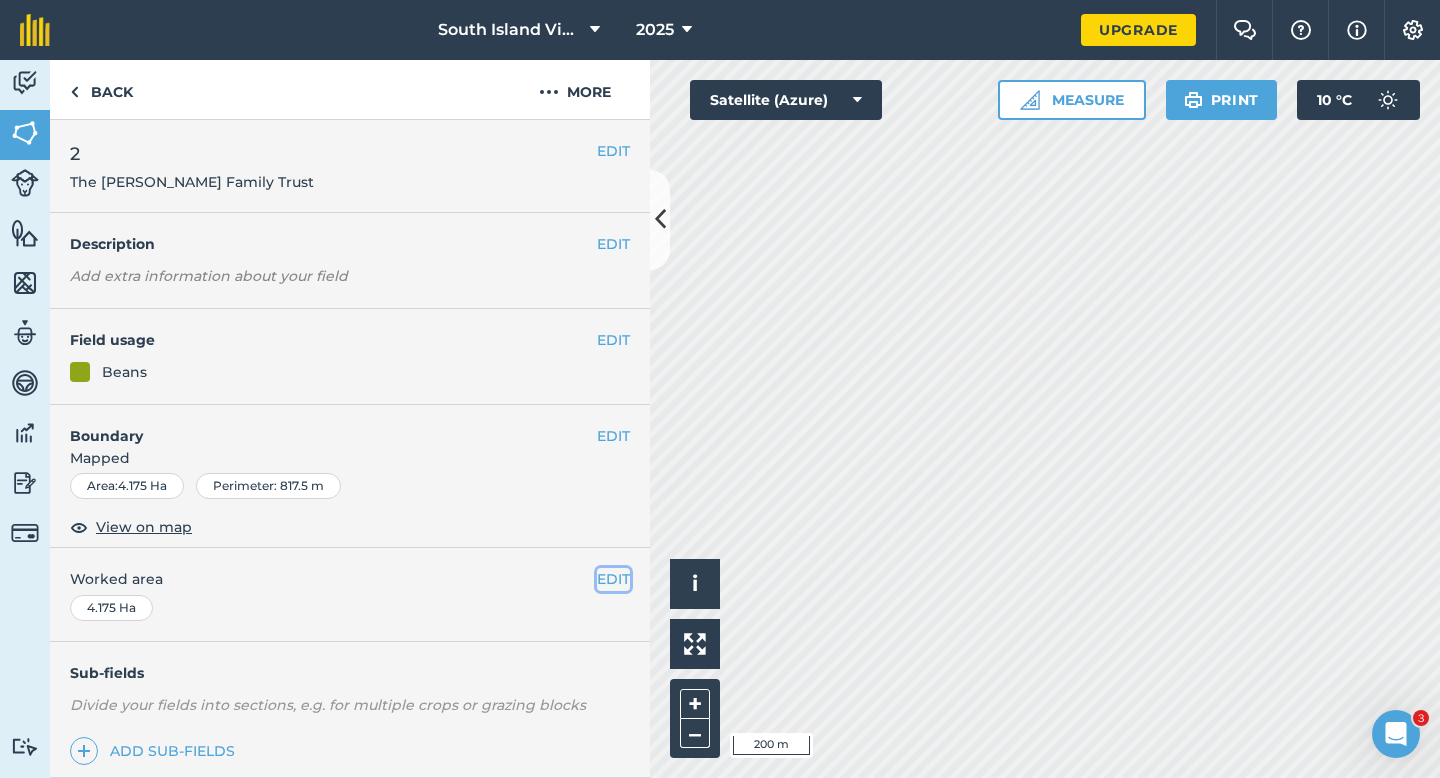 click on "EDIT" at bounding box center (613, 579) 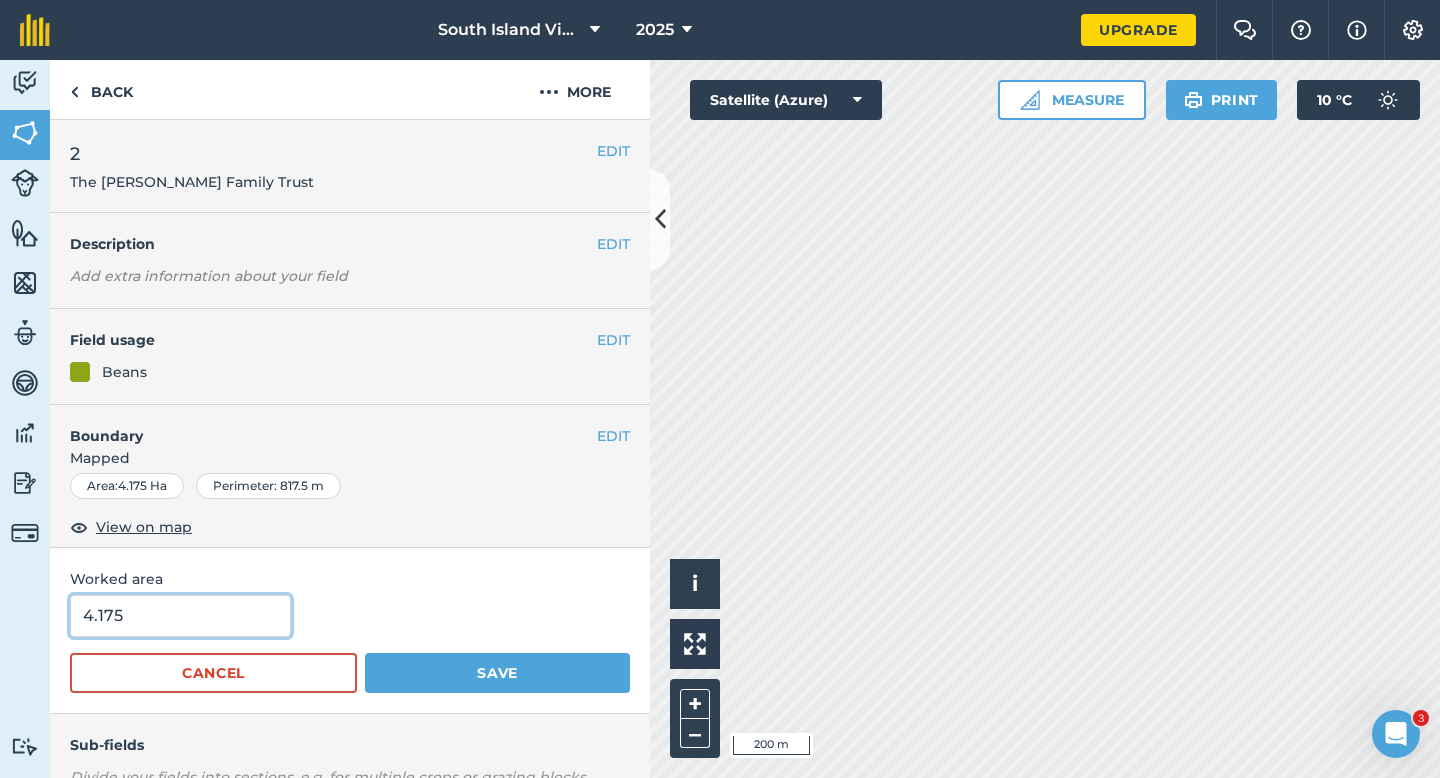 click on "4.175" at bounding box center (180, 616) 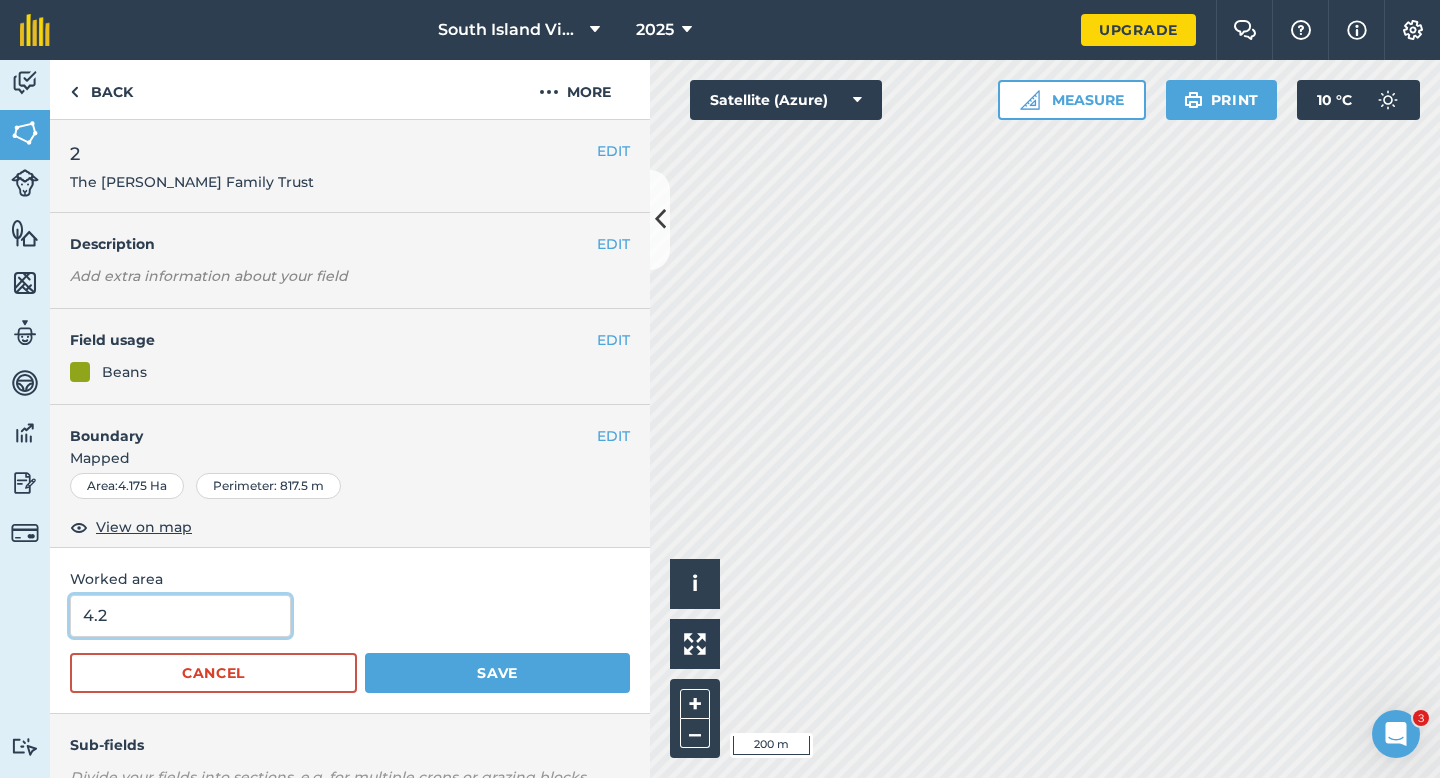 type on "4.2" 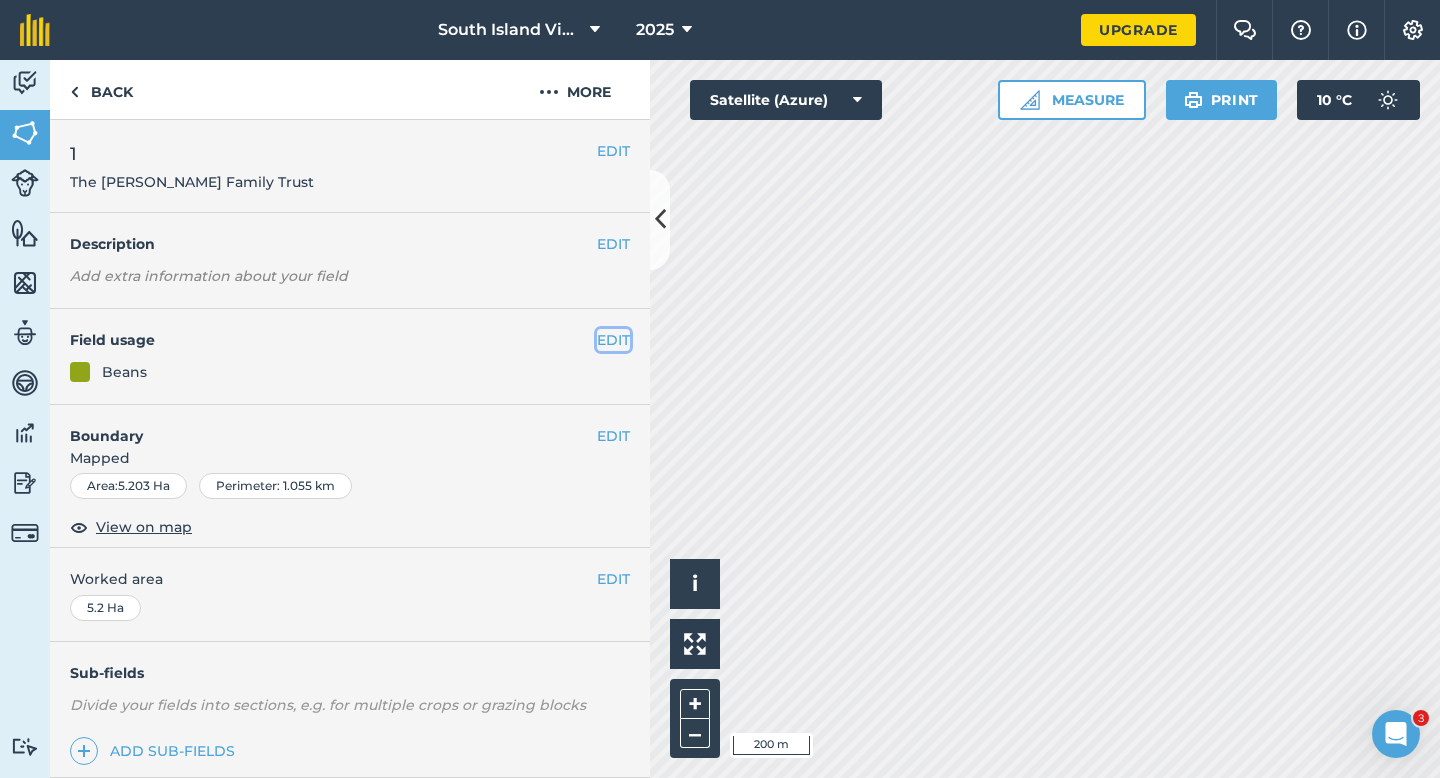 click on "EDIT" at bounding box center (613, 340) 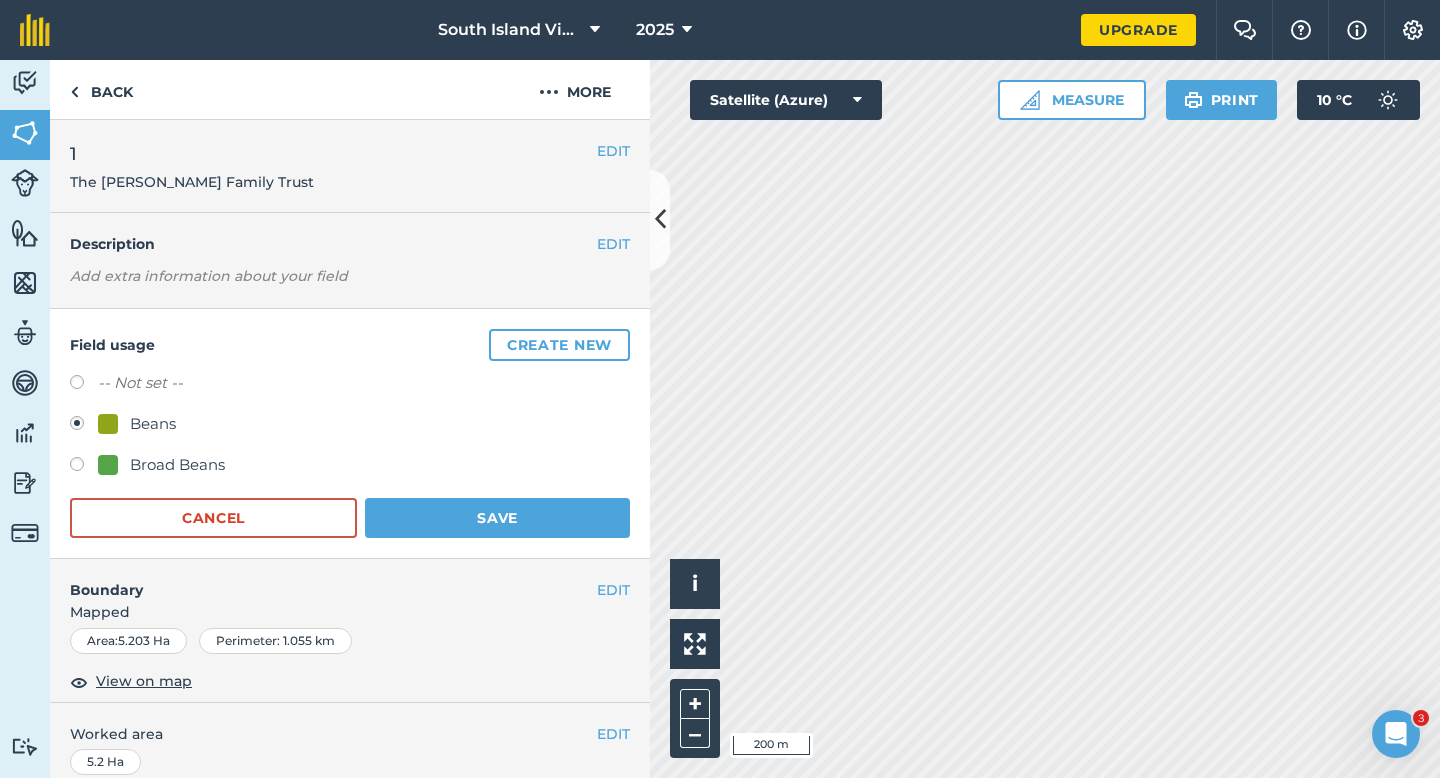 click on "Broad Beans" at bounding box center (177, 465) 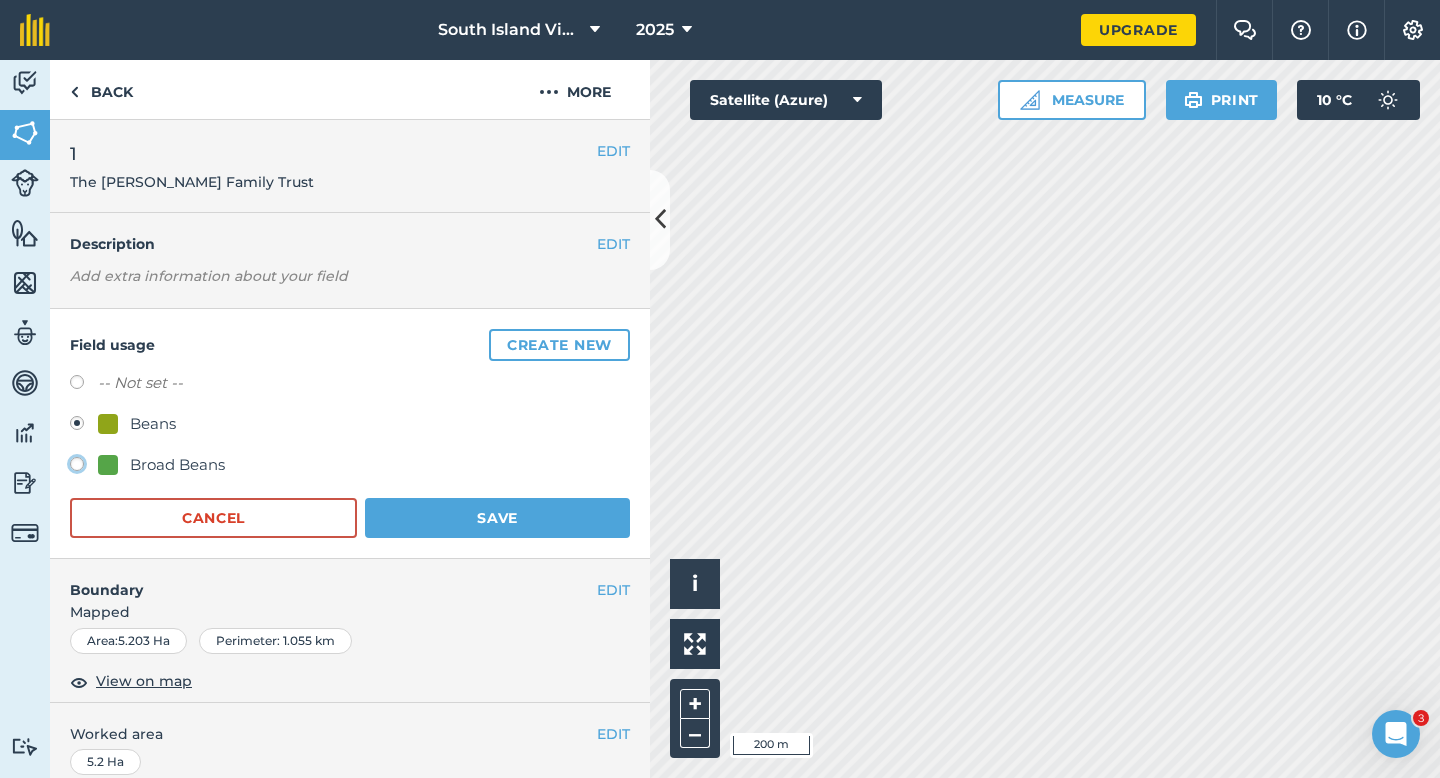 click on "Broad Beans" at bounding box center [-9923, 463] 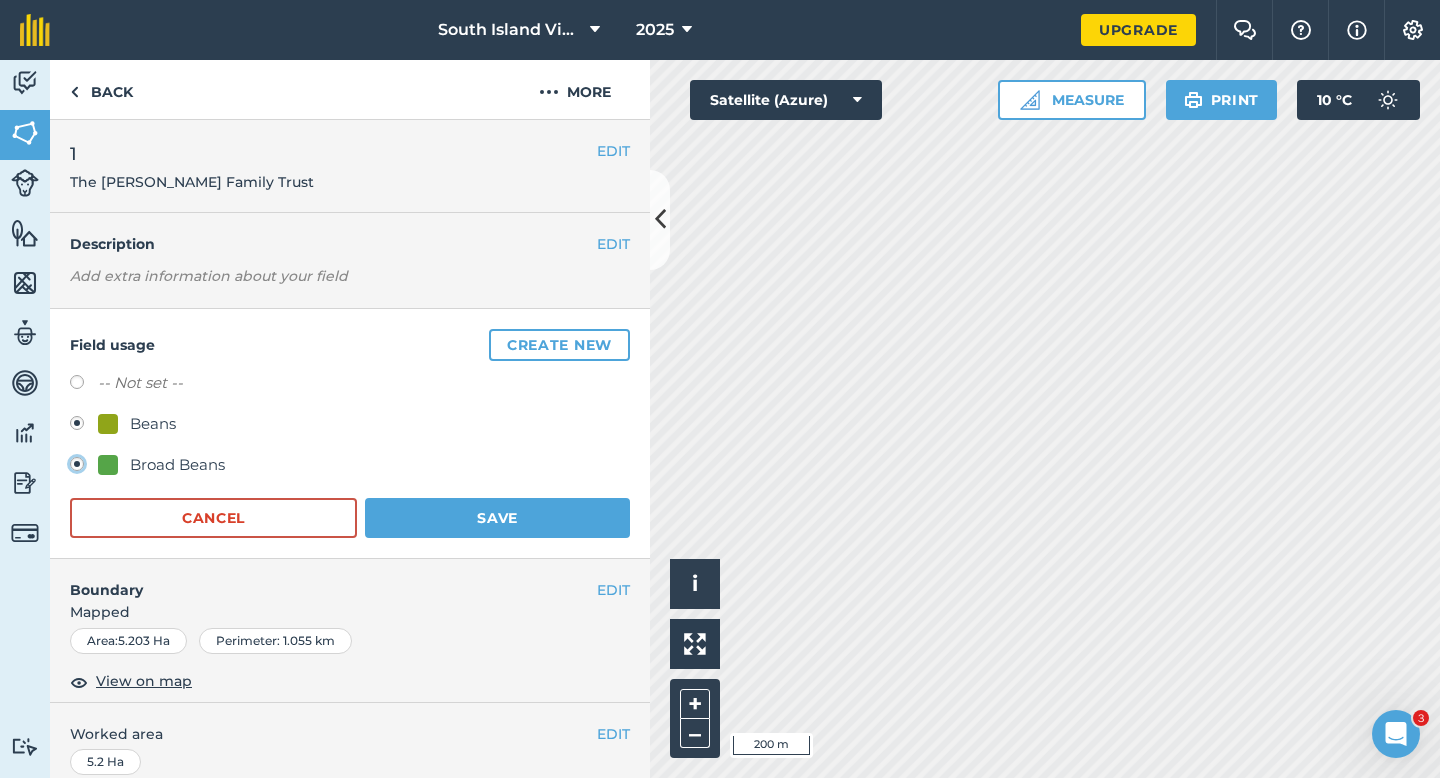 radio on "true" 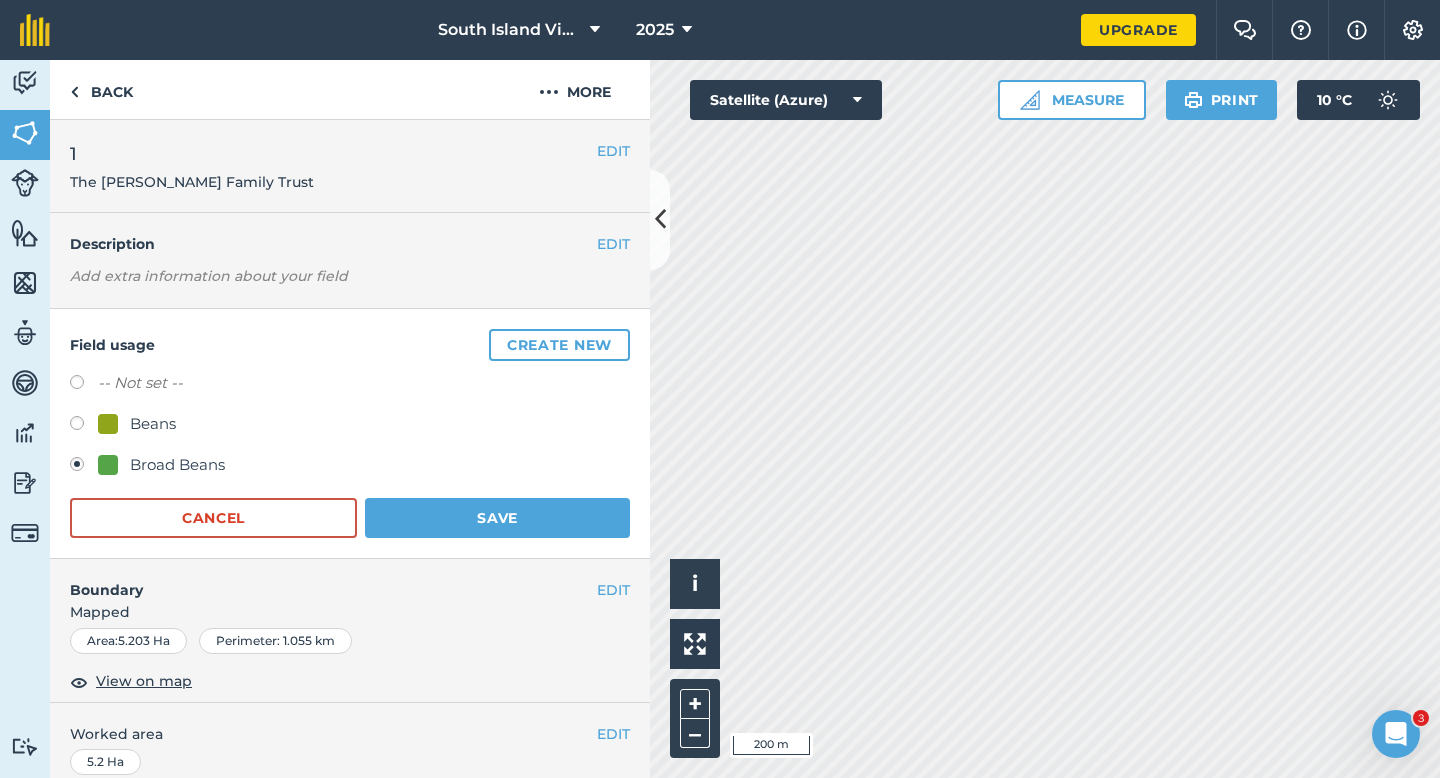 click on "Field usage   Create new -- Not set -- Beans Broad Beans Cancel Save" at bounding box center (350, 434) 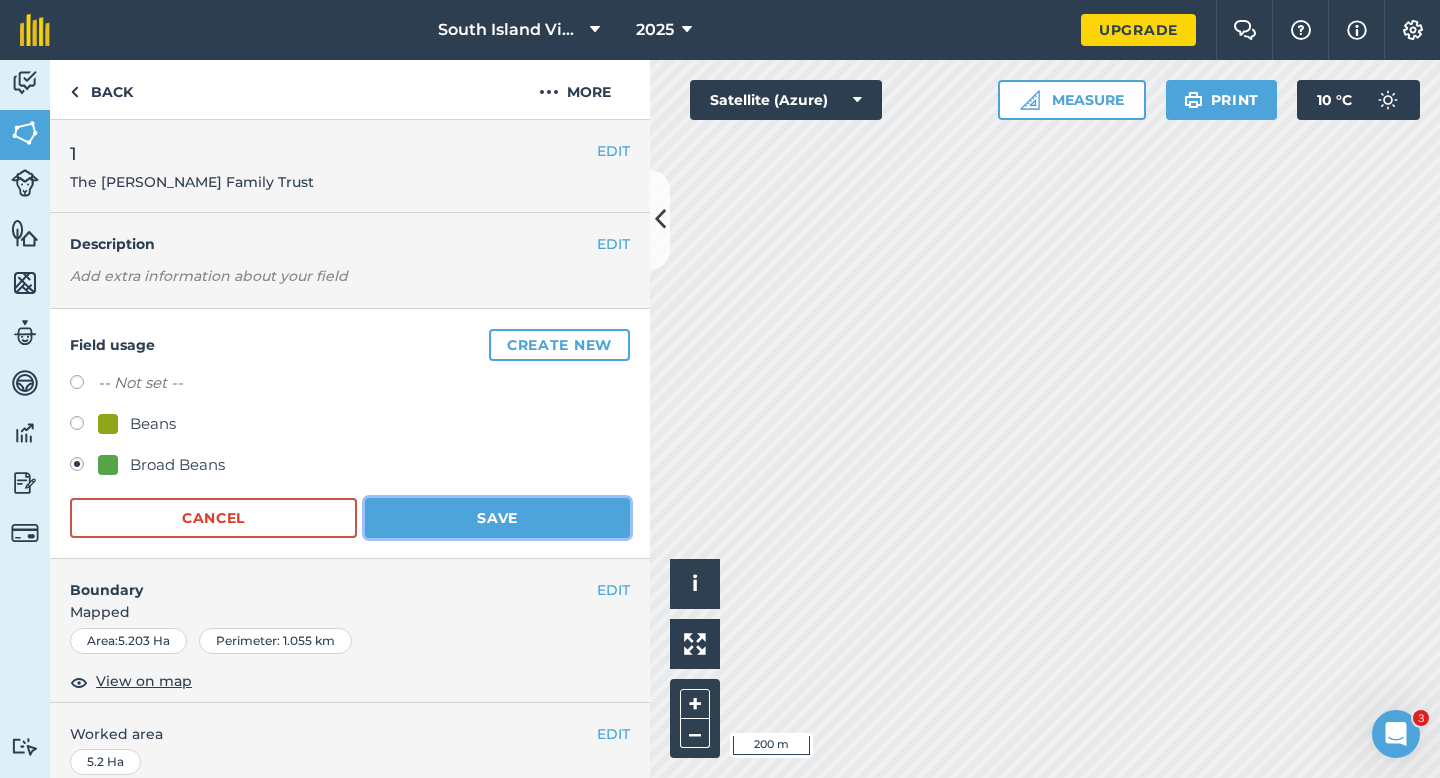 click on "Save" at bounding box center [497, 518] 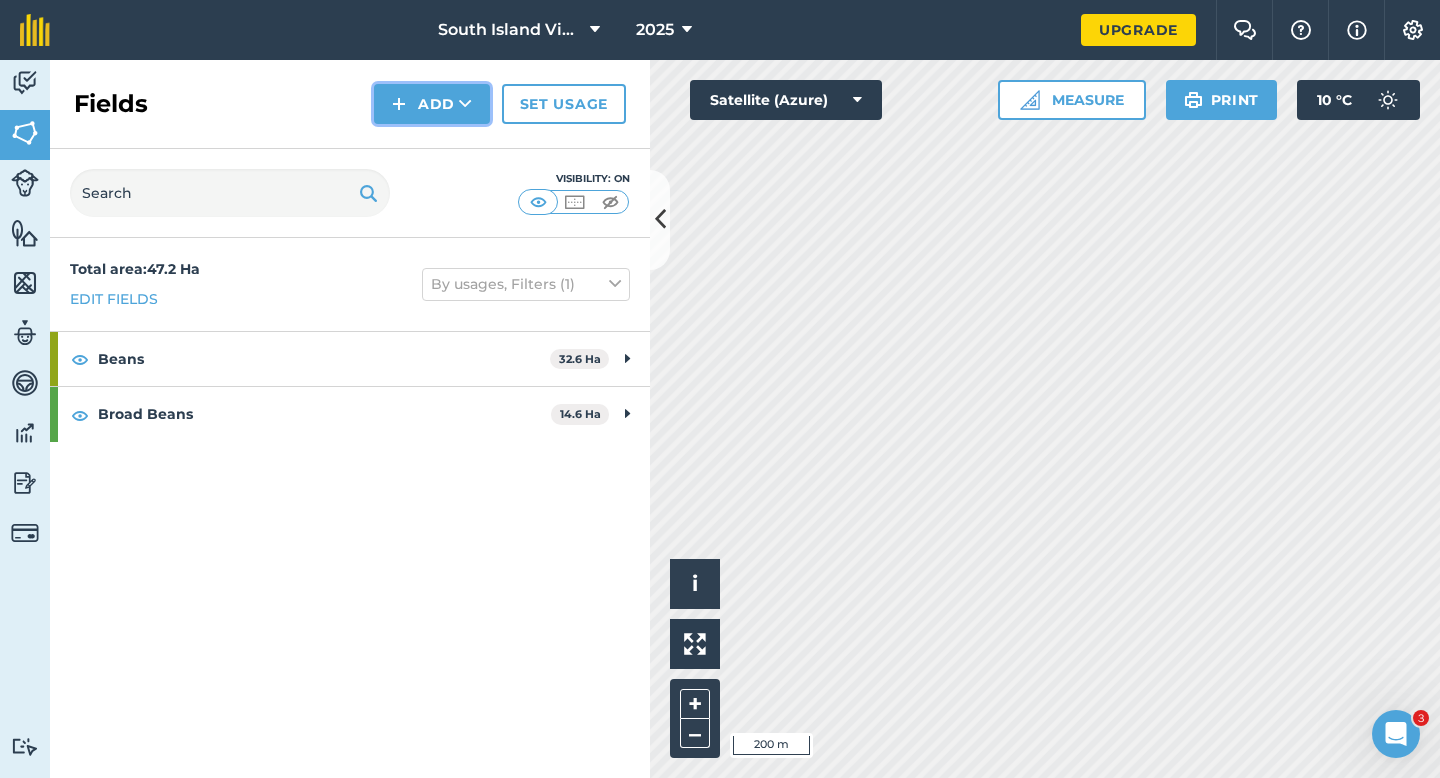 click on "Add" at bounding box center [432, 104] 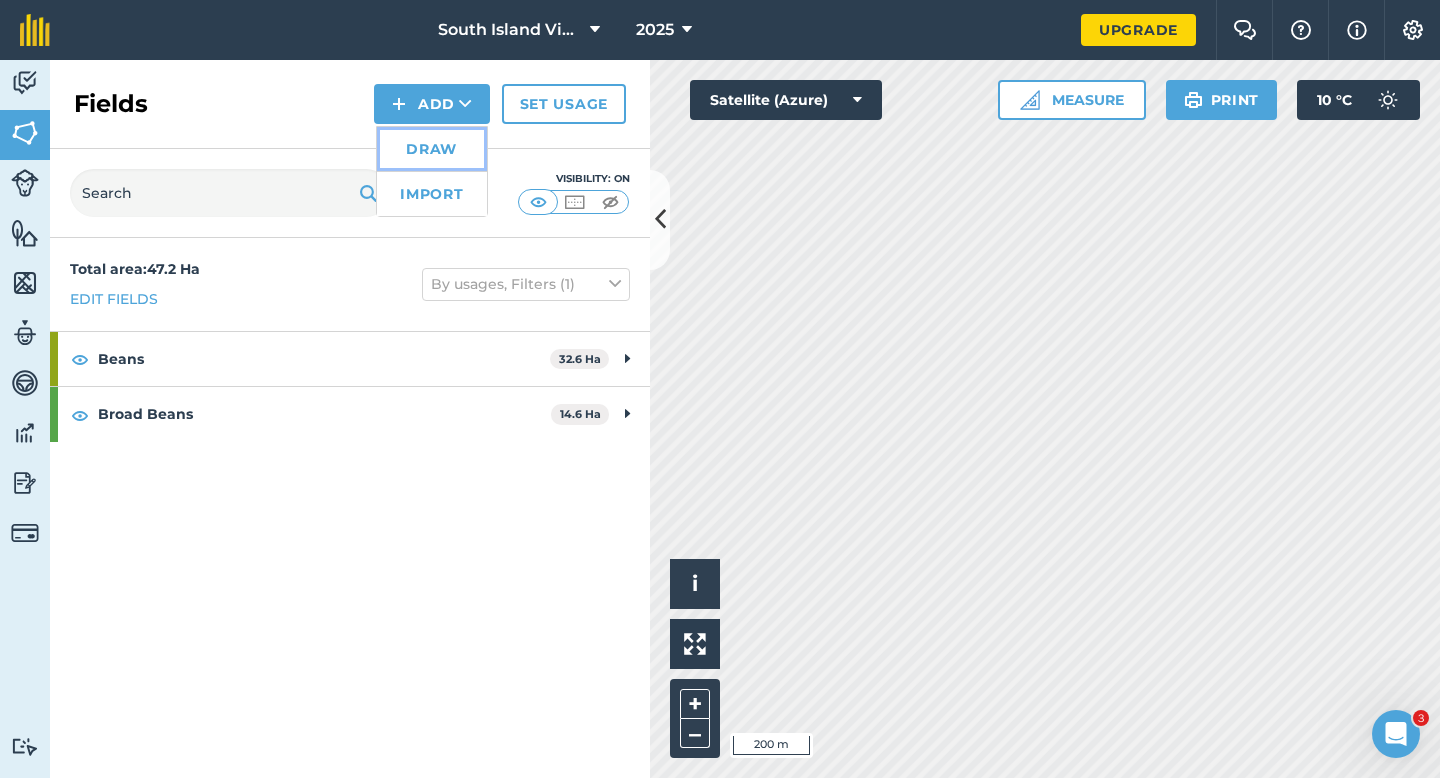 click on "Draw" at bounding box center (432, 149) 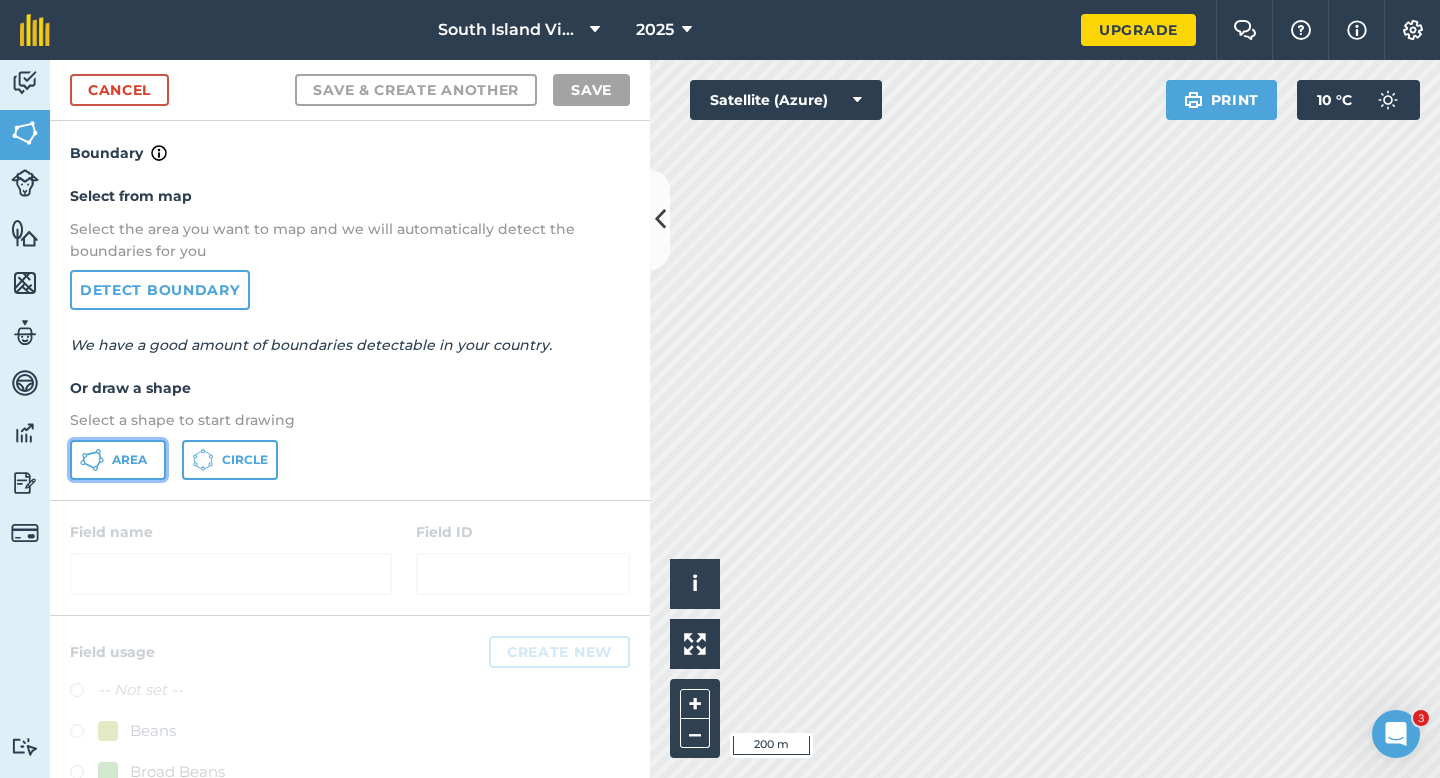 click on "Area" at bounding box center [118, 460] 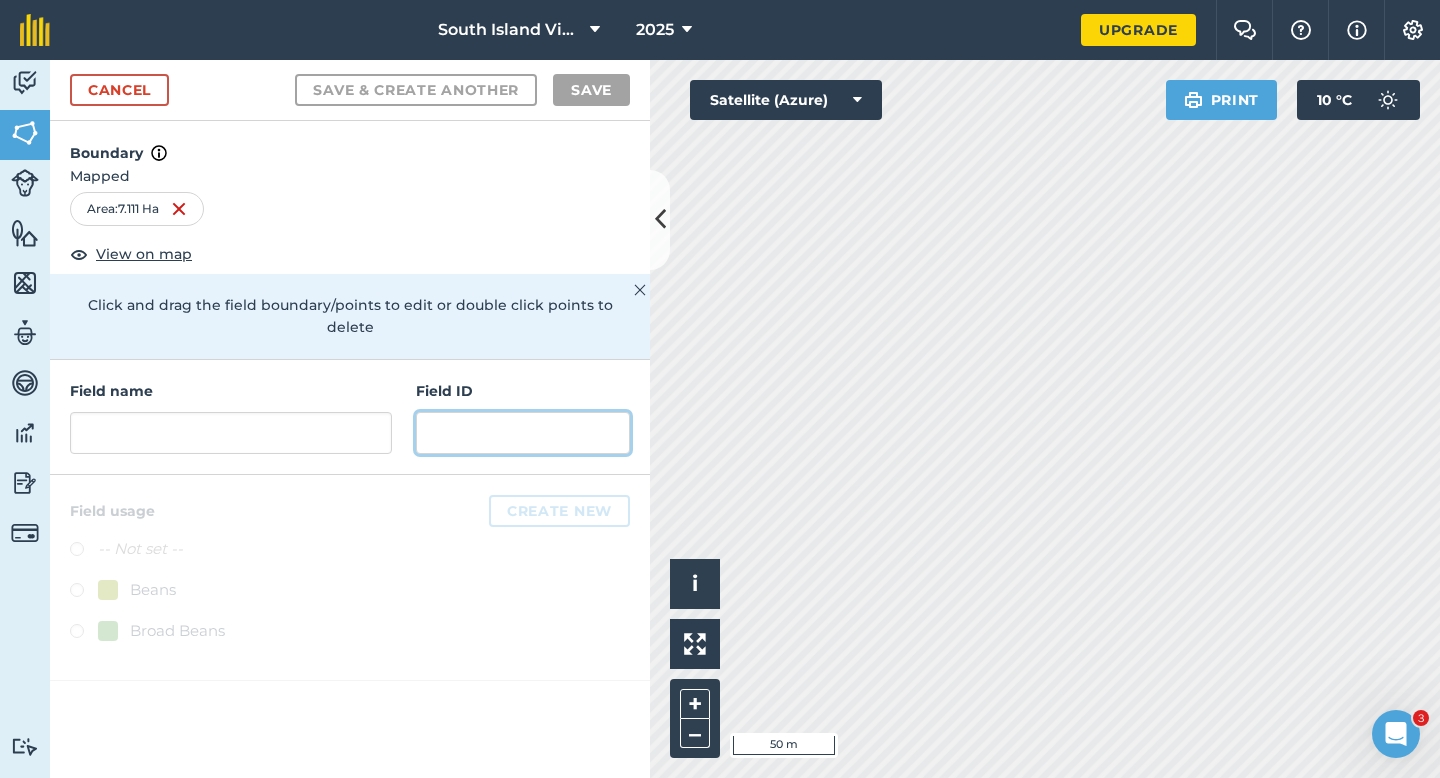 click at bounding box center [523, 433] 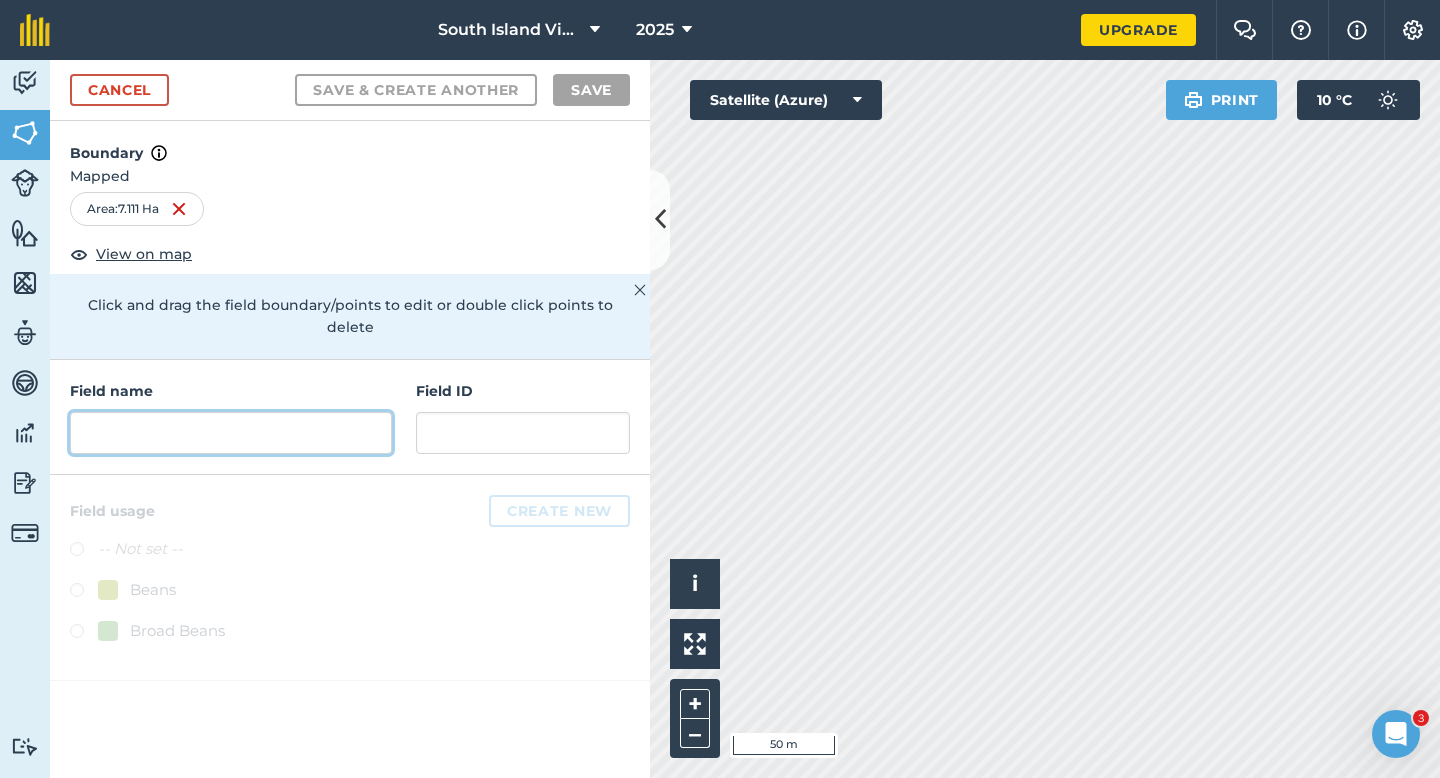 click at bounding box center (231, 433) 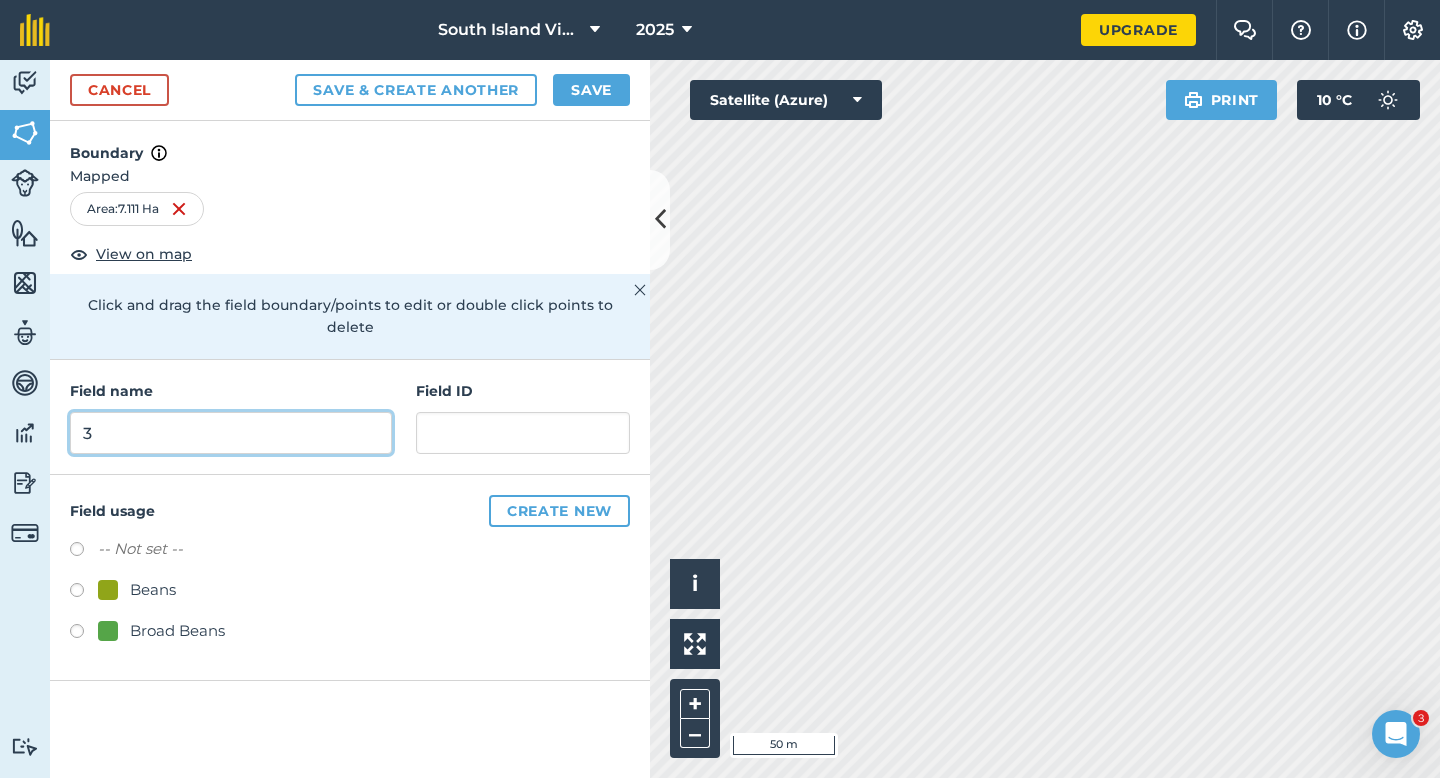 type on "3" 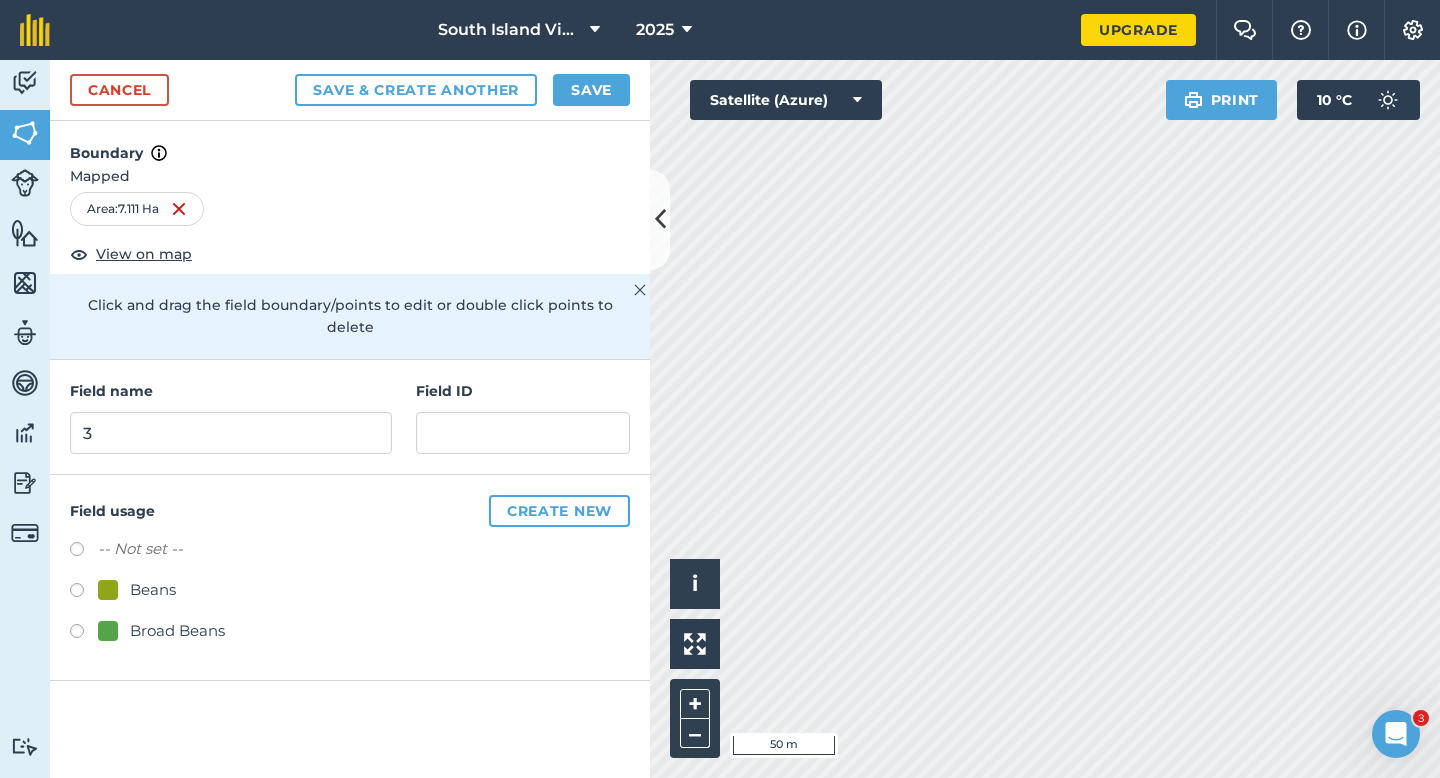 click on "Beans" at bounding box center (137, 590) 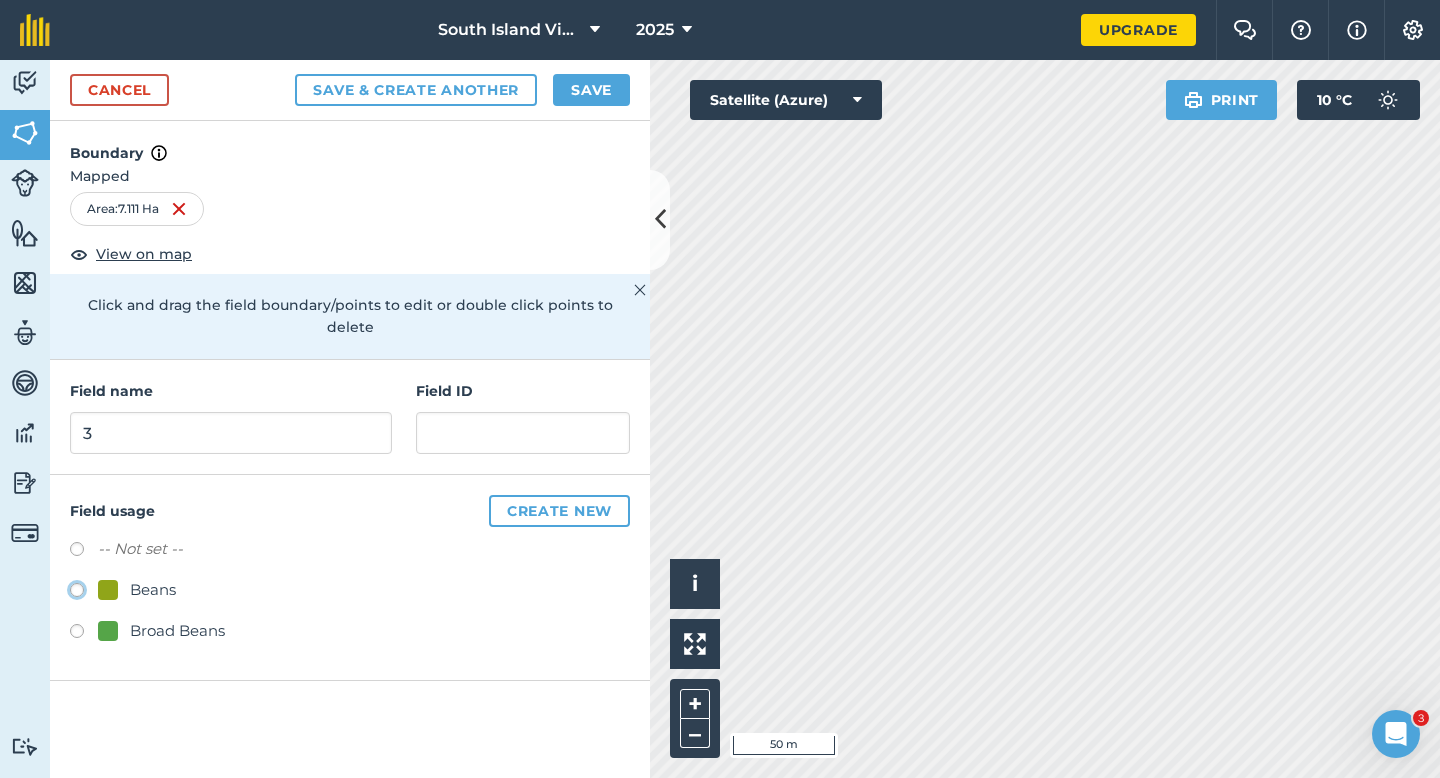 click on "Beans" at bounding box center (-9923, 589) 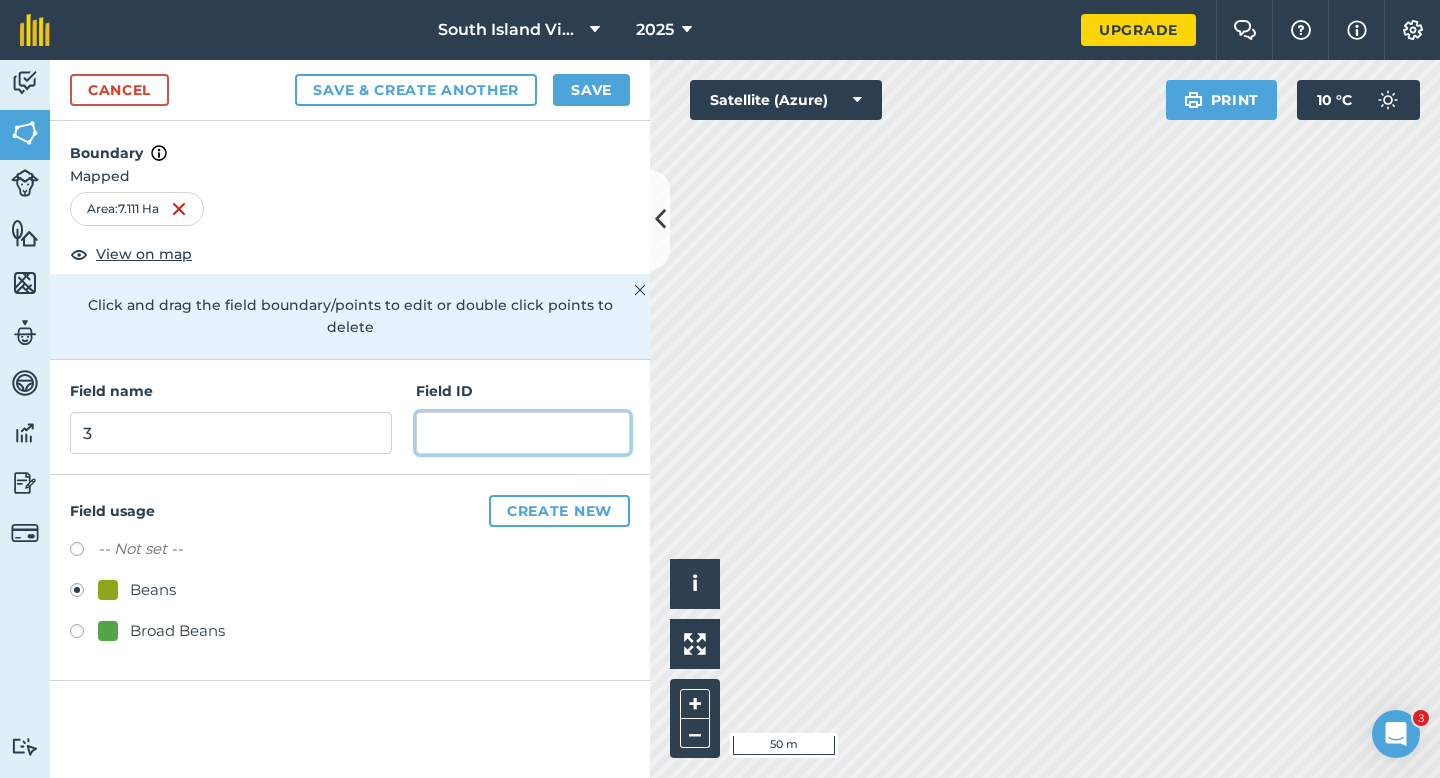 click at bounding box center (523, 433) 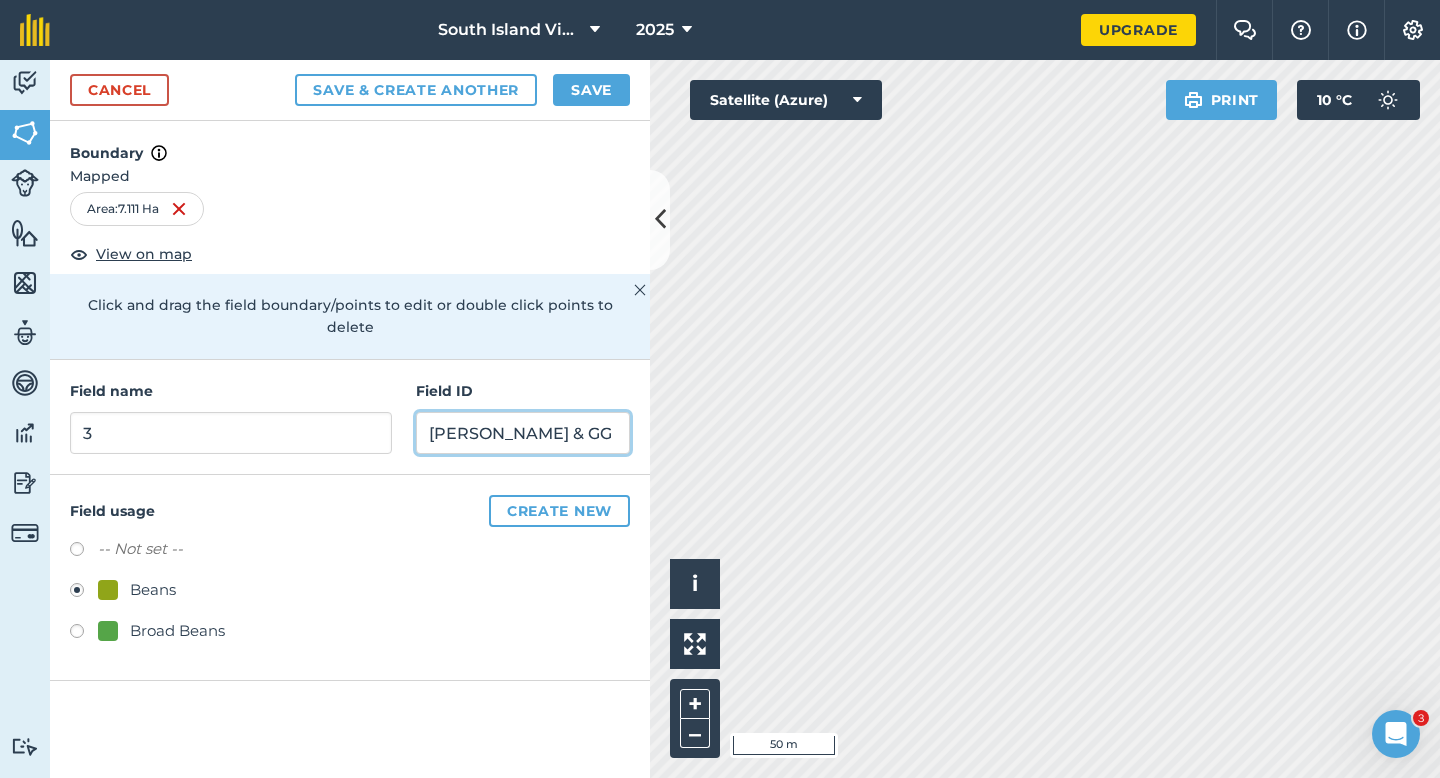 type on "[PERSON_NAME] & GG" 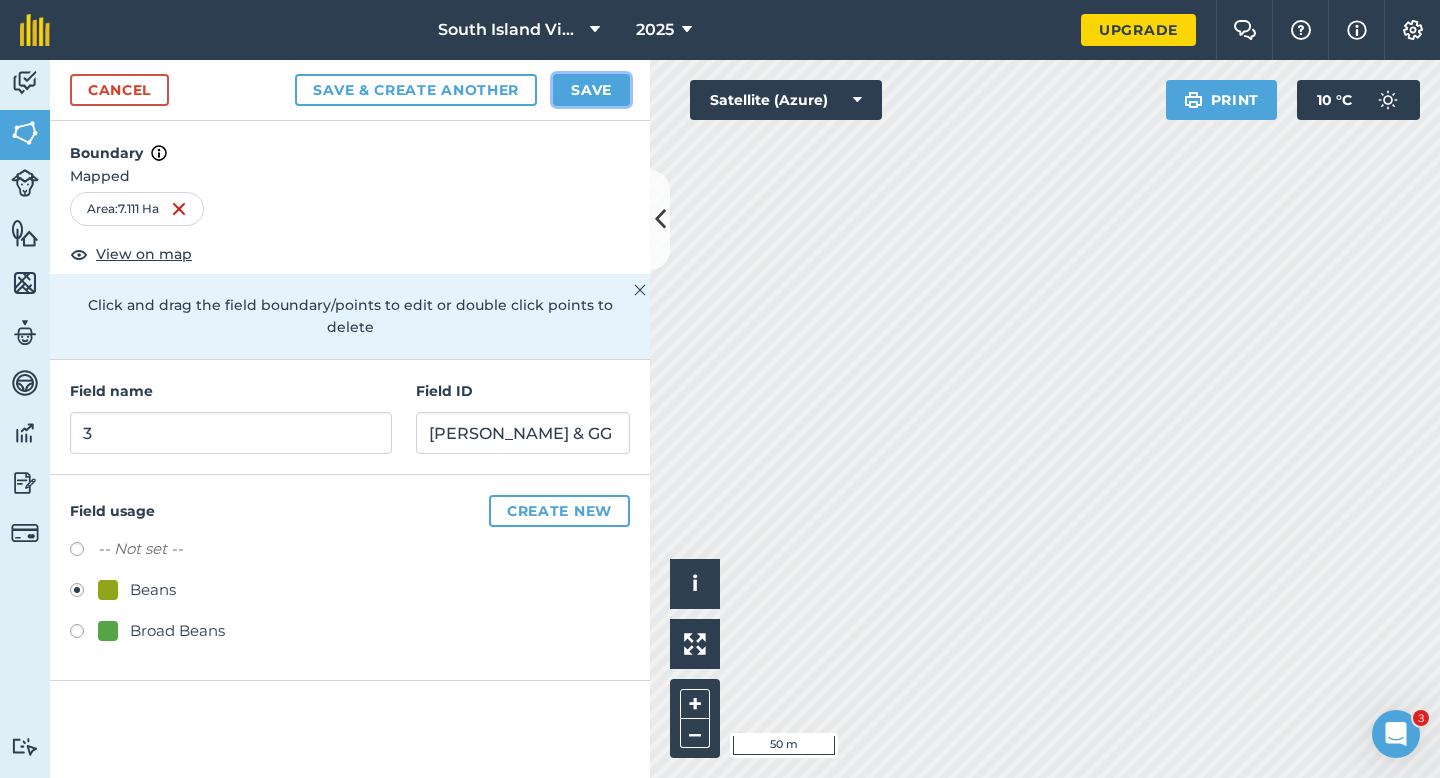click on "Save" at bounding box center [591, 90] 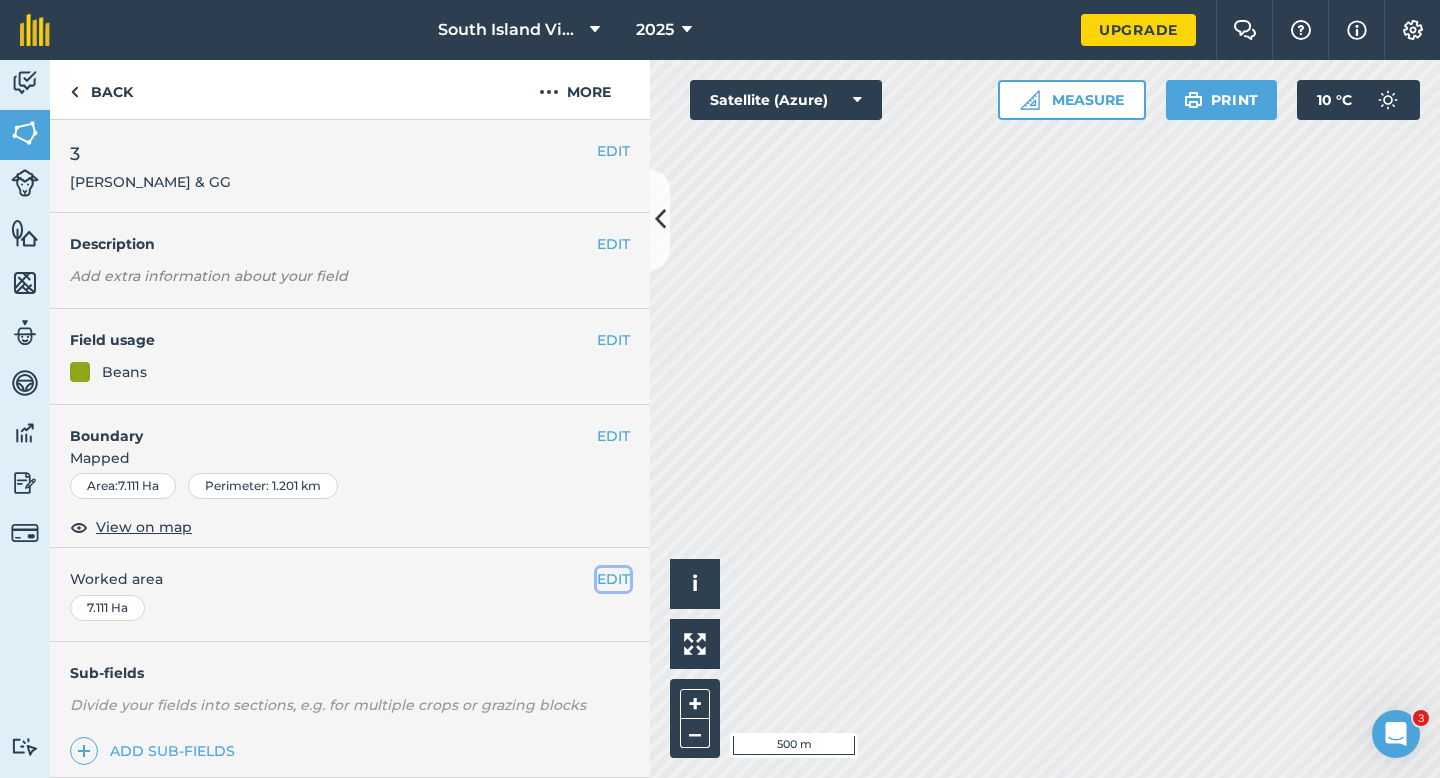 click on "EDIT" at bounding box center [613, 579] 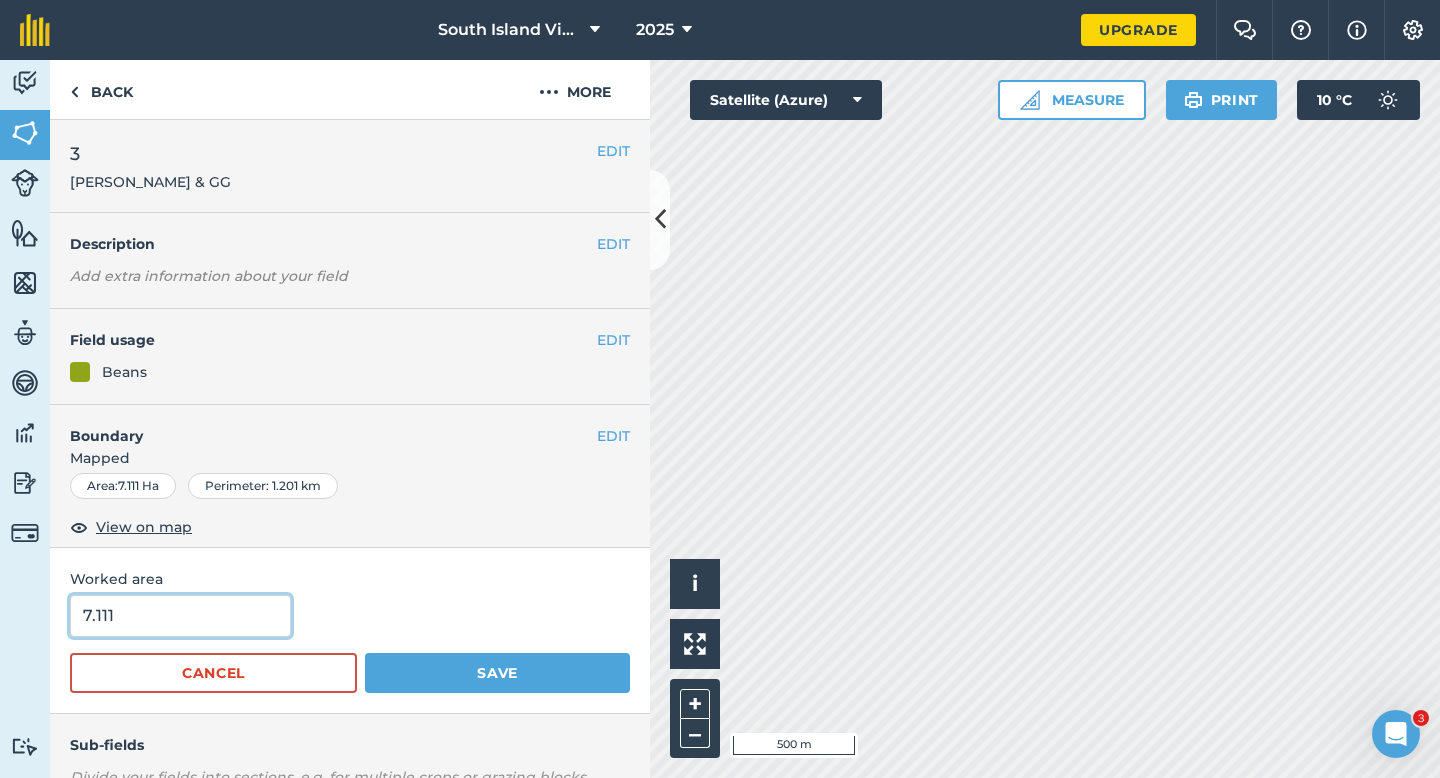 click on "7.111" at bounding box center (180, 616) 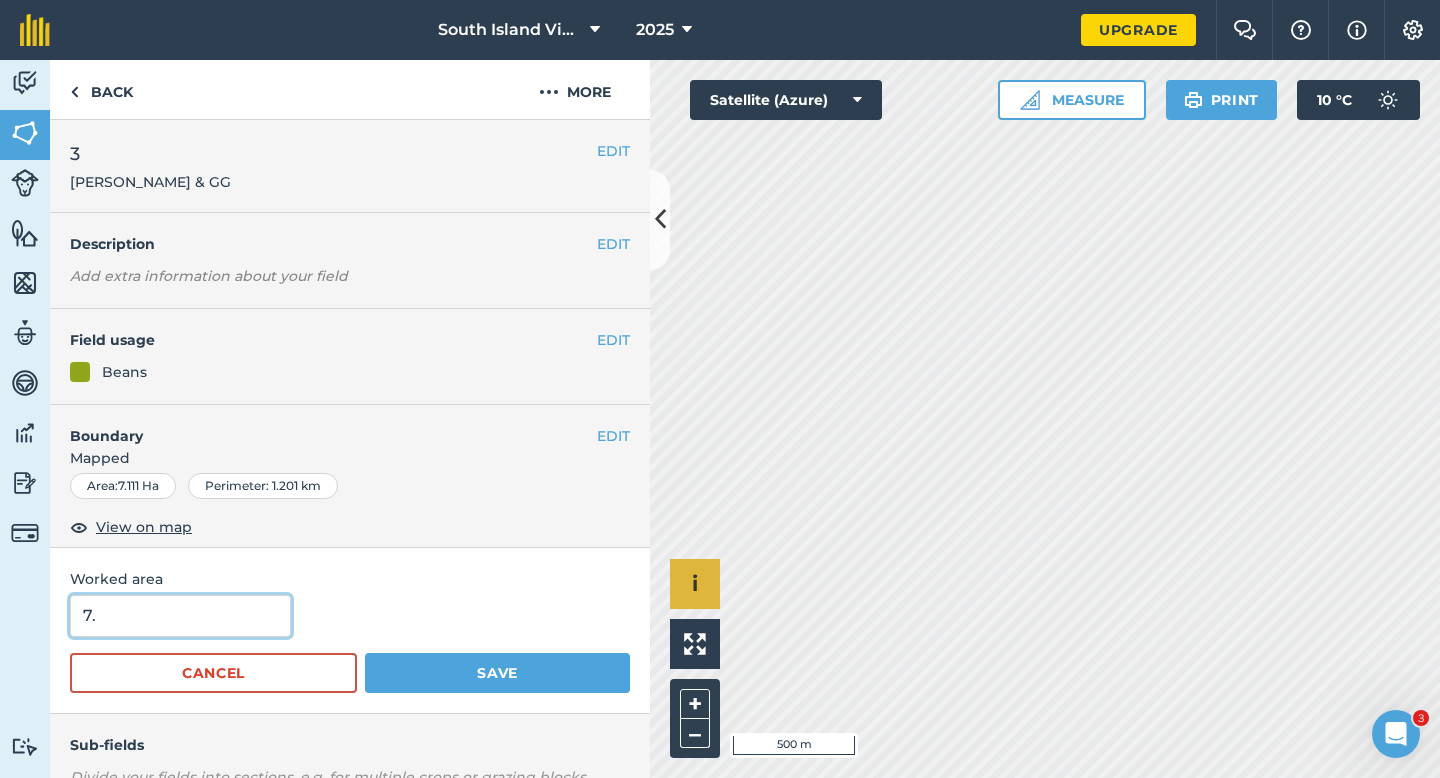 type on "7" 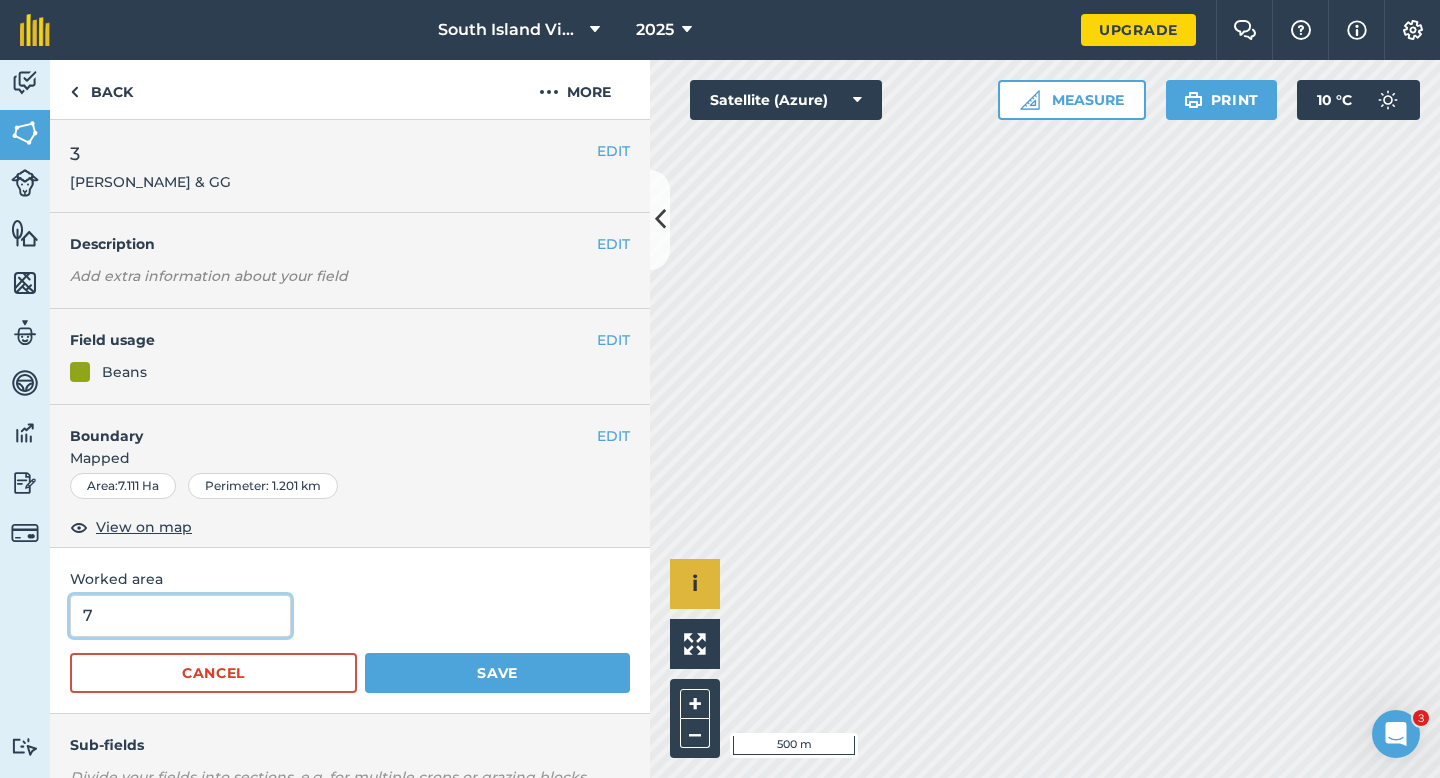 click on "Save" at bounding box center [497, 673] 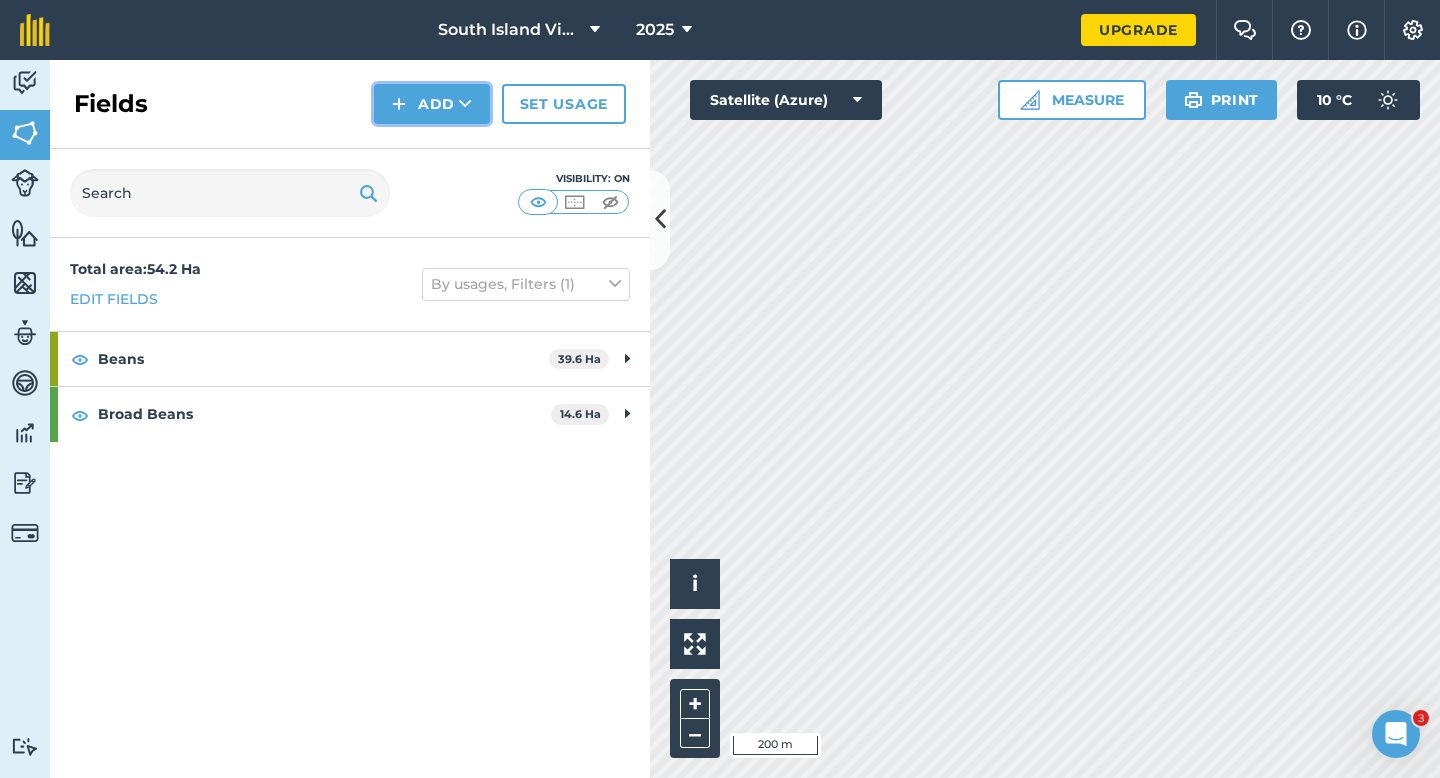 click on "Add" at bounding box center (432, 104) 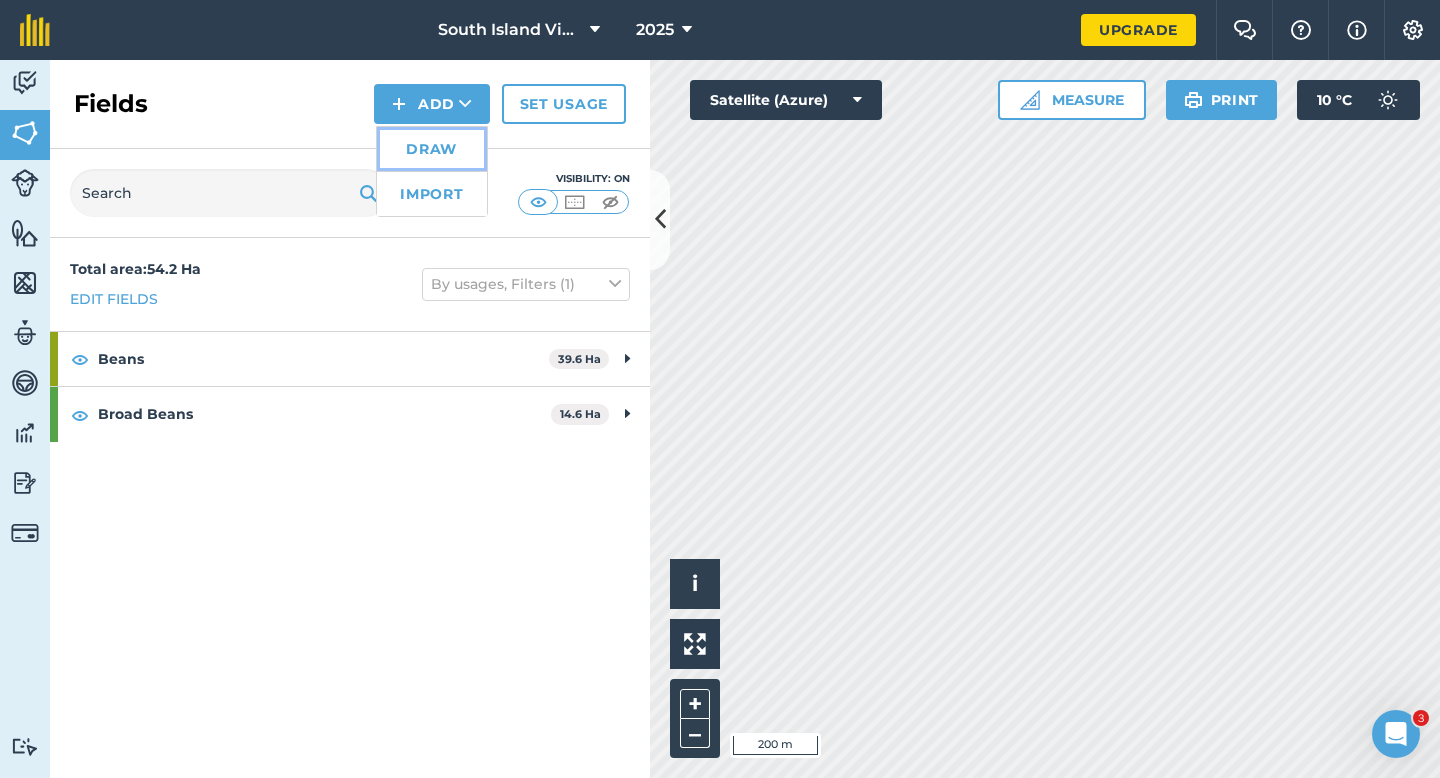 click on "Draw" at bounding box center [432, 149] 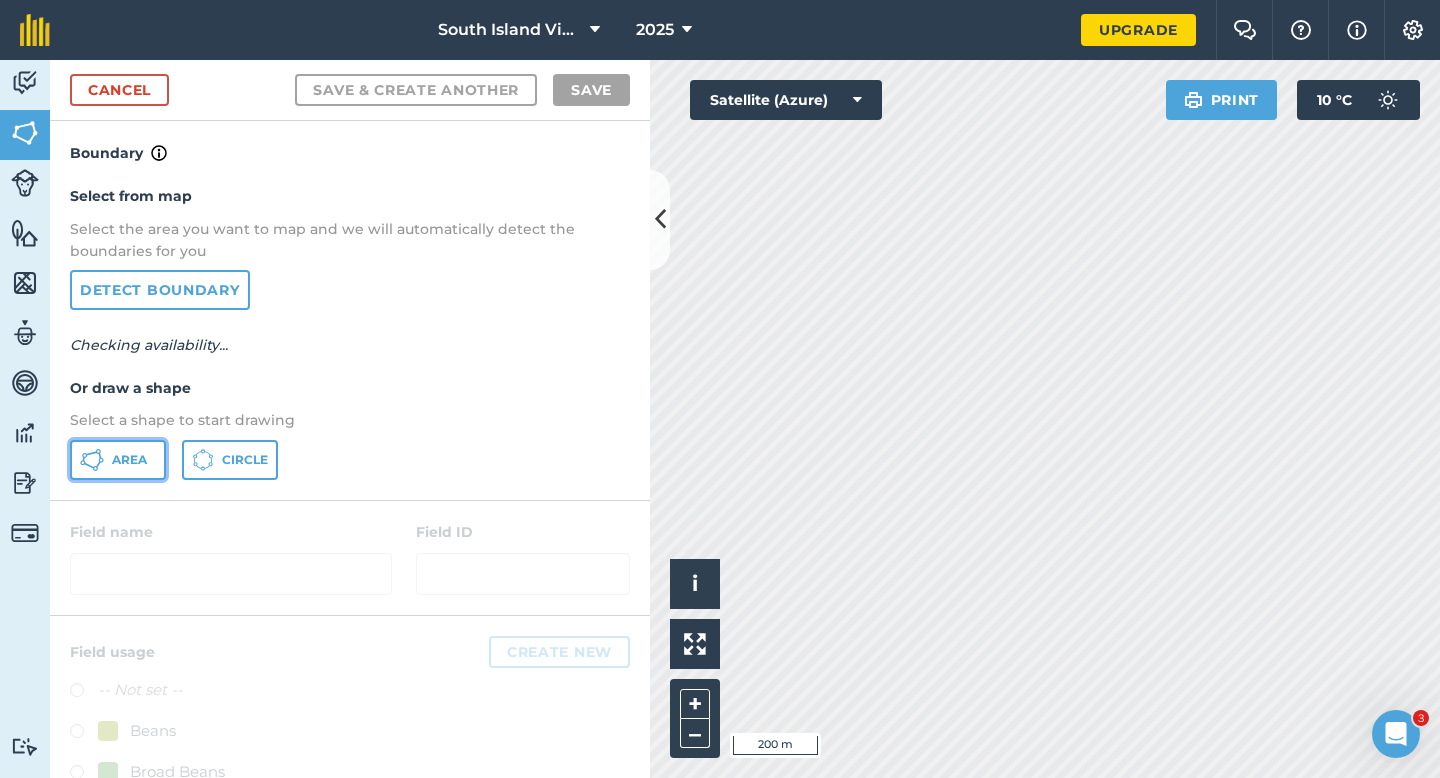 click on "Area" at bounding box center [118, 460] 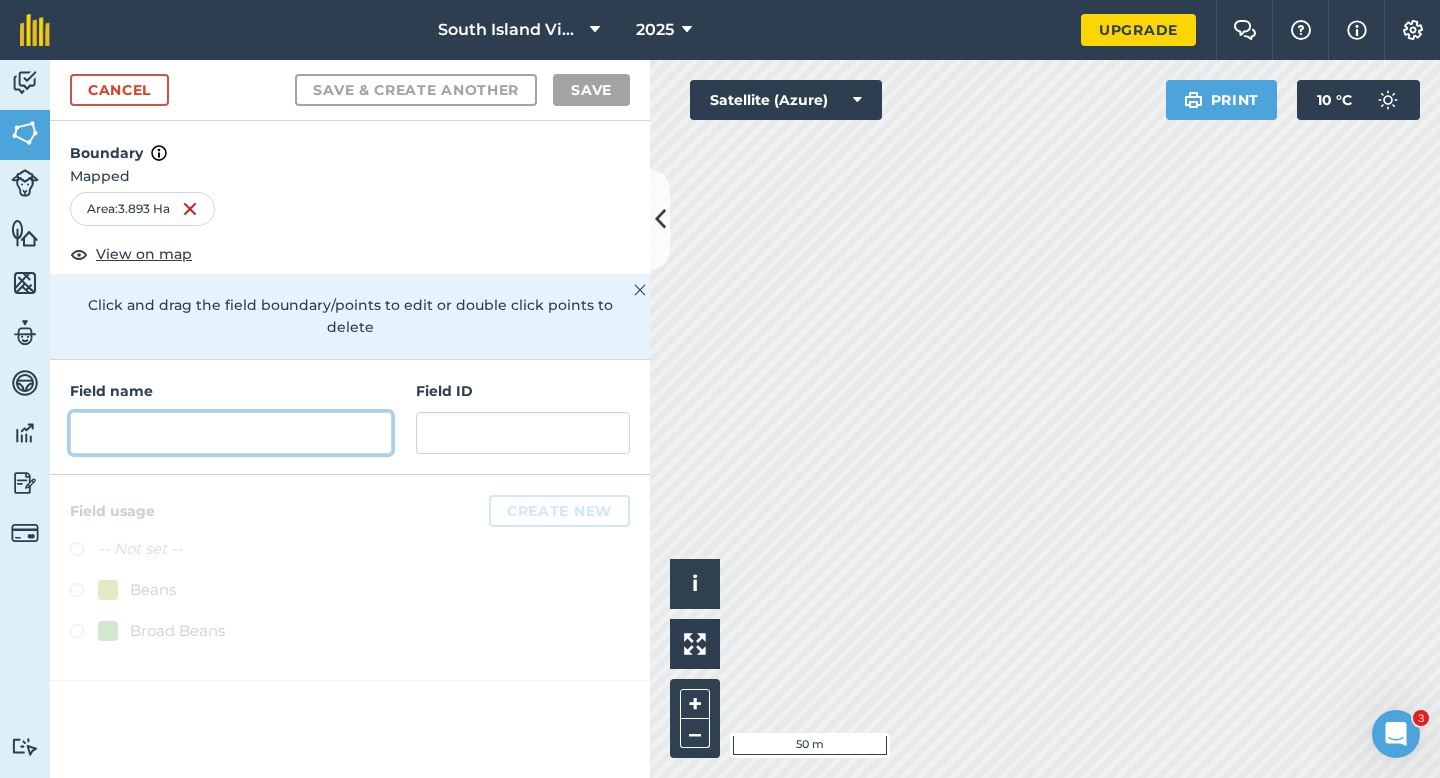 click at bounding box center [231, 433] 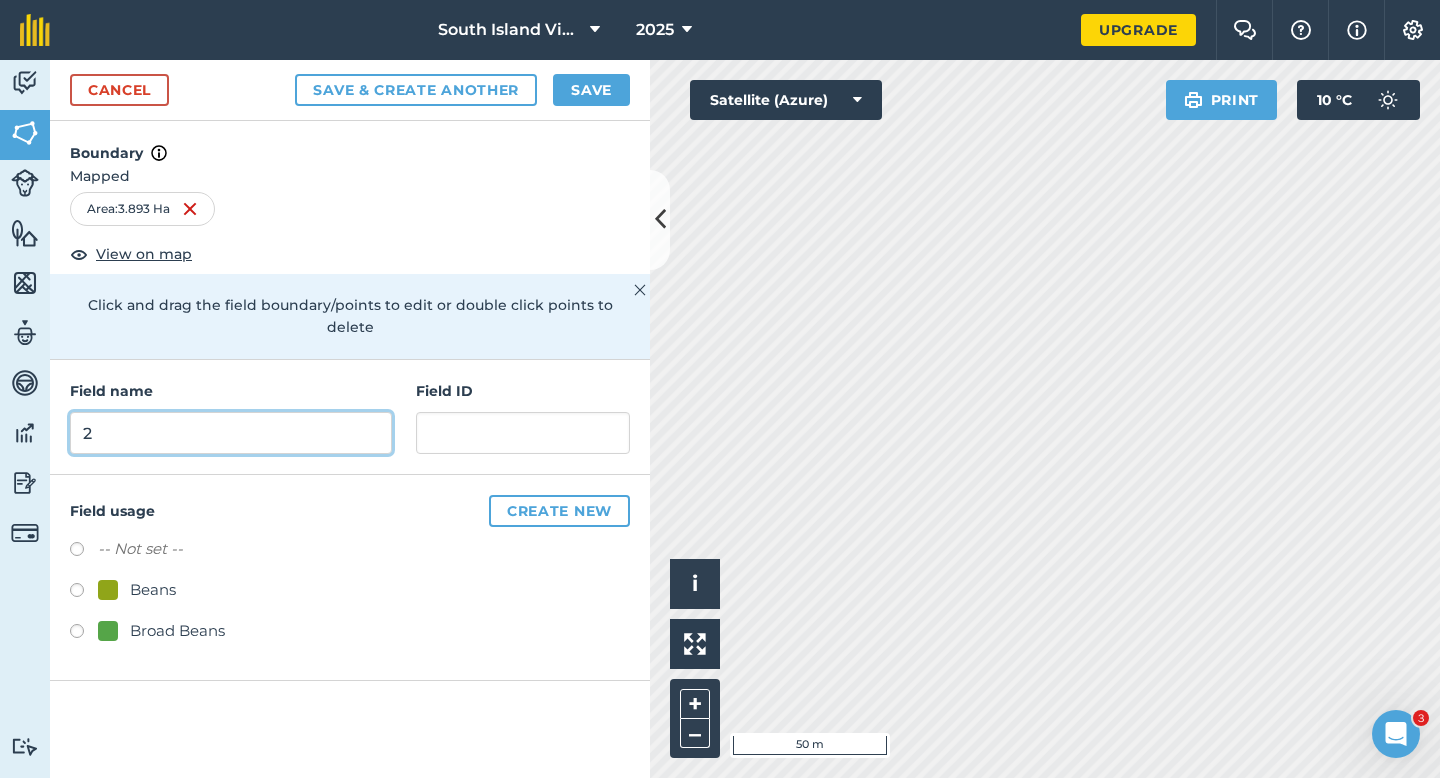 type on "2" 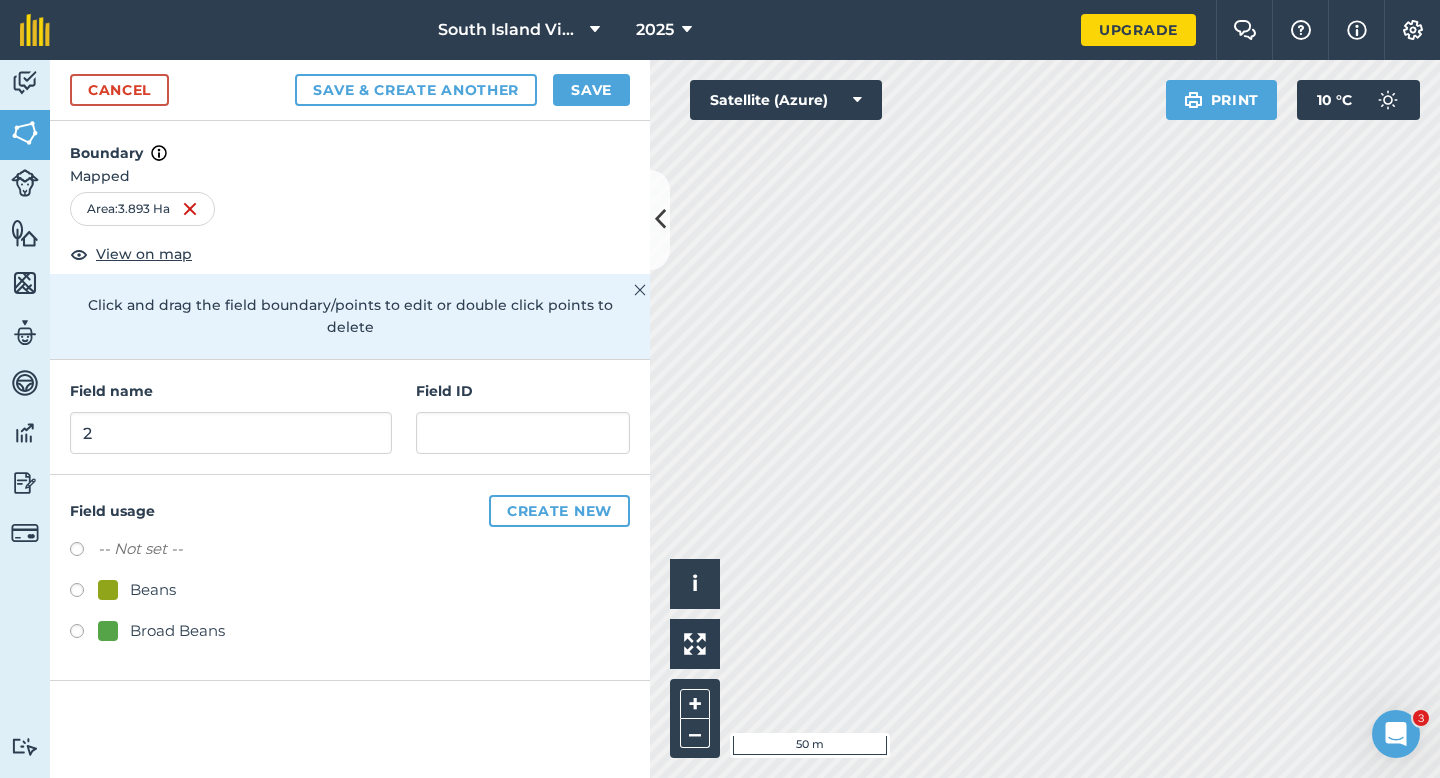 click on "Beans" at bounding box center [350, 592] 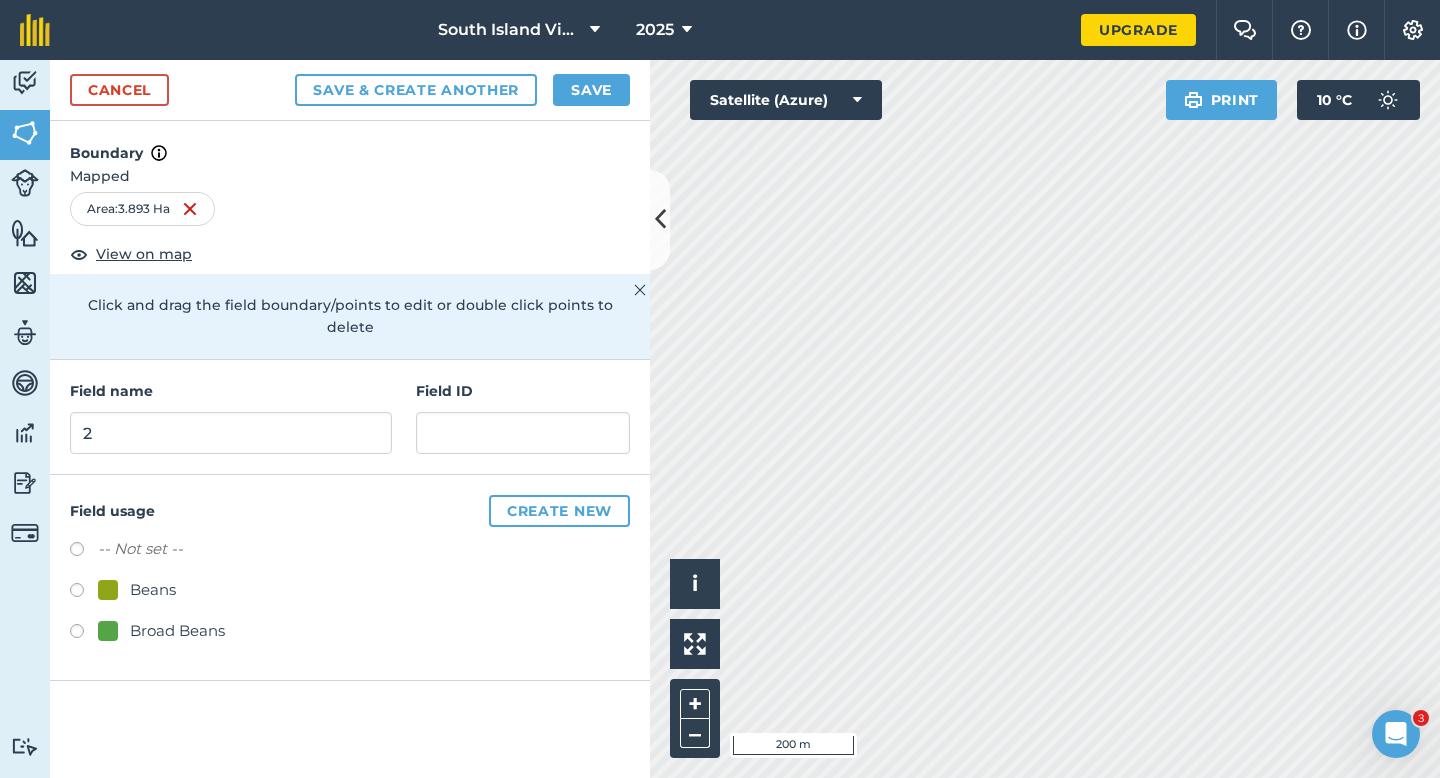 click on "Broad Beans" at bounding box center [177, 631] 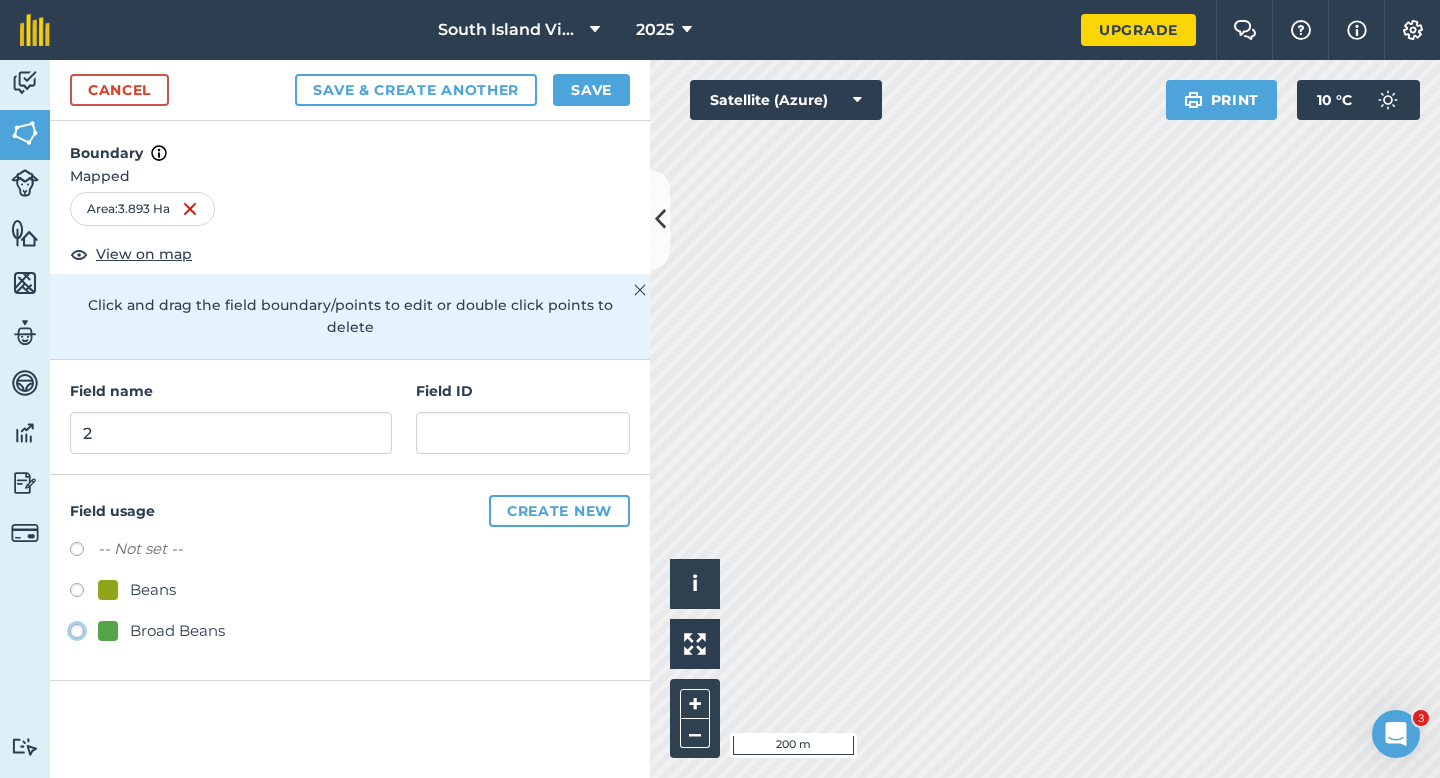 click on "Broad Beans" at bounding box center [-9923, 630] 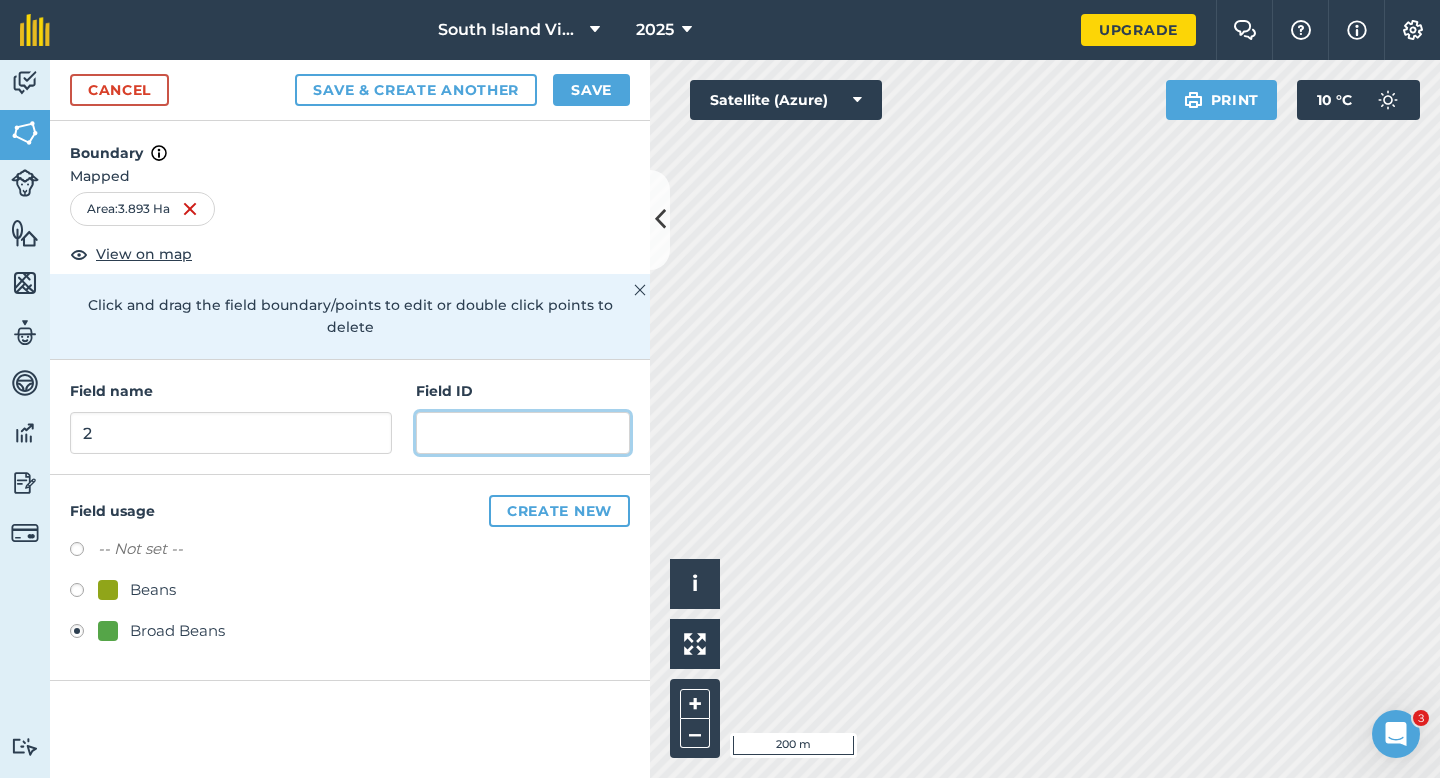 click at bounding box center [523, 433] 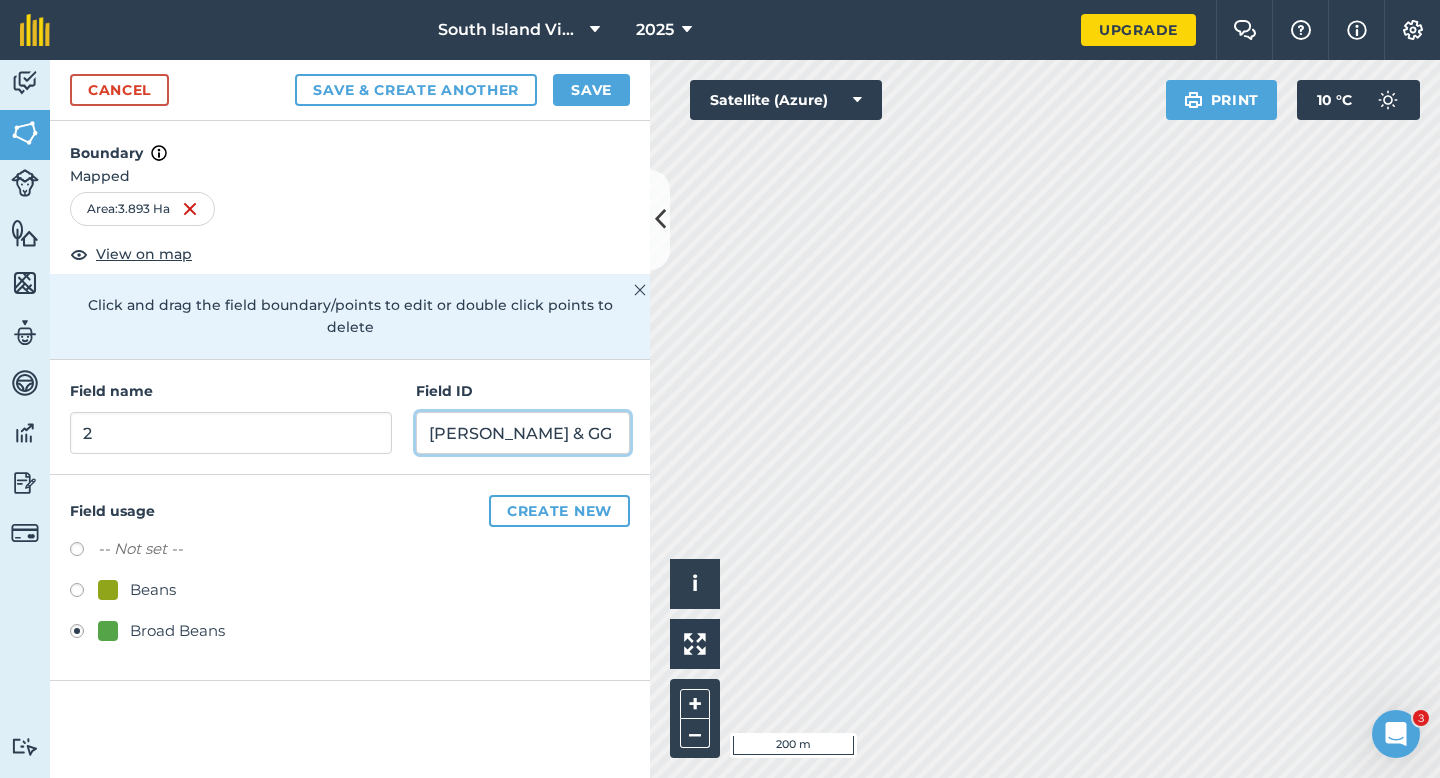 type on "[PERSON_NAME] & GG" 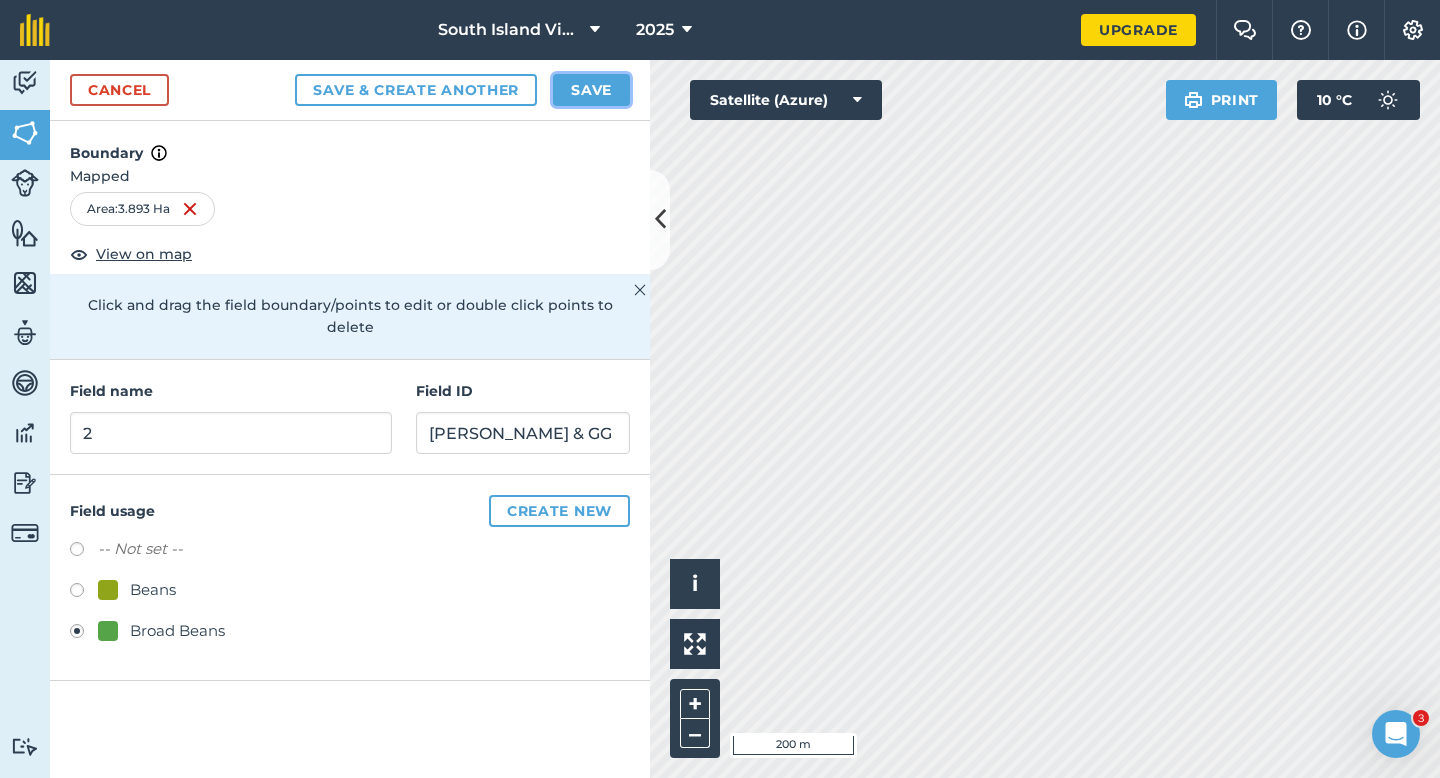 click on "Save" at bounding box center [591, 90] 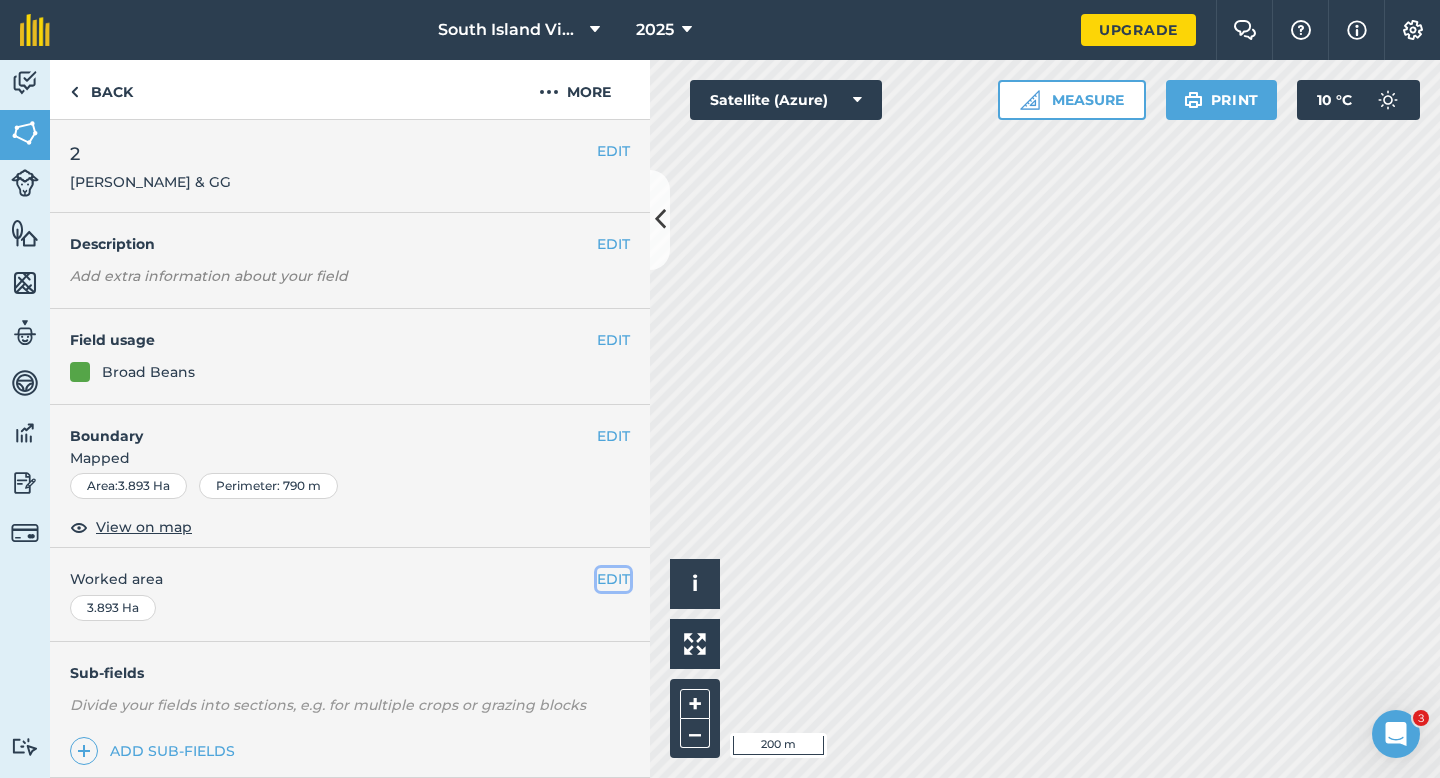 click on "EDIT" at bounding box center (613, 579) 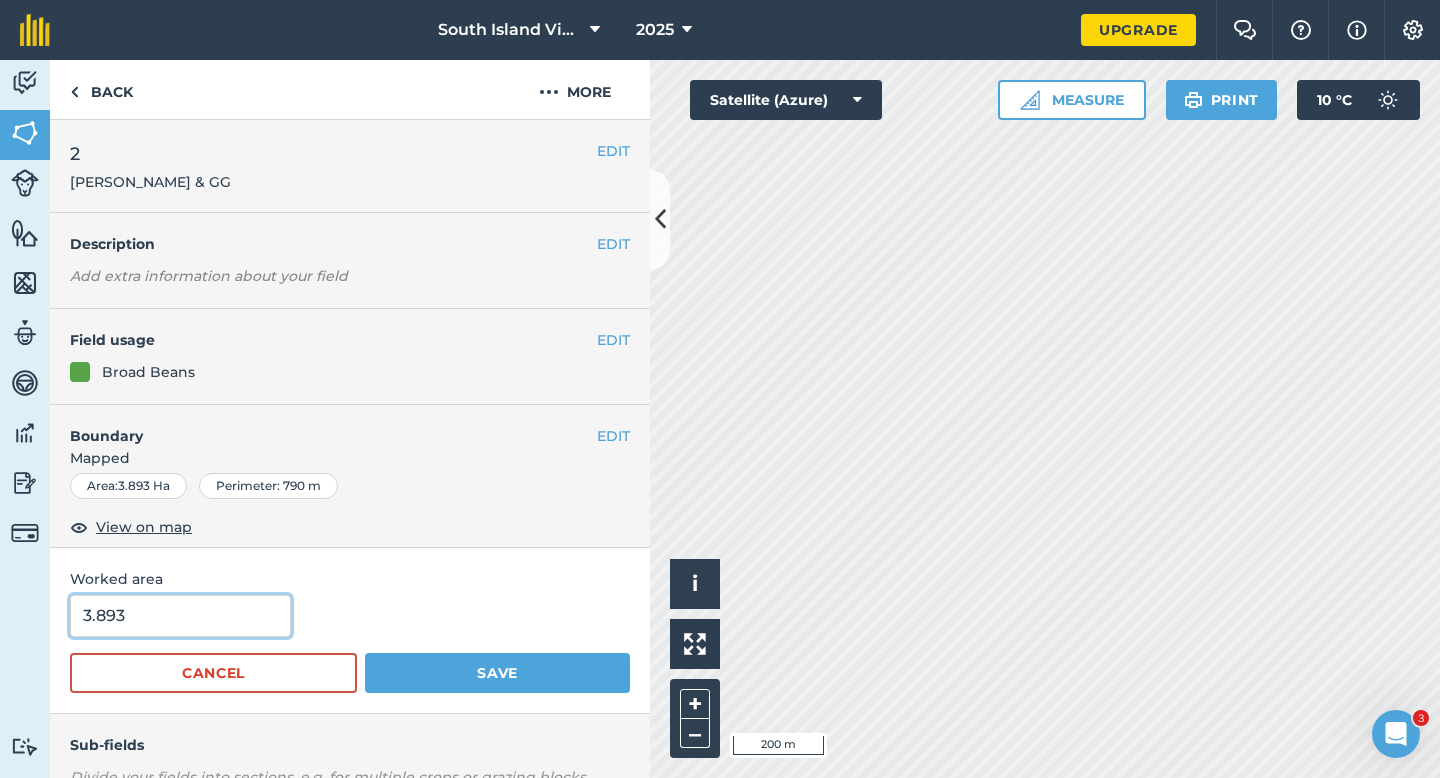 click on "3.893" at bounding box center (180, 616) 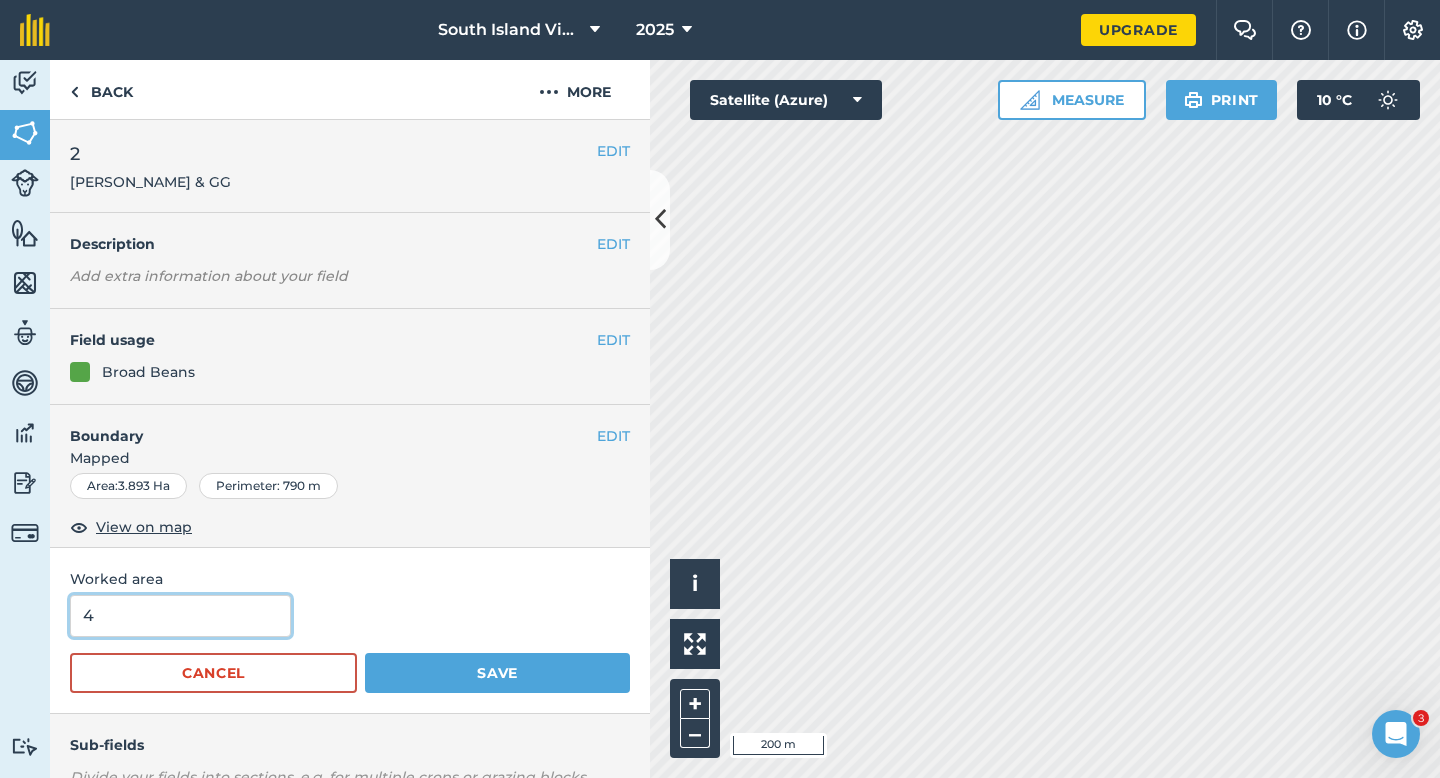 click on "Save" at bounding box center (497, 673) 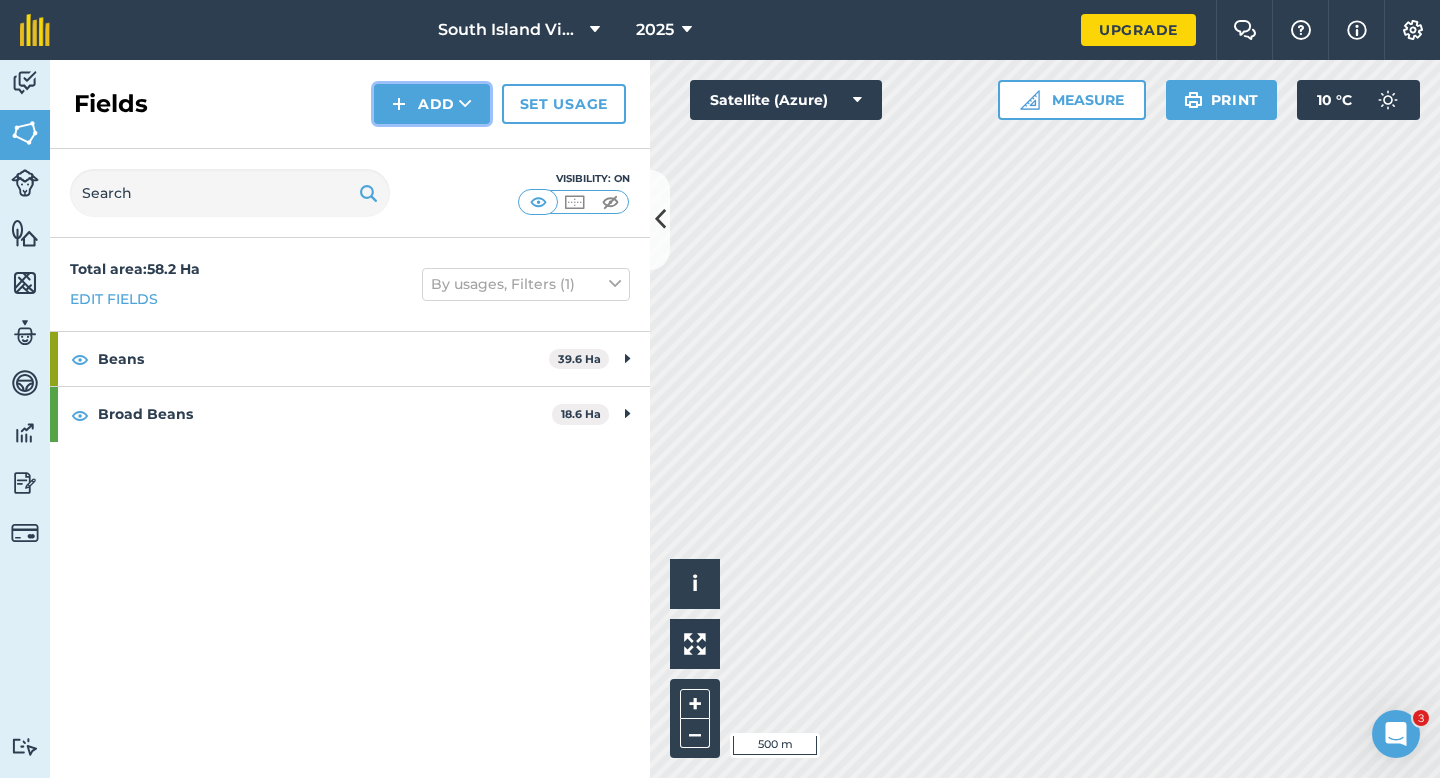 click at bounding box center [399, 104] 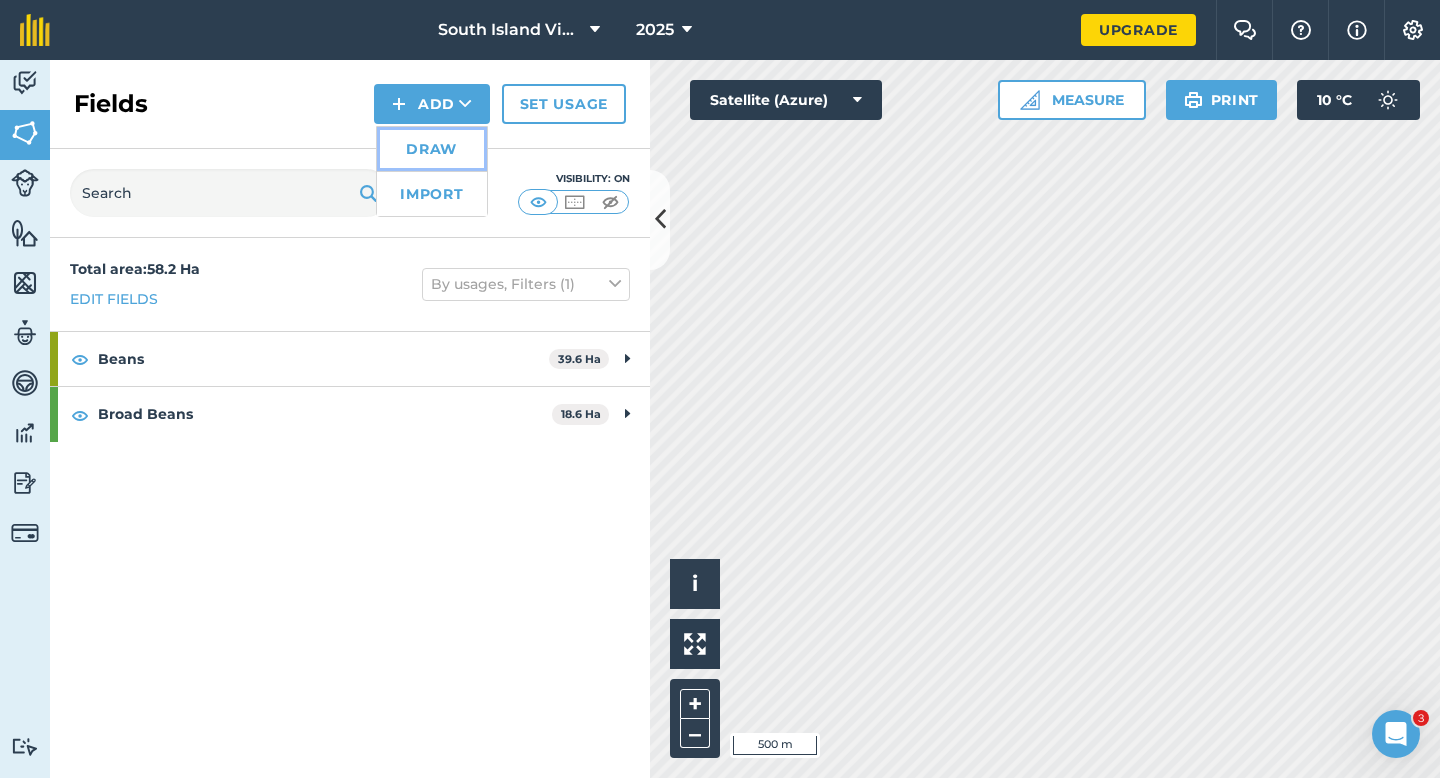 click on "Draw" at bounding box center [432, 149] 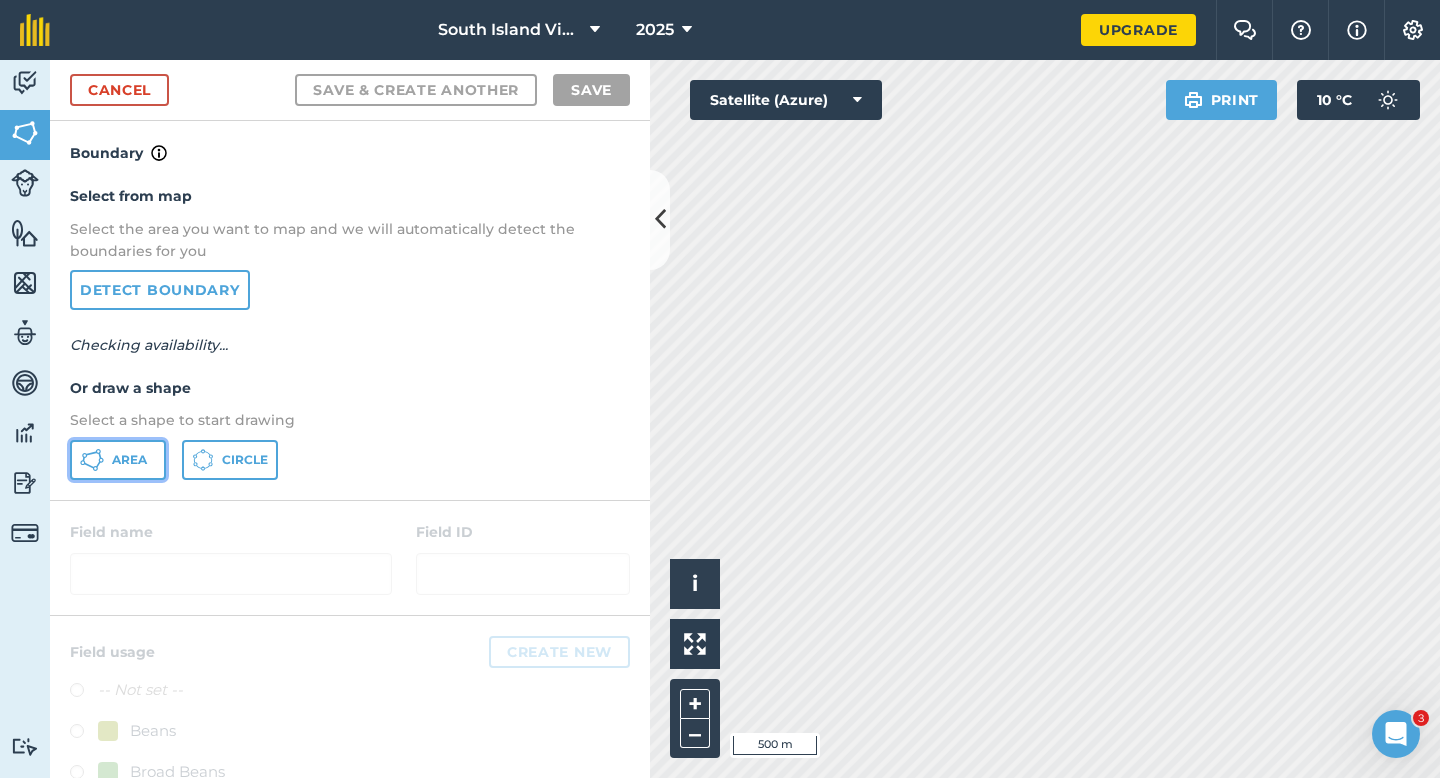 click on "Area" at bounding box center (118, 460) 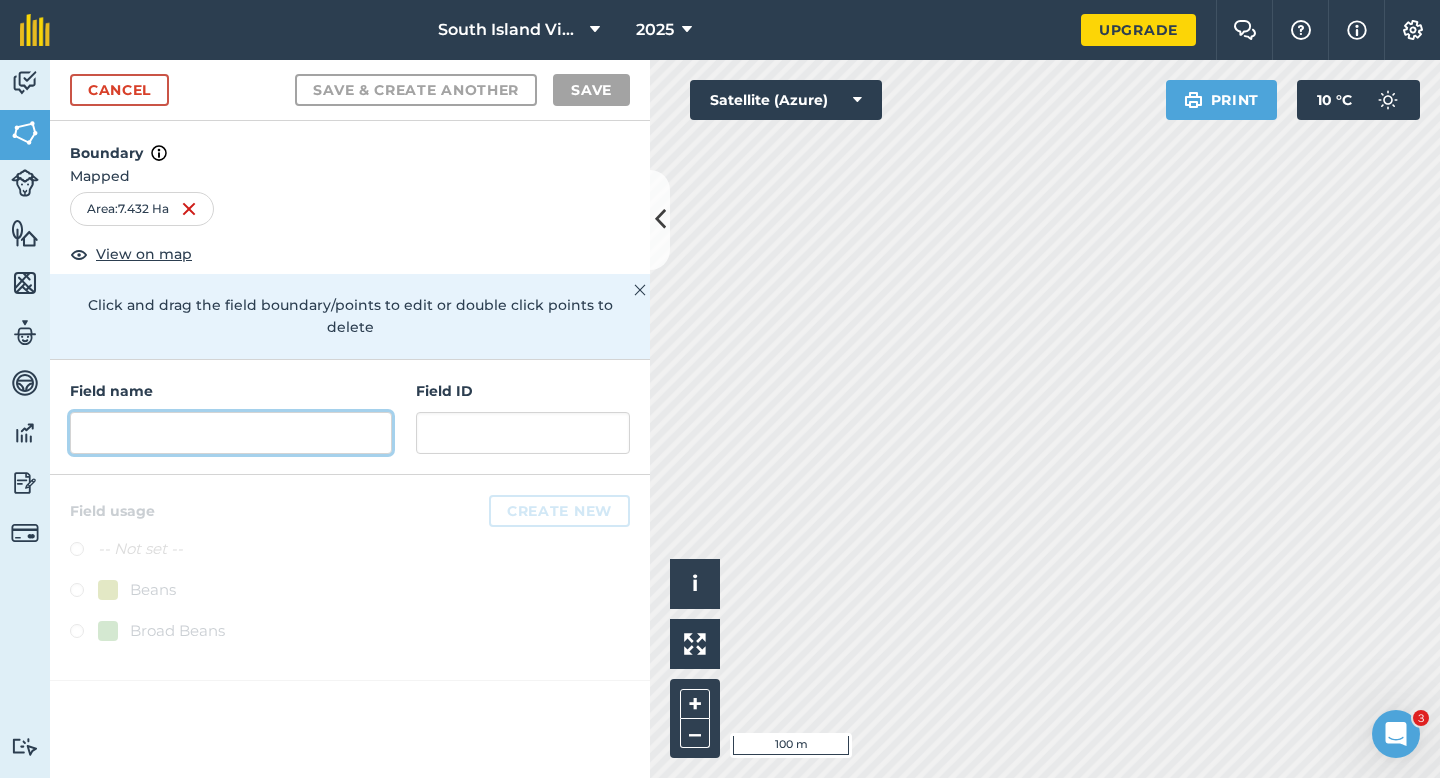 click at bounding box center (231, 433) 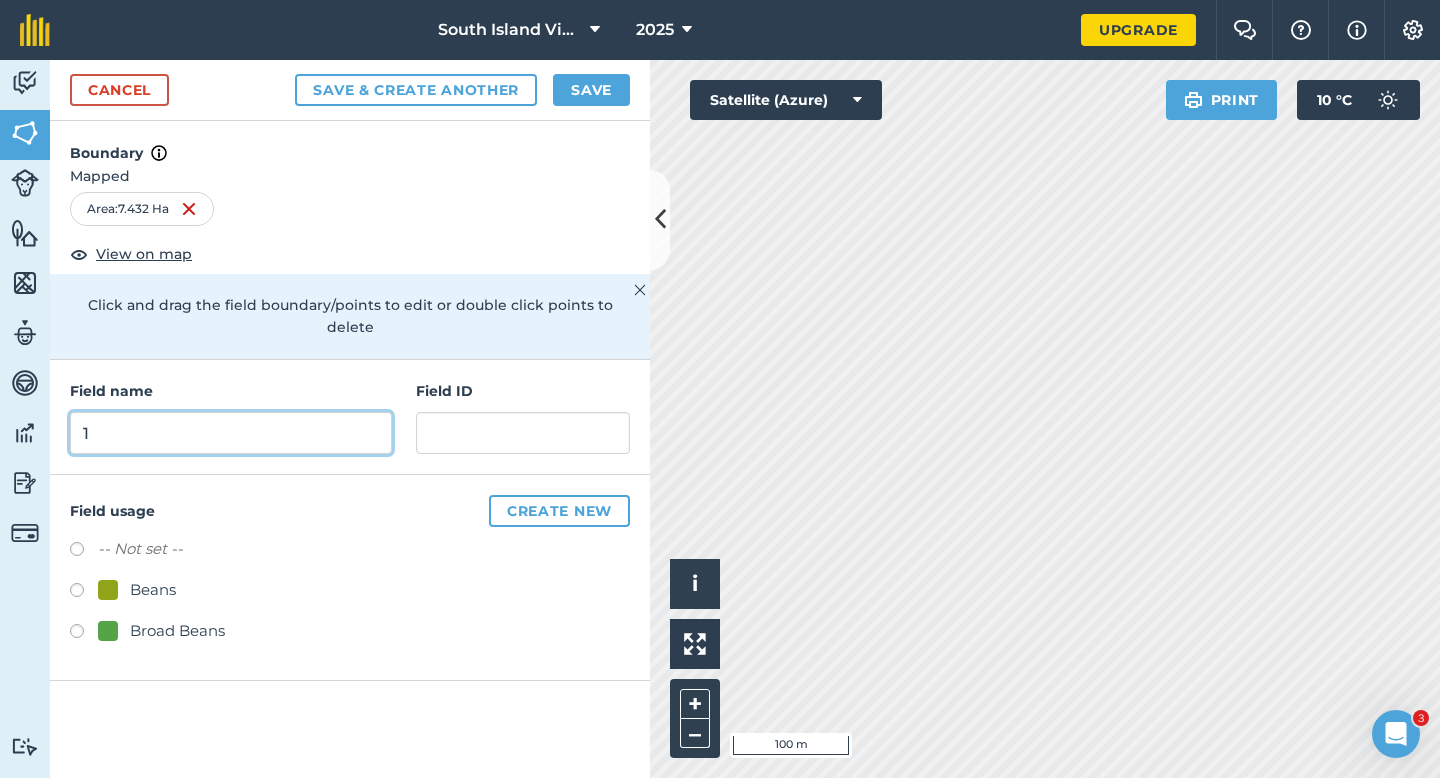 type on "1" 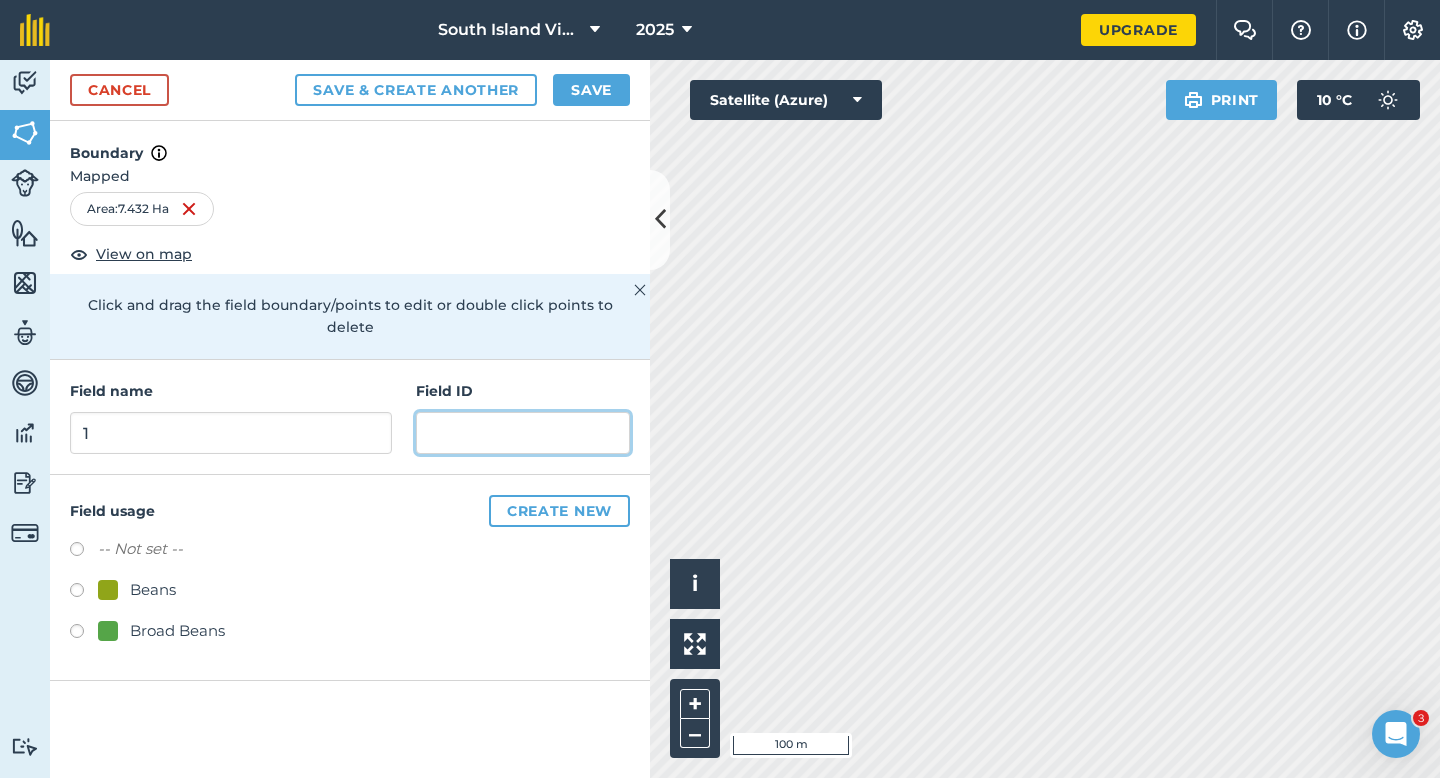 click at bounding box center (523, 433) 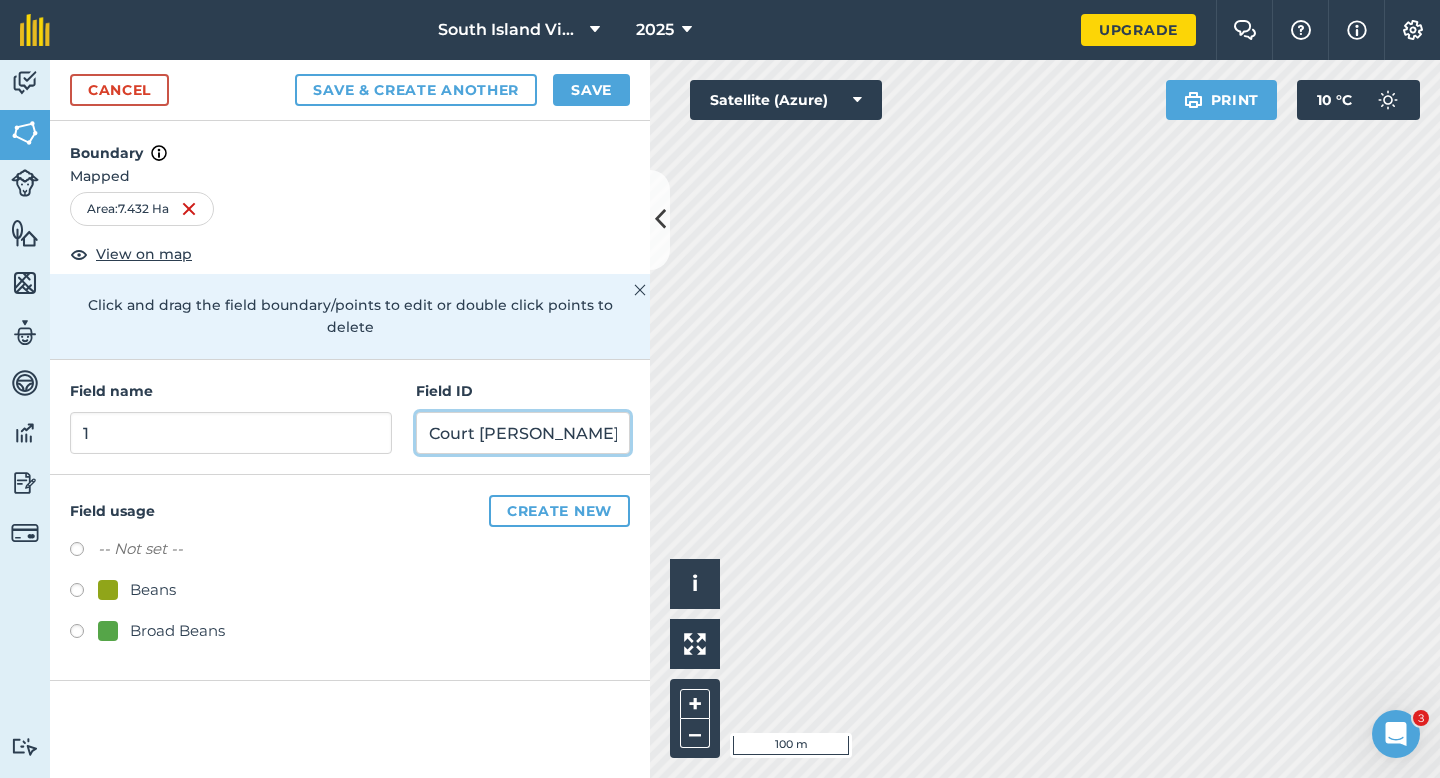 type on "Court [PERSON_NAME]" 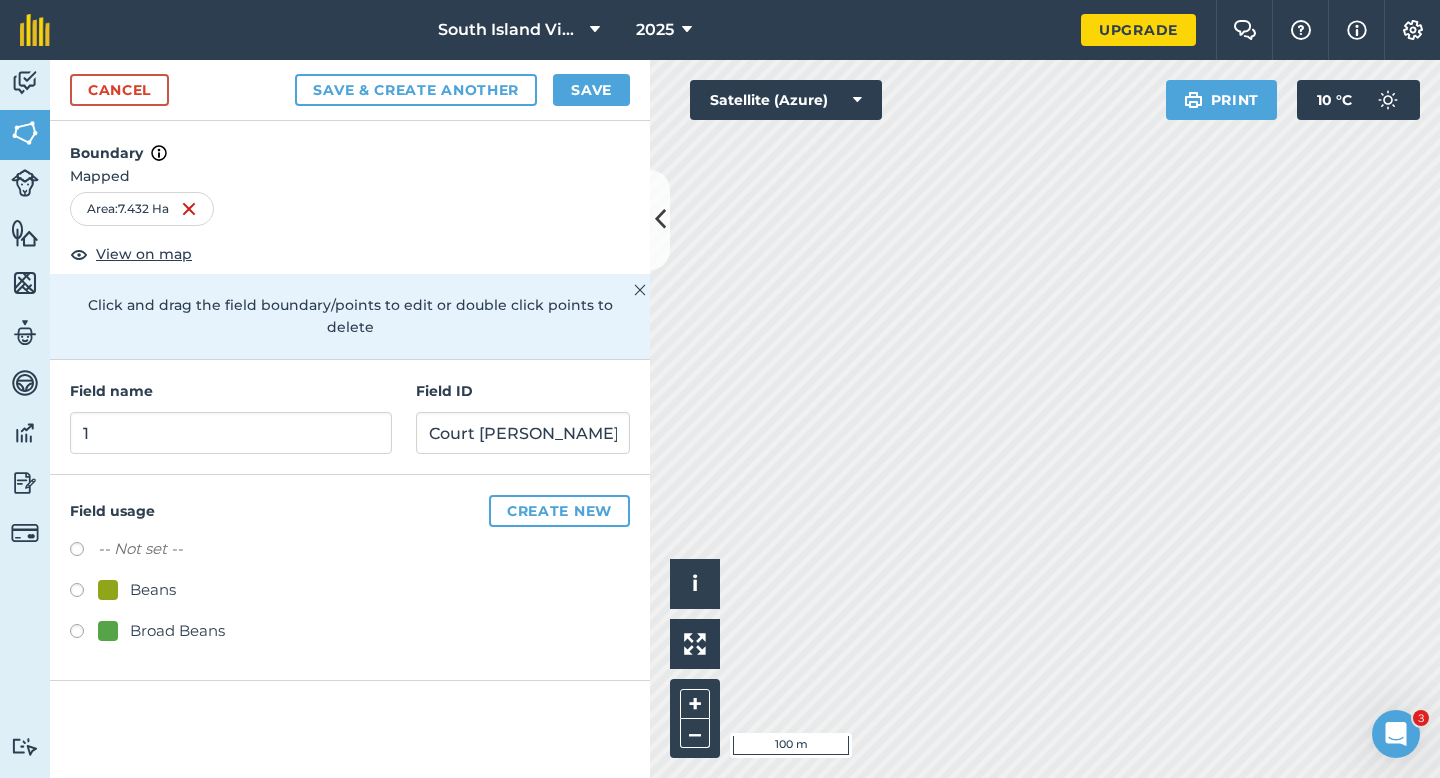 click on "Beans" at bounding box center (153, 590) 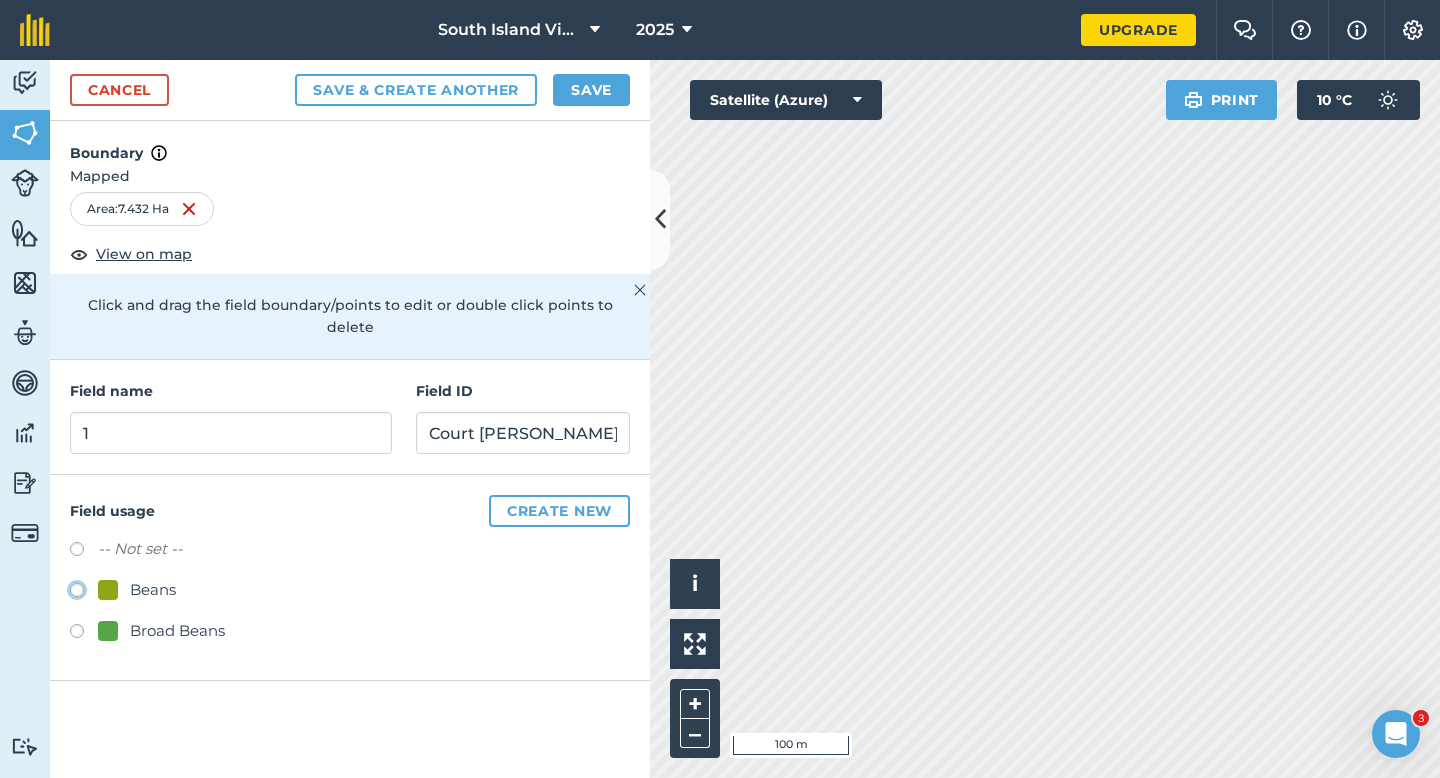 click on "Beans" at bounding box center (-9923, 589) 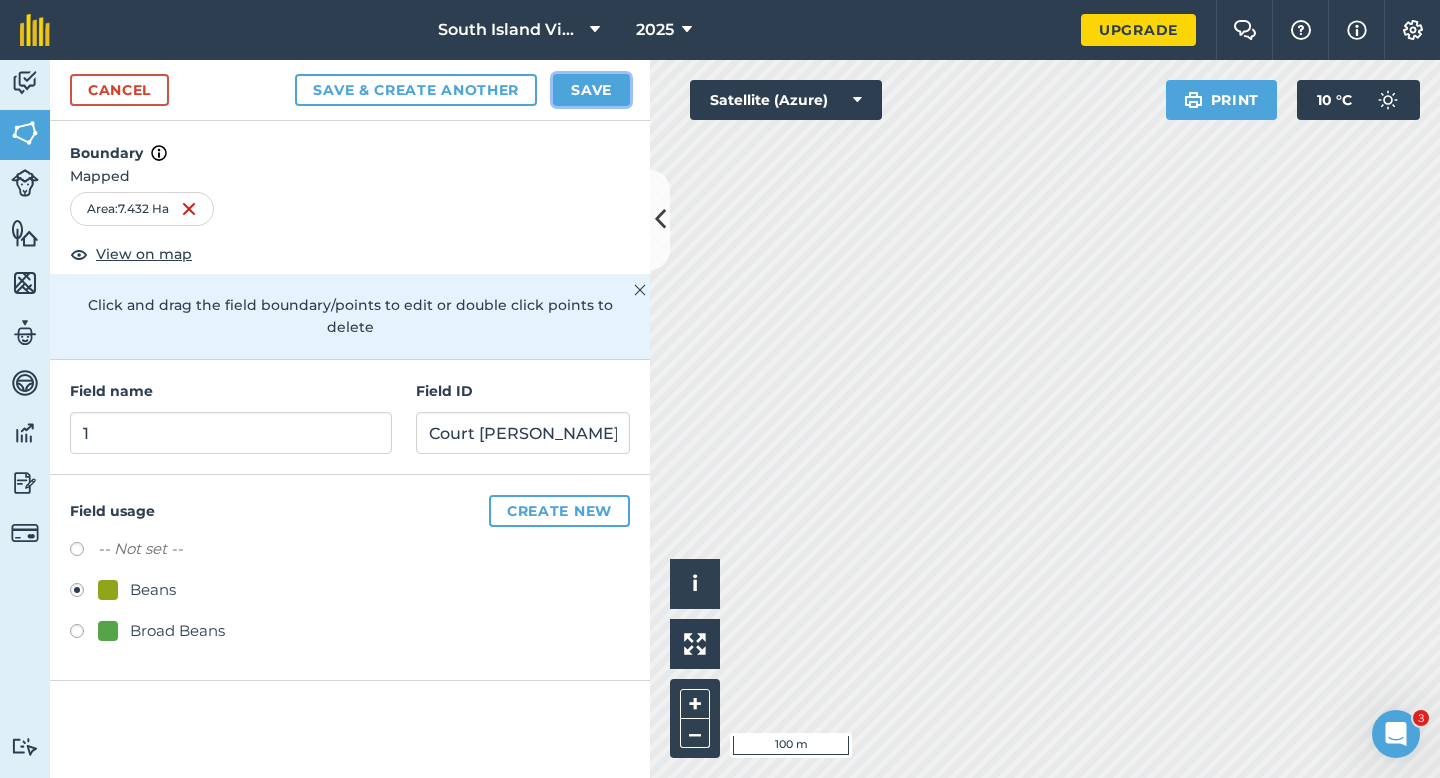 click on "Save" at bounding box center [591, 90] 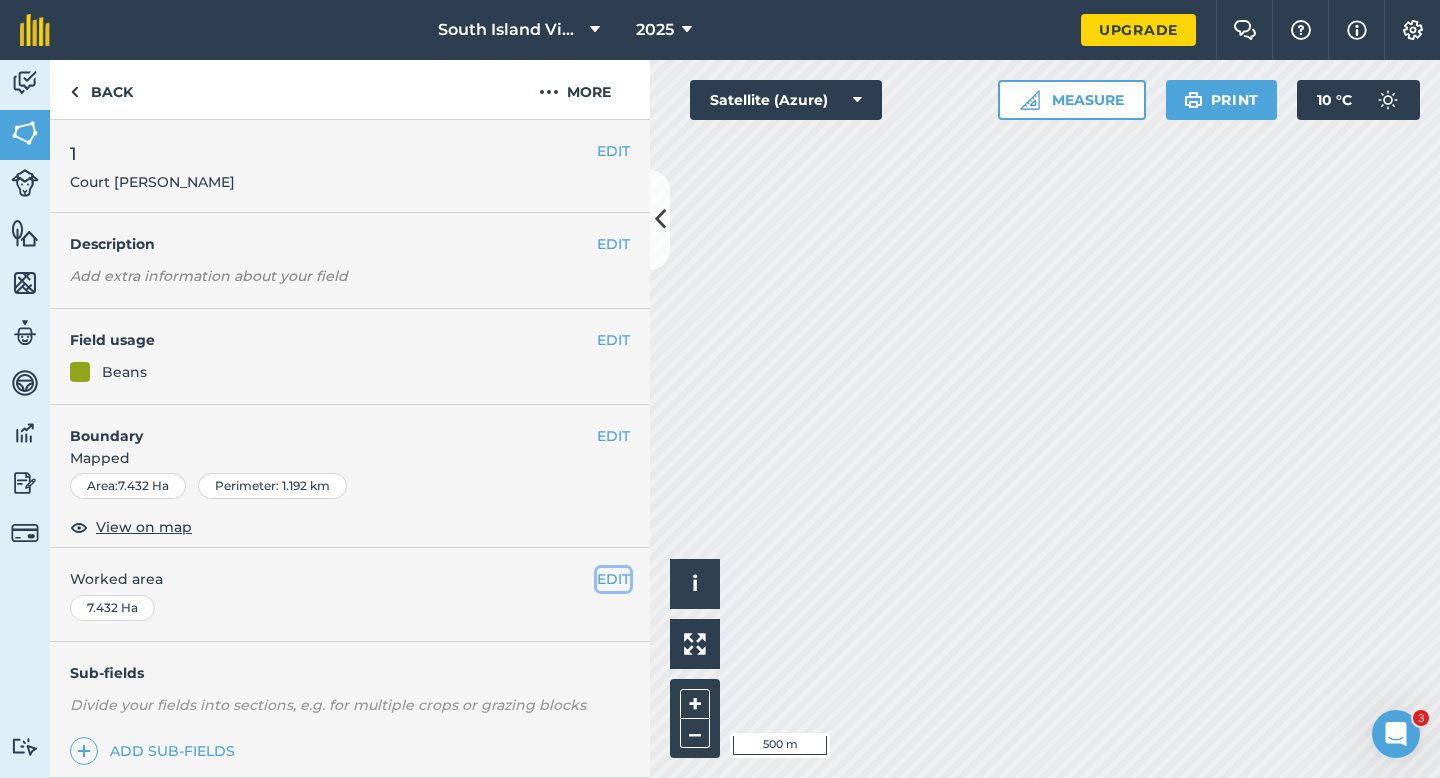 click on "EDIT" at bounding box center [613, 579] 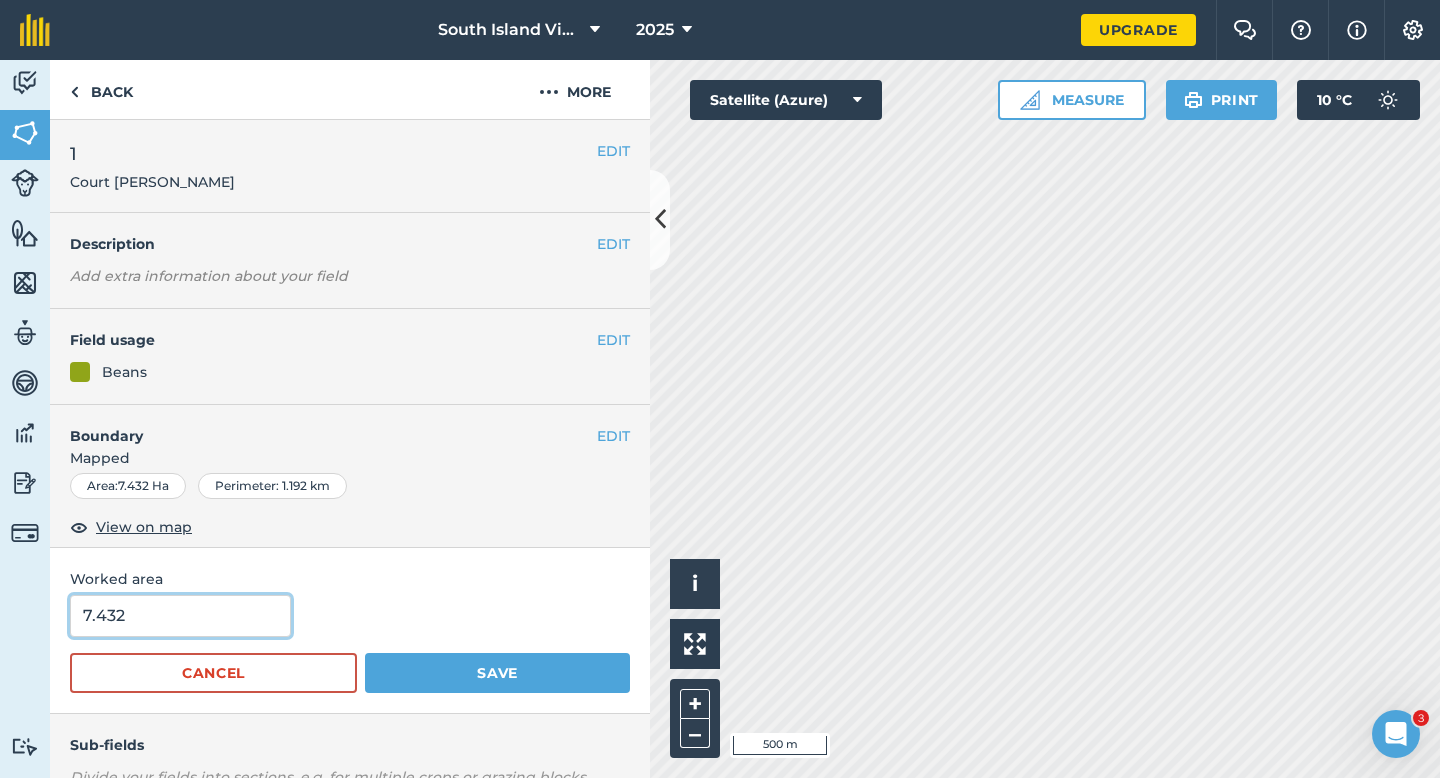 click on "7.432" at bounding box center (180, 616) 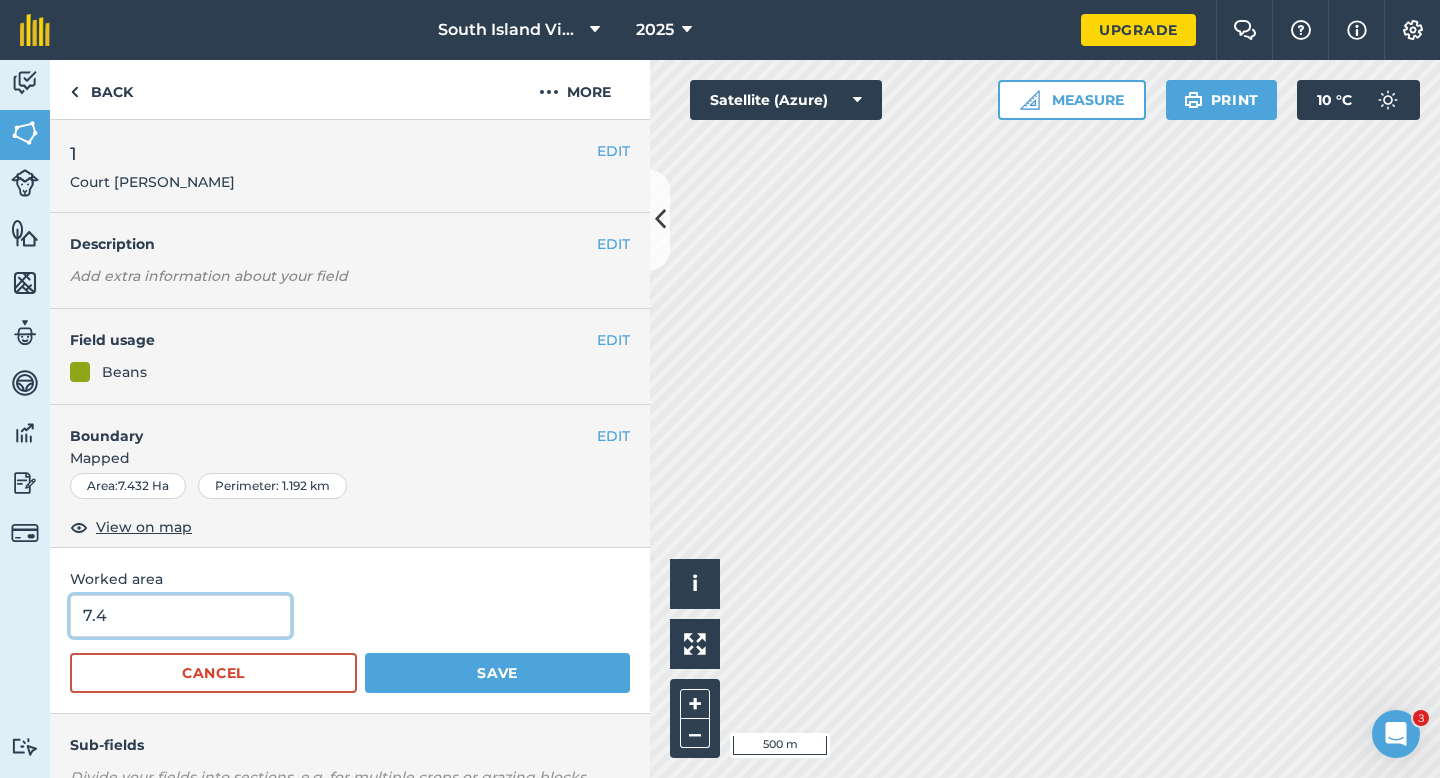 type on "7.4" 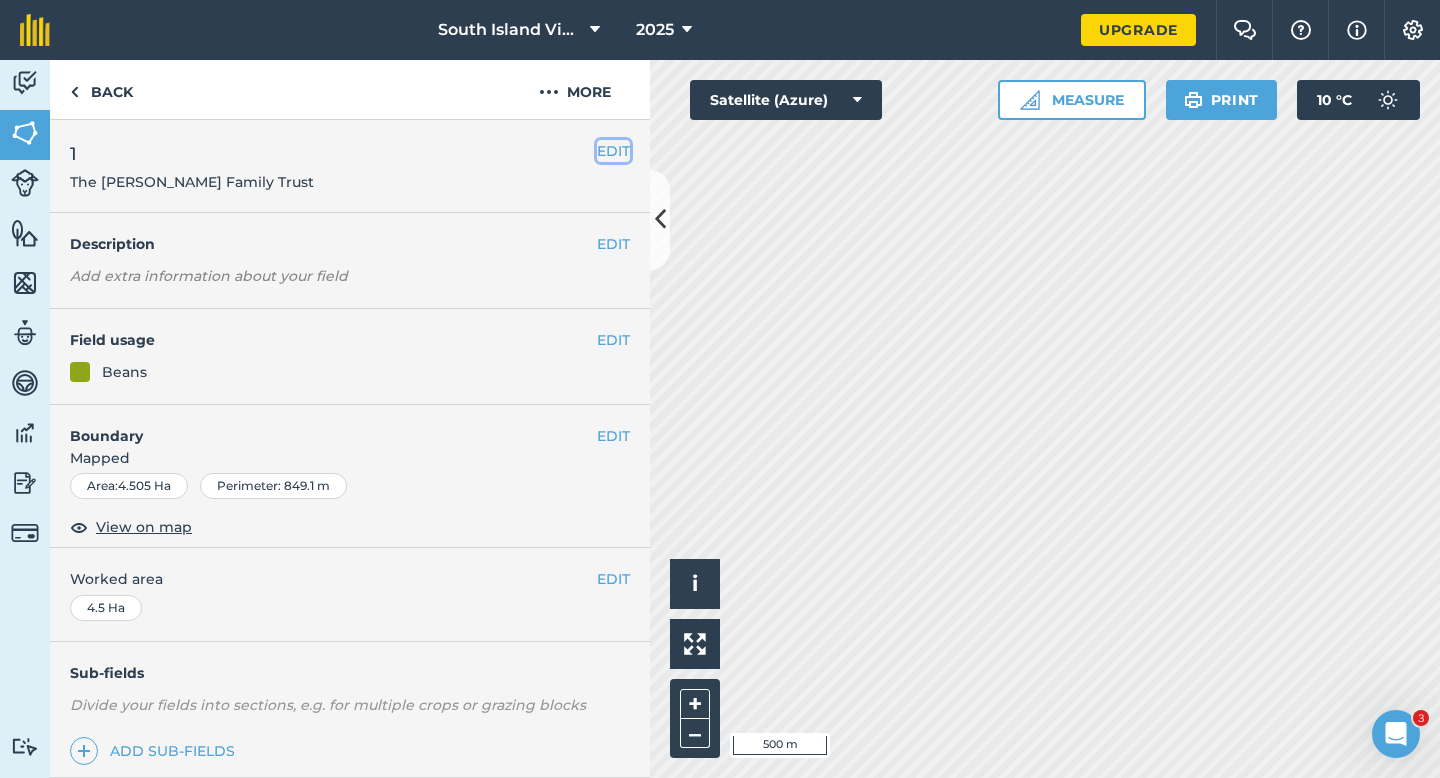 click on "EDIT" at bounding box center (613, 151) 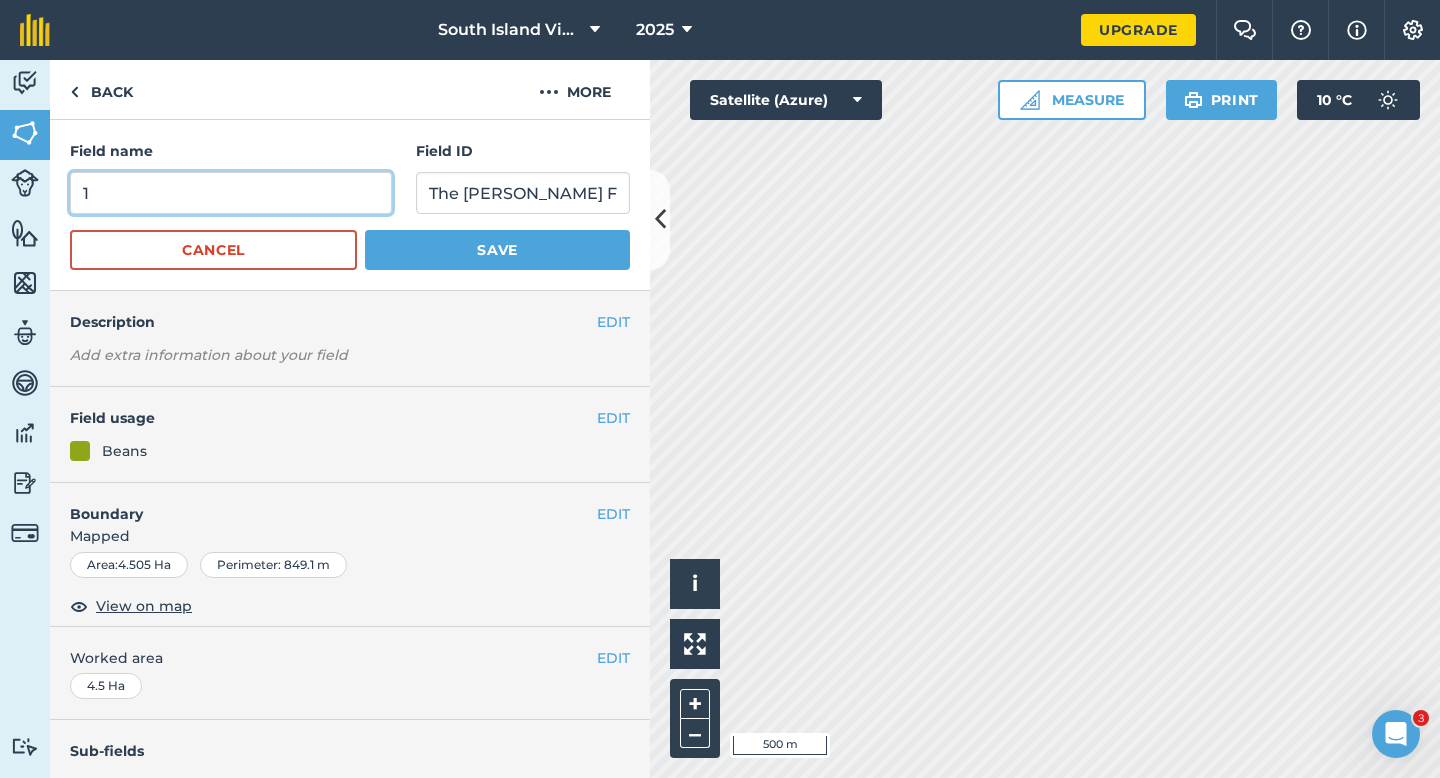 click on "1" at bounding box center [231, 193] 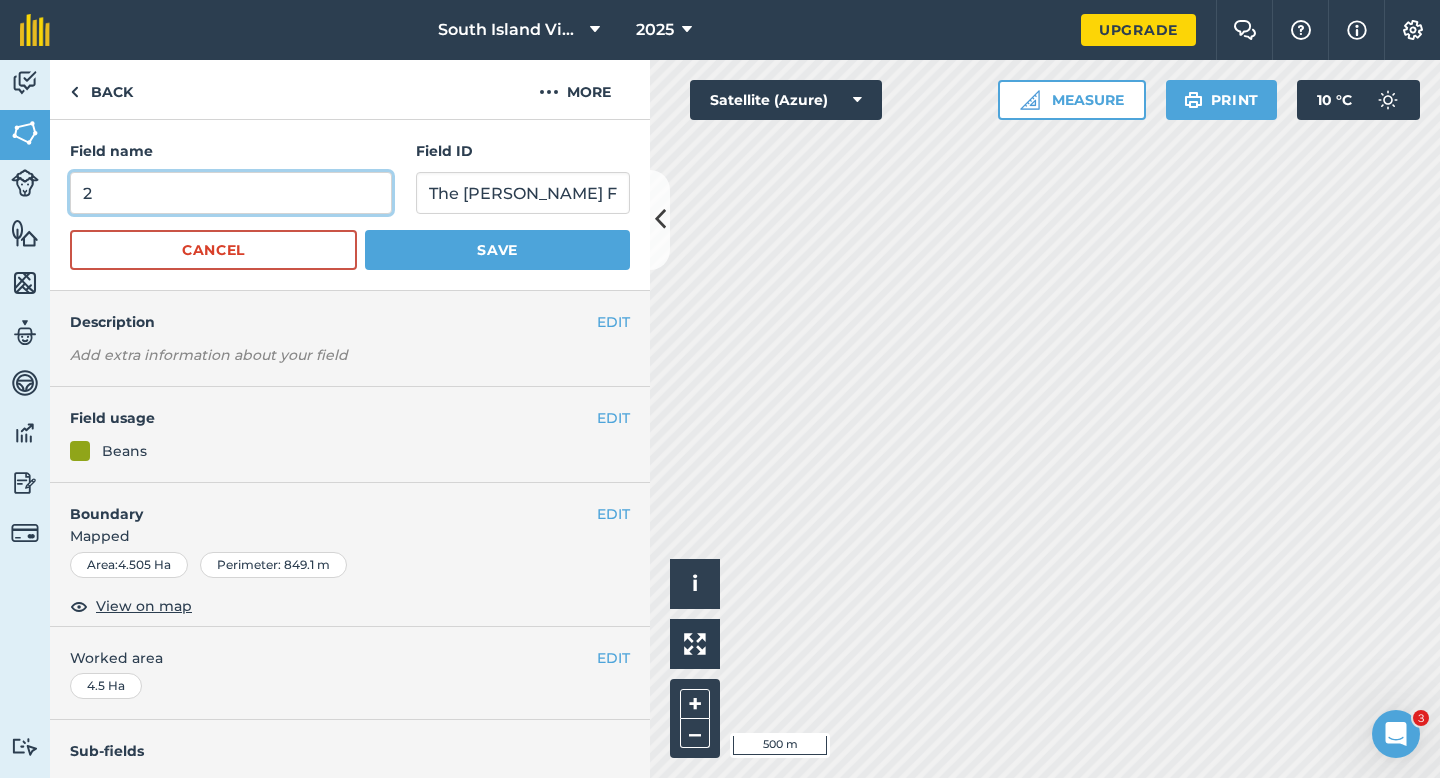 type on "2" 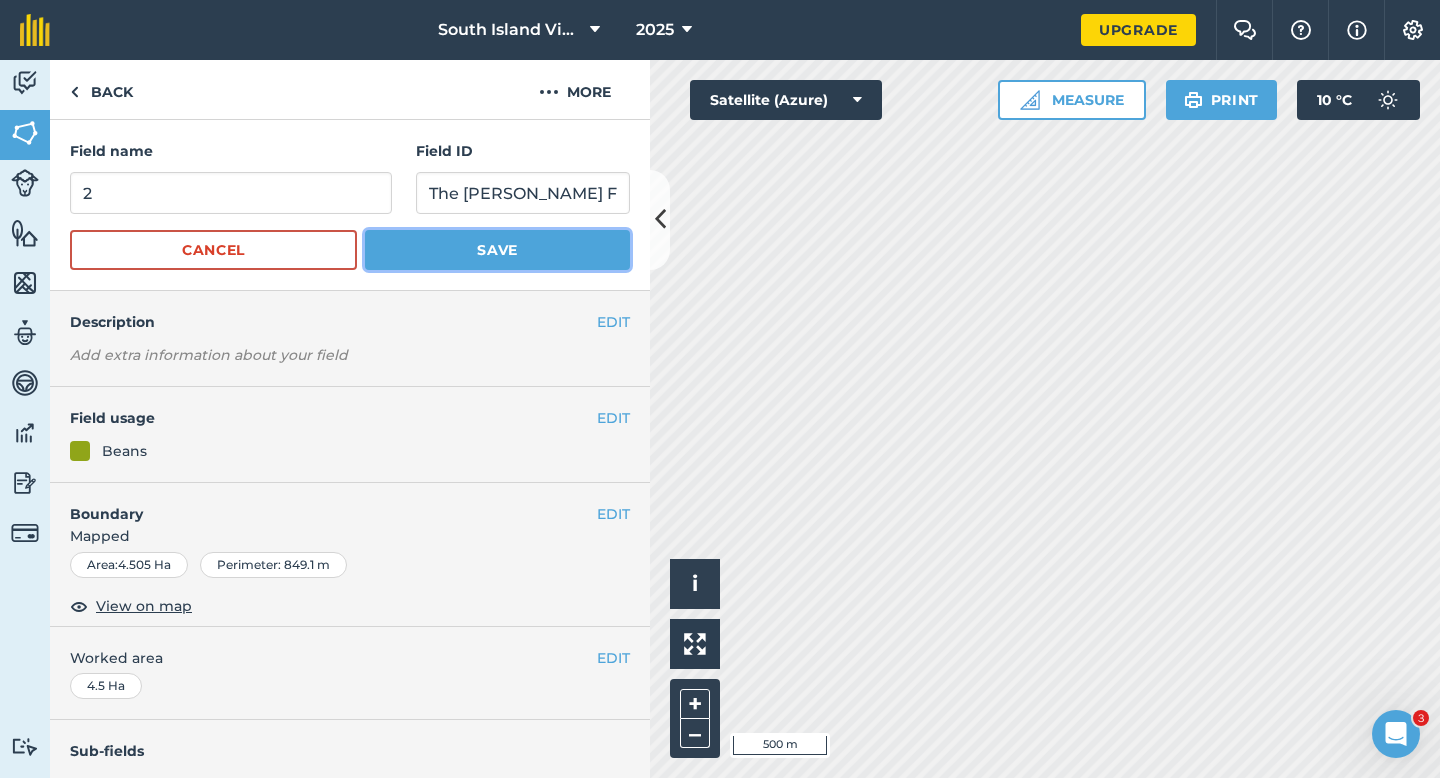 click on "Save" at bounding box center (497, 250) 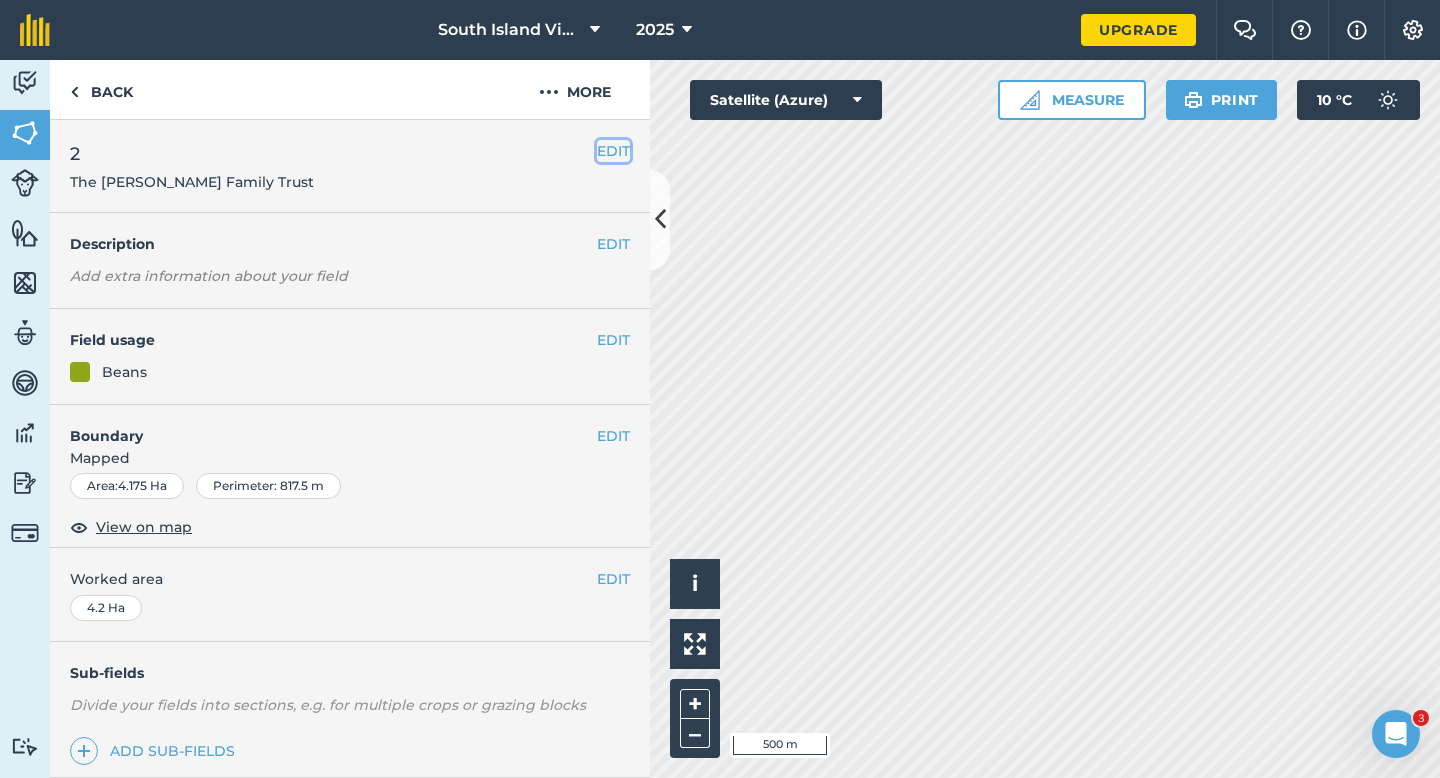 click on "EDIT" at bounding box center (613, 151) 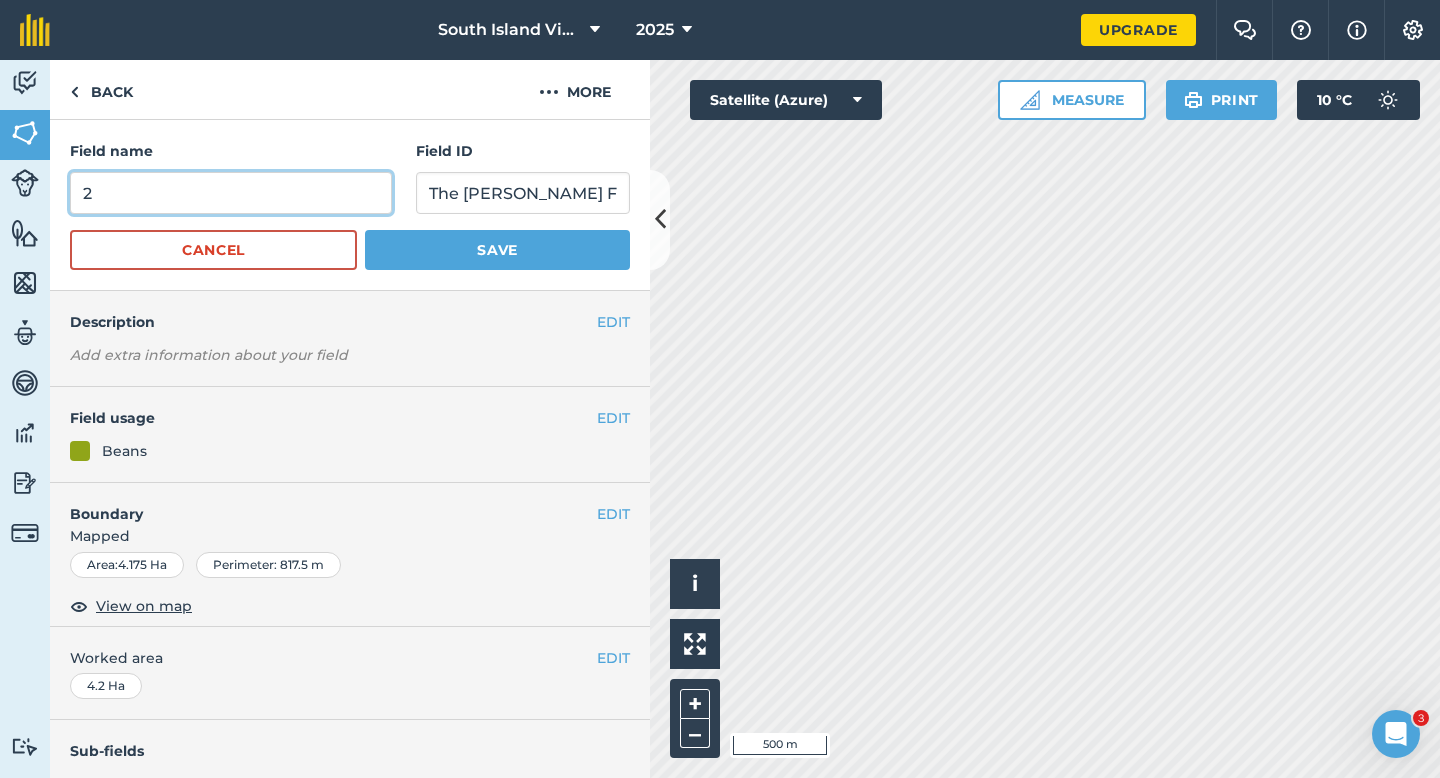click on "2" at bounding box center (231, 193) 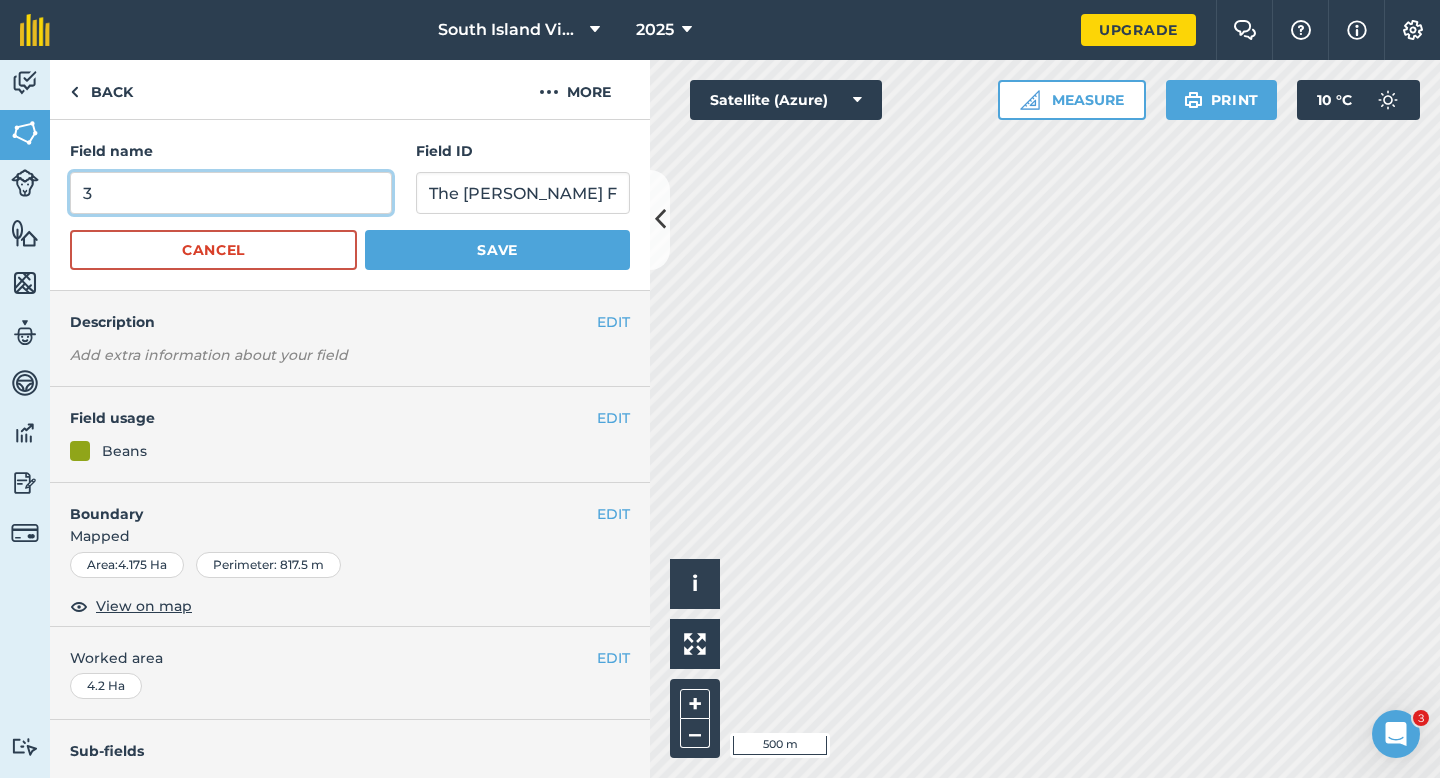type on "3" 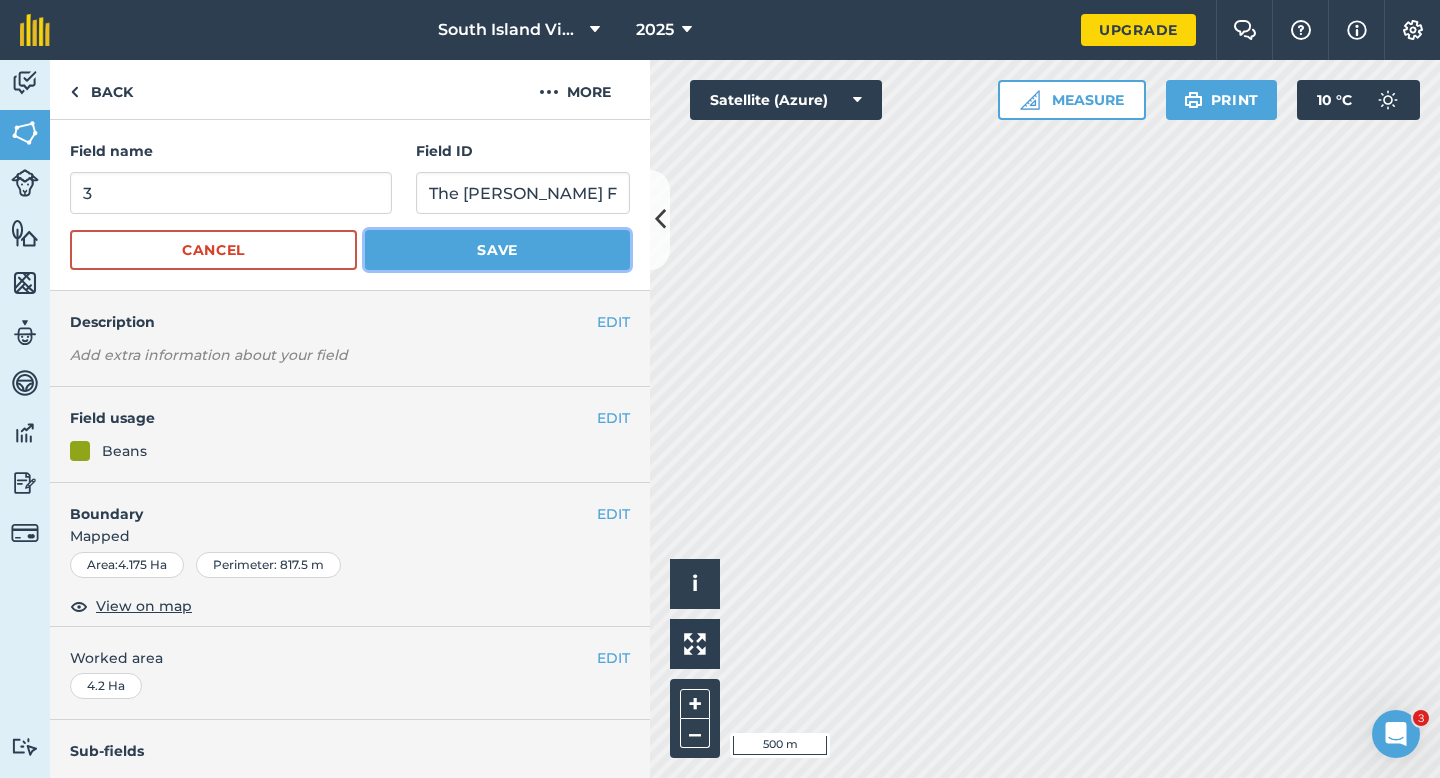 click on "Save" at bounding box center [497, 250] 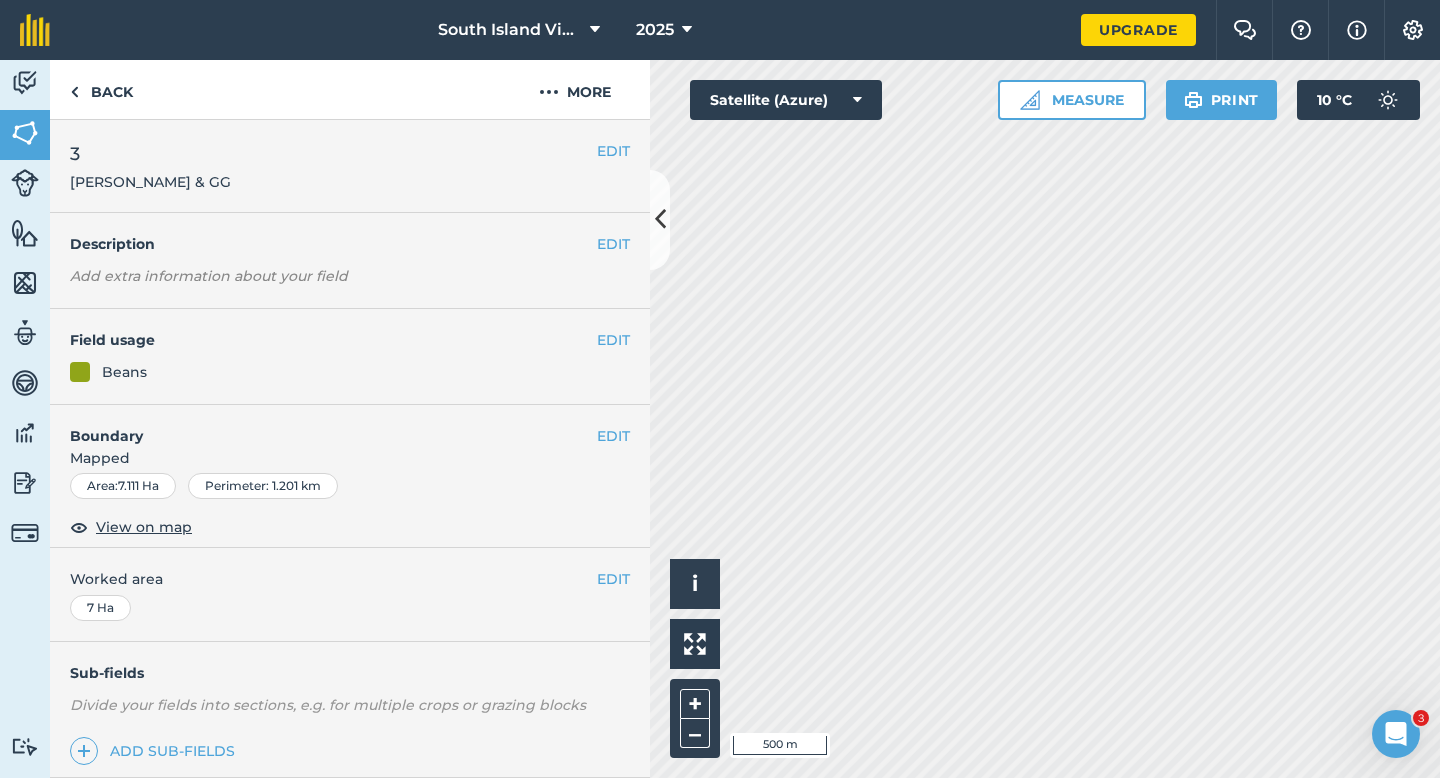 click on "EDIT 3 [PERSON_NAME] & GG" at bounding box center [350, 166] 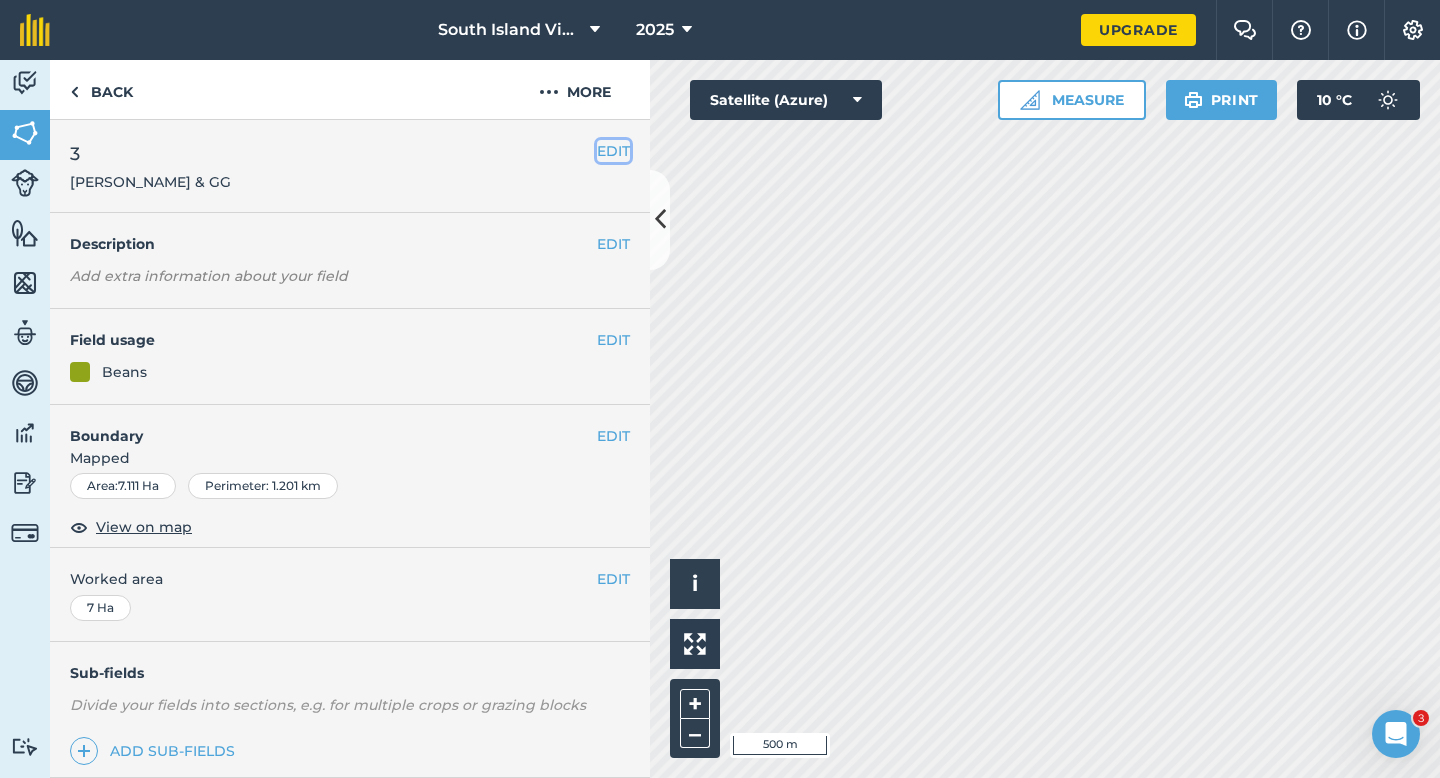 click on "EDIT" at bounding box center (613, 151) 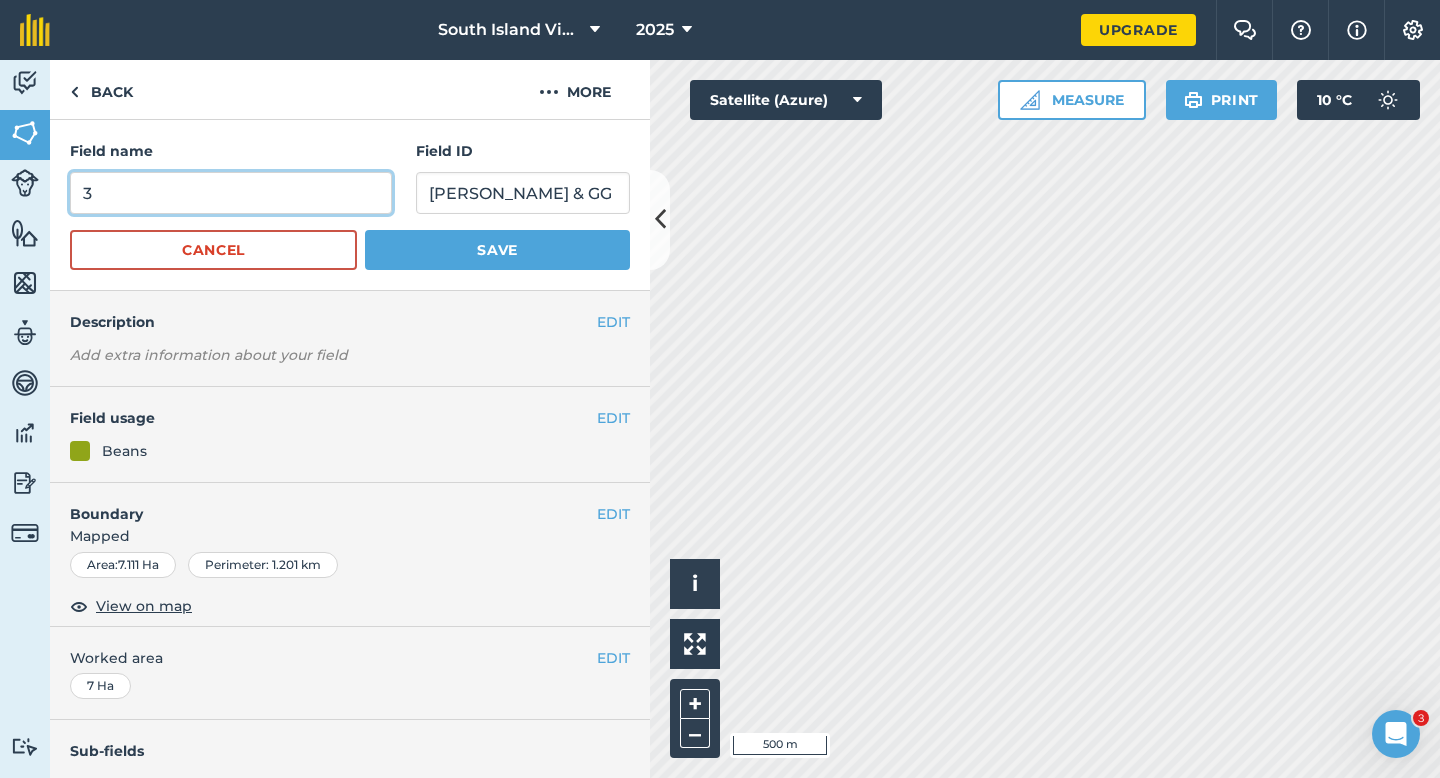 click on "3" at bounding box center [231, 193] 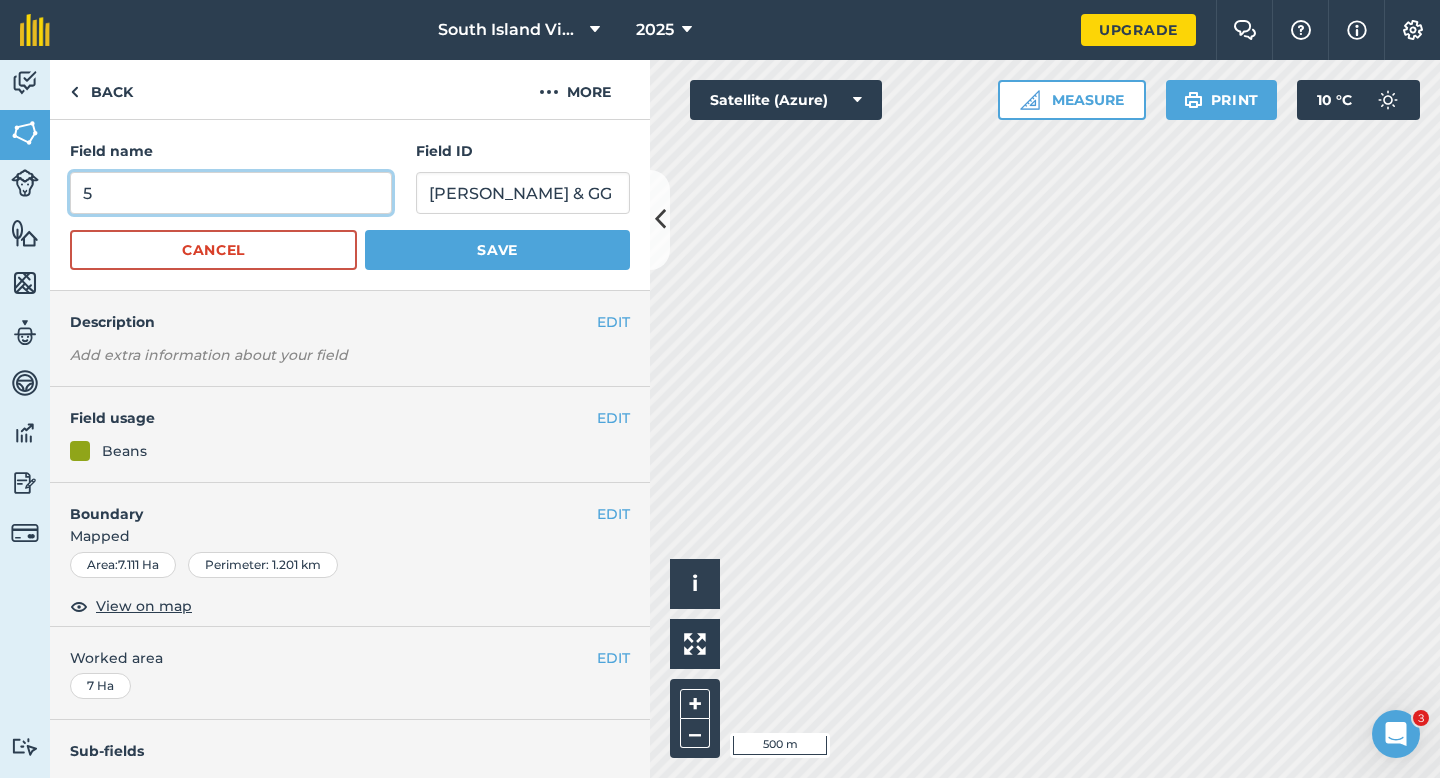 click on "5" at bounding box center [231, 193] 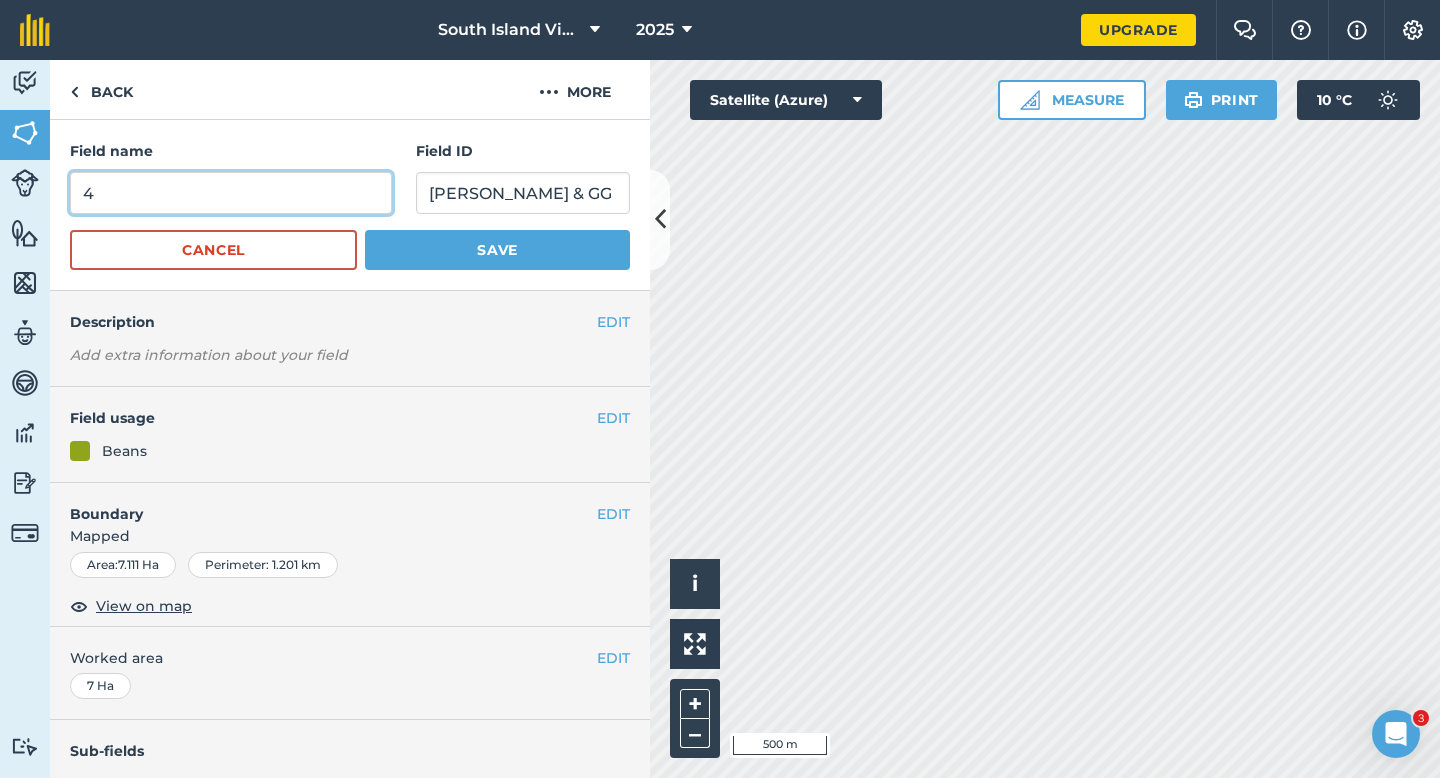 click on "4" at bounding box center [231, 193] 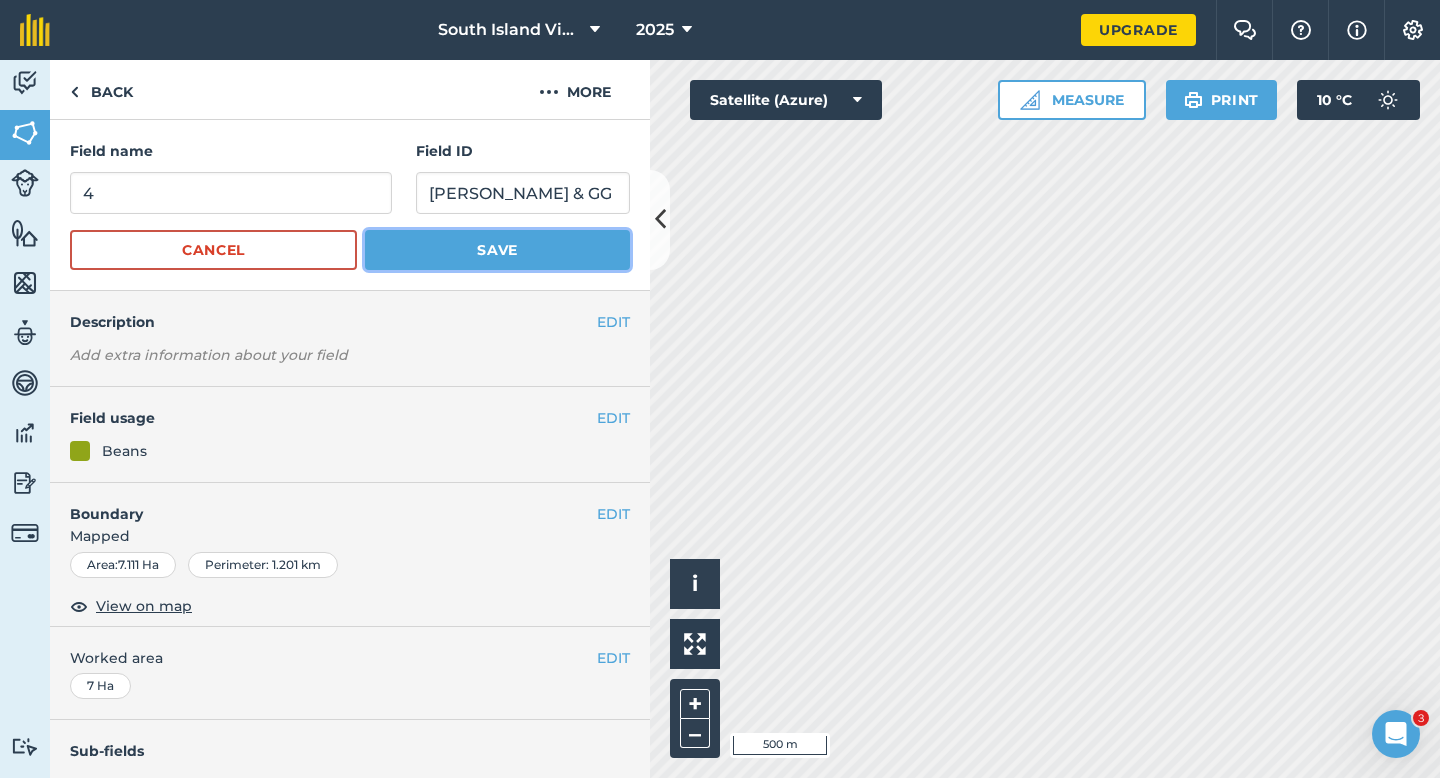 click on "Save" at bounding box center (497, 250) 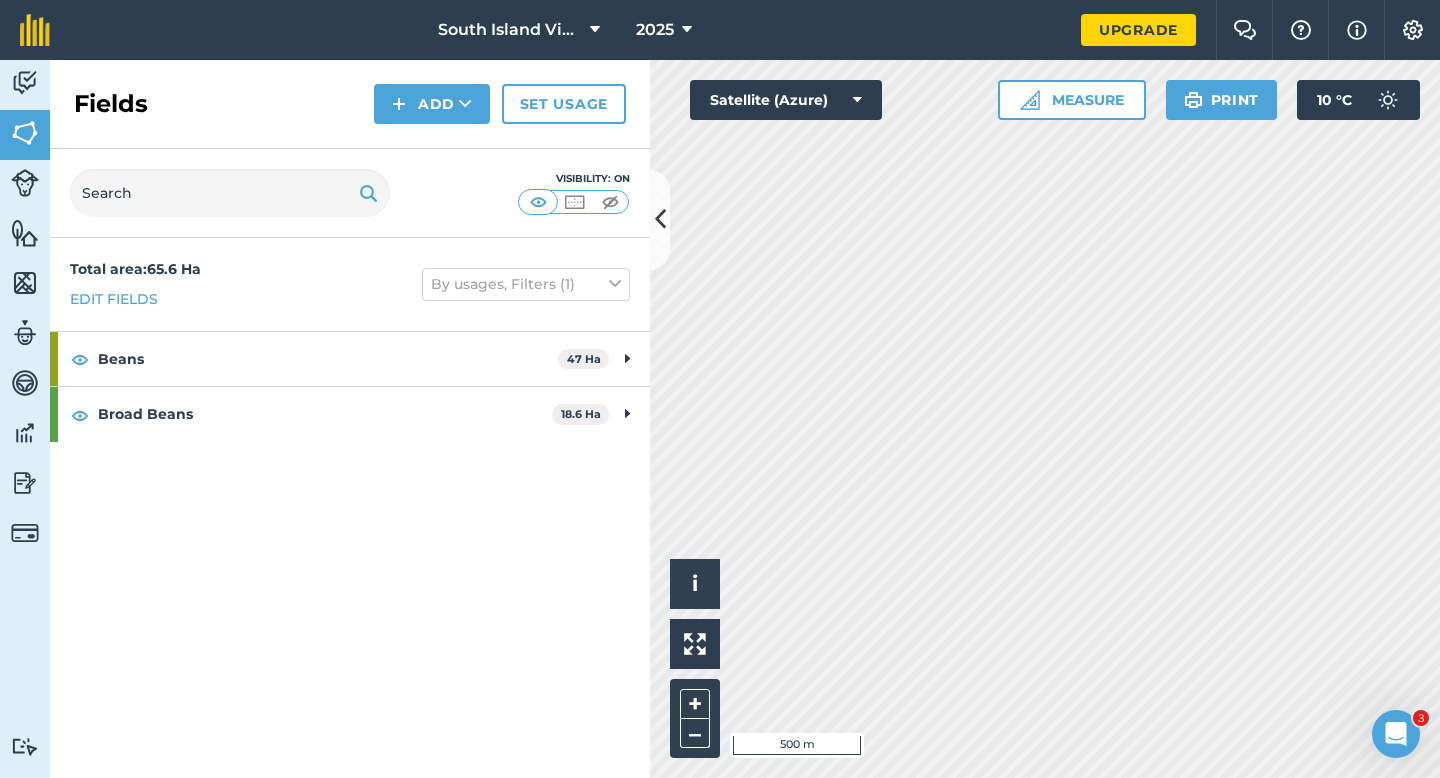 click on "Click to start drawing i © 2025 TomTom, Microsoft 500 m + – Satellite (Azure) Measure Print 10   ° C" at bounding box center (1045, 419) 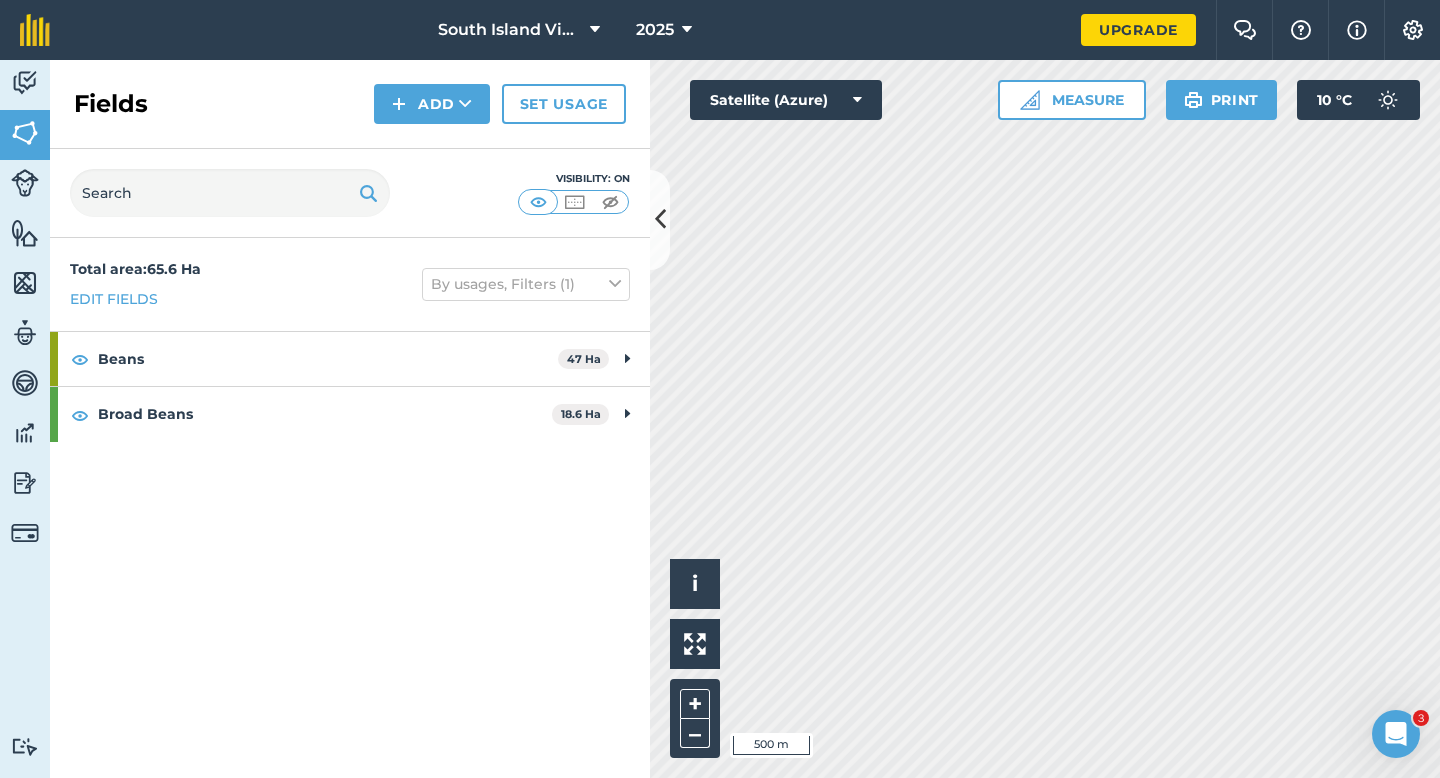 click on "Fields   Add   Set usage" at bounding box center [350, 104] 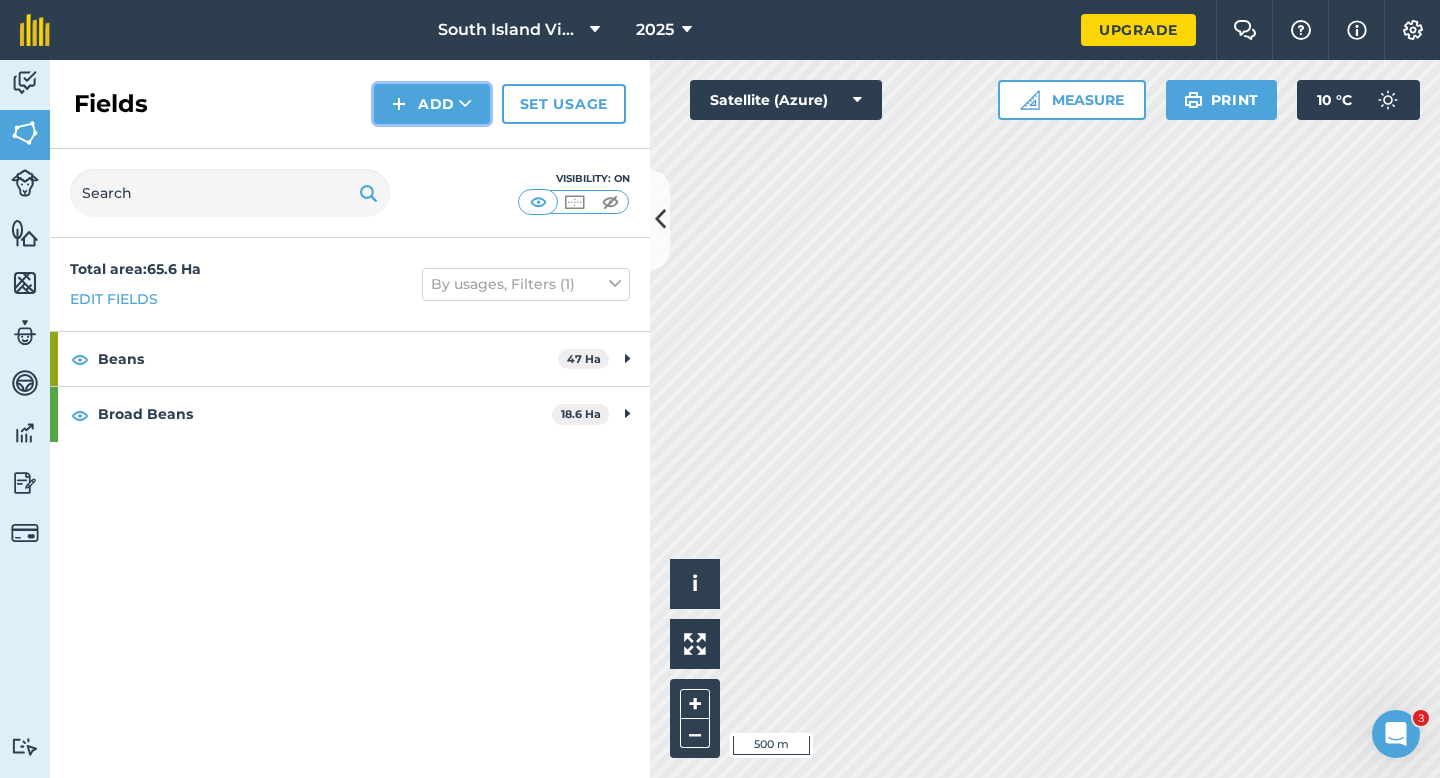 click on "Add" at bounding box center [432, 104] 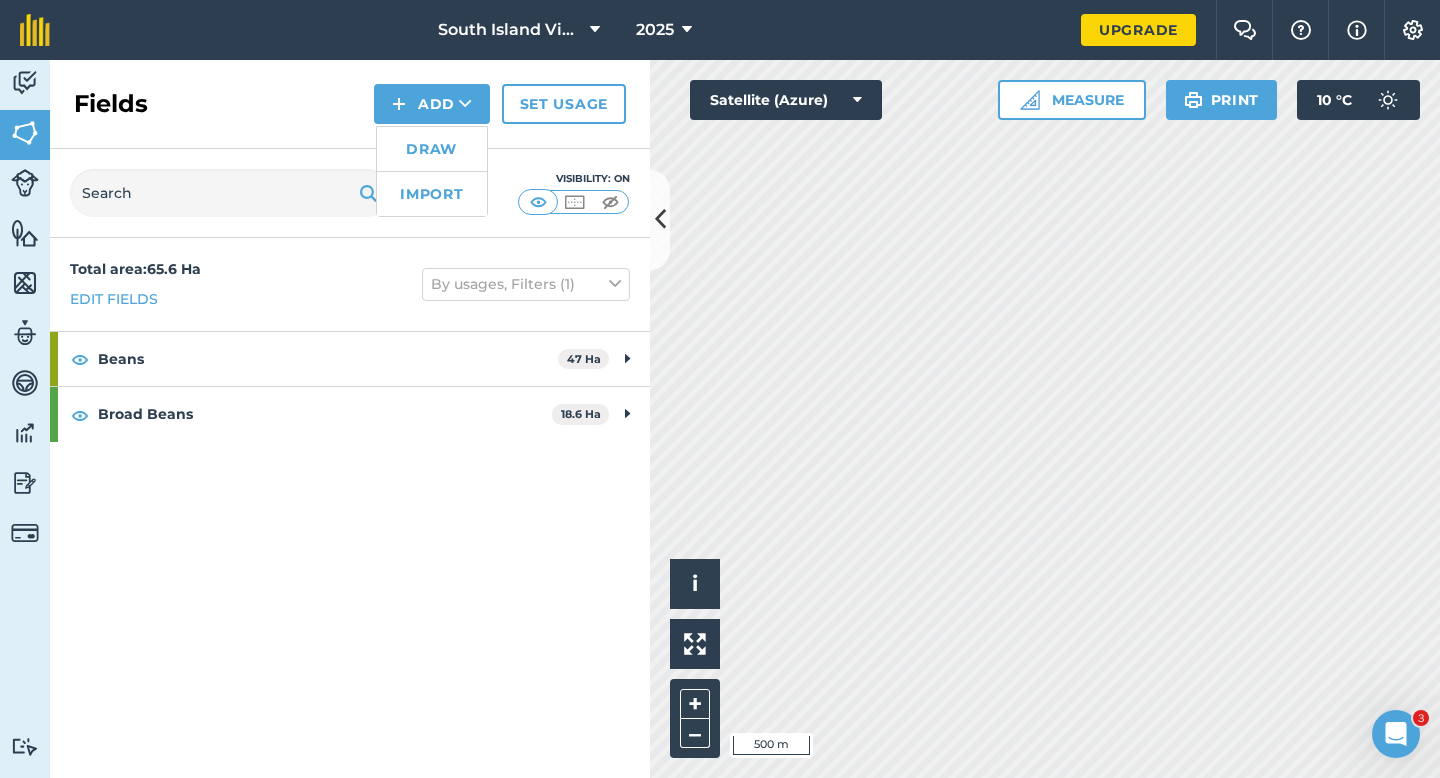click on "Draw" at bounding box center (432, 149) 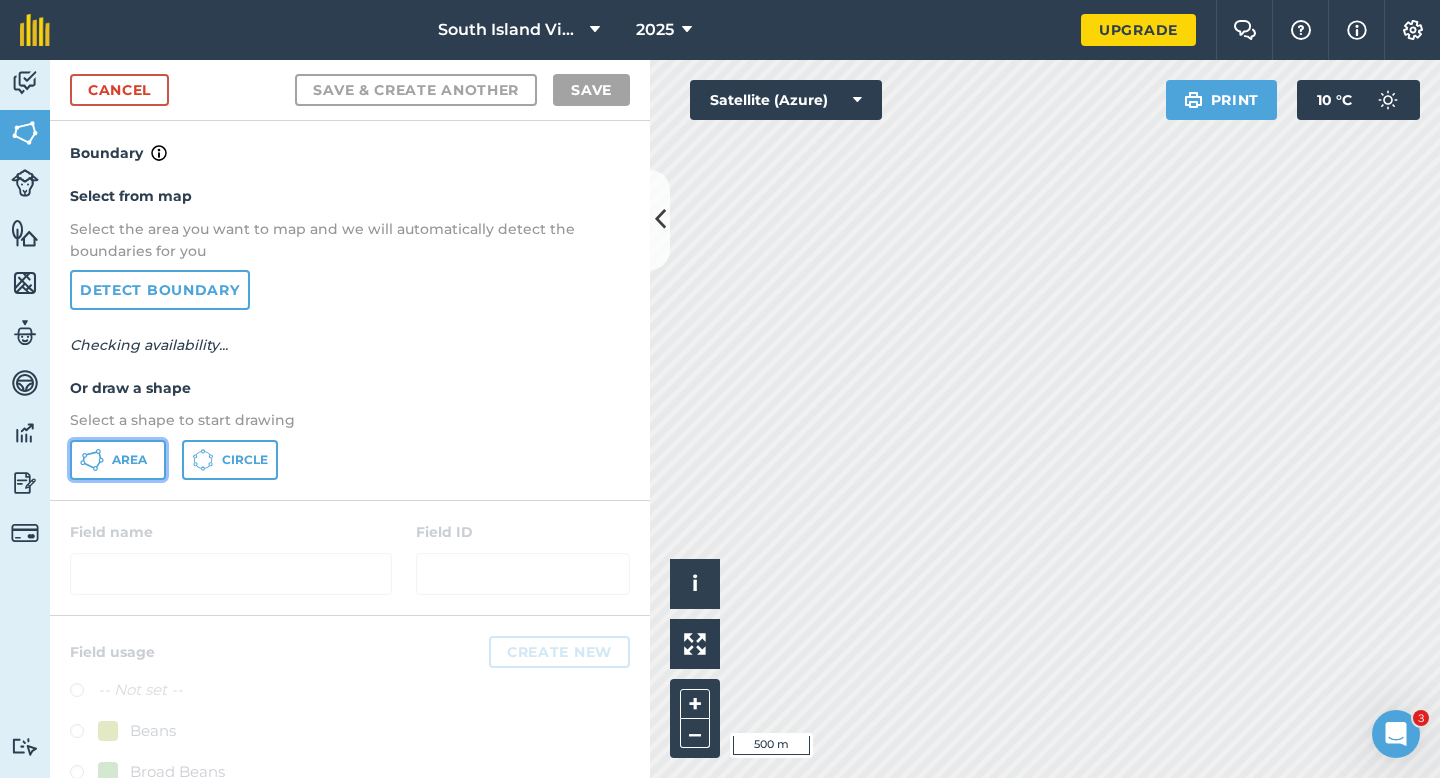 click on "Area" at bounding box center [129, 460] 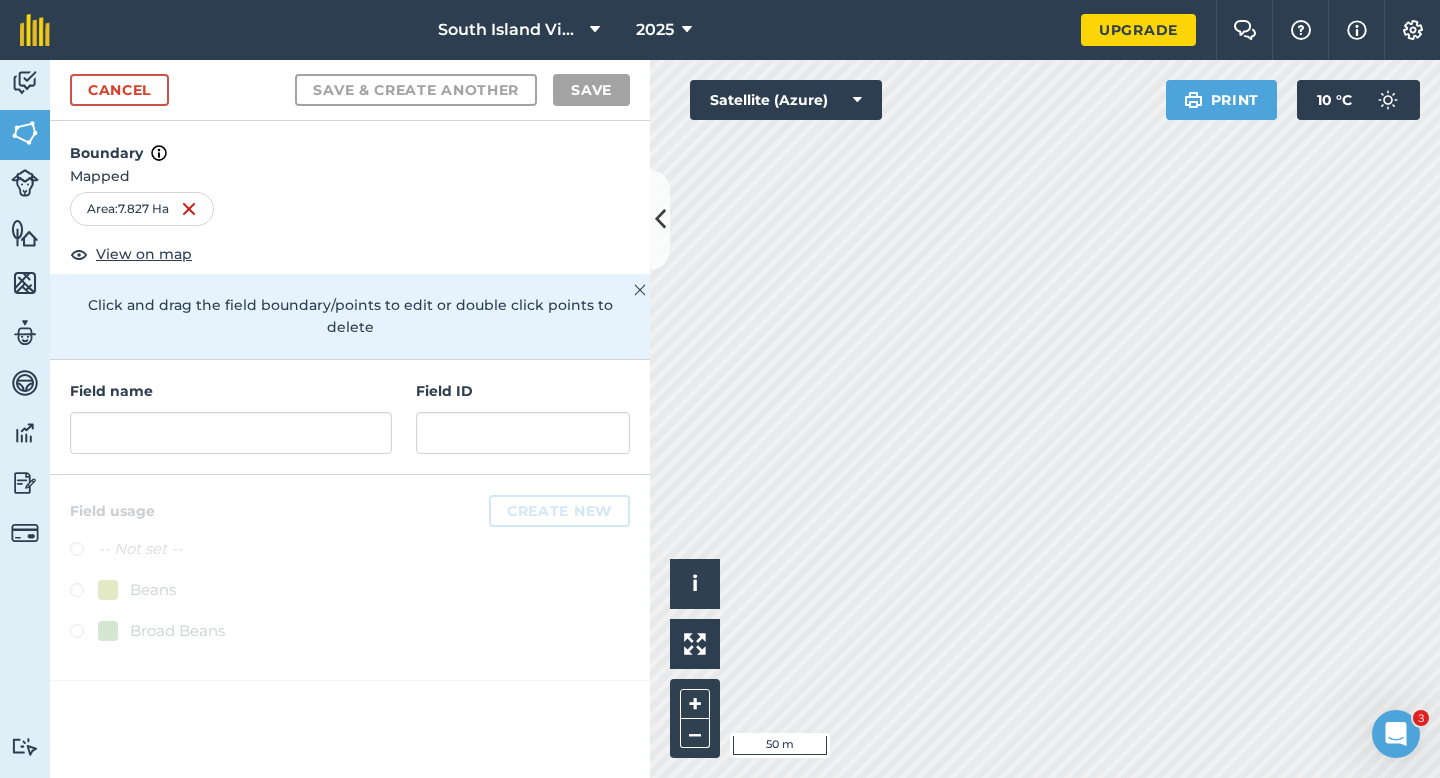 click on "Field name Field ID" at bounding box center [350, 417] 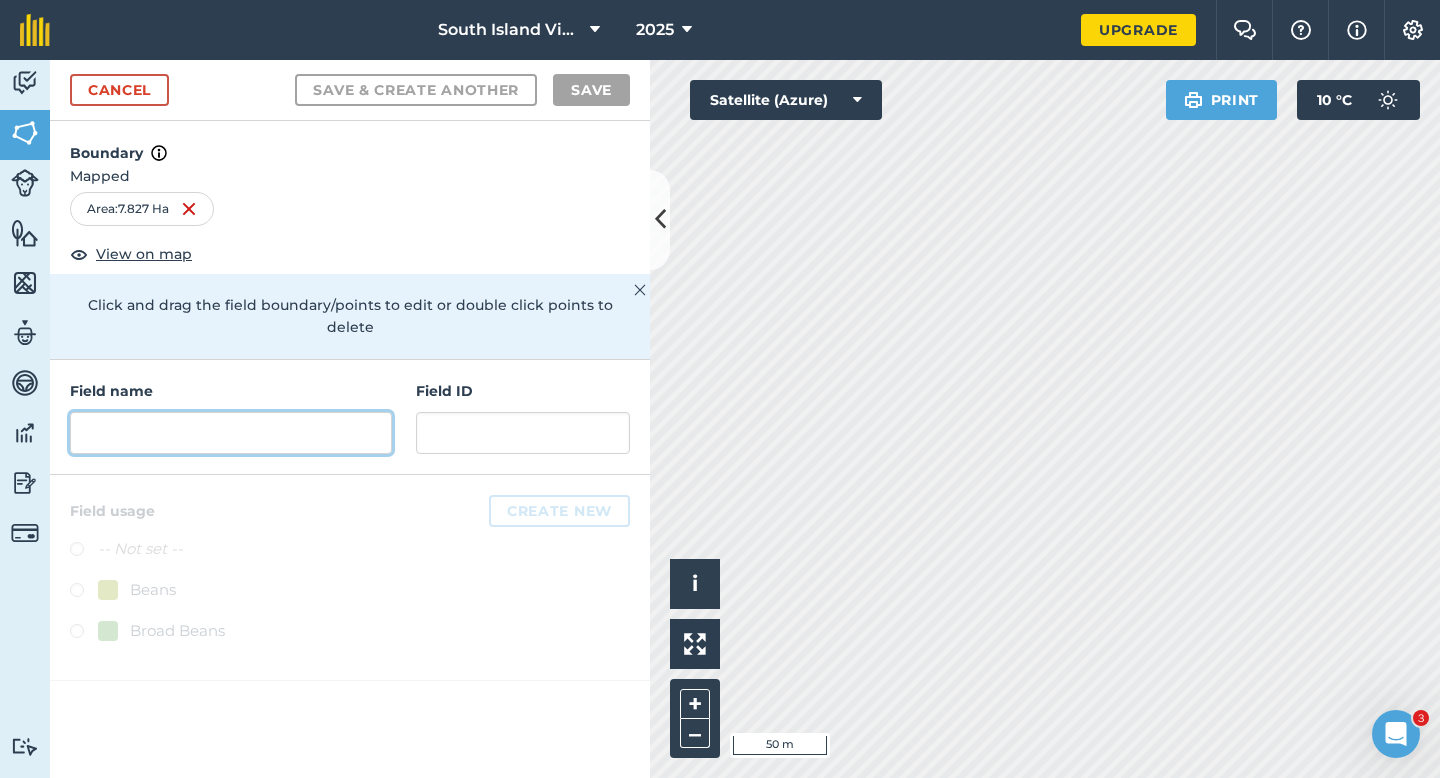 click at bounding box center [231, 433] 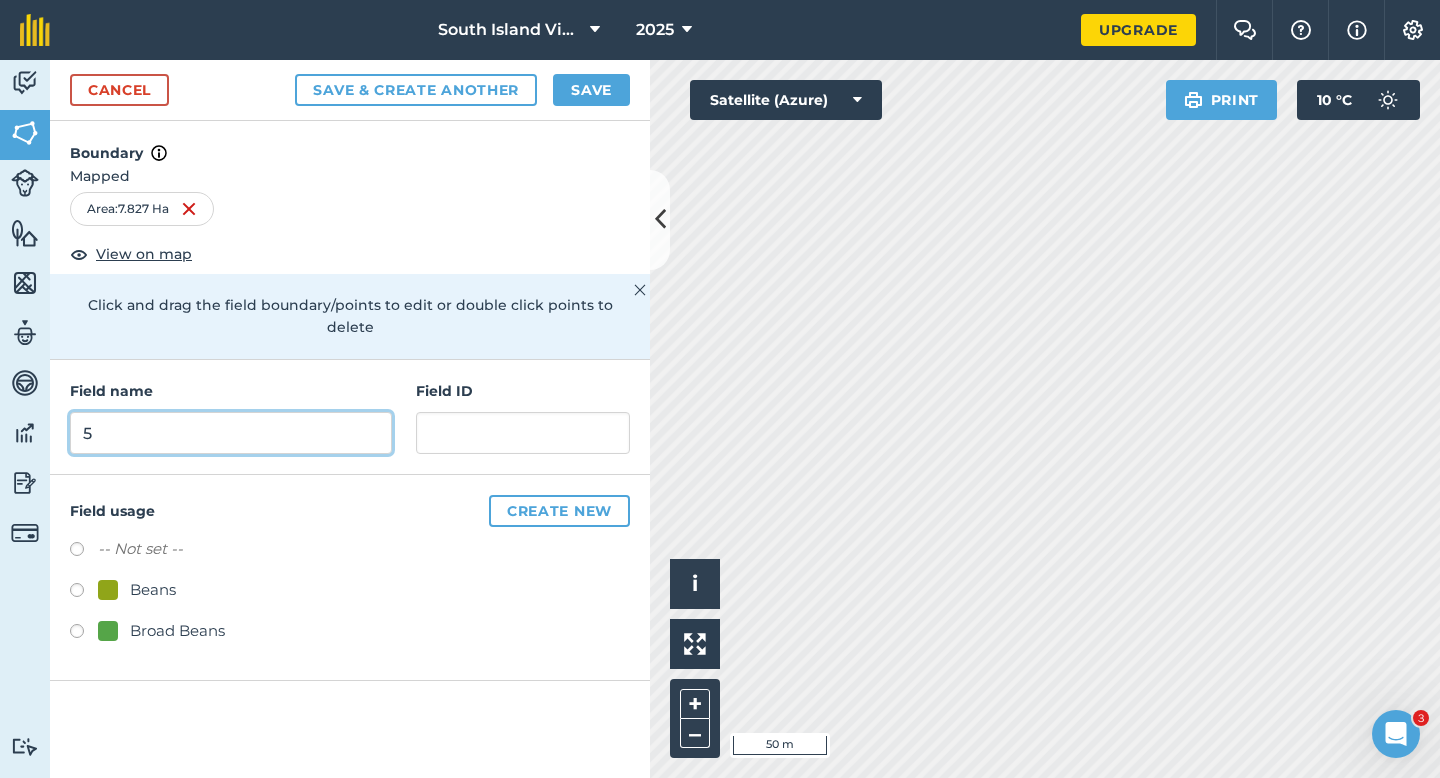 type on "5" 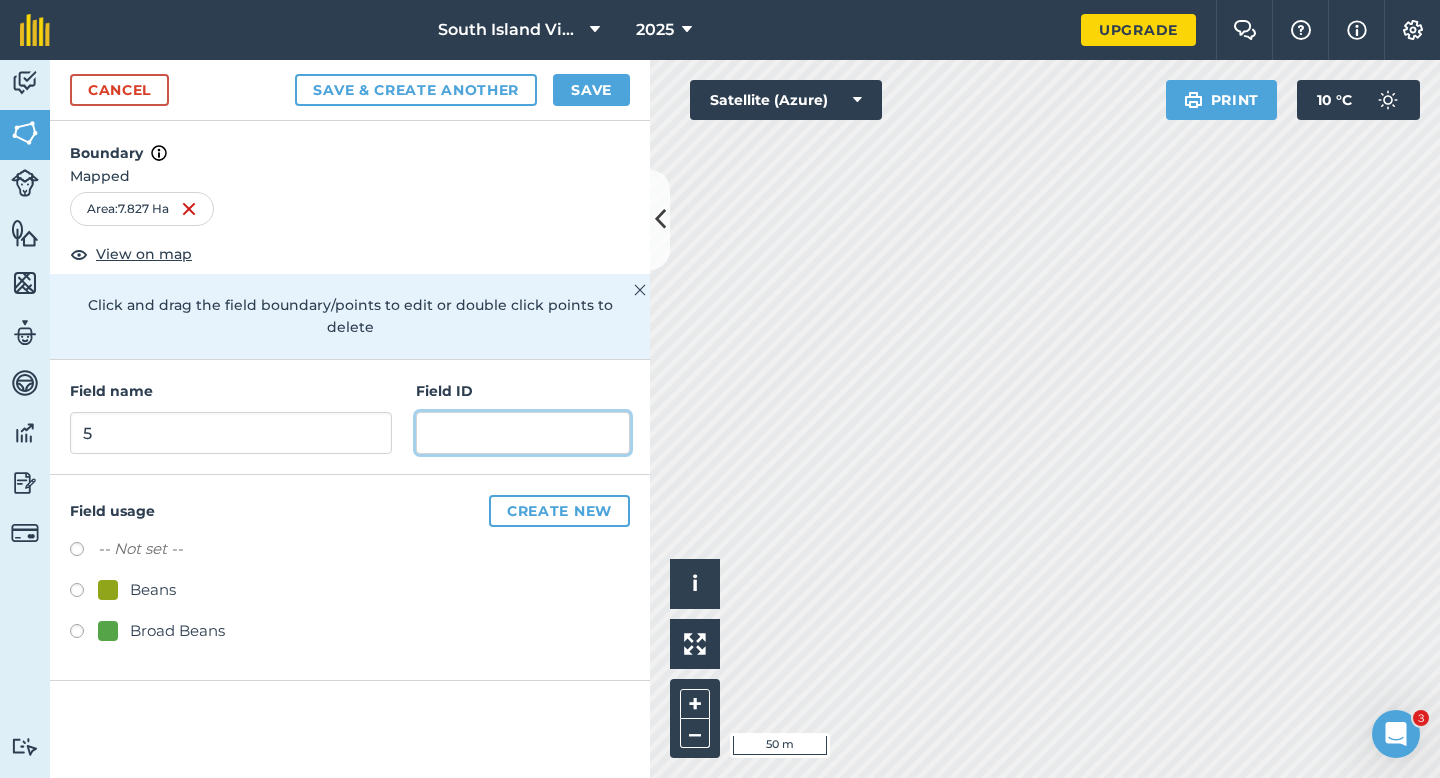 click at bounding box center (523, 433) 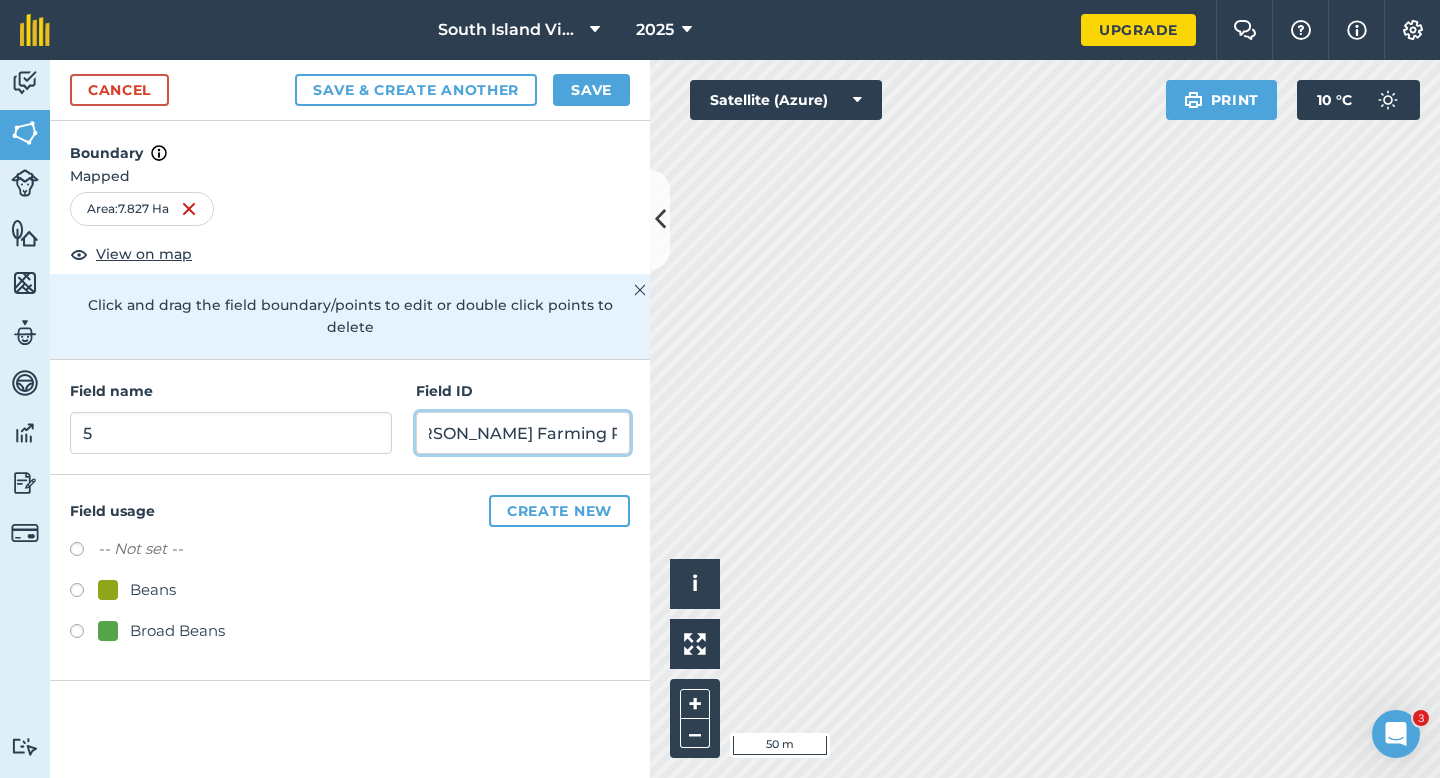 scroll, scrollTop: 0, scrollLeft: 47, axis: horizontal 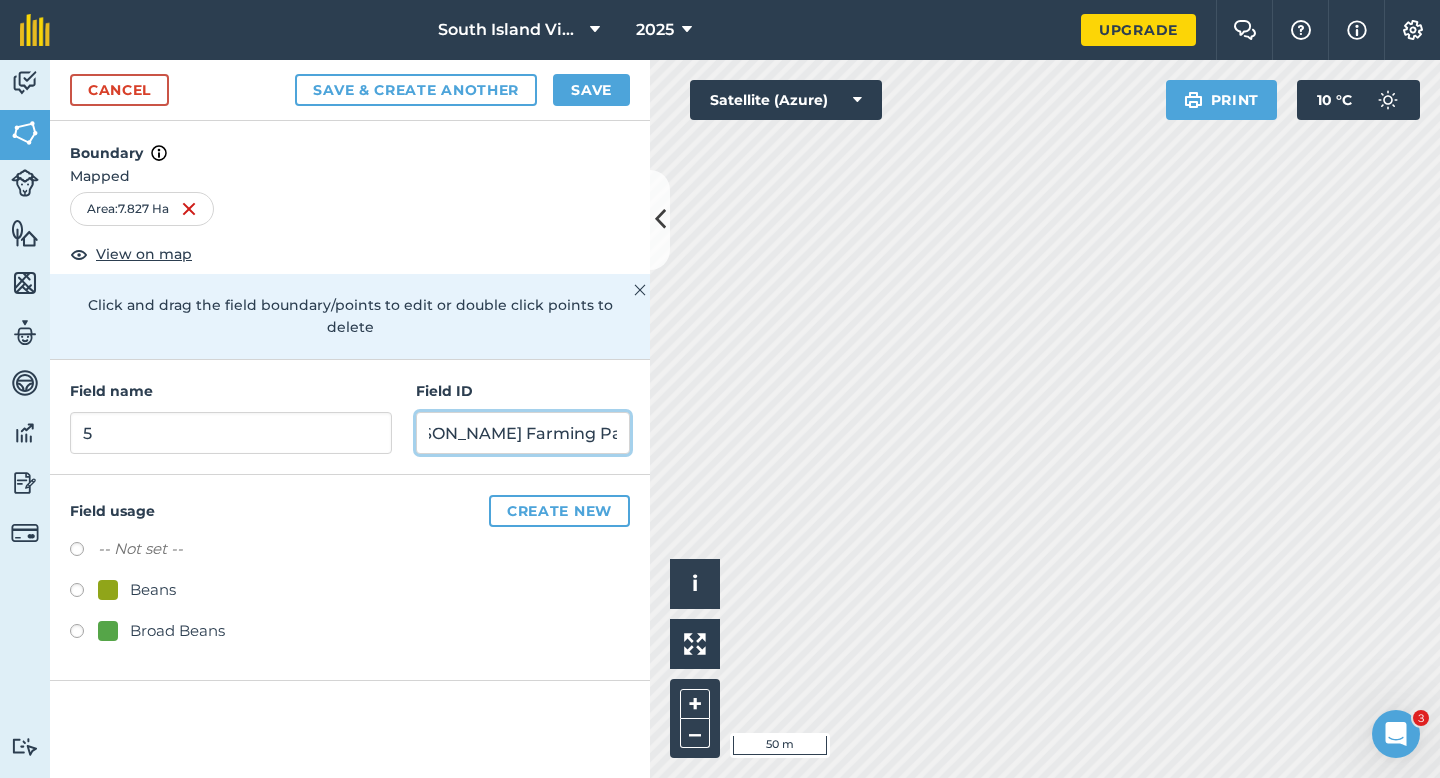 type on "[PERSON_NAME] Farming Partnership" 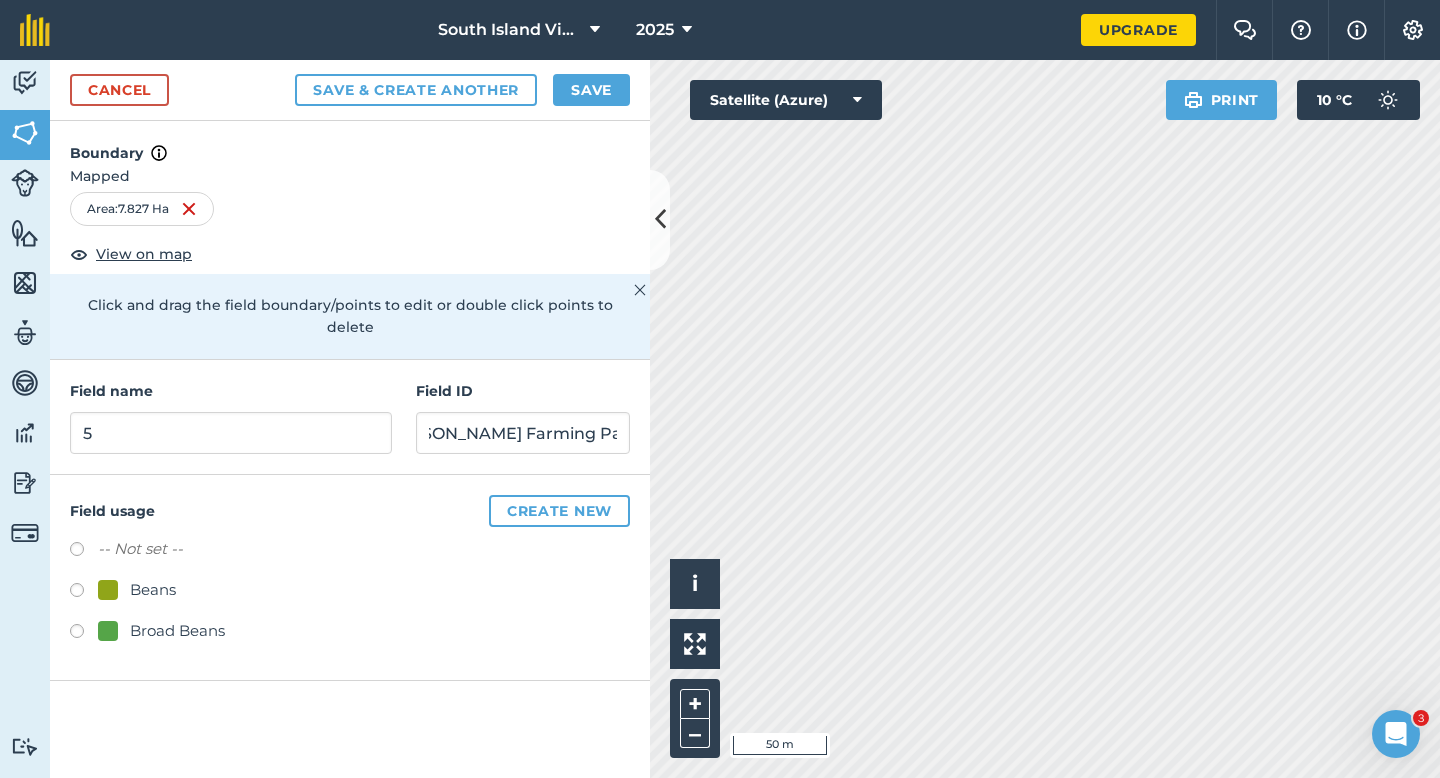 click on "Beans" at bounding box center (137, 590) 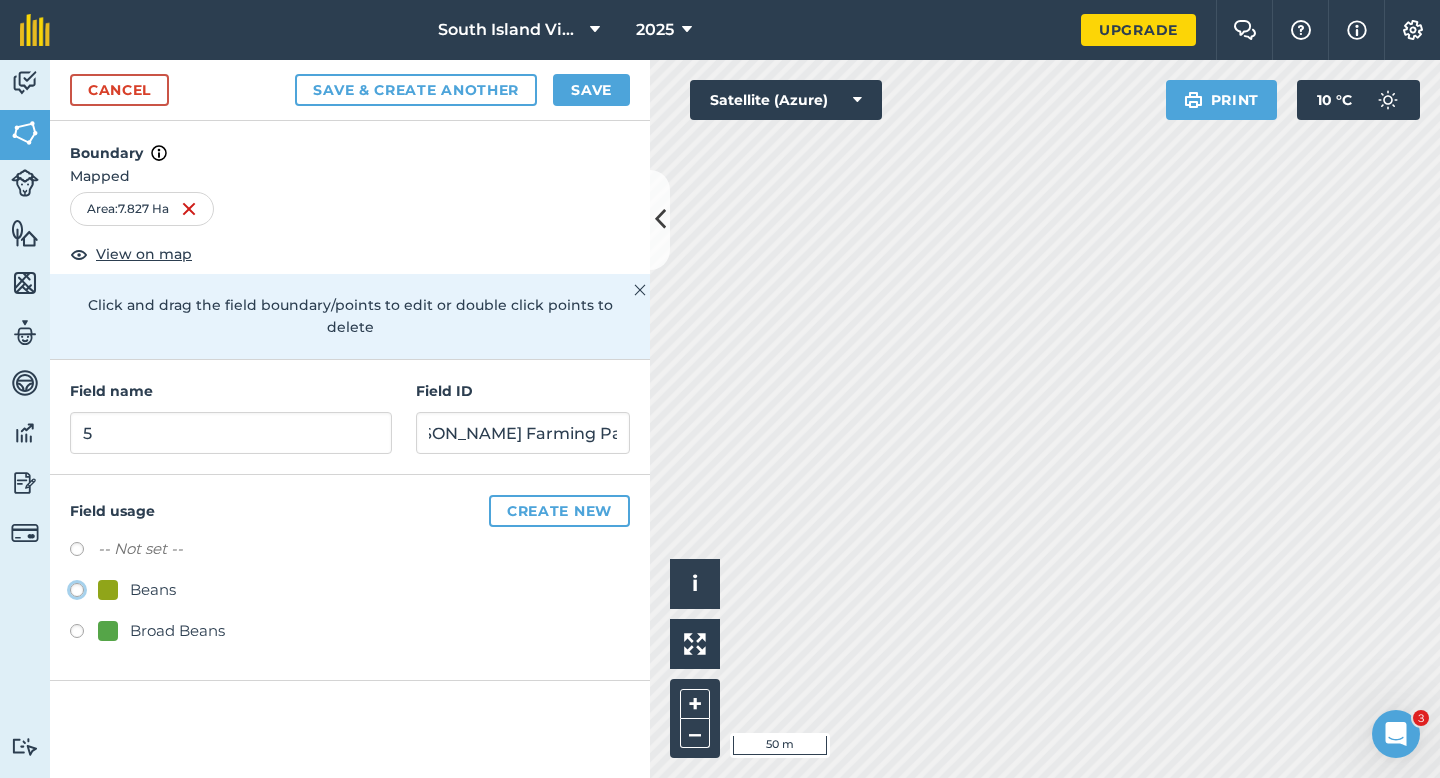 radio on "true" 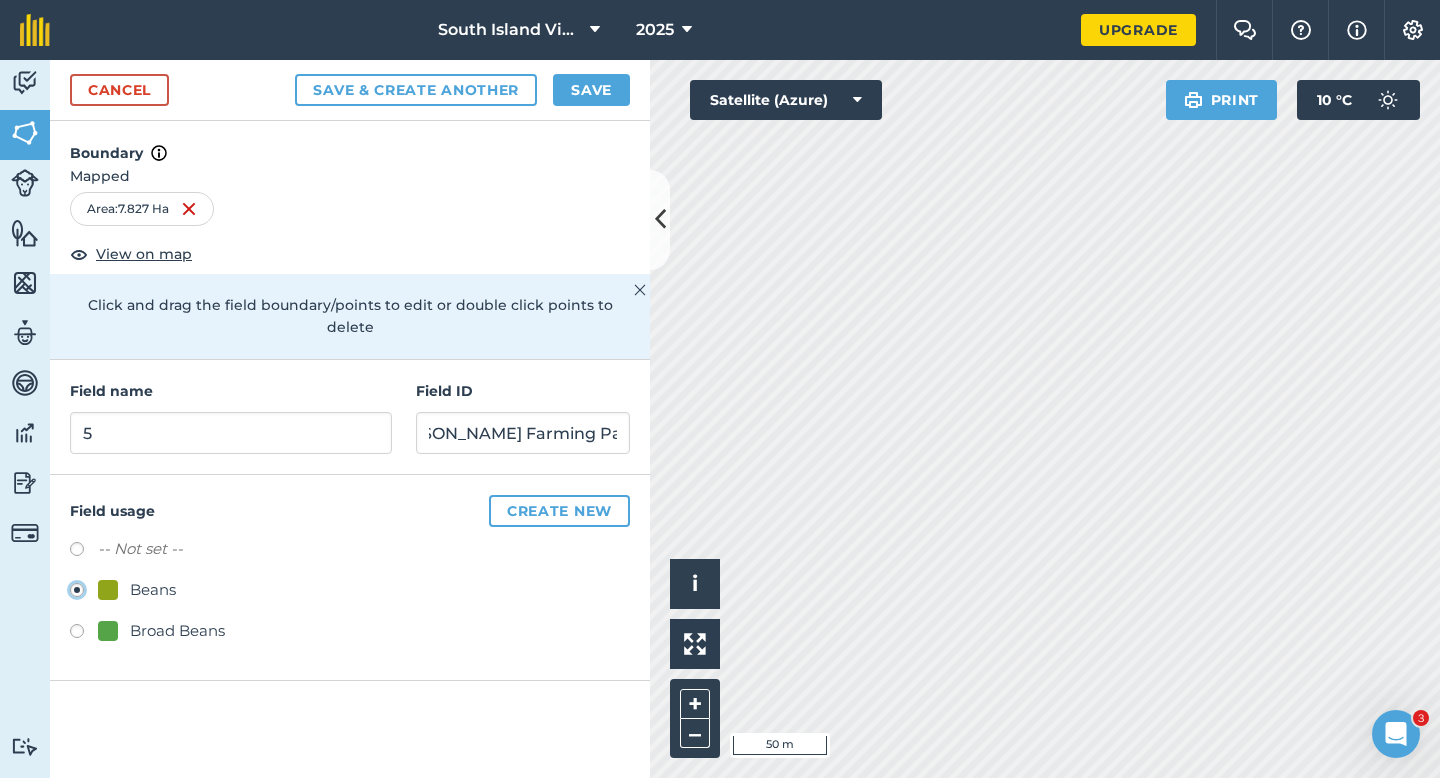 scroll, scrollTop: 0, scrollLeft: 0, axis: both 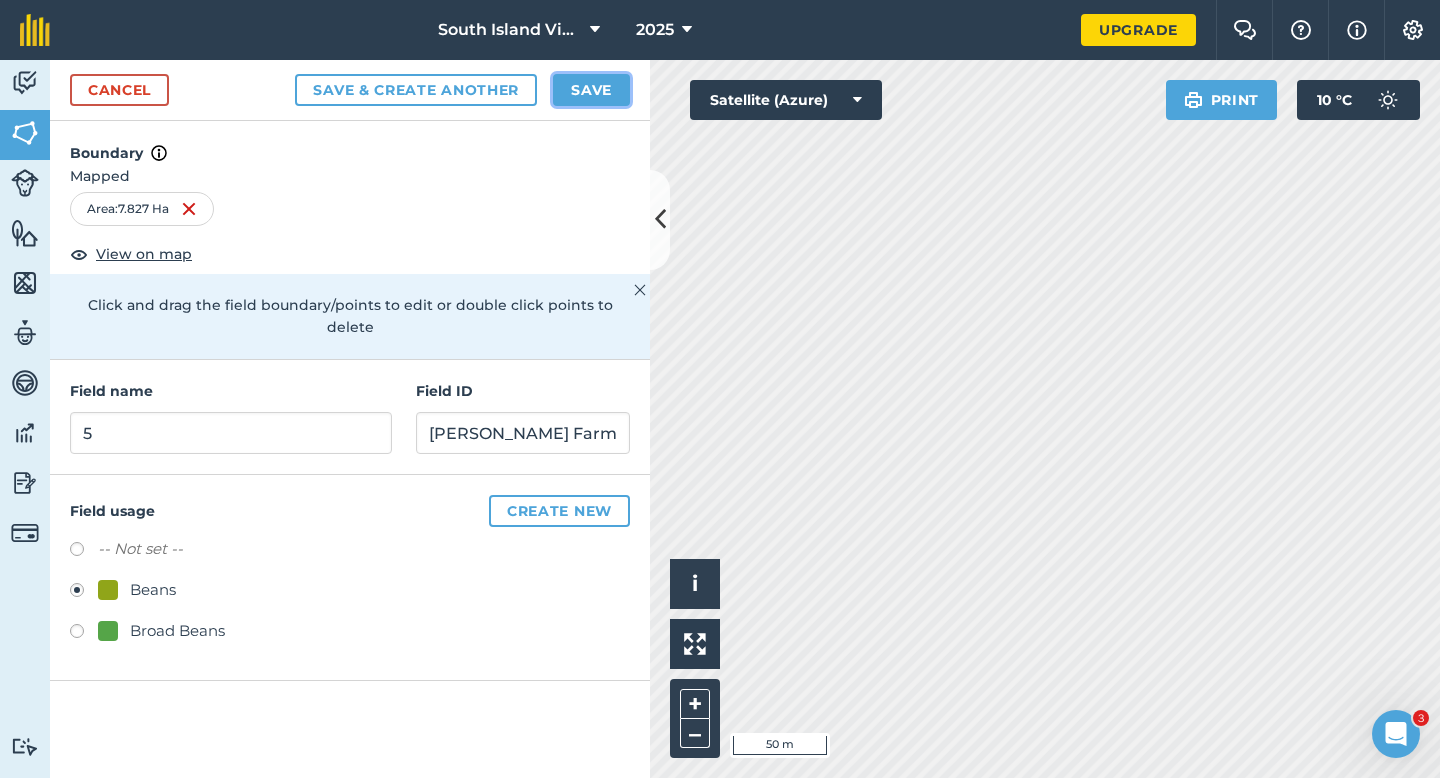 click on "Save" at bounding box center [591, 90] 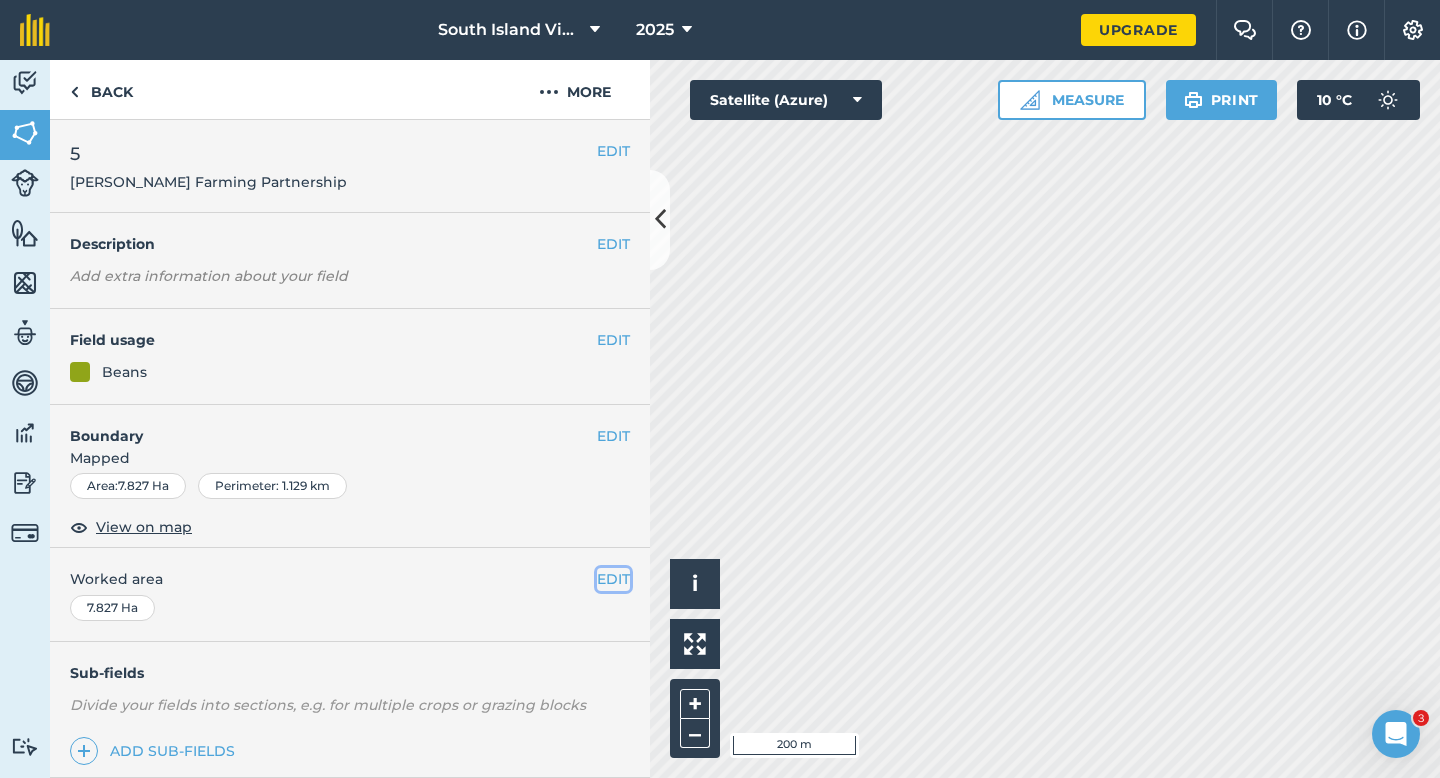 click on "EDIT" at bounding box center (613, 579) 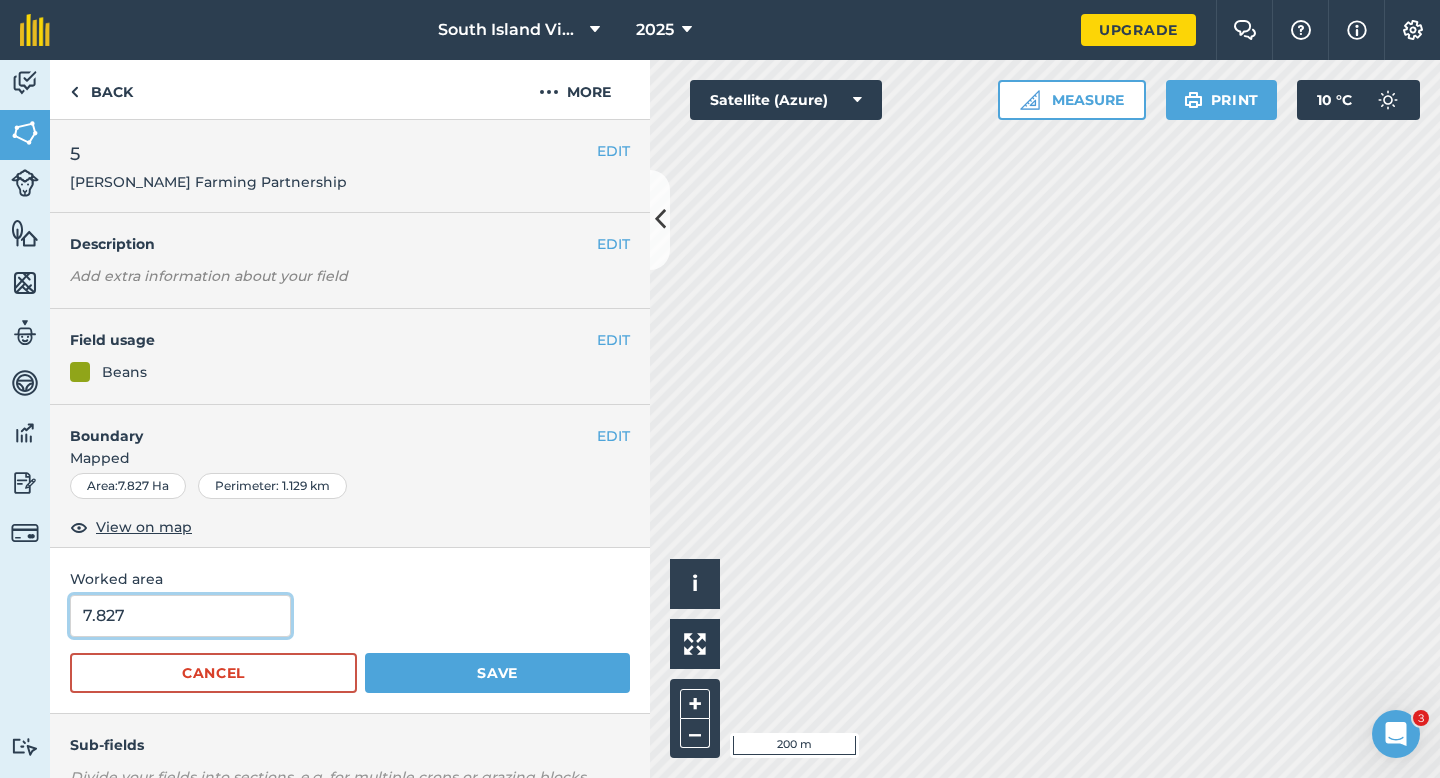 click on "7.827" at bounding box center [180, 616] 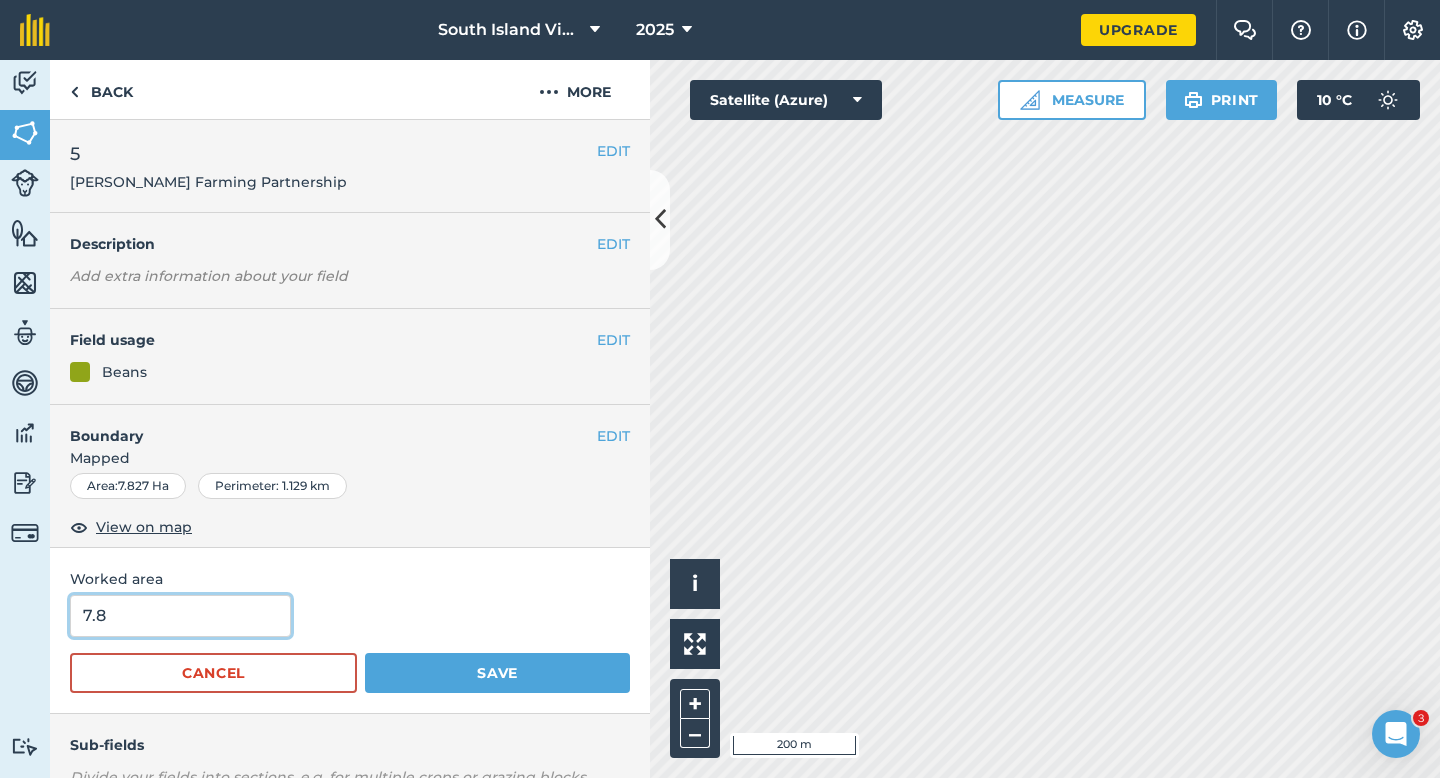 type on "7.8" 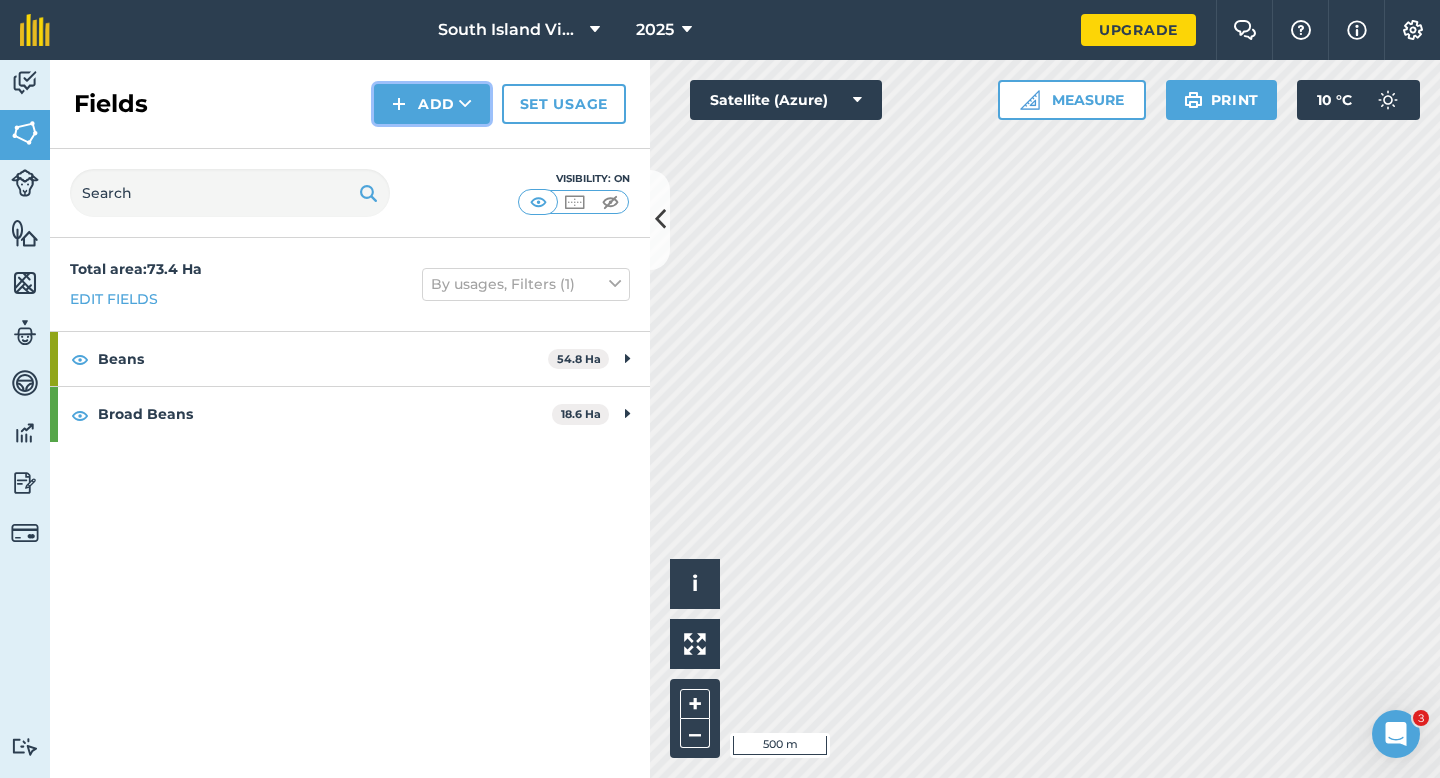 click on "Add" at bounding box center (432, 104) 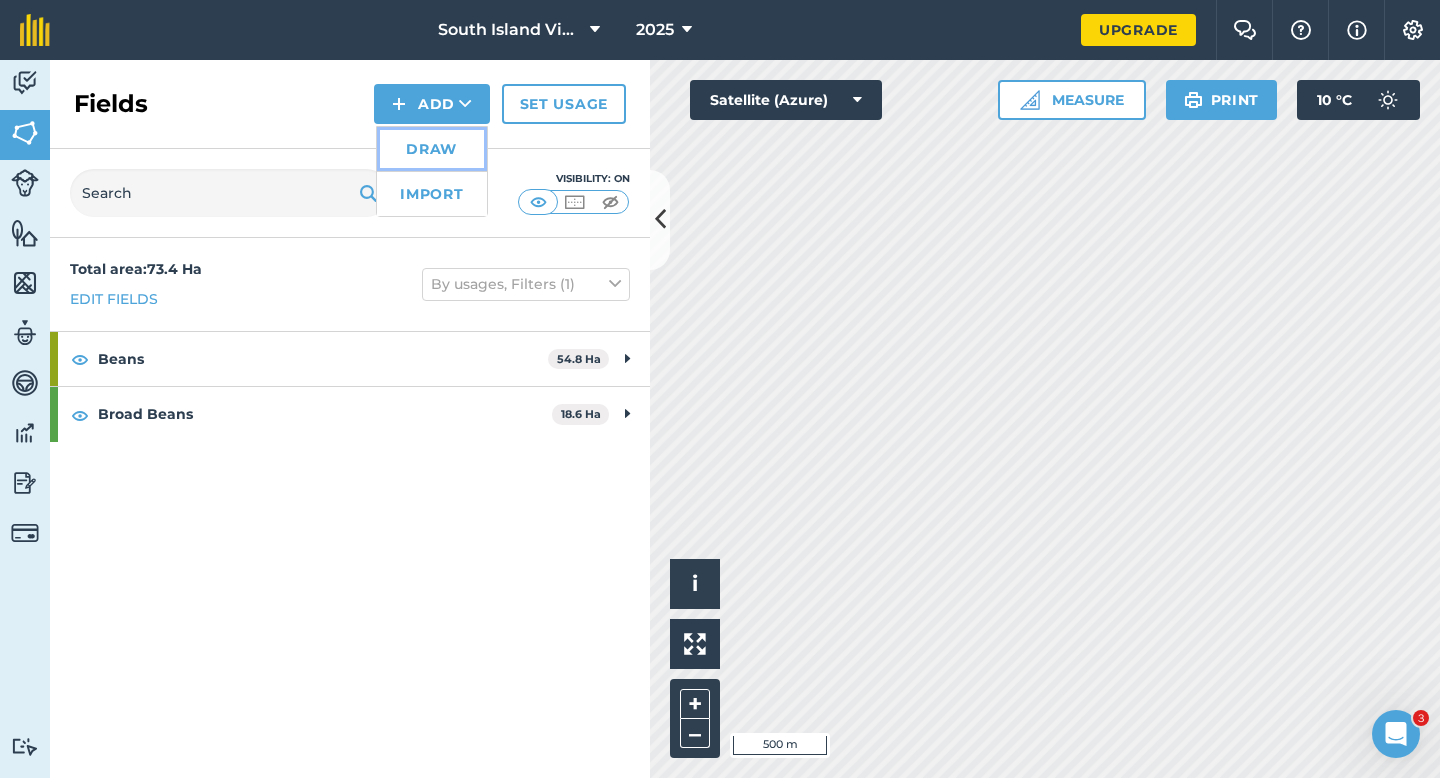 click on "Draw" at bounding box center [432, 149] 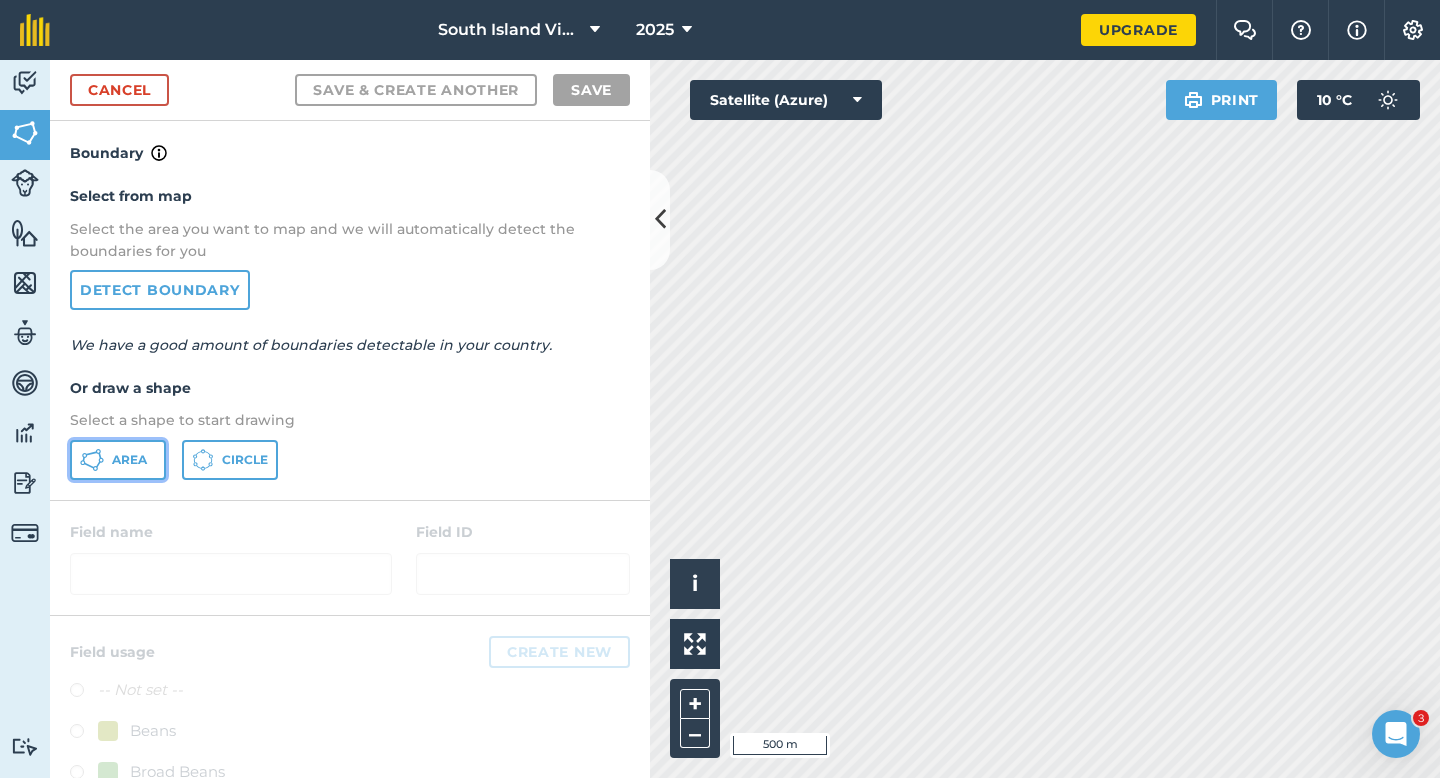click on "Area" at bounding box center [129, 460] 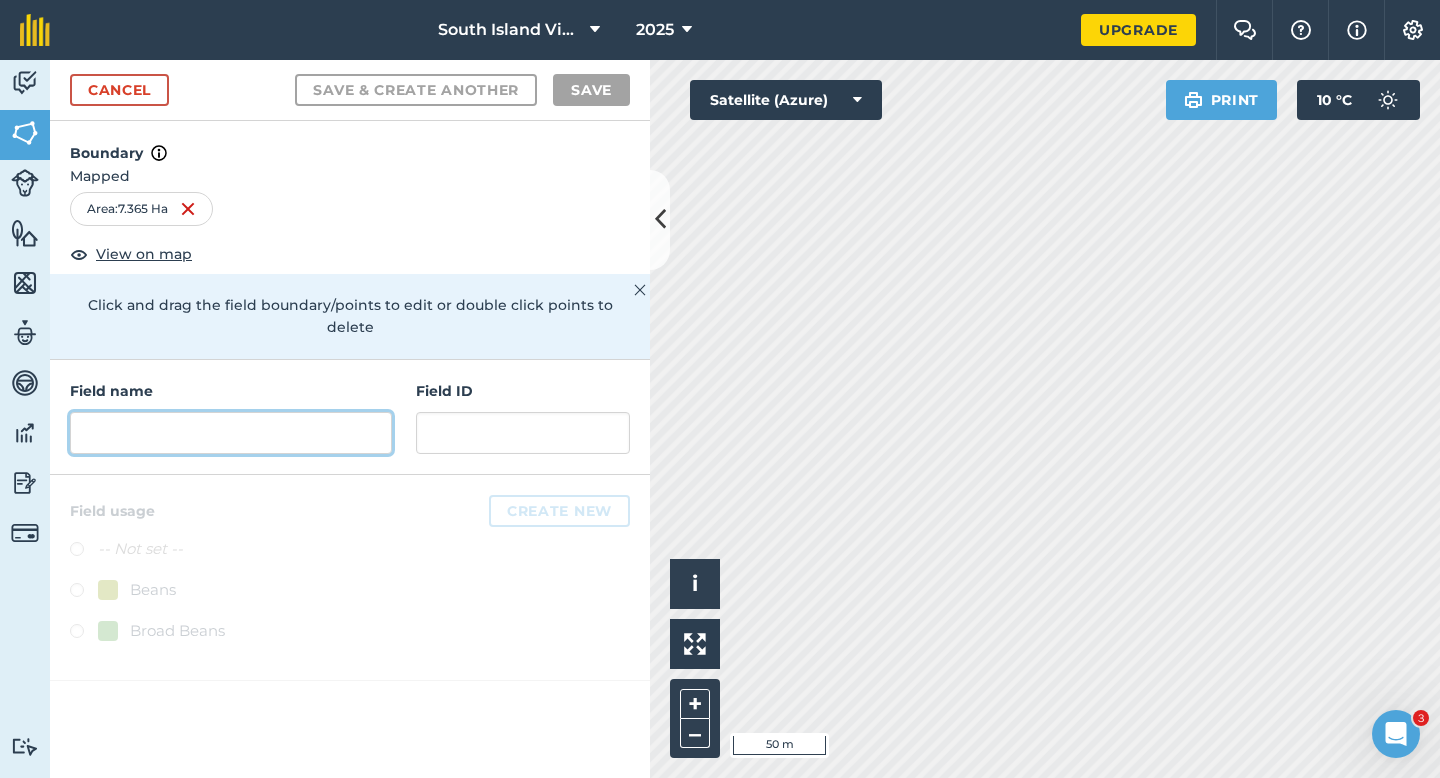 click at bounding box center [231, 433] 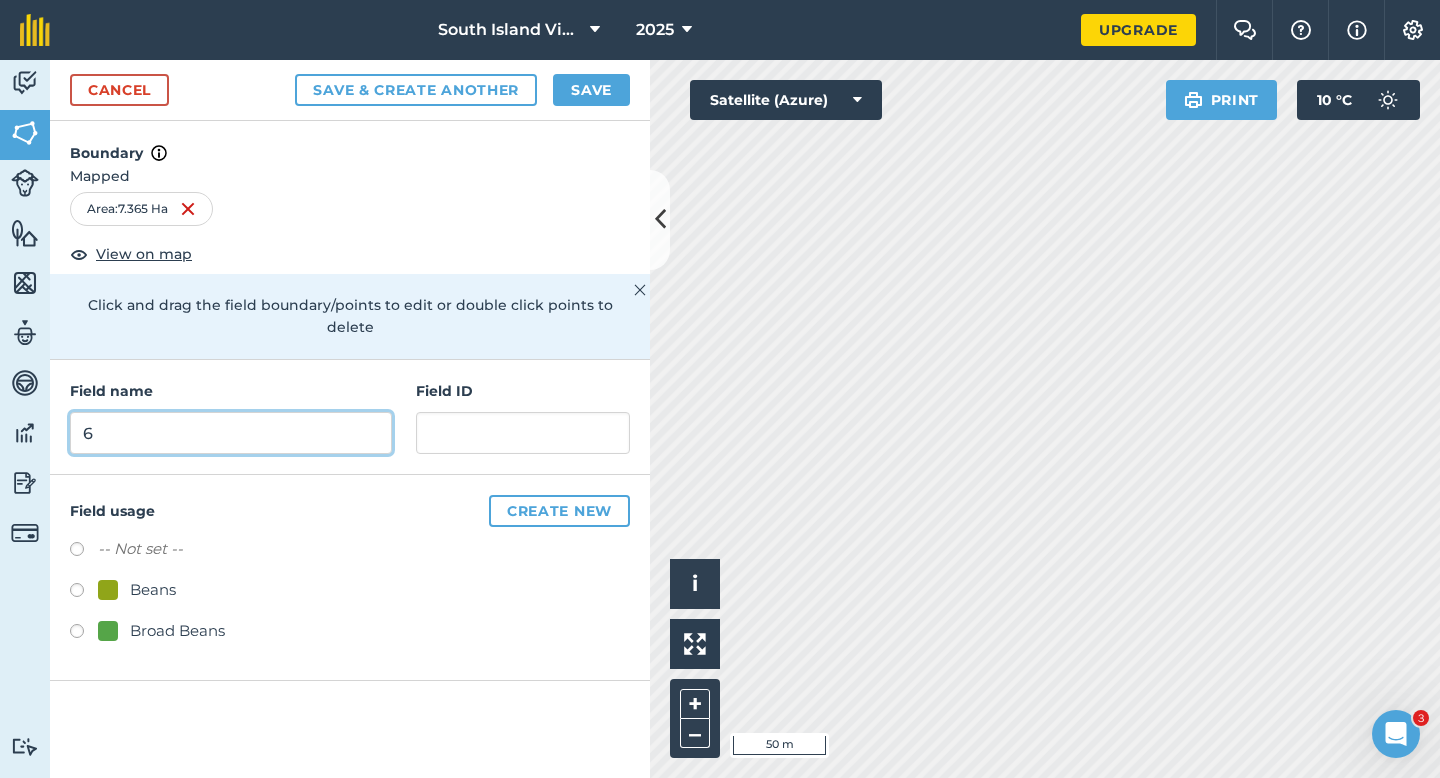 type on "6" 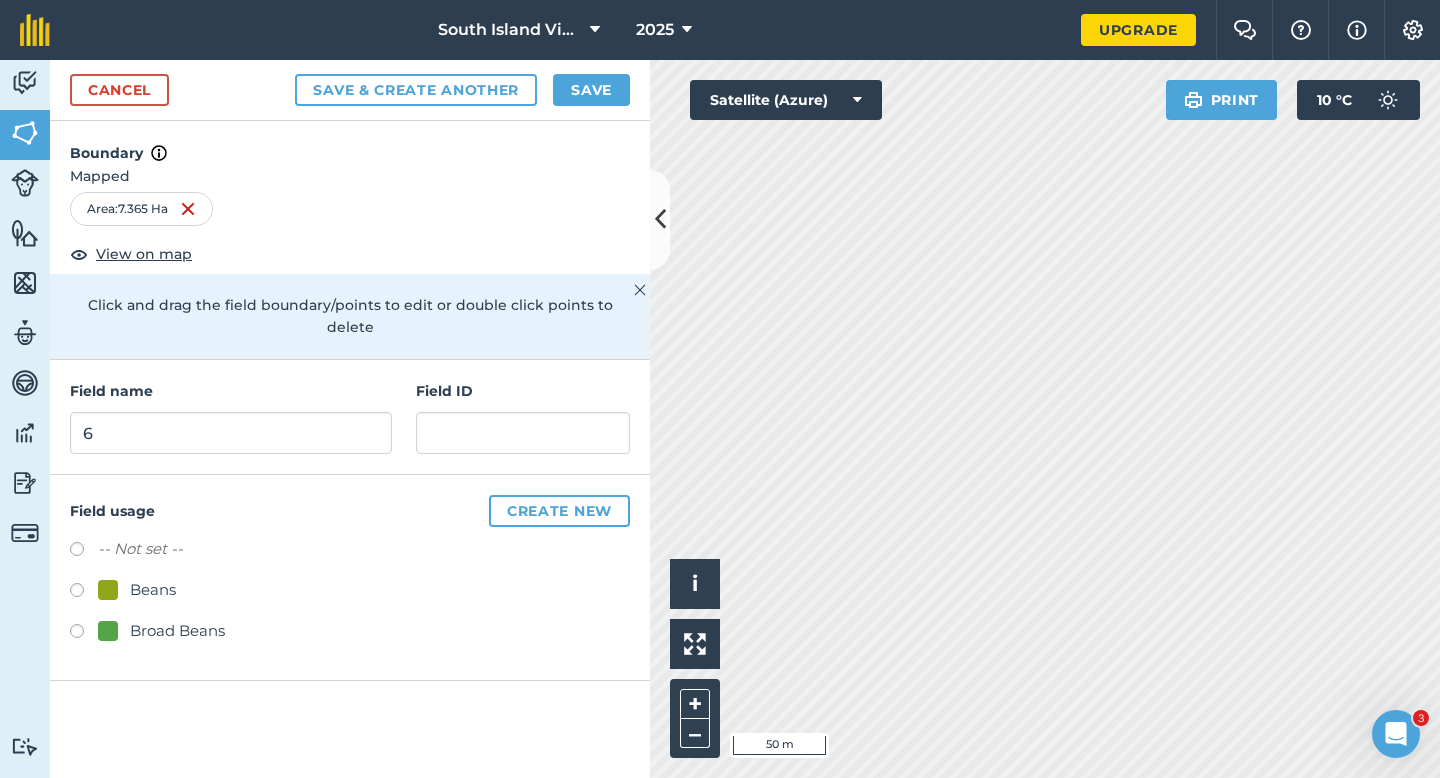 click on "Beans" at bounding box center [153, 590] 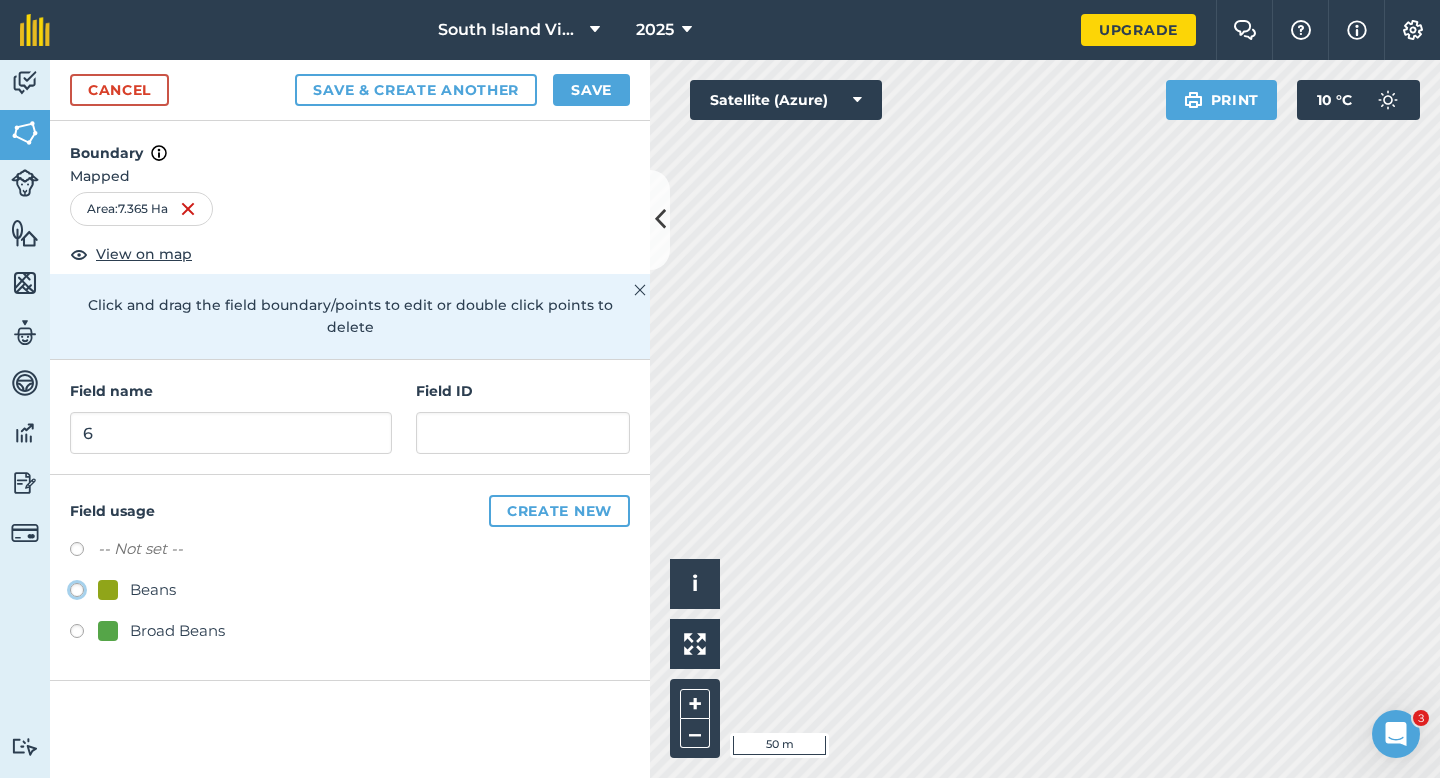 radio on "true" 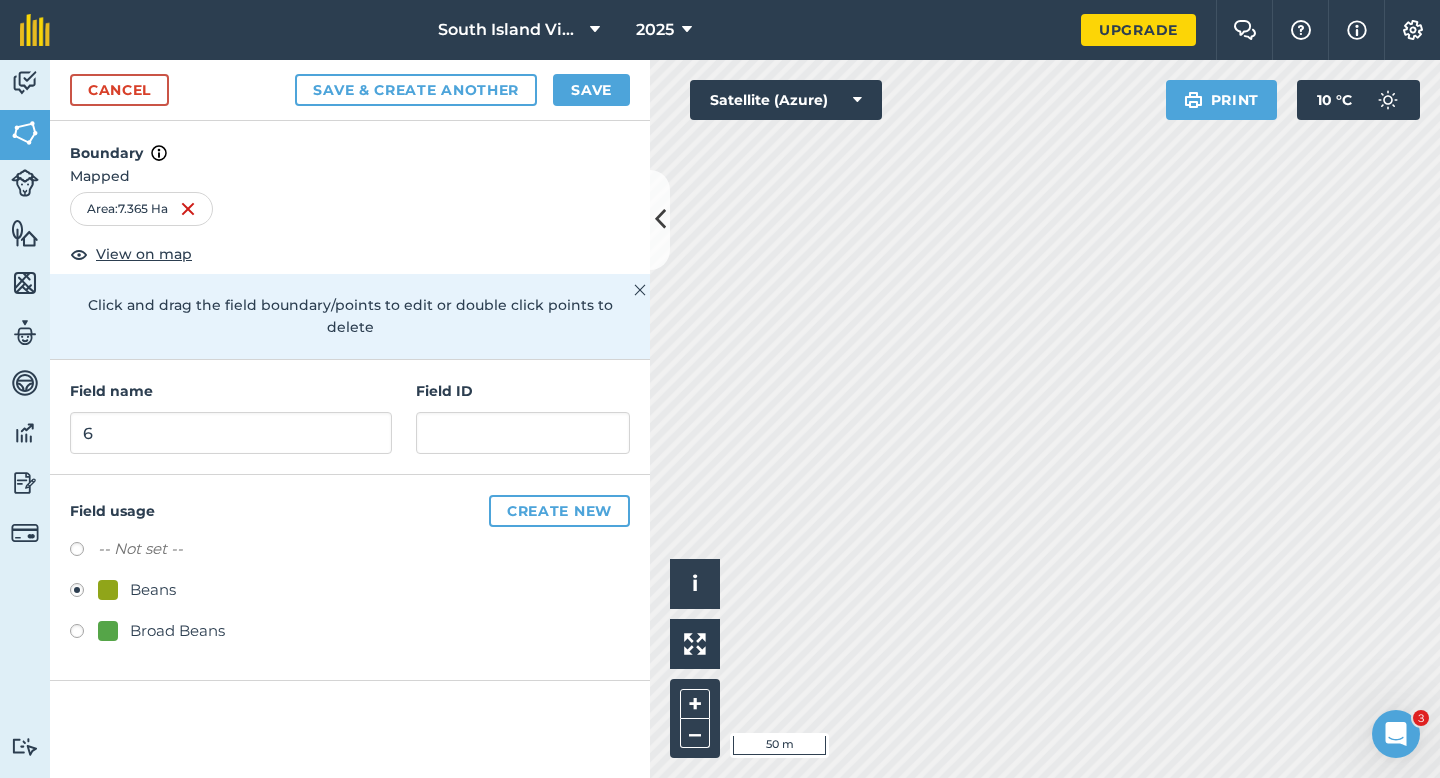click on "Broad Beans" at bounding box center [177, 631] 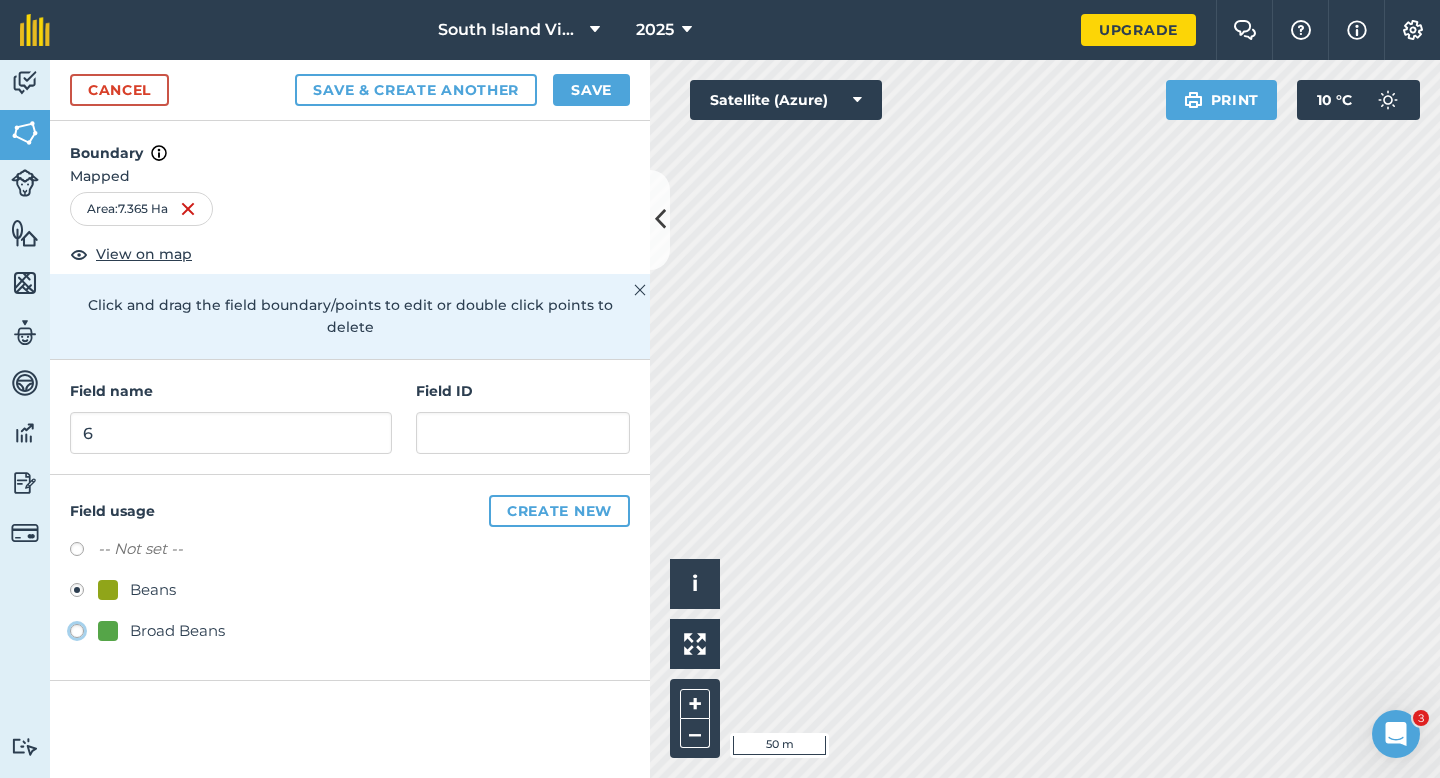 click on "Broad Beans" at bounding box center [-9923, 630] 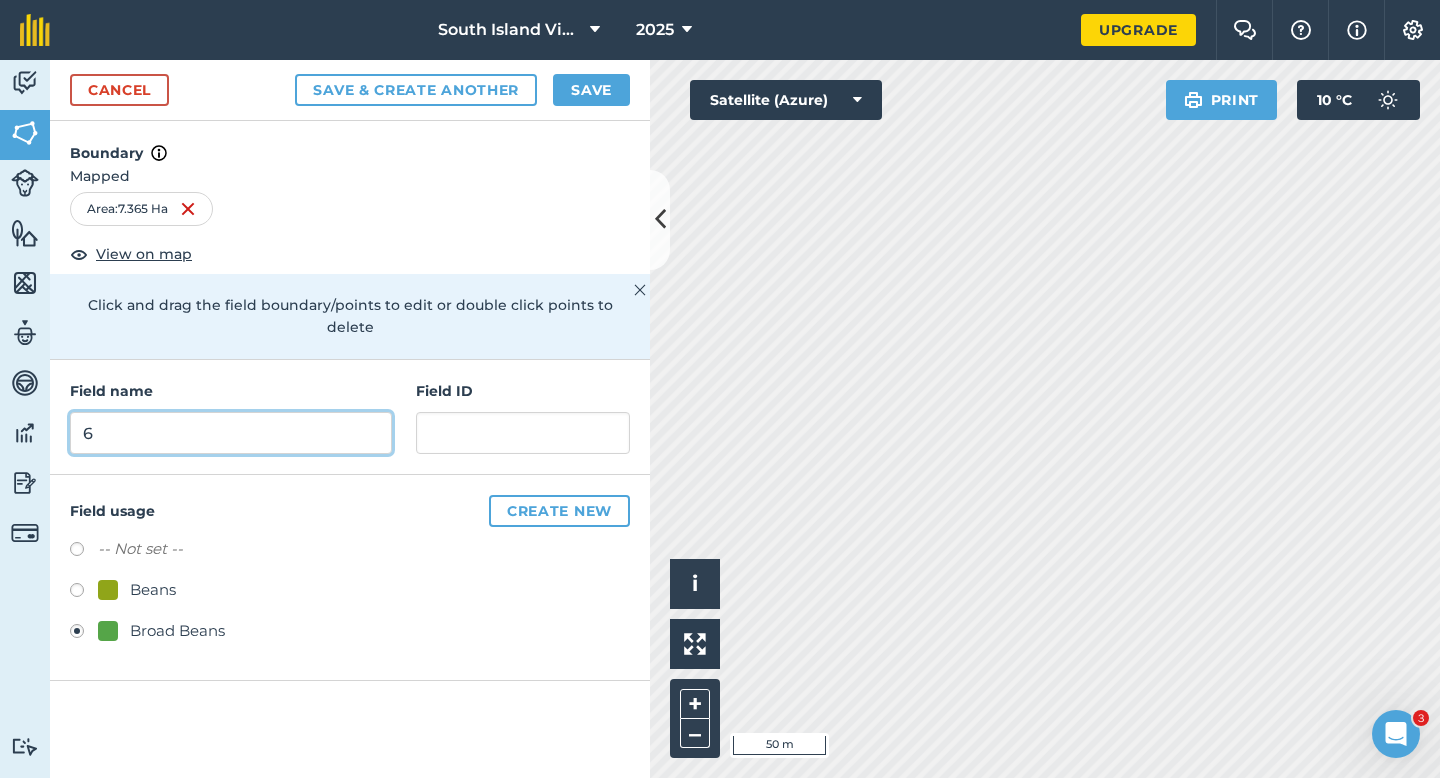 click on "6" at bounding box center [231, 433] 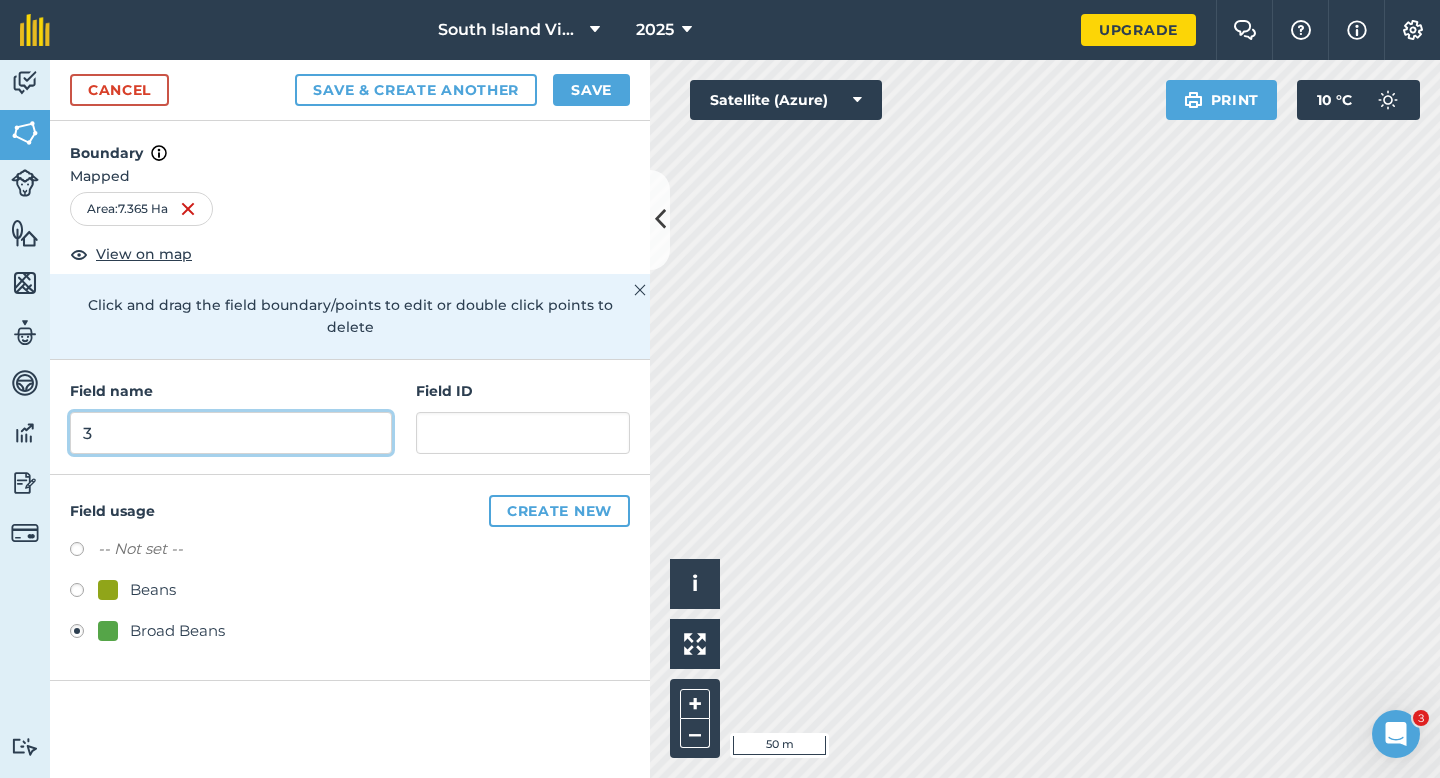 type on "3" 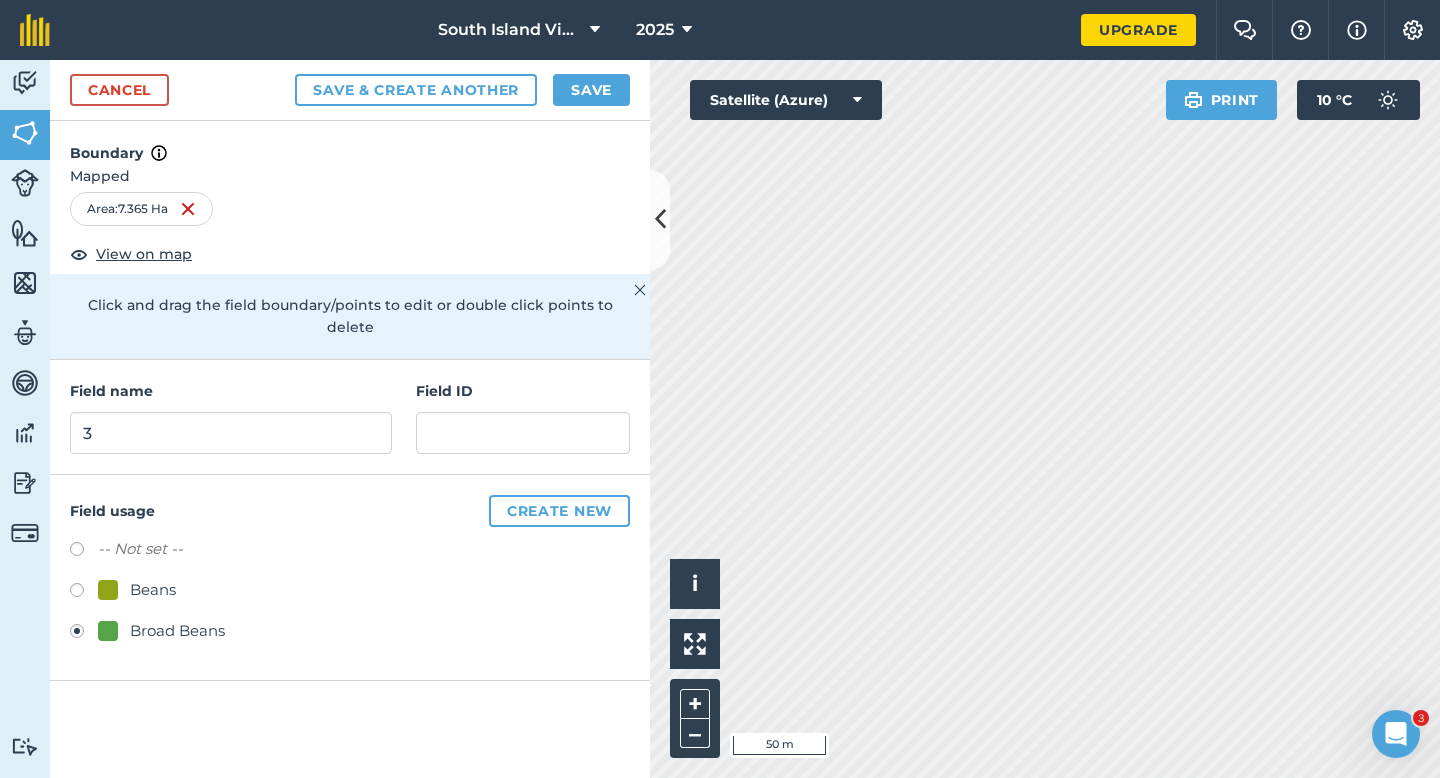 click on "Cancel Save & Create Another Save" at bounding box center (350, 90) 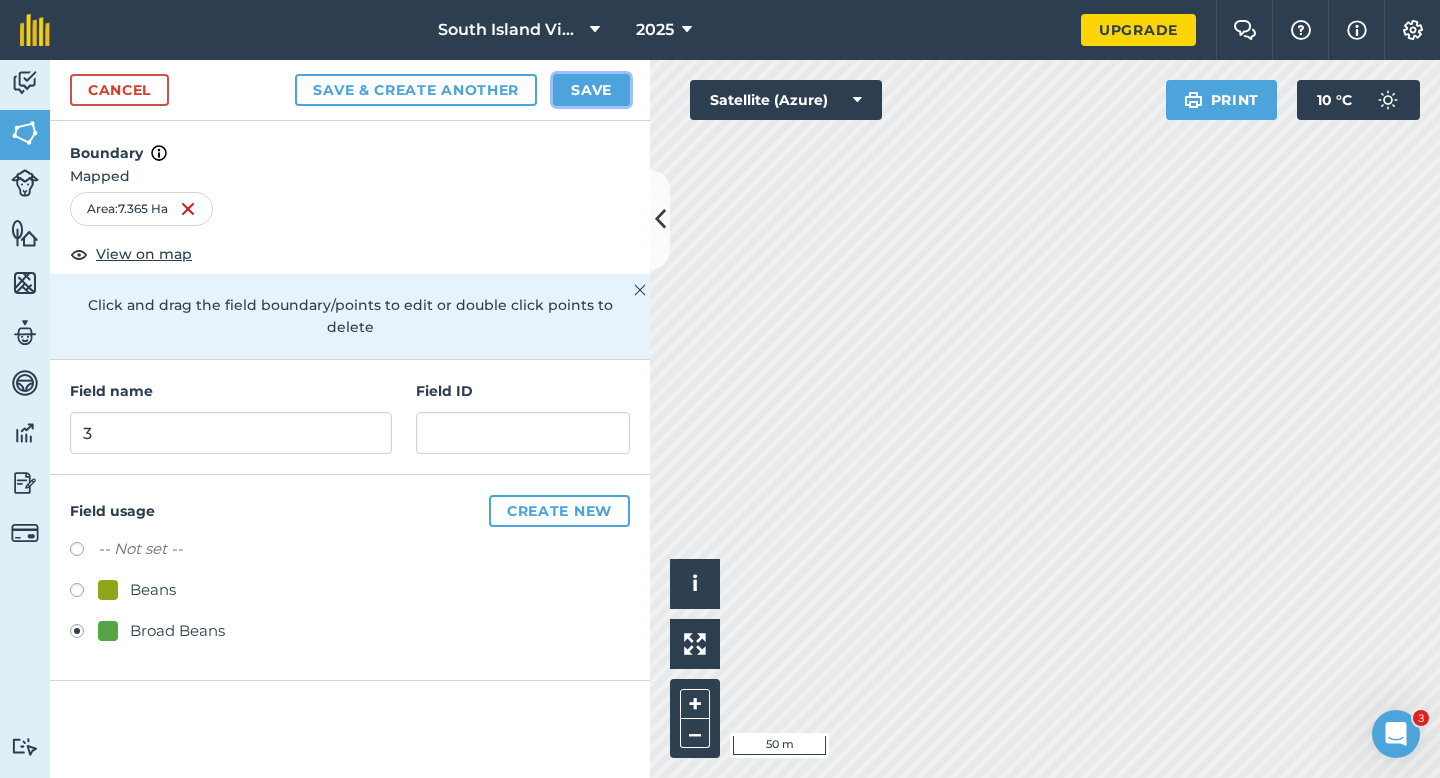 click on "Save" at bounding box center [591, 90] 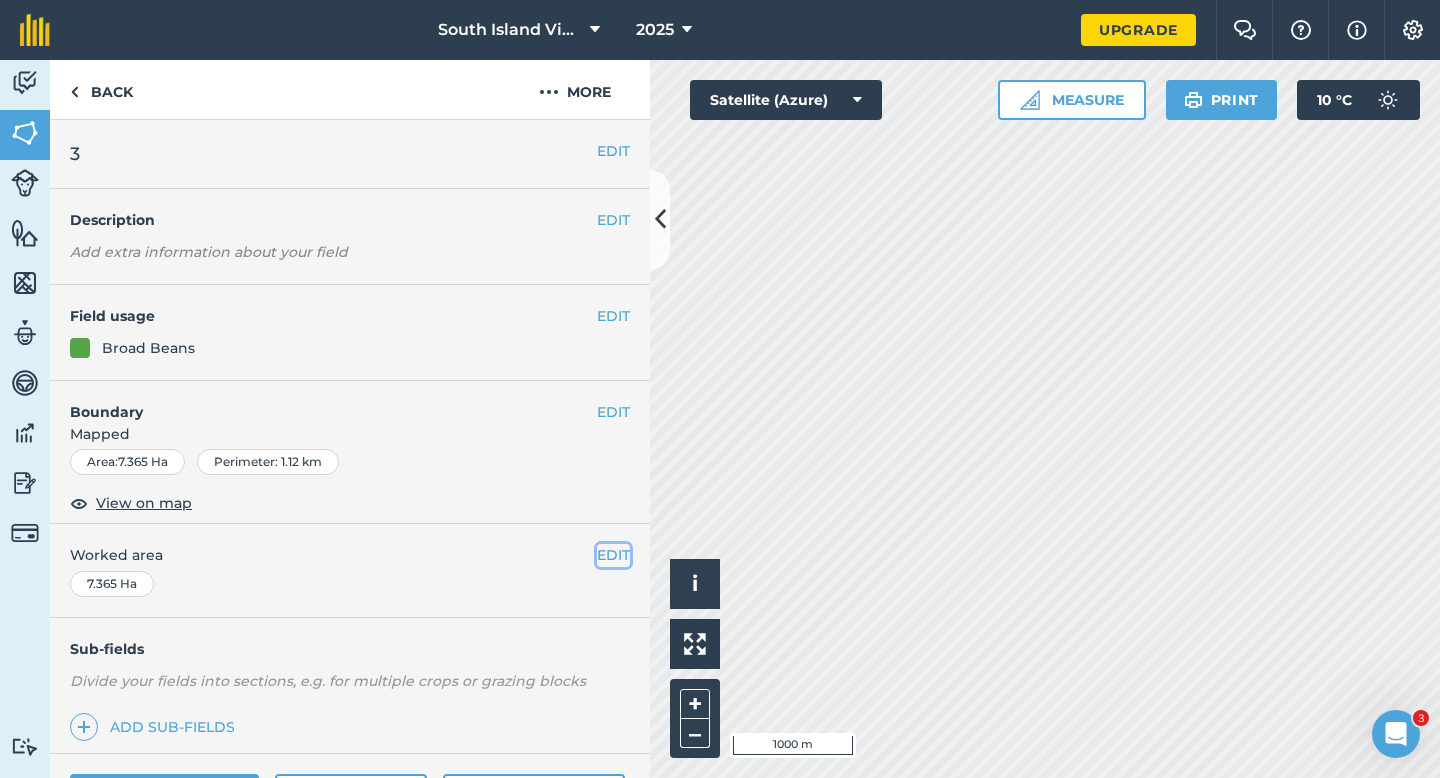 click on "EDIT" at bounding box center [613, 555] 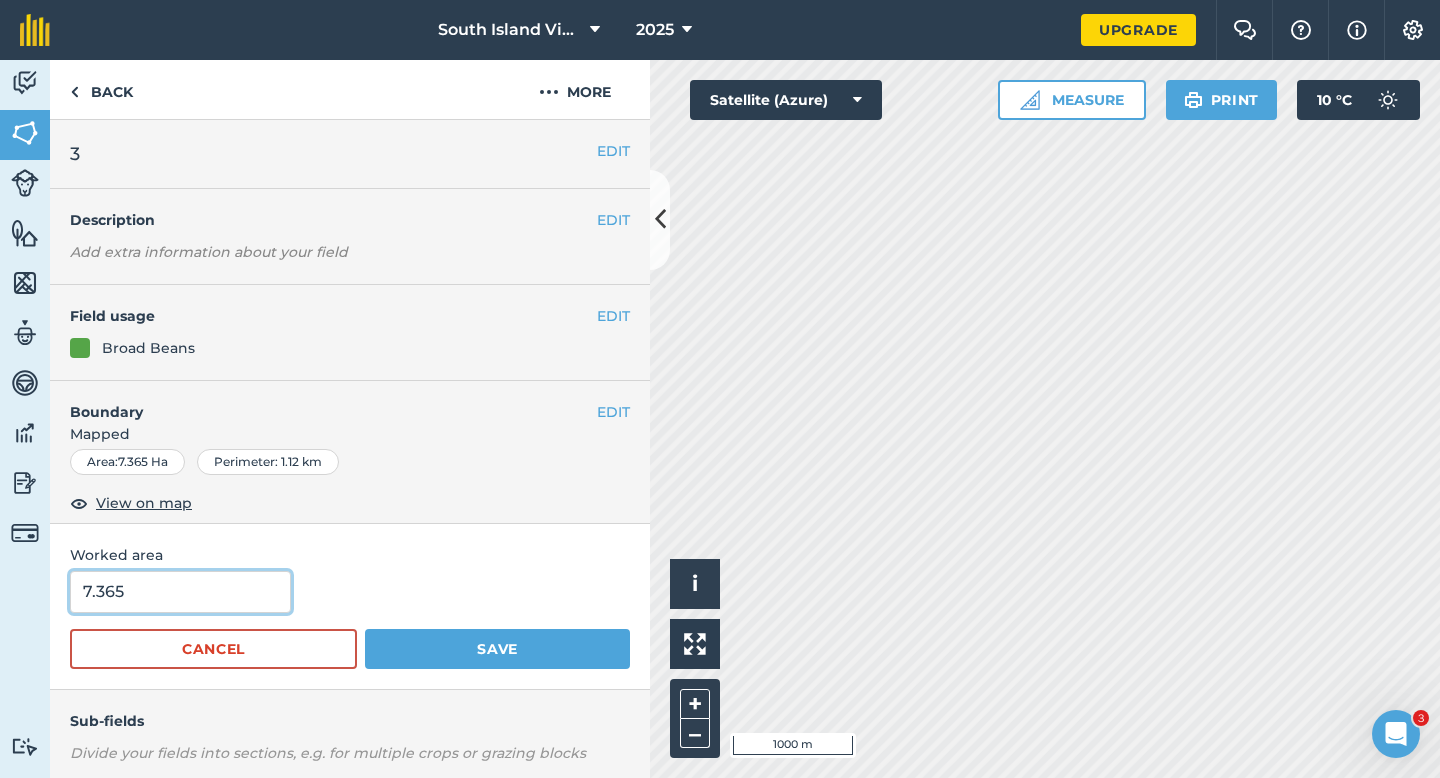 click on "7.365" at bounding box center [180, 592] 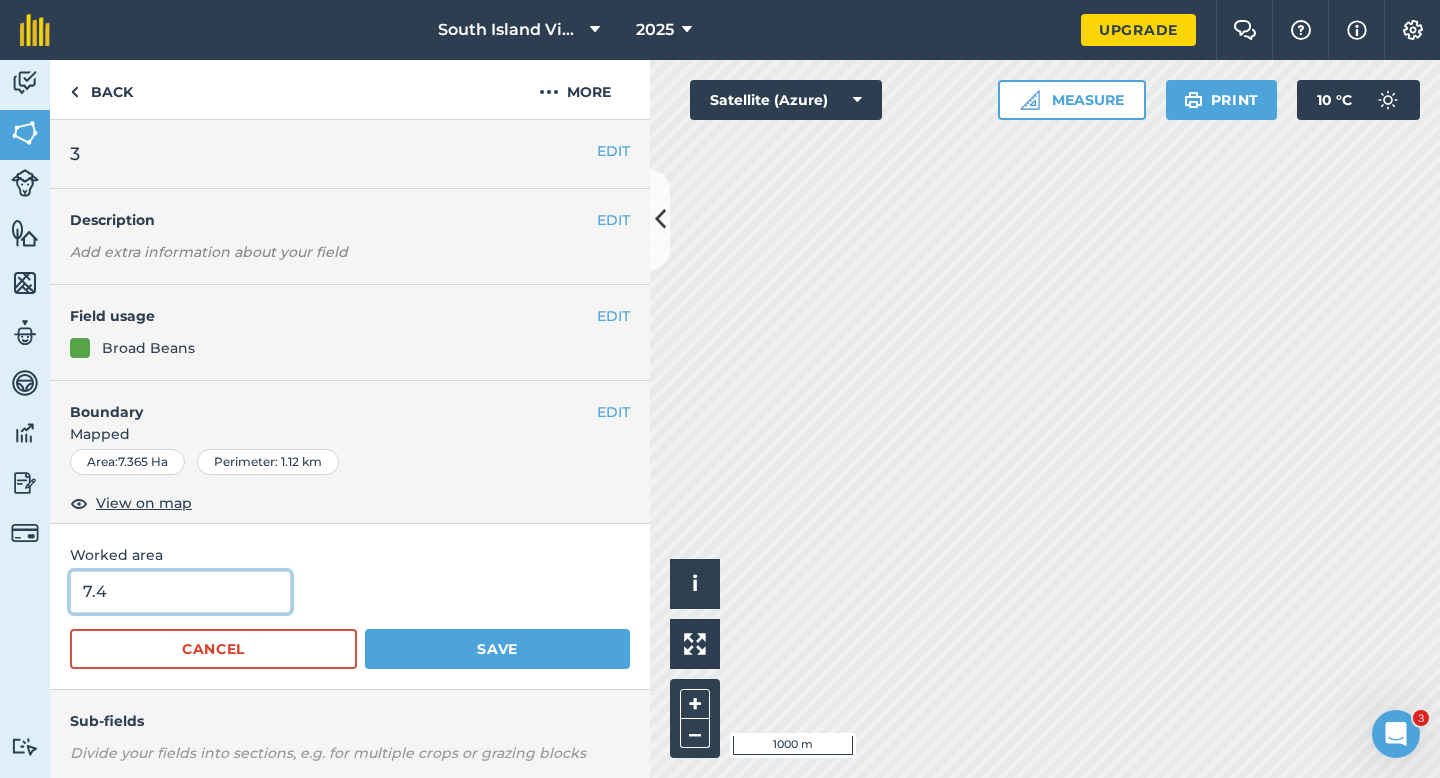 type on "7.4" 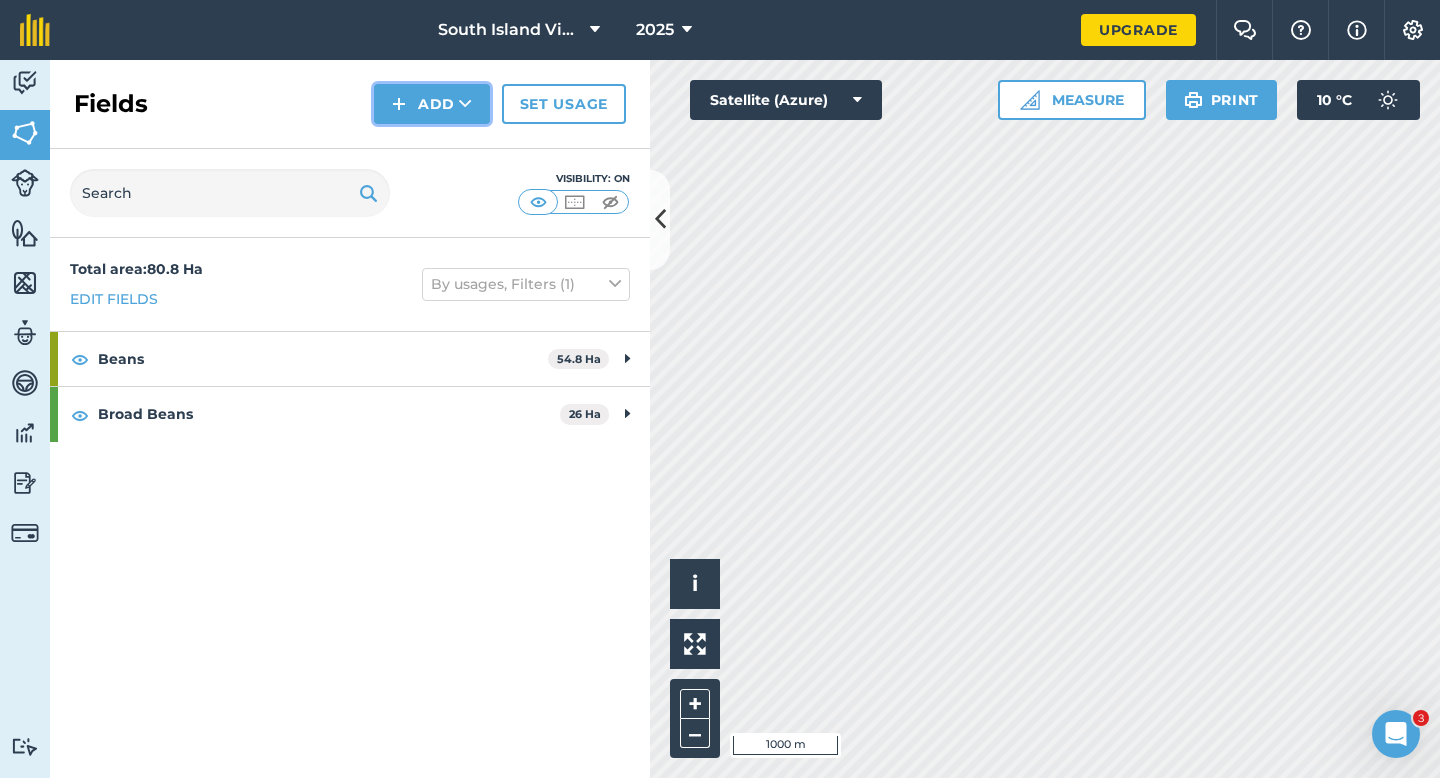click on "Add" at bounding box center (432, 104) 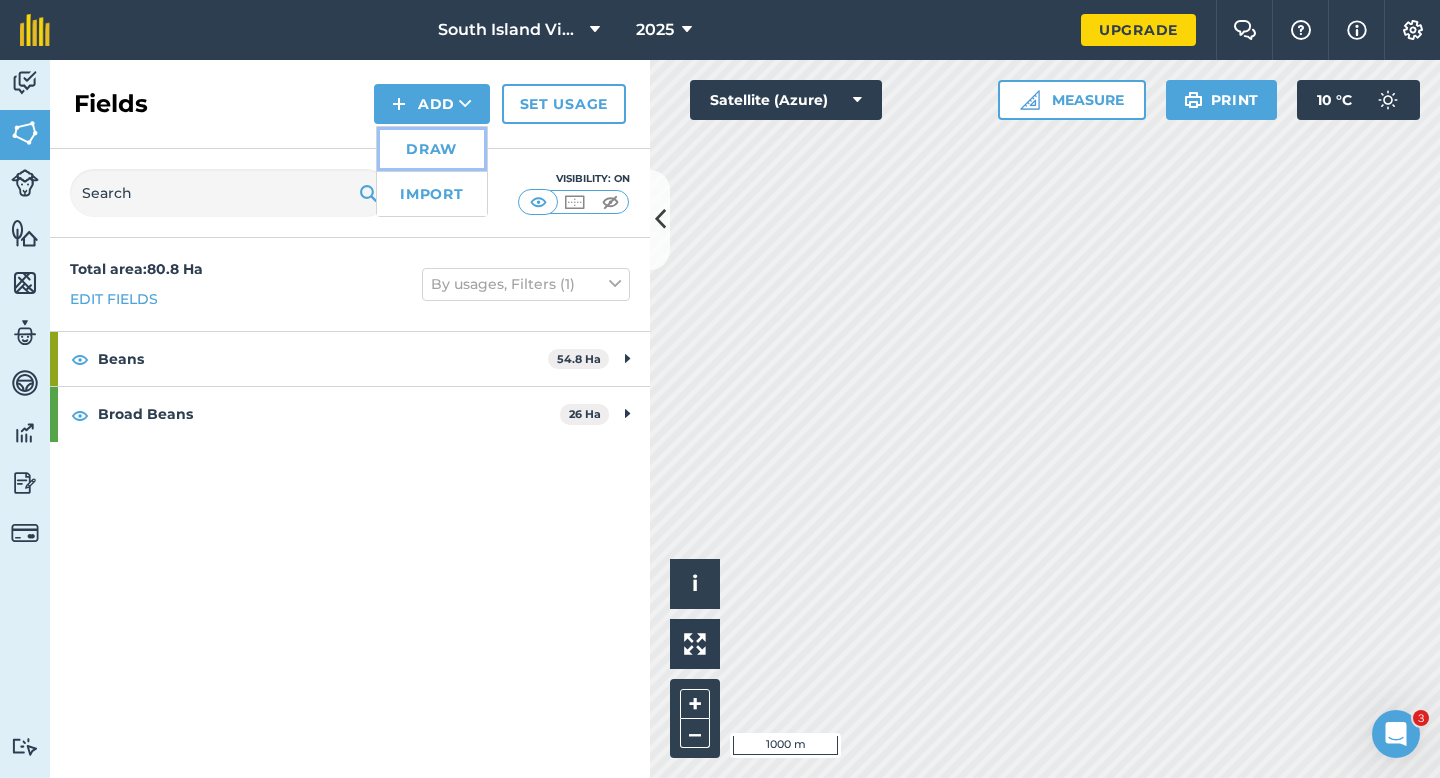 click on "Draw" at bounding box center (432, 149) 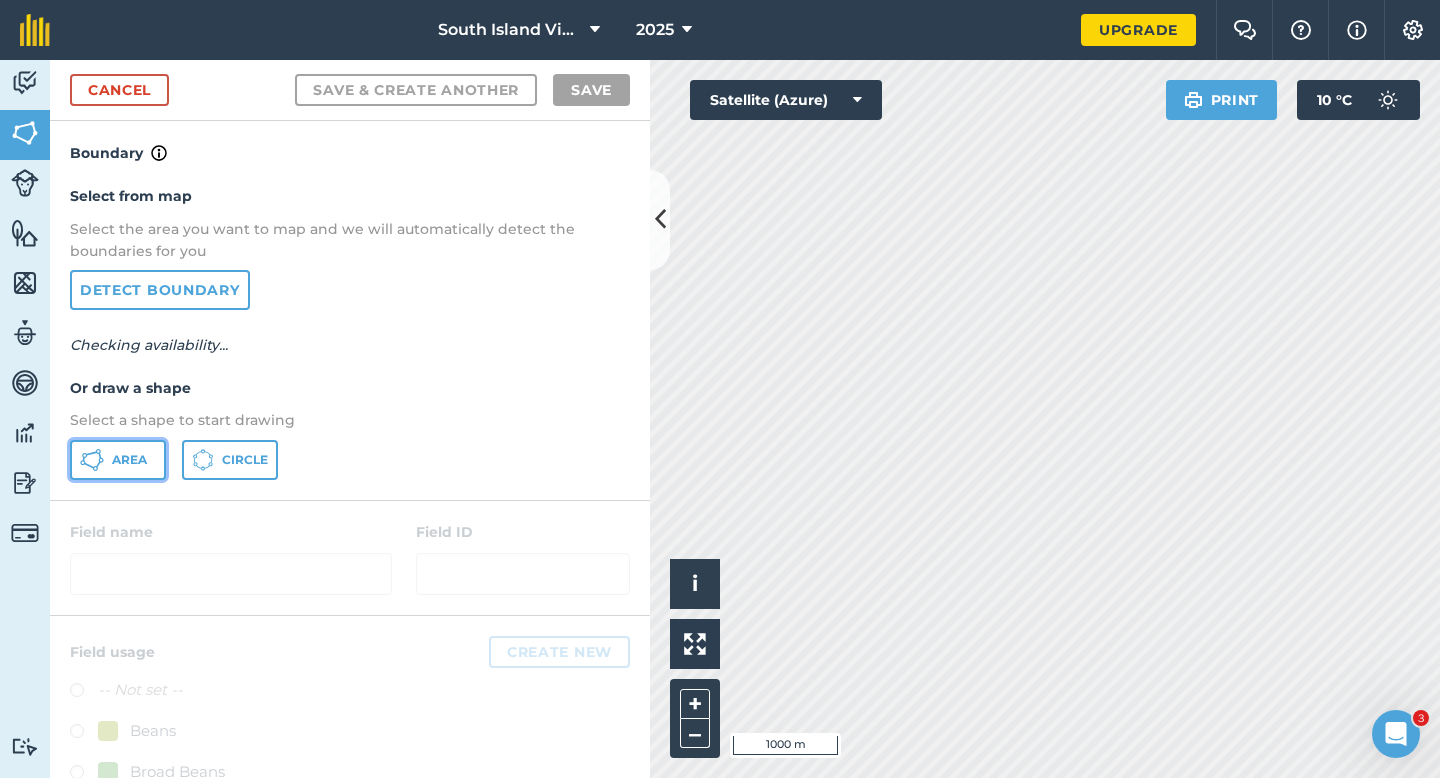 click on "Area" at bounding box center (118, 460) 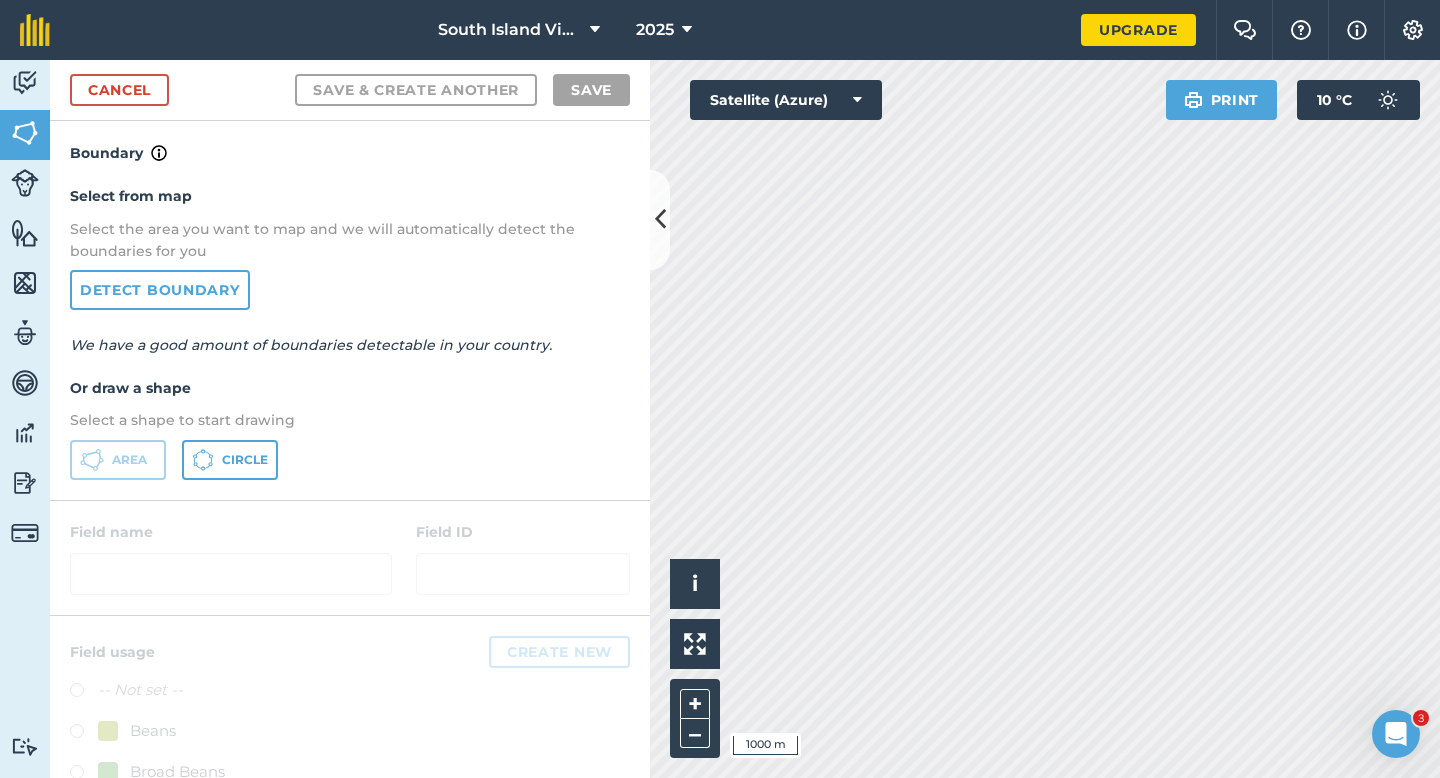 drag, startPoint x: 179, startPoint y: 95, endPoint x: 166, endPoint y: 95, distance: 13 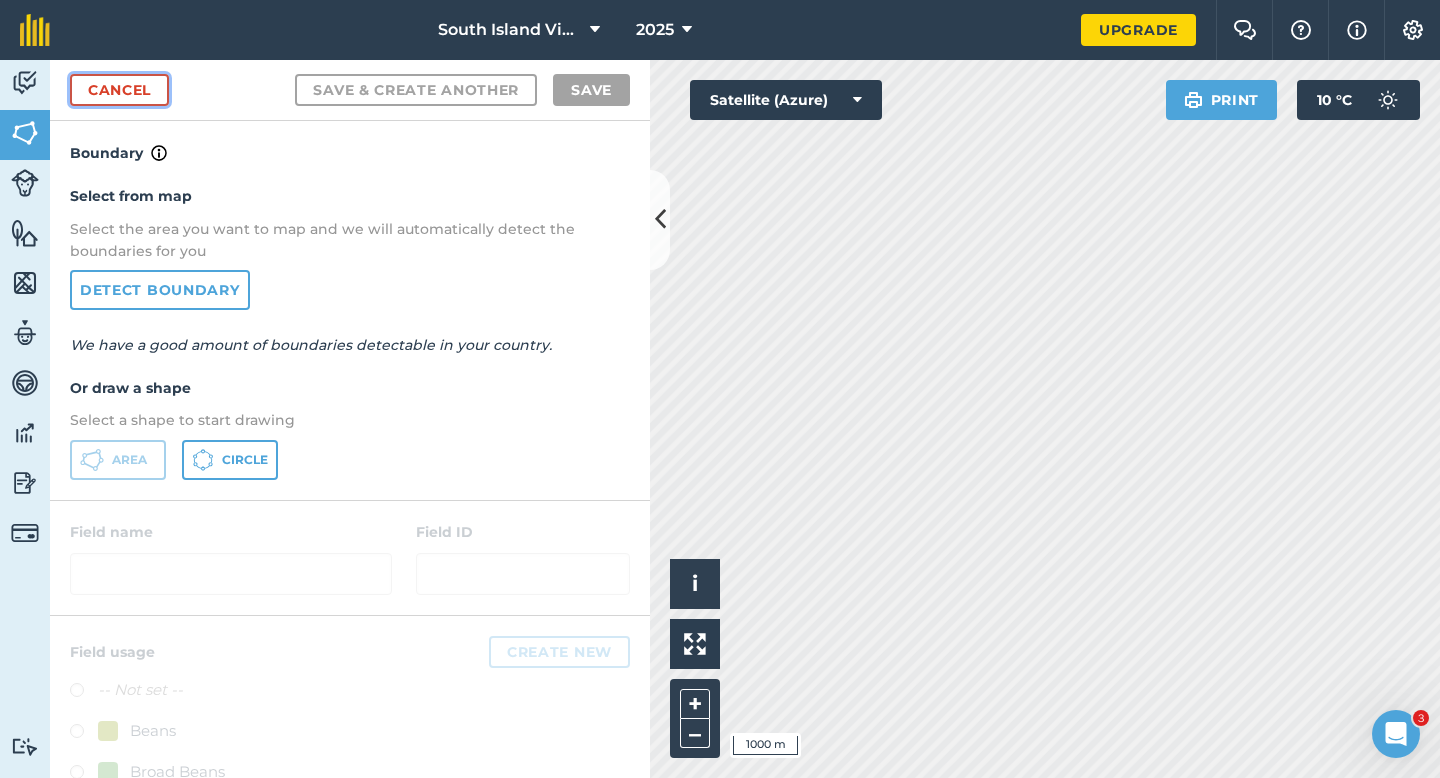click on "Cancel" at bounding box center (119, 90) 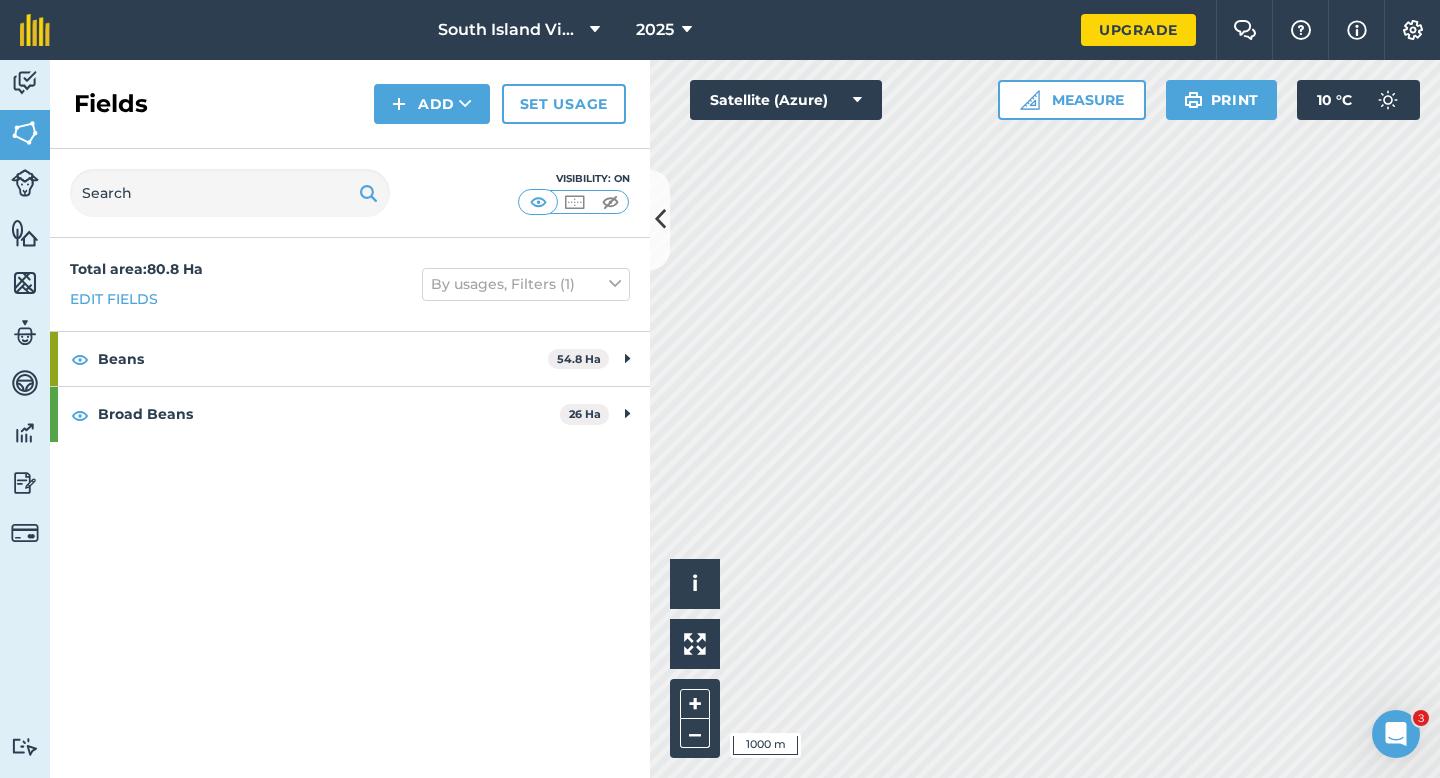 click on "Fields   Add   Set usage" at bounding box center (350, 104) 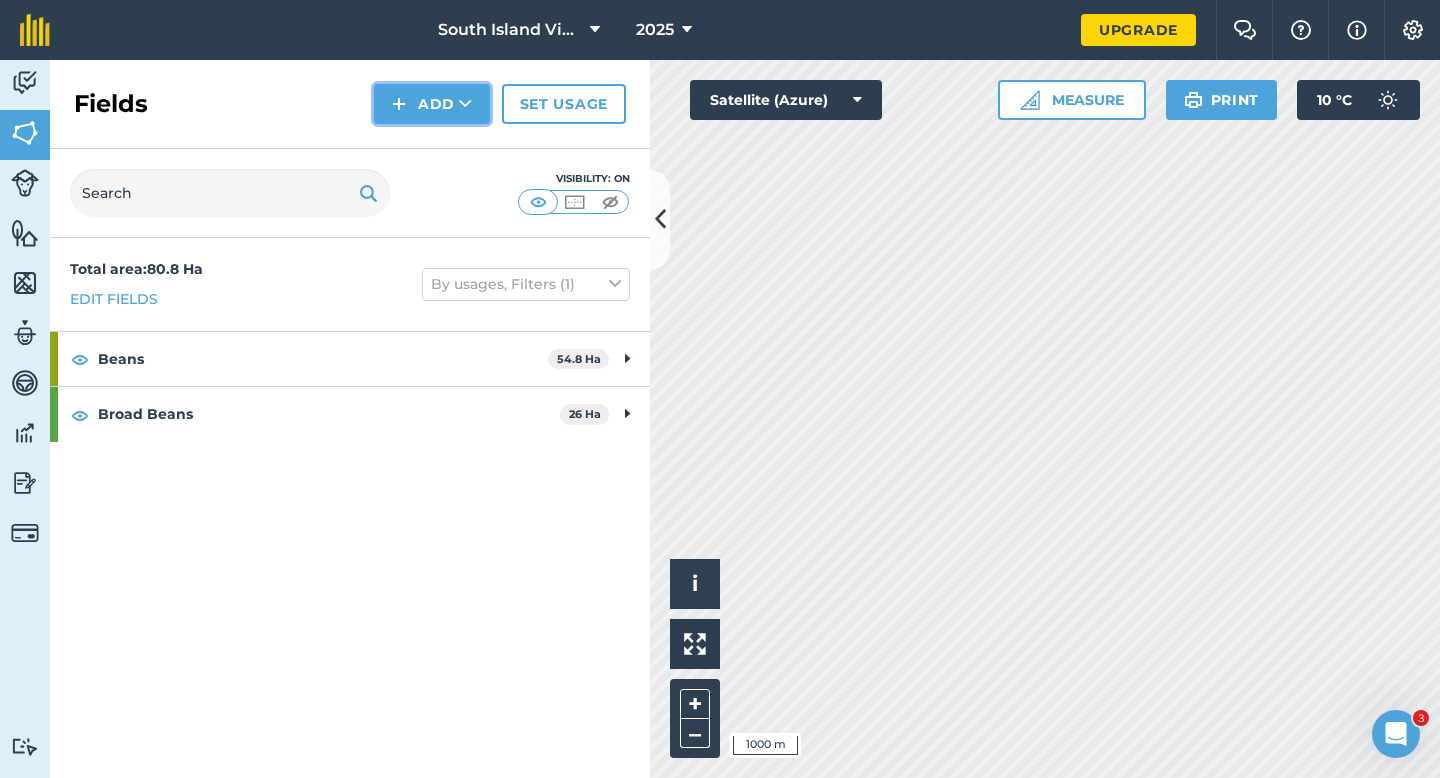 click on "Add" at bounding box center (432, 104) 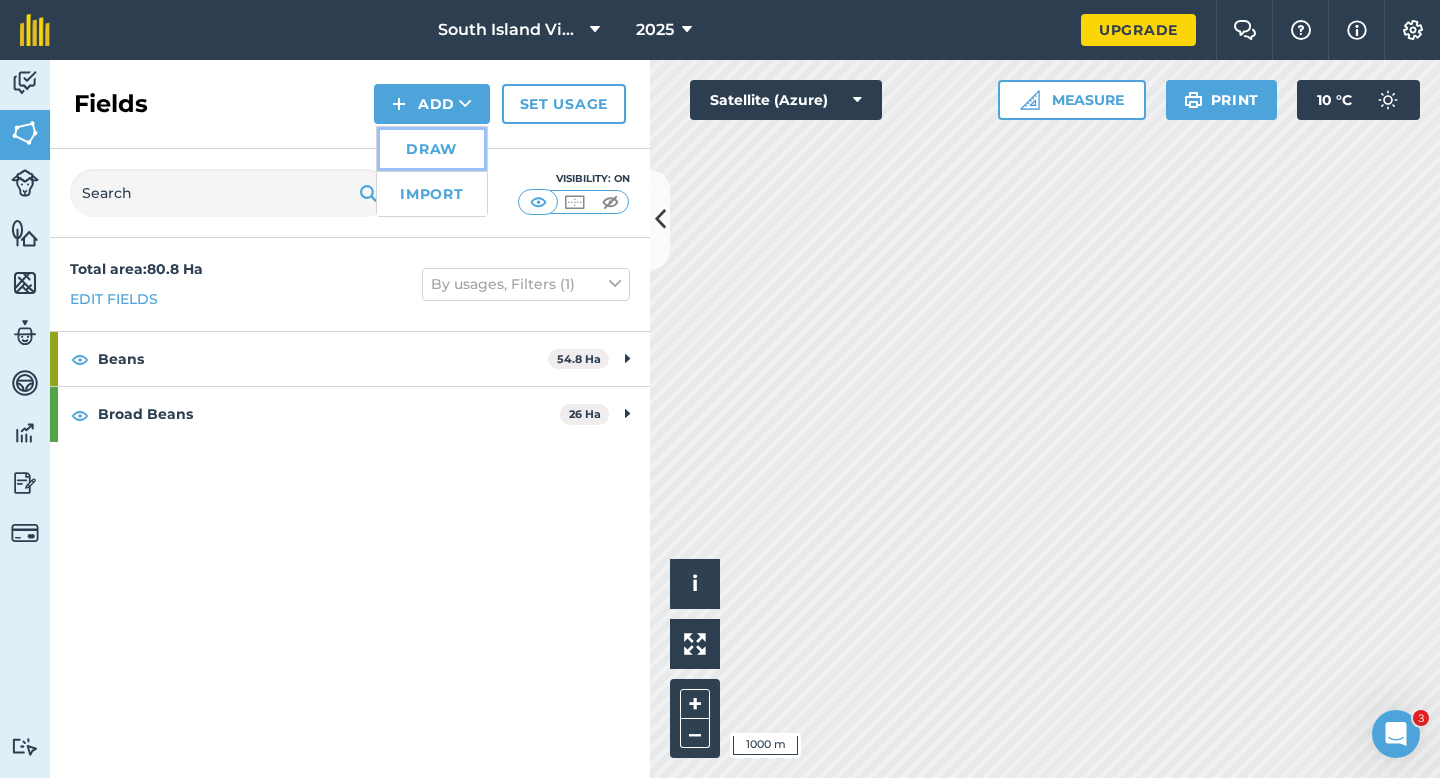 click on "Draw" at bounding box center [432, 149] 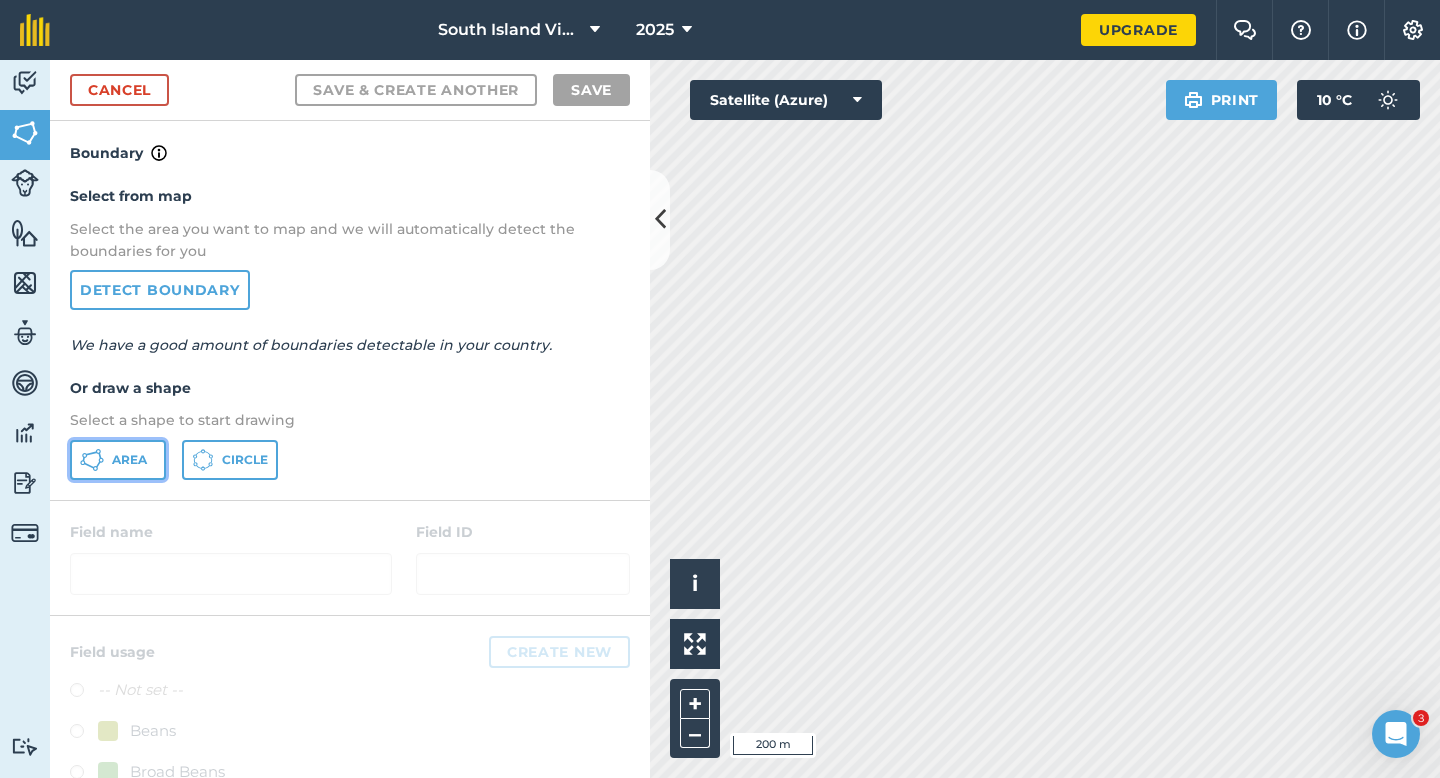 click on "Area" at bounding box center (118, 460) 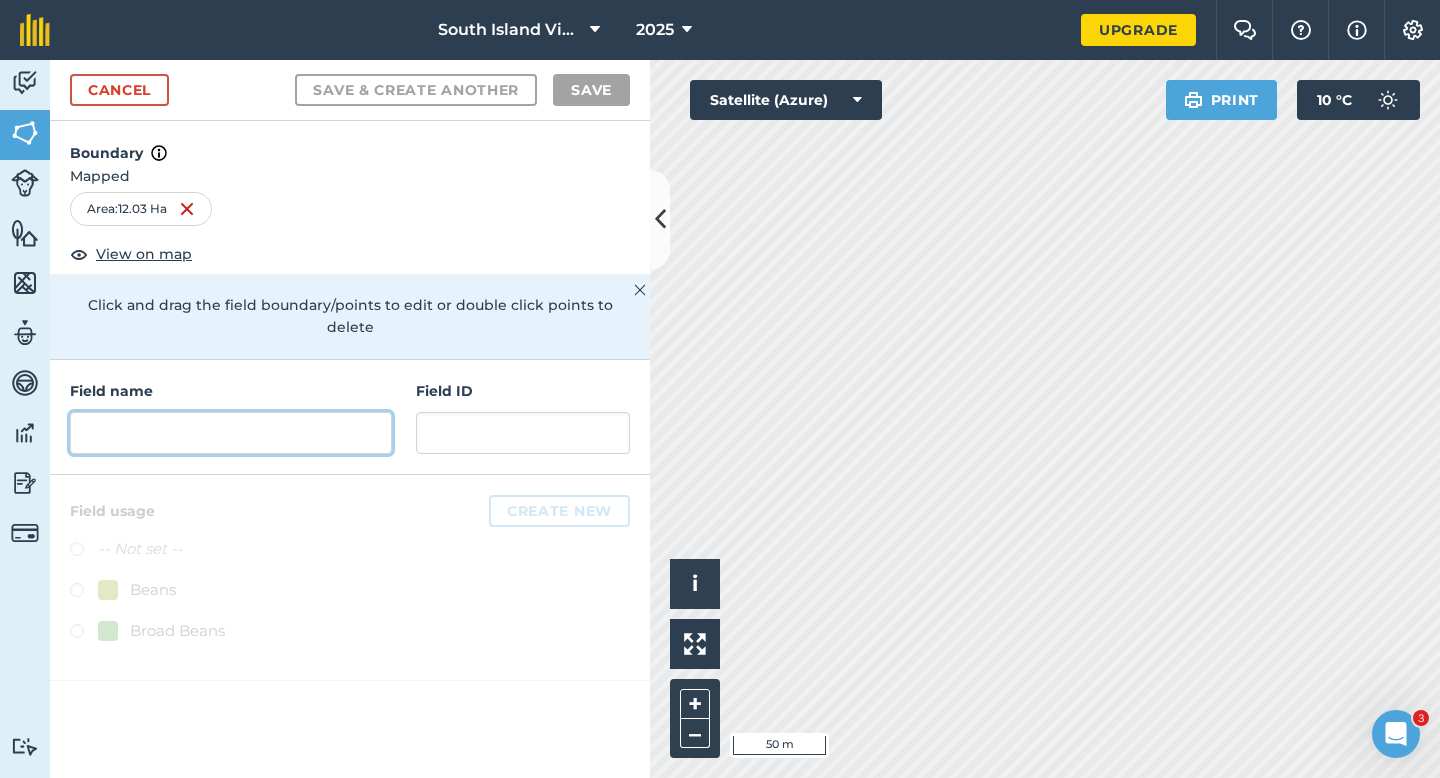 click at bounding box center (231, 433) 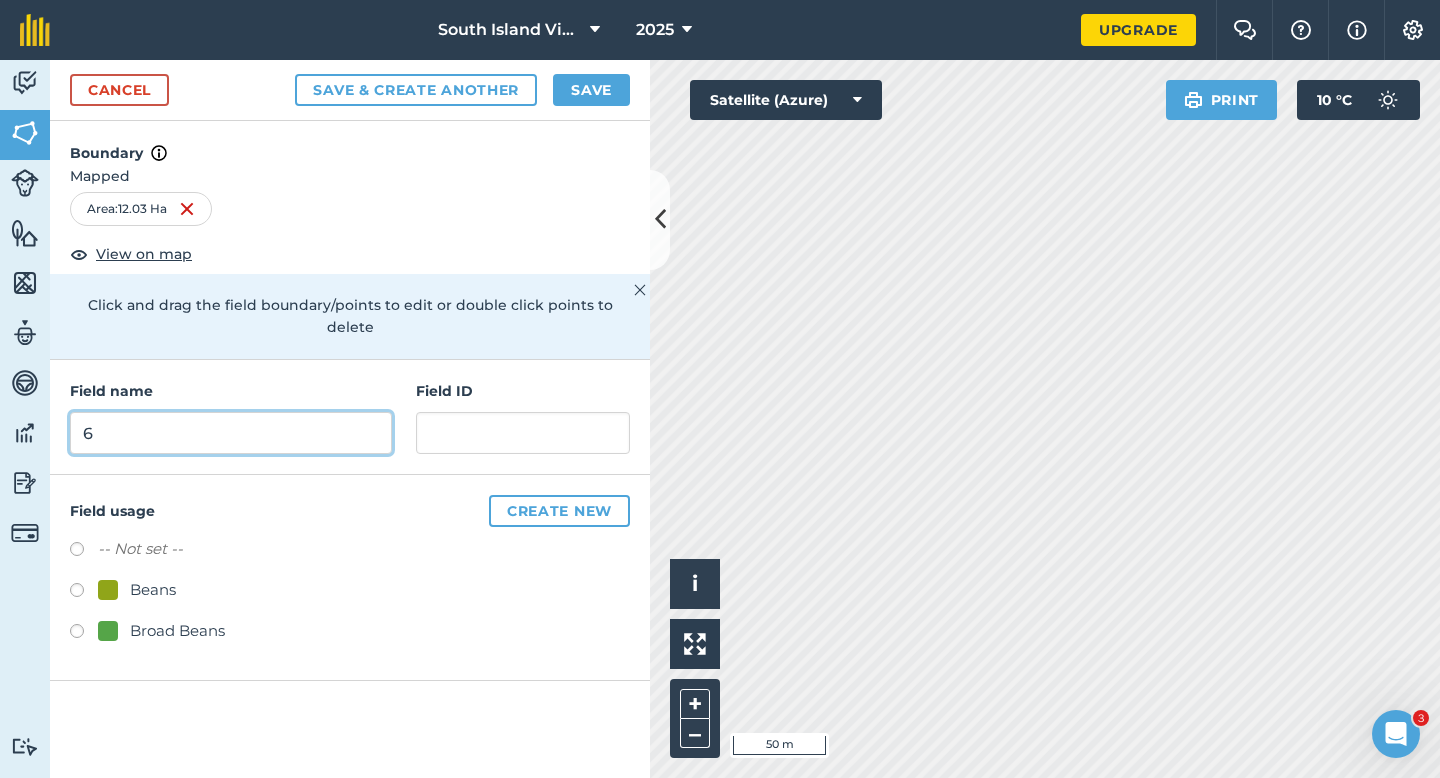type on "6" 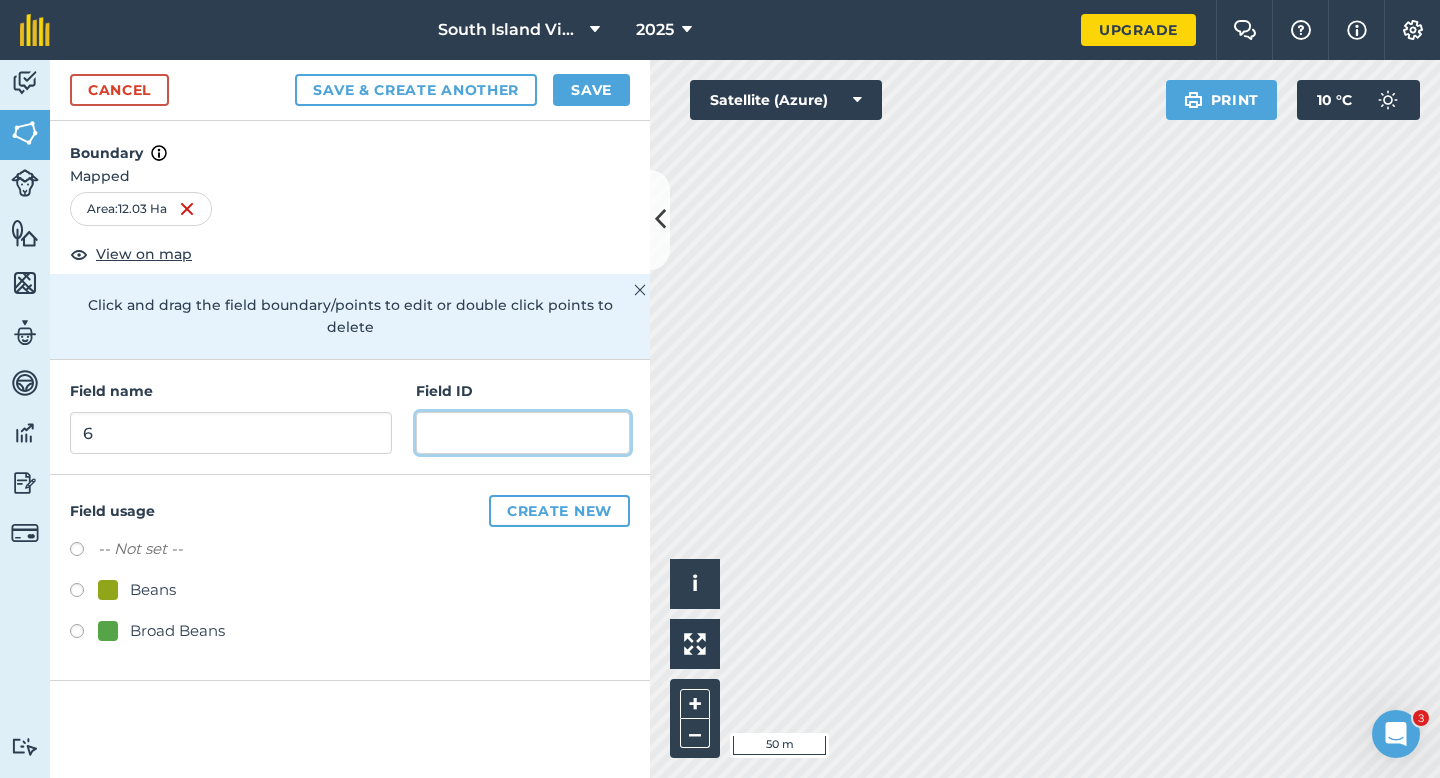 click at bounding box center [523, 433] 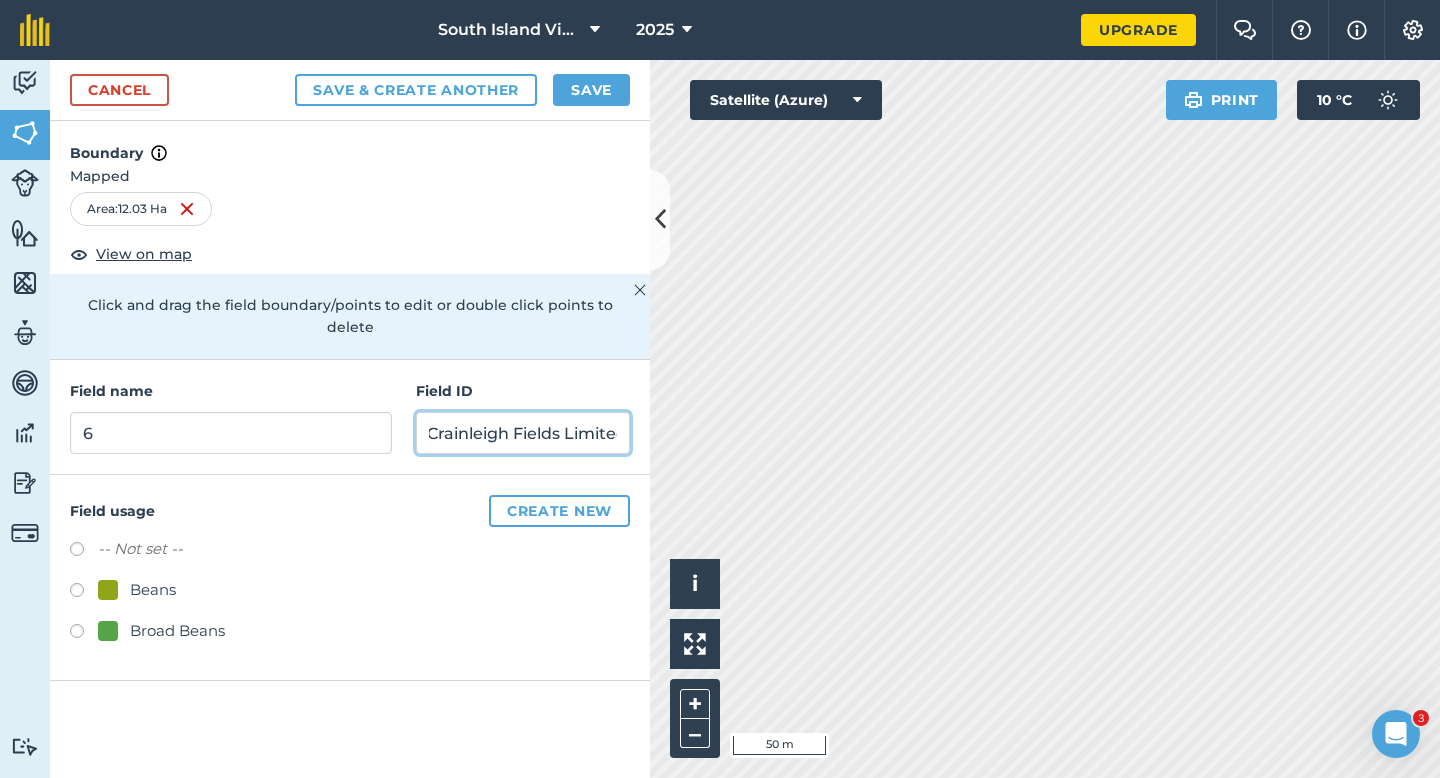 scroll, scrollTop: 0, scrollLeft: 13, axis: horizontal 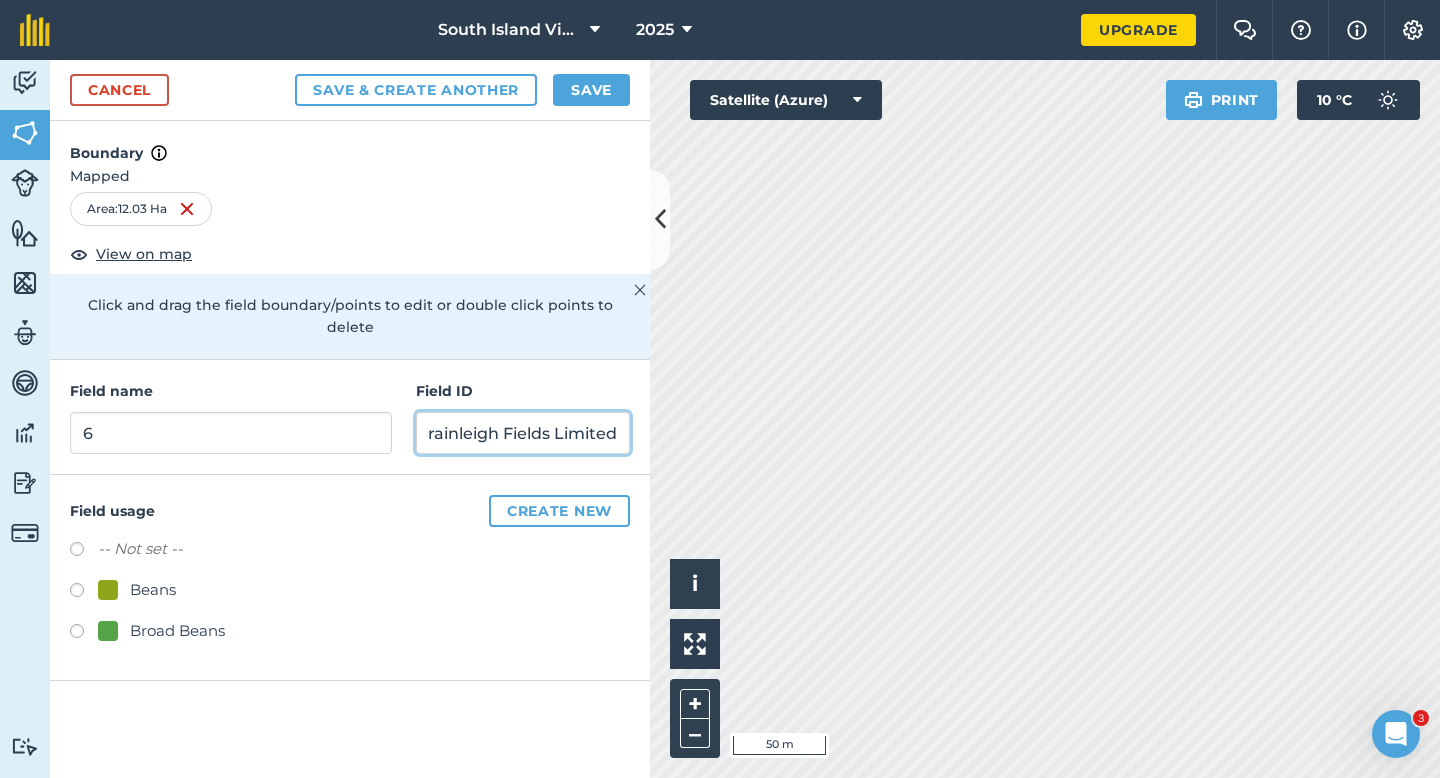 type on "Crainleigh Fields Limited" 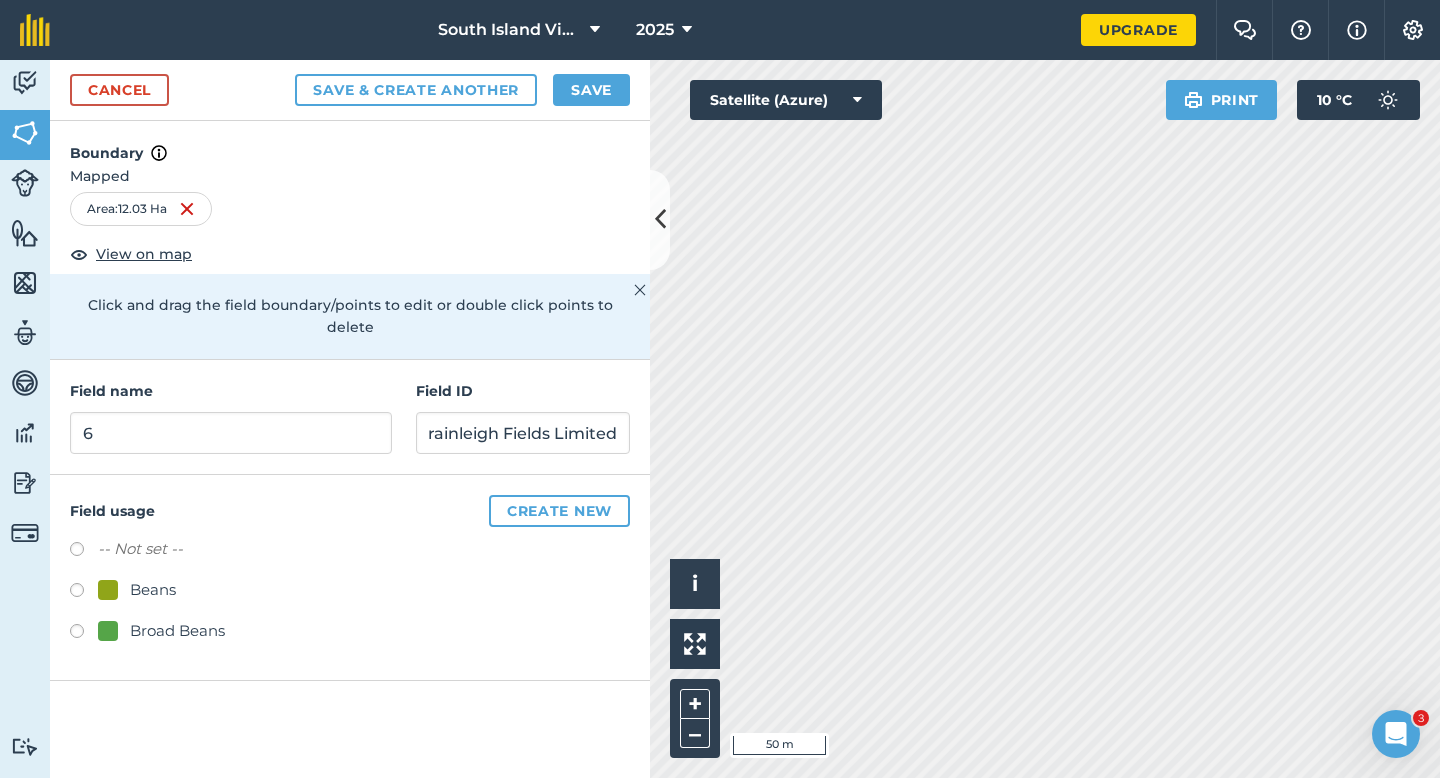 scroll, scrollTop: 0, scrollLeft: 0, axis: both 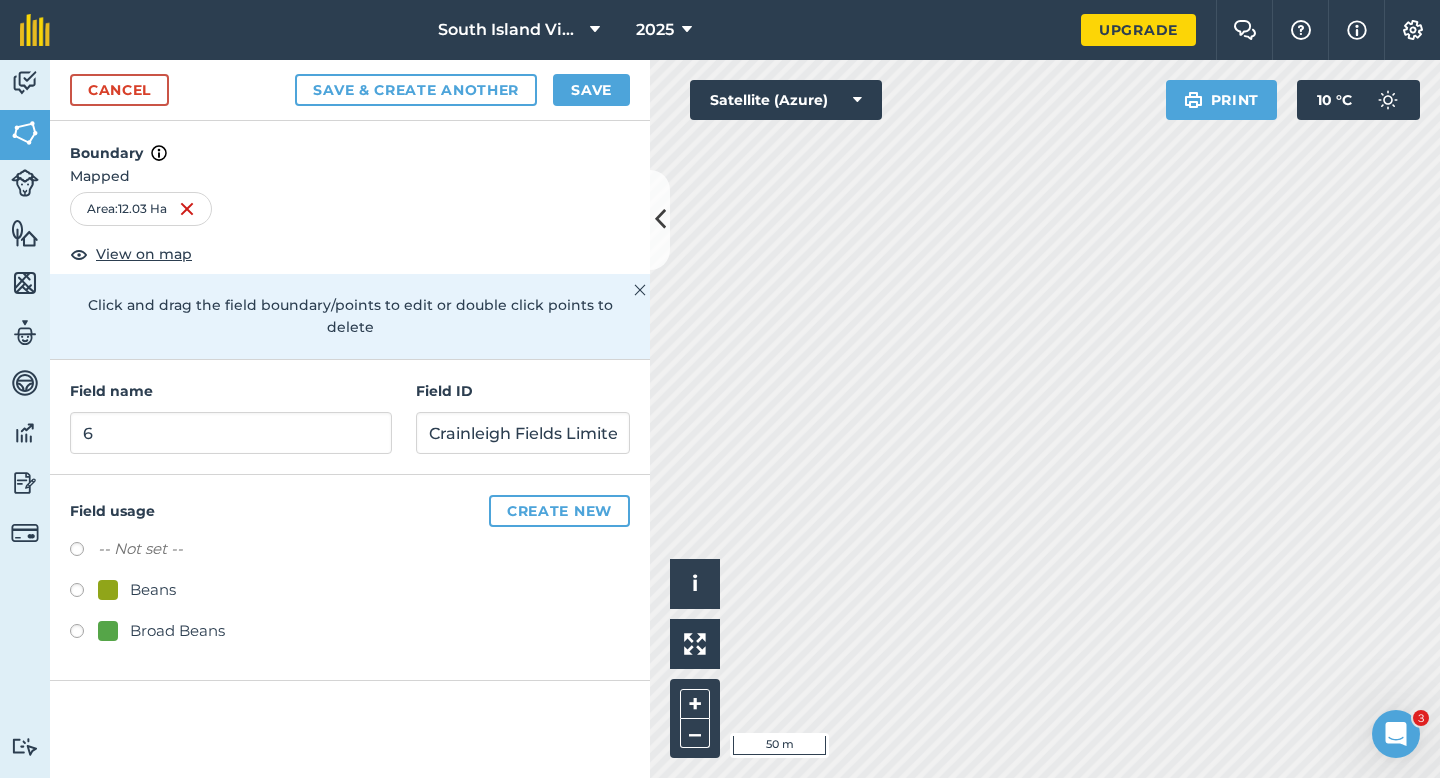 click at bounding box center (108, 590) 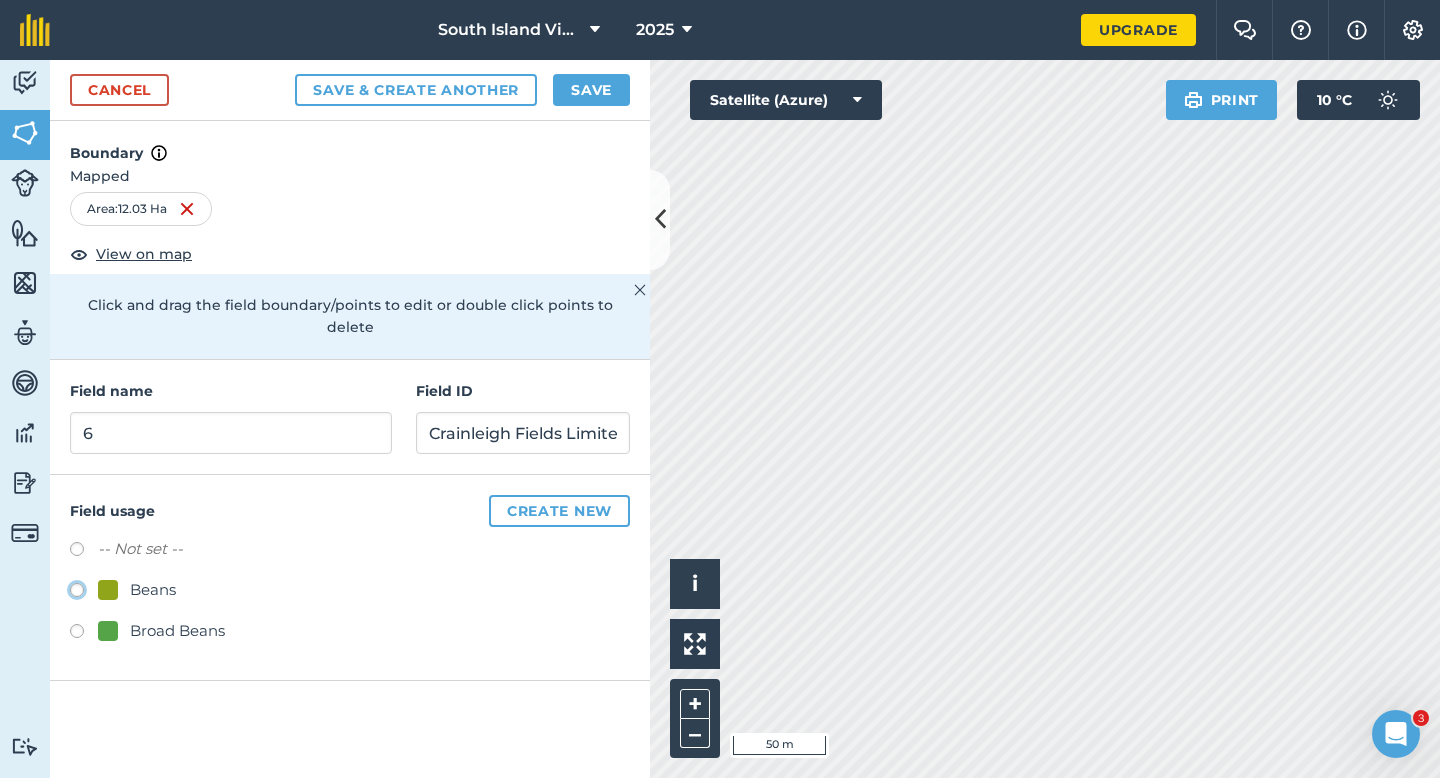 click on "Beans" at bounding box center (-9923, 589) 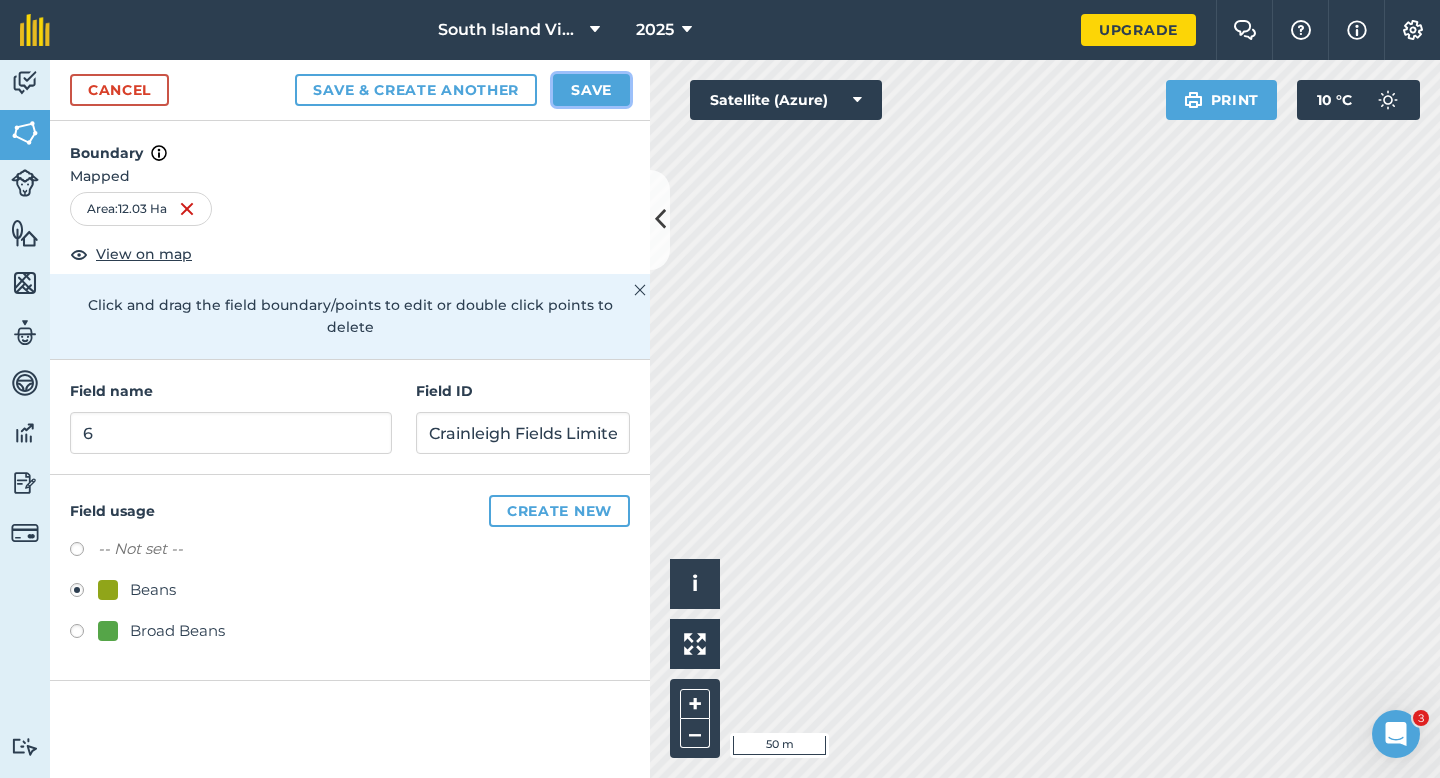 click on "Save" at bounding box center [591, 90] 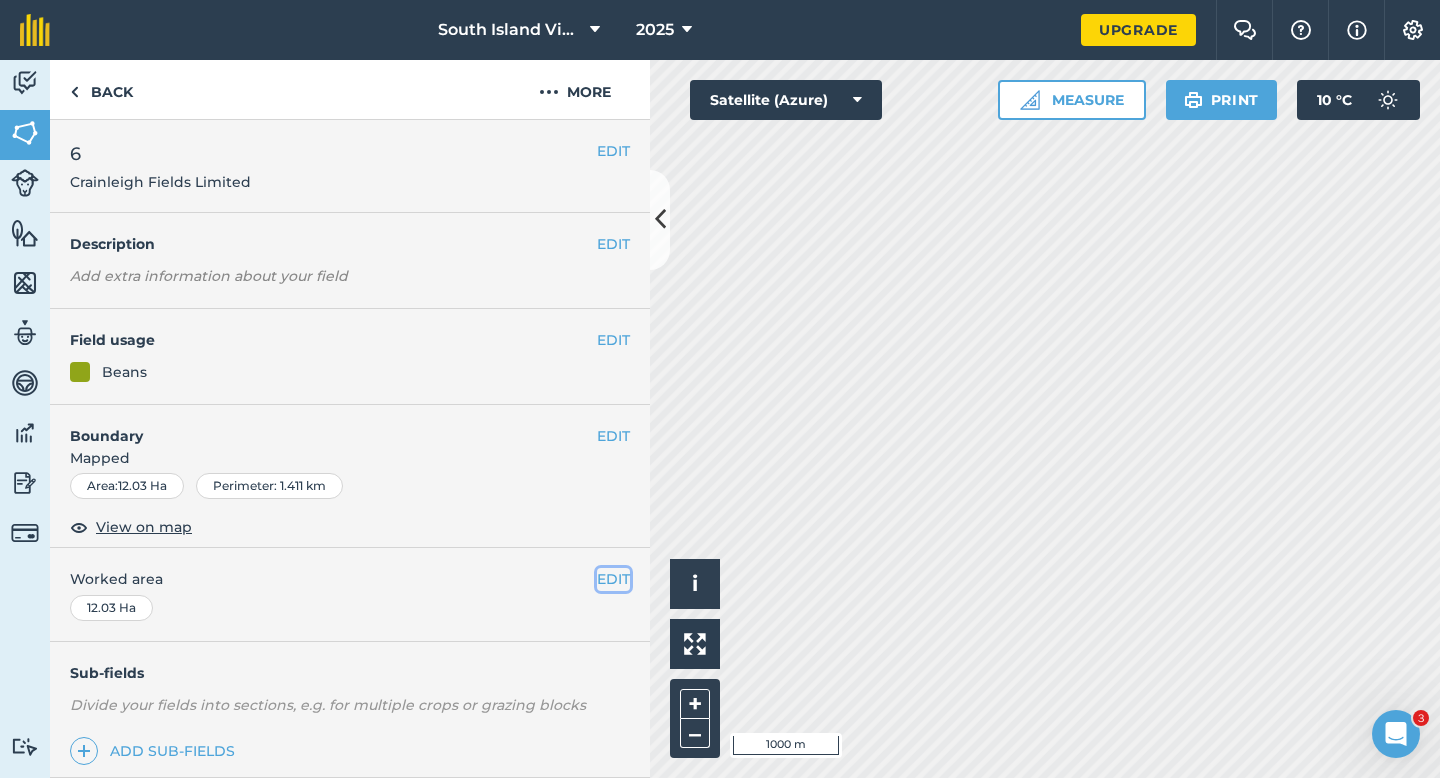 click on "EDIT" at bounding box center [613, 579] 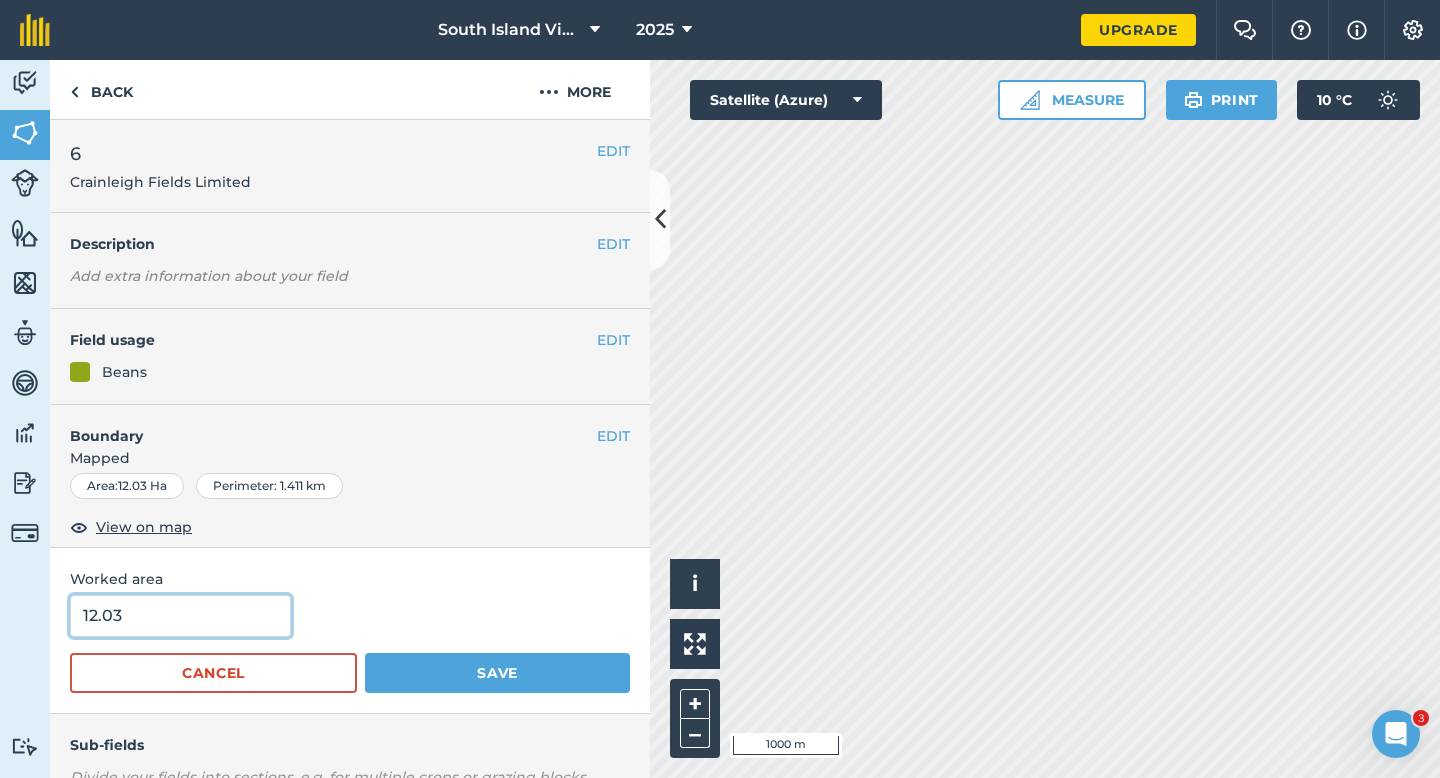 click on "12.03" at bounding box center (180, 616) 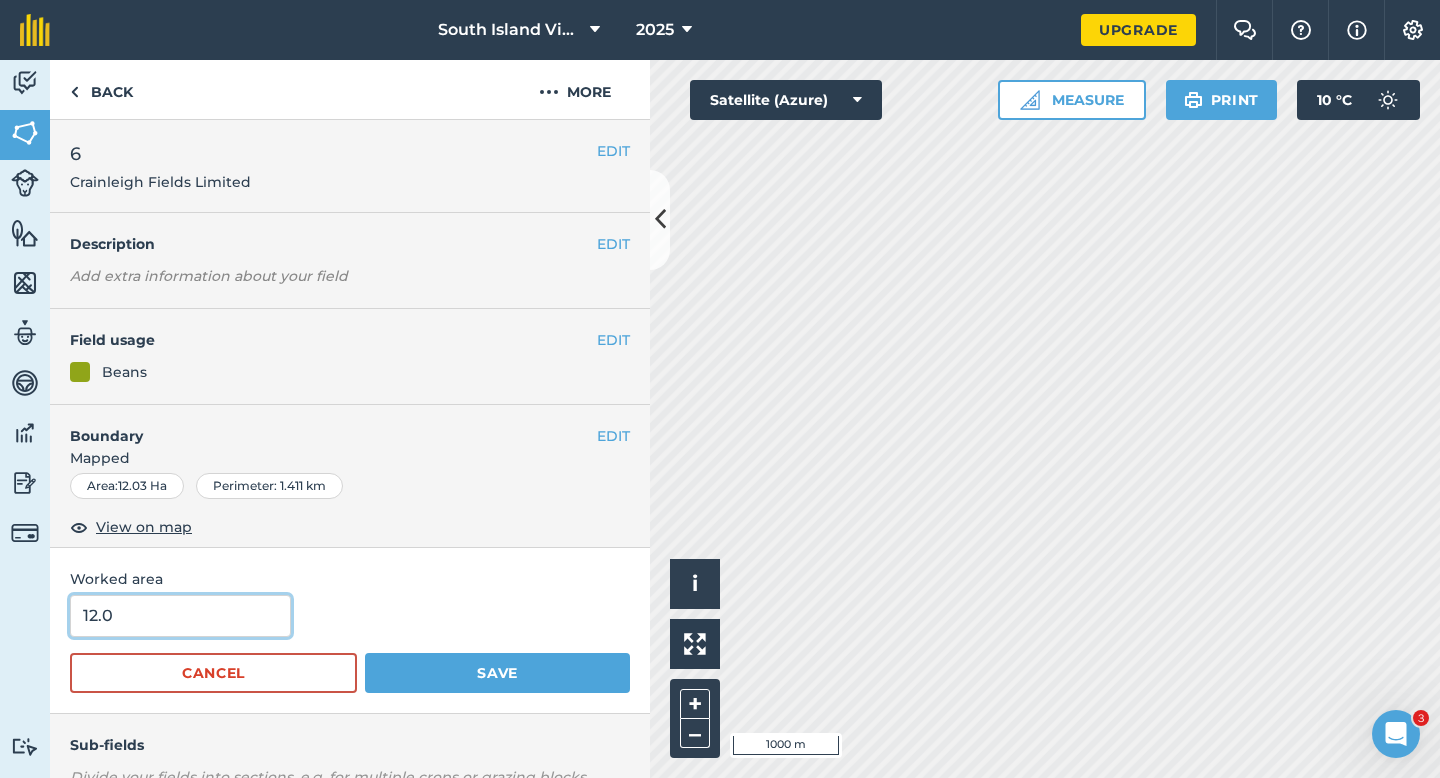 click on "12.0" at bounding box center [180, 616] 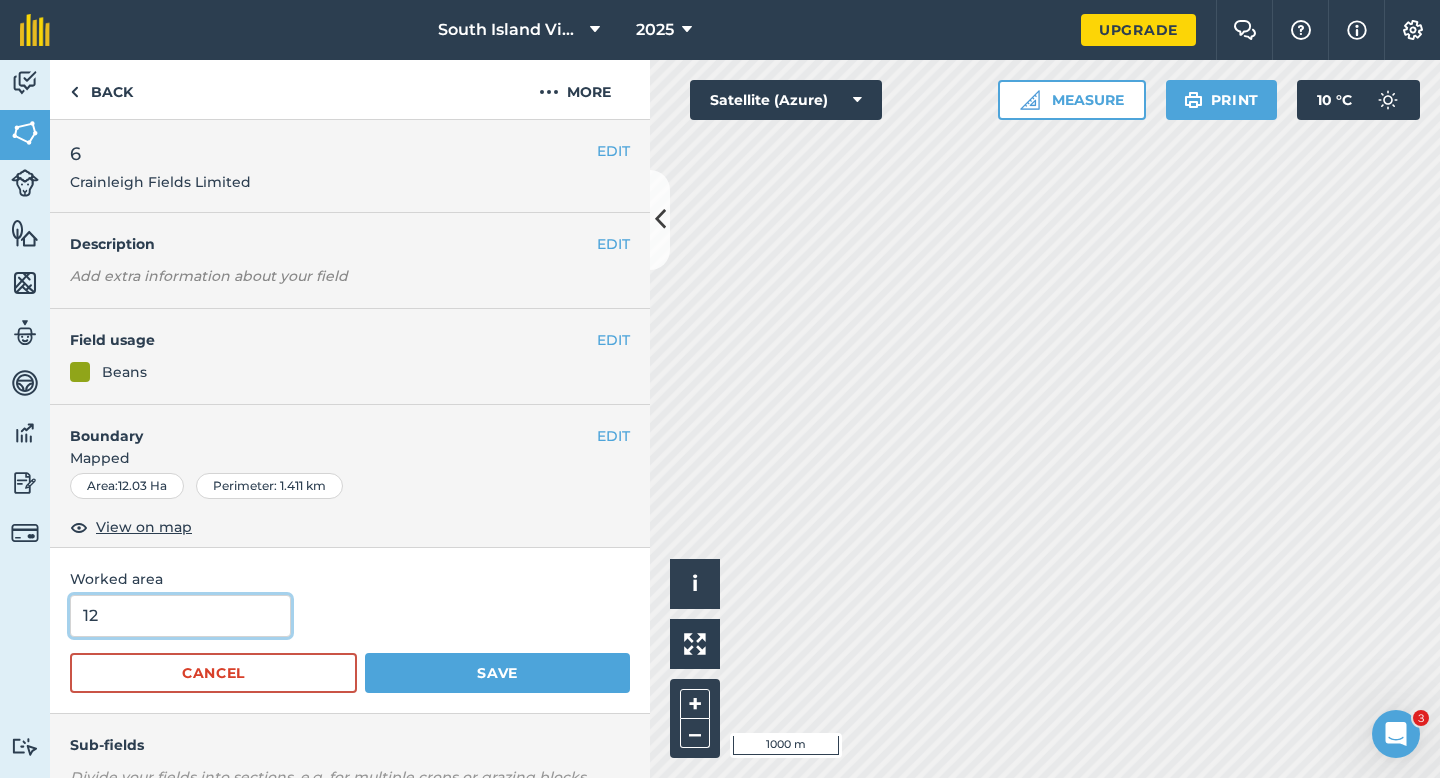 click on "Save" at bounding box center (497, 673) 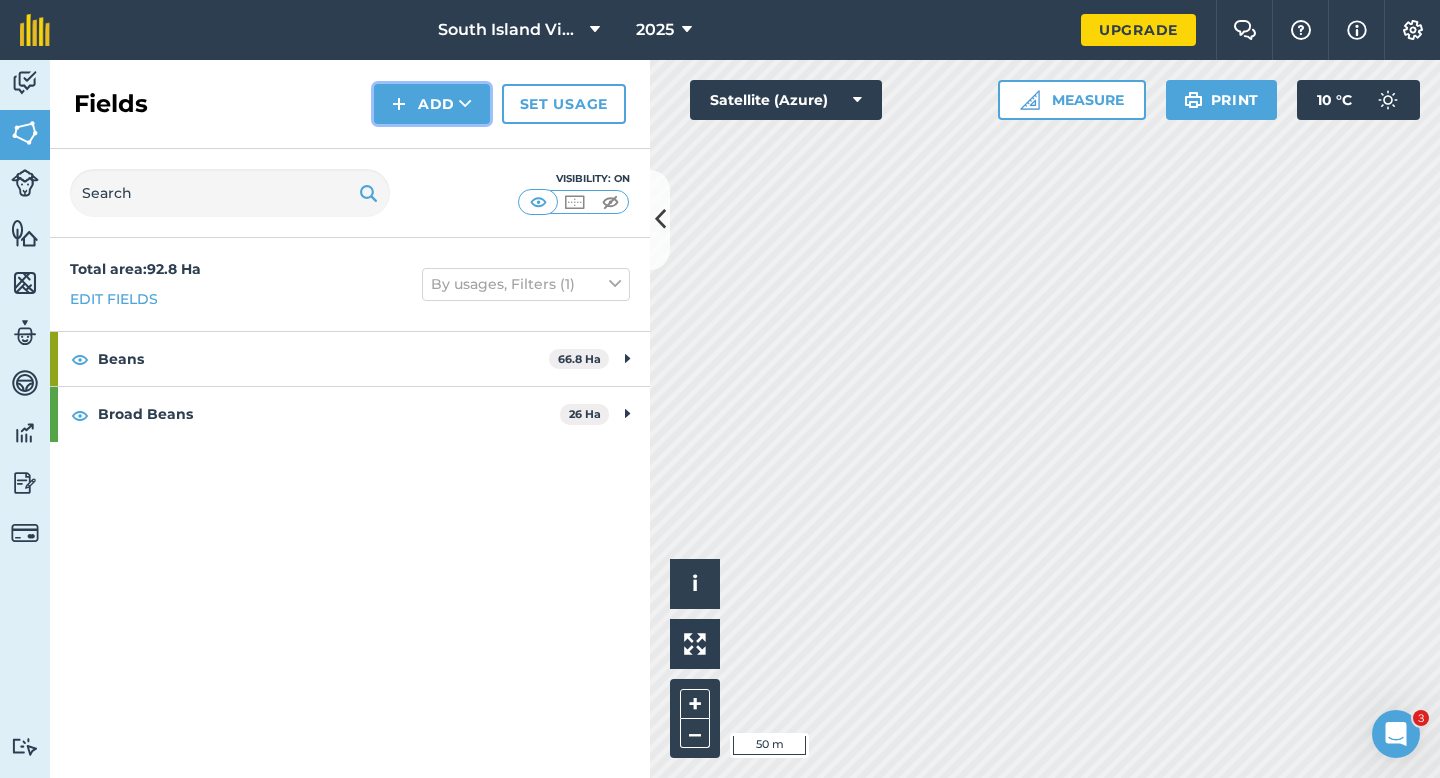 click on "Add" at bounding box center [432, 104] 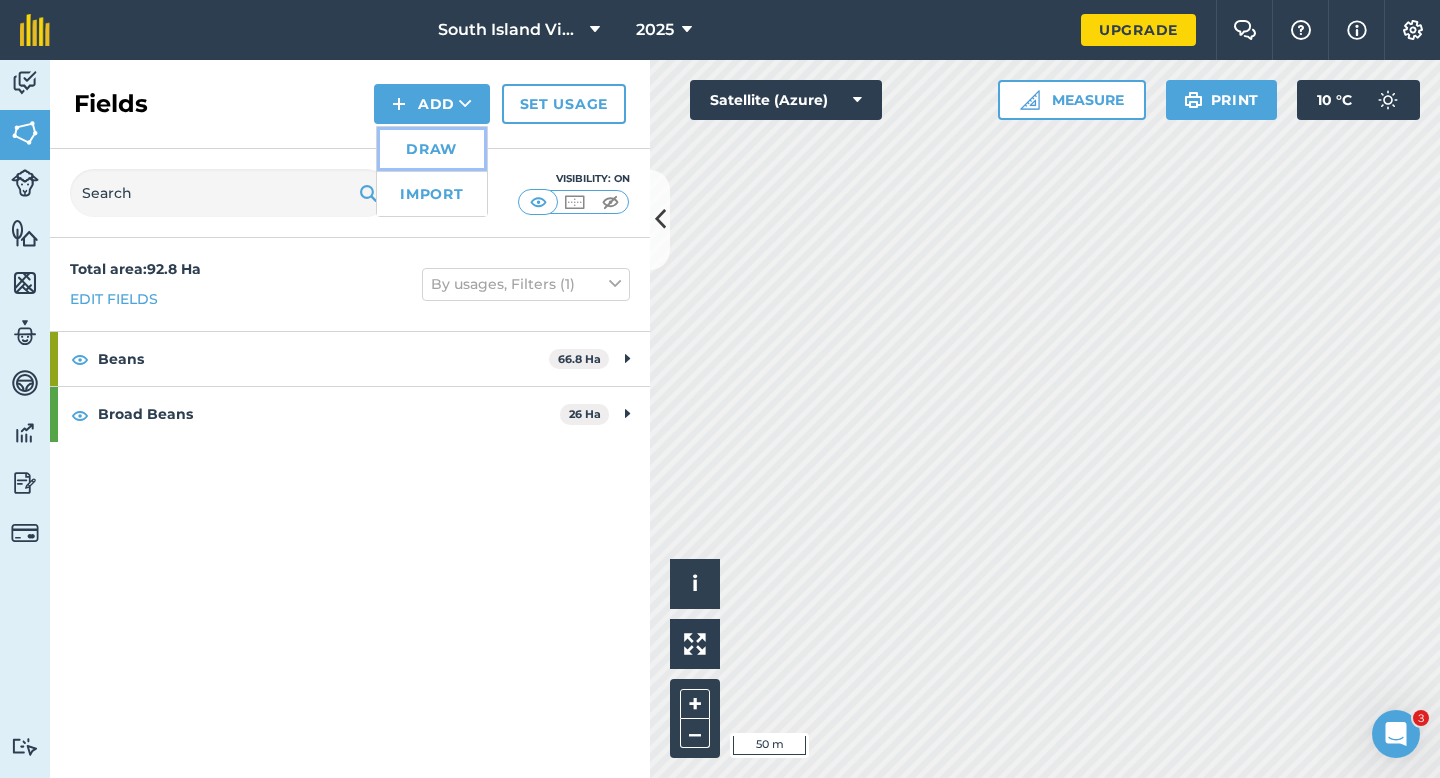 click on "Draw" at bounding box center [432, 149] 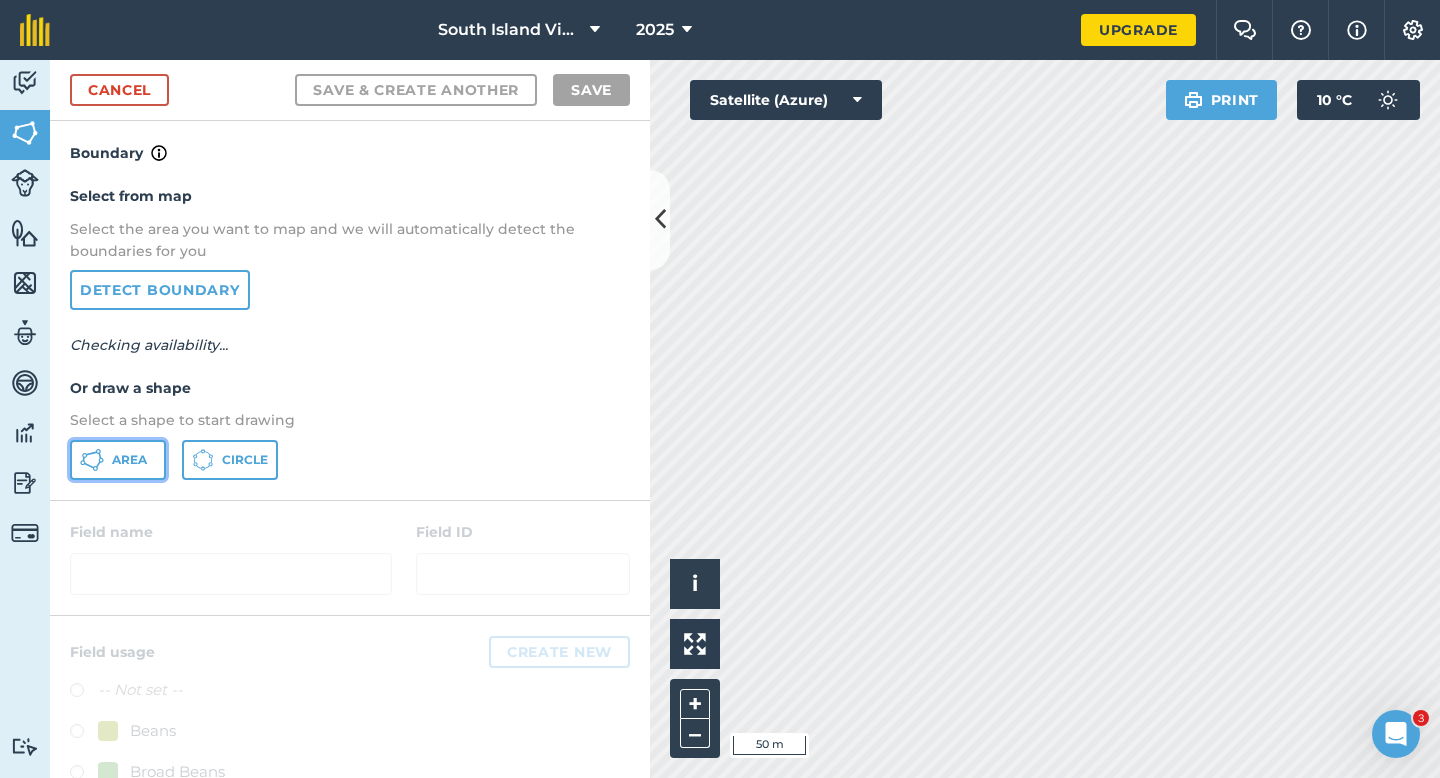 click on "Area" at bounding box center [118, 460] 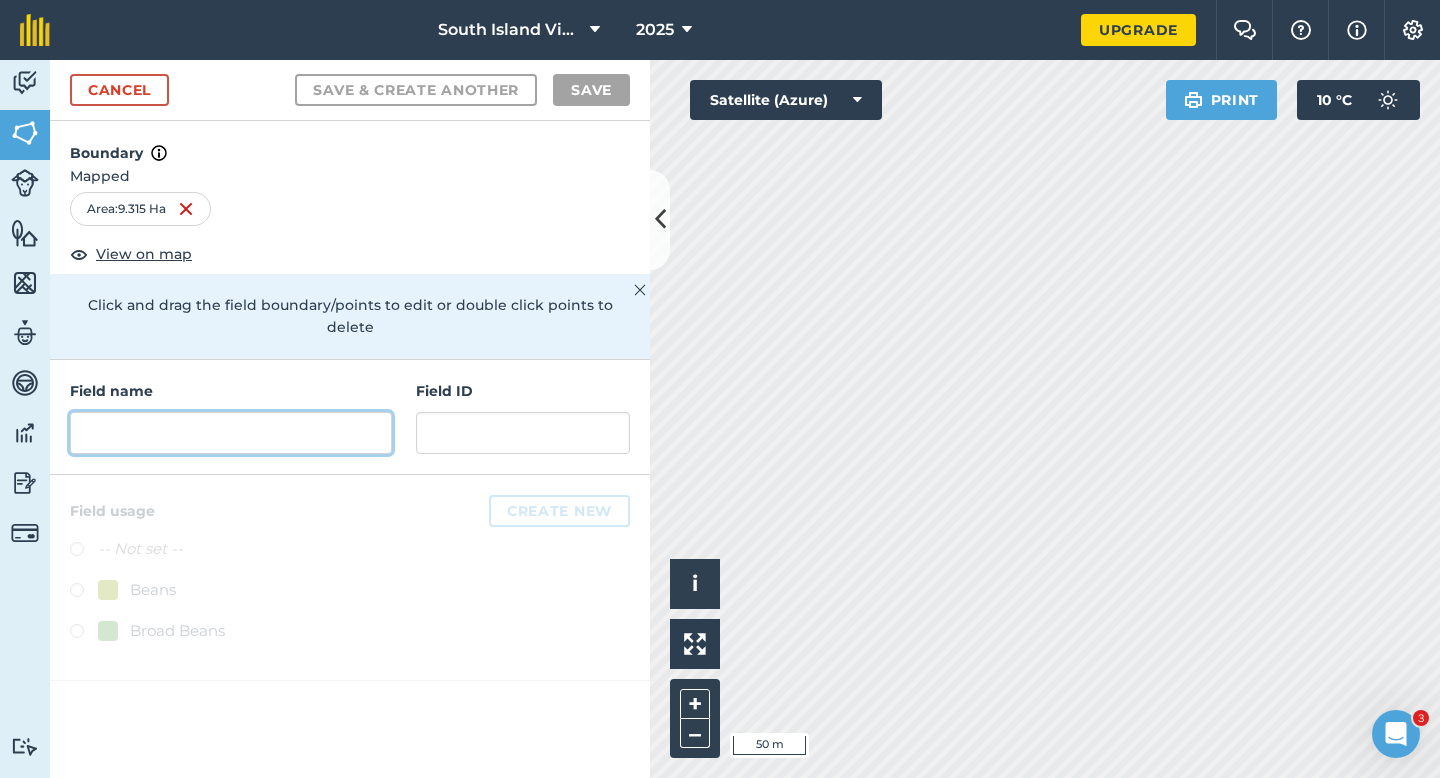 click at bounding box center (231, 433) 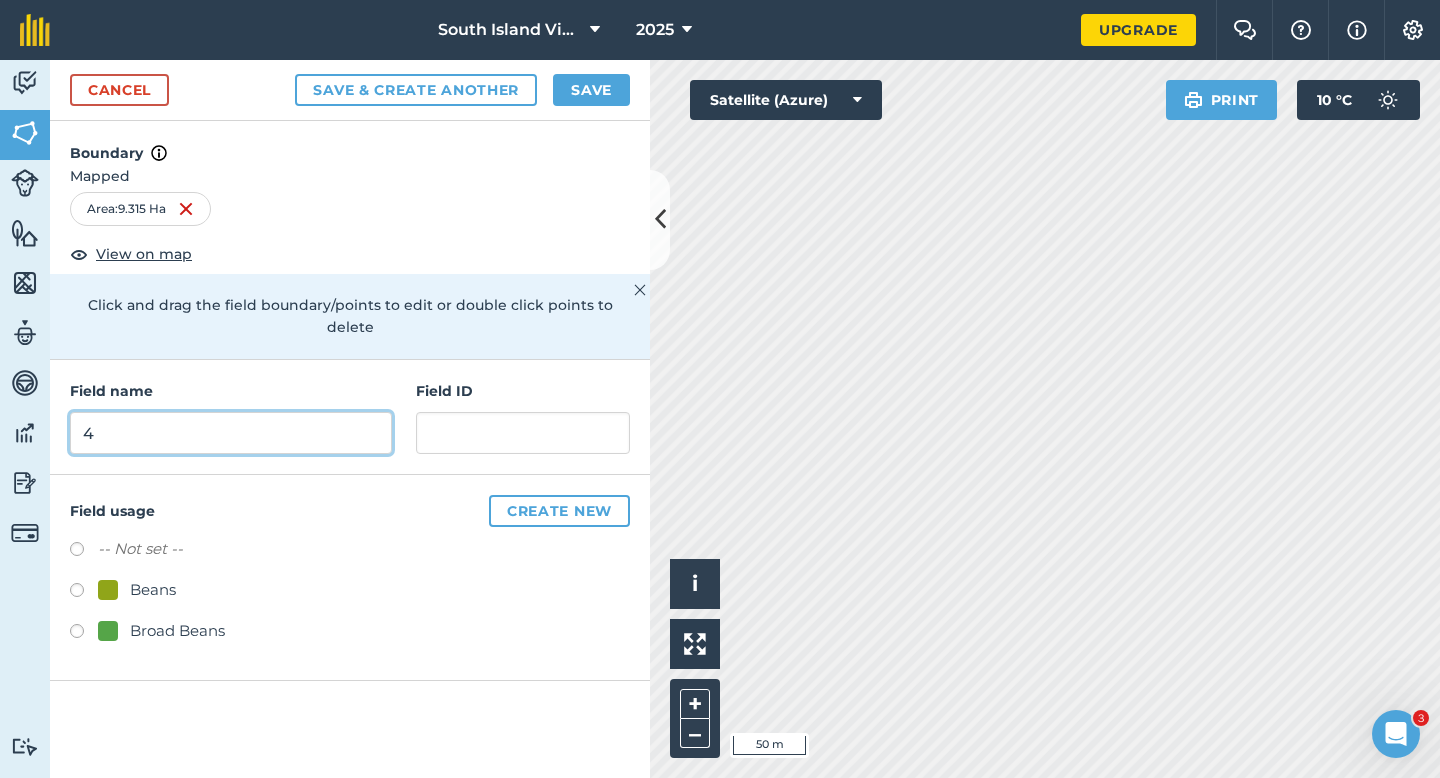 type on "4" 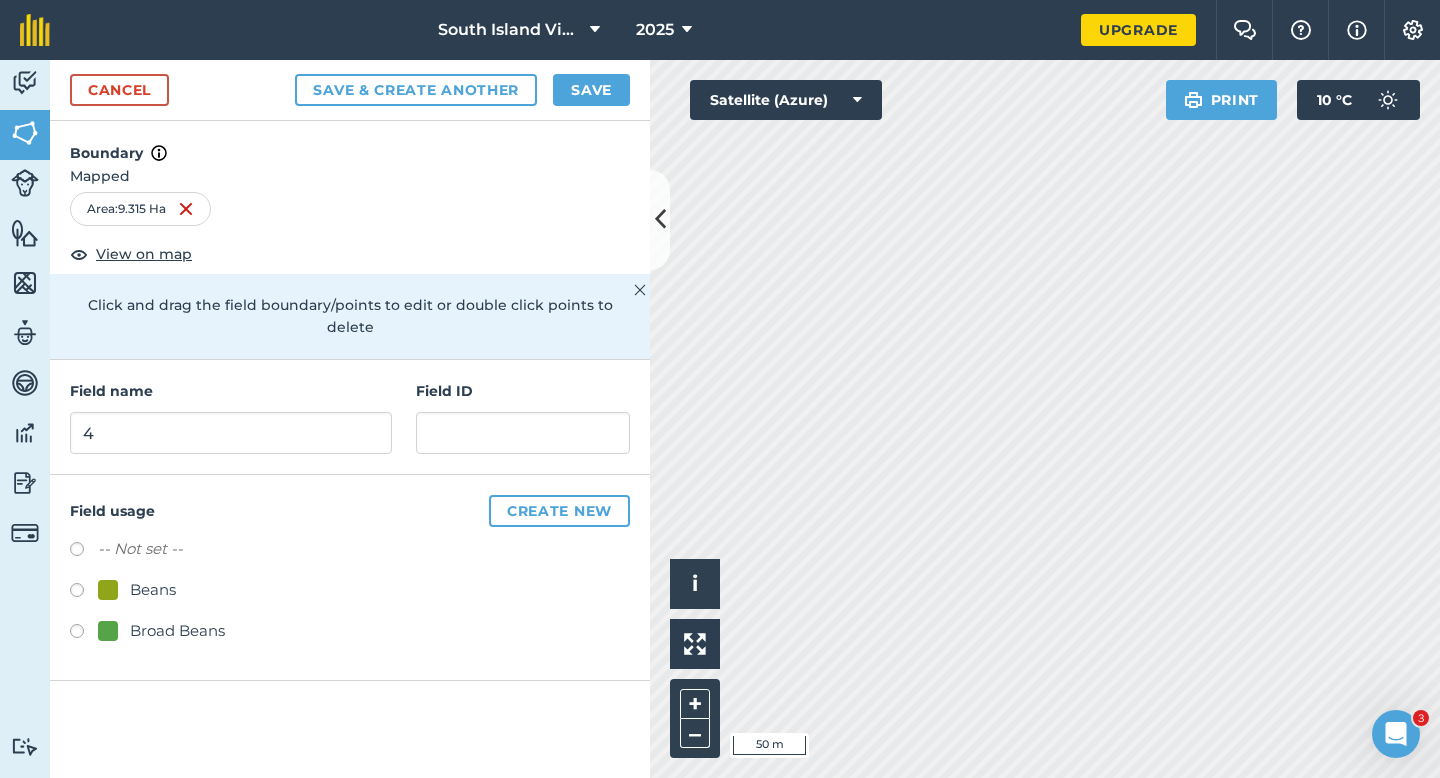 click on "Broad Beans" at bounding box center [177, 631] 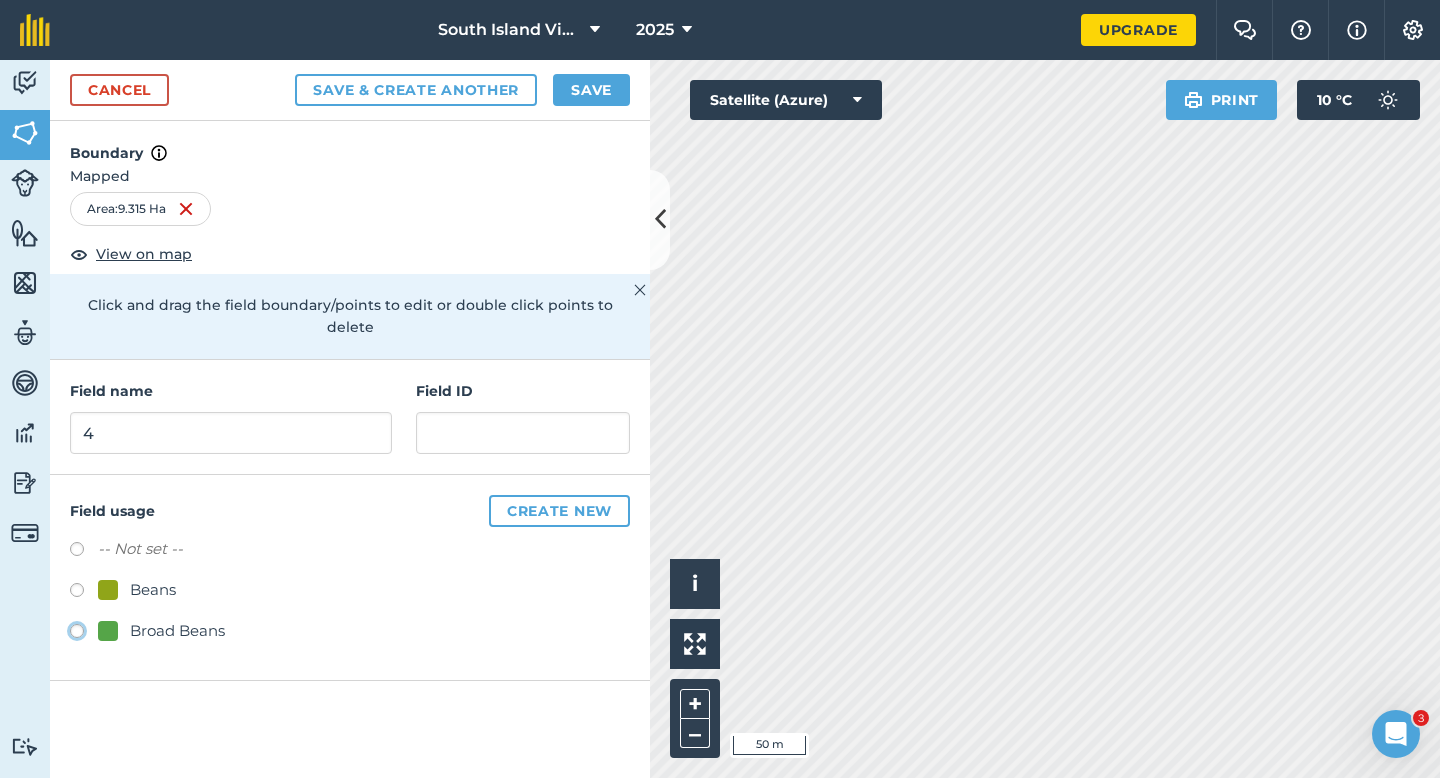 click on "Broad Beans" at bounding box center [-9923, 630] 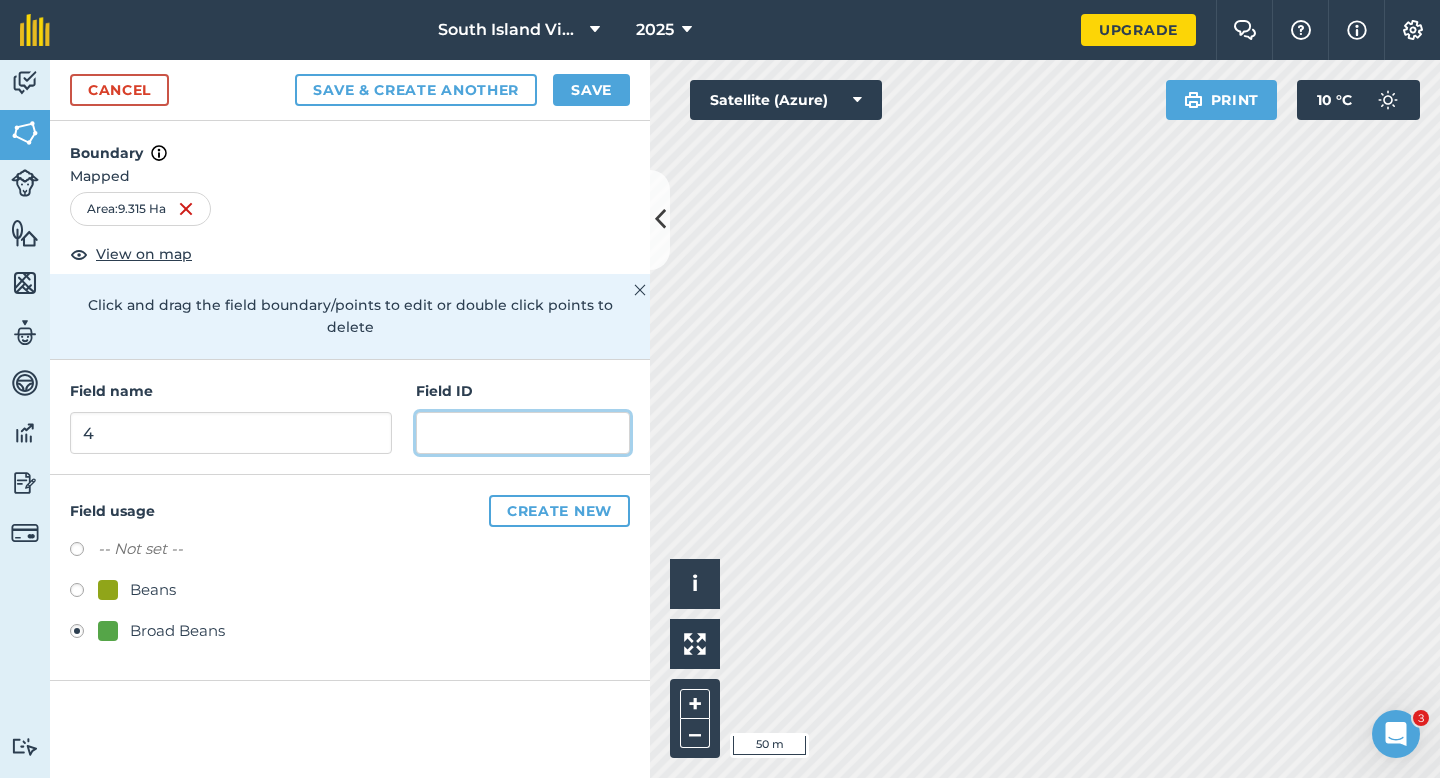 click at bounding box center (523, 433) 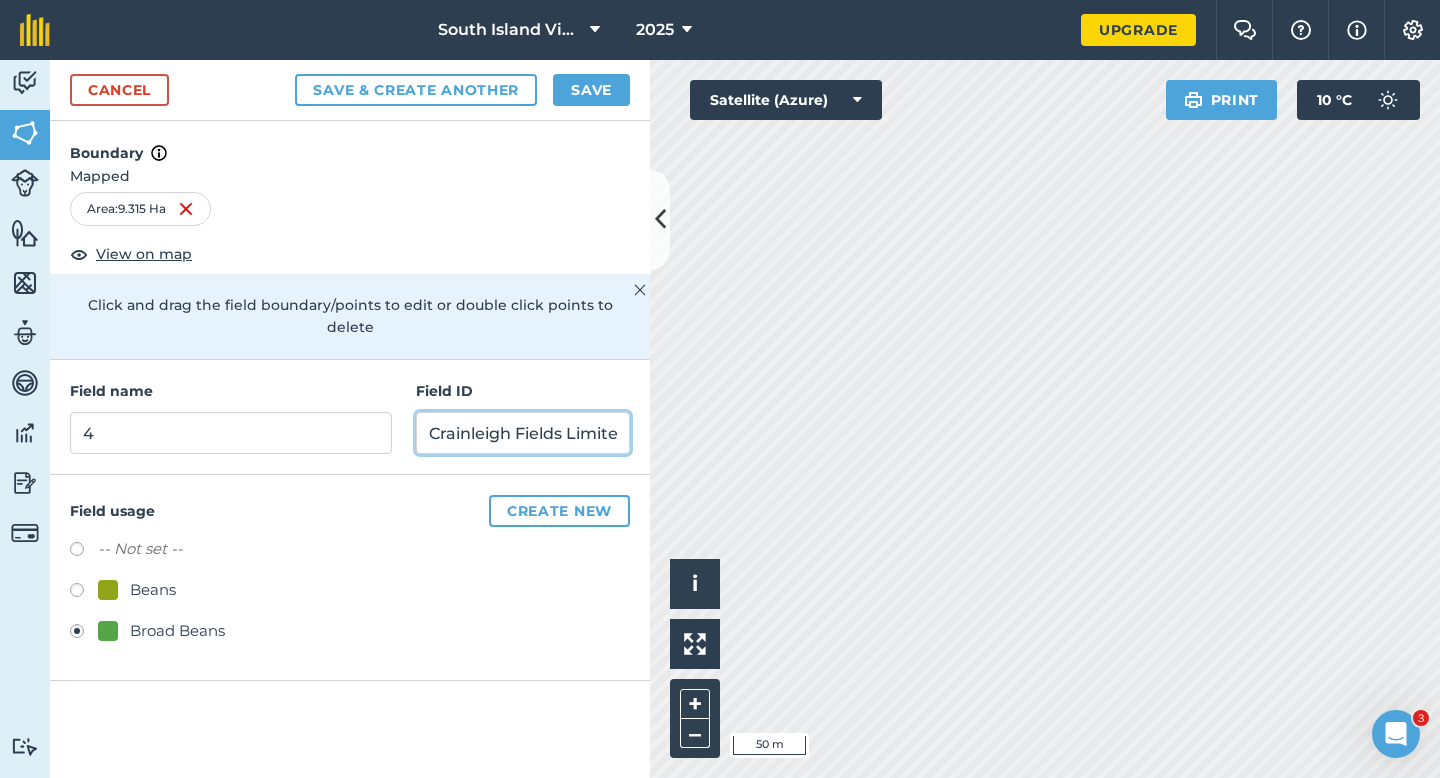 scroll, scrollTop: 0, scrollLeft: 13, axis: horizontal 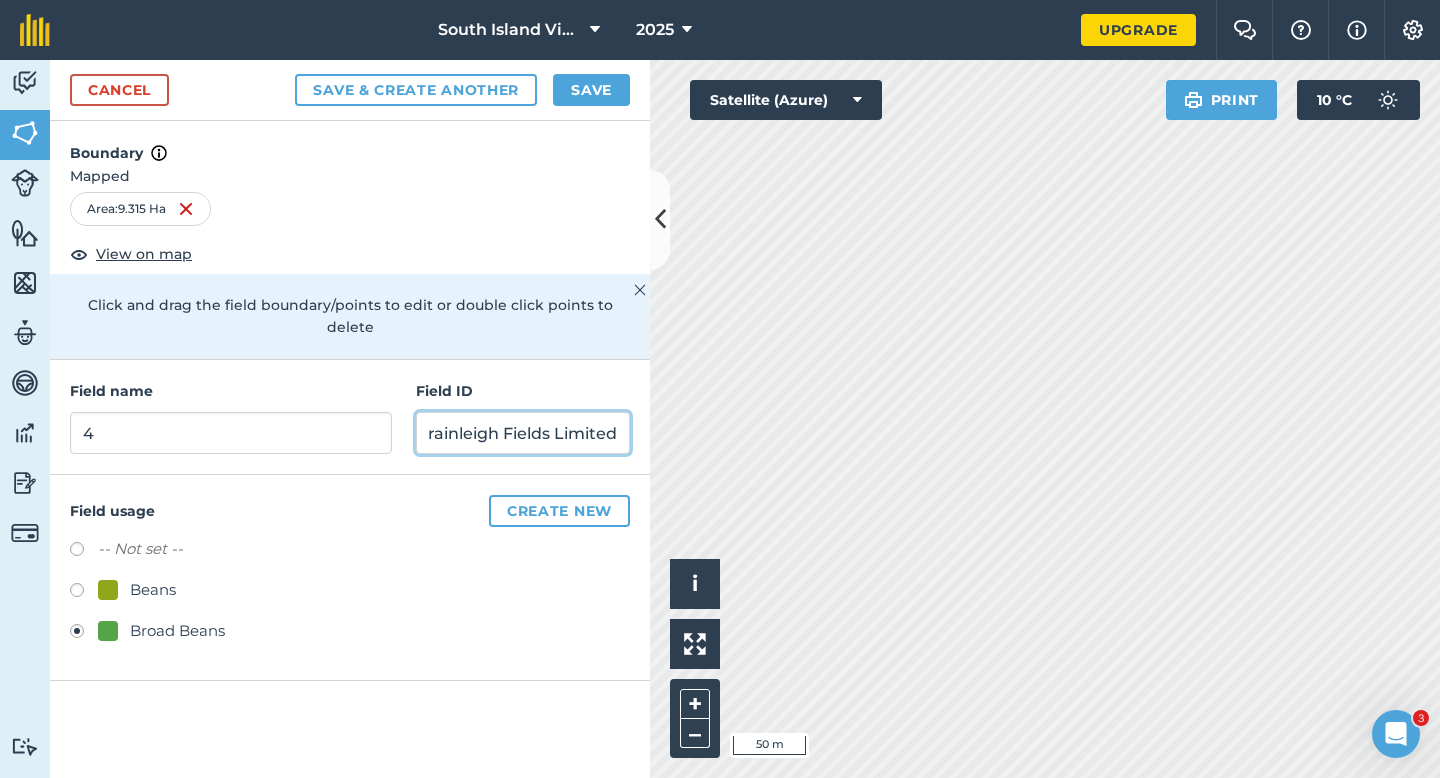 type on "Crainleigh Fields Limited" 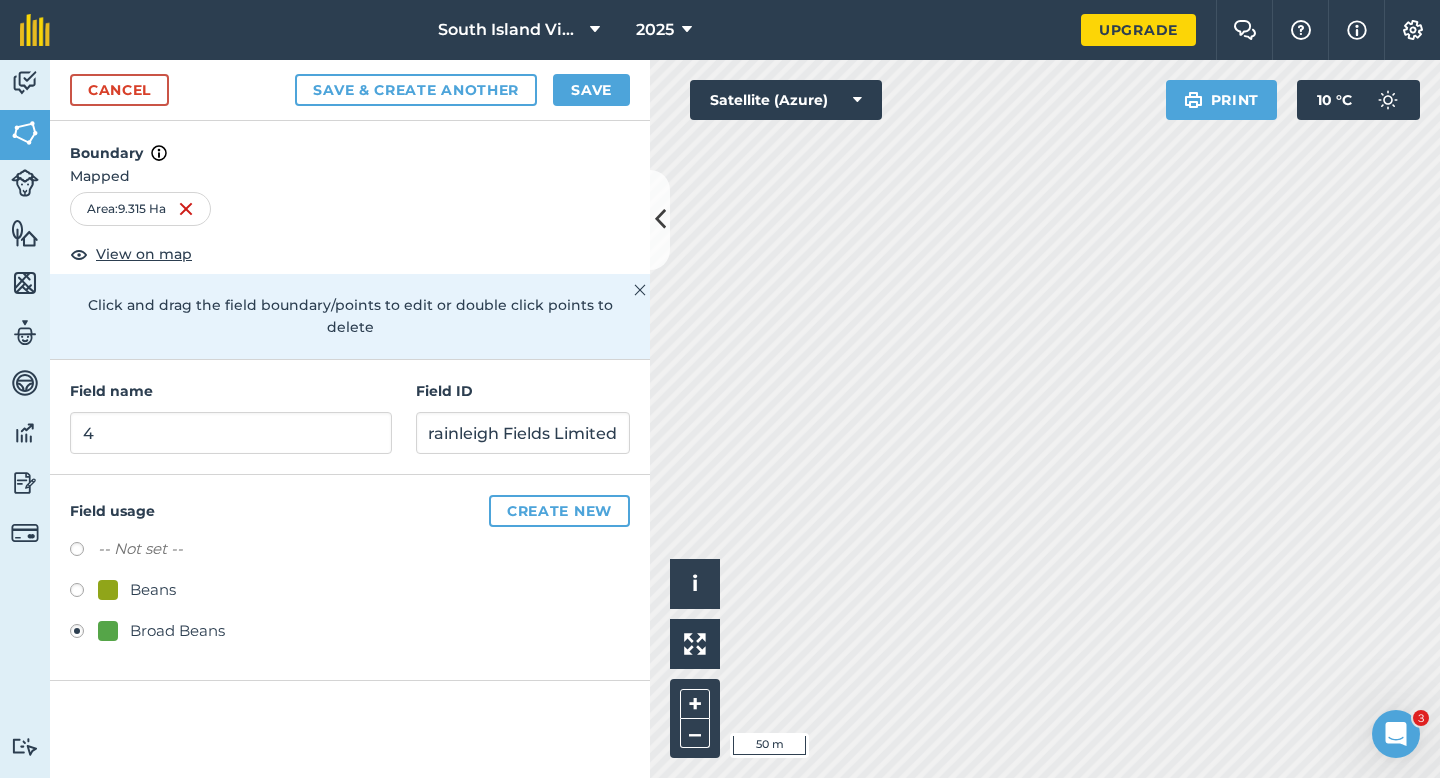 click on "Cancel Save & Create Another Save" at bounding box center [350, 90] 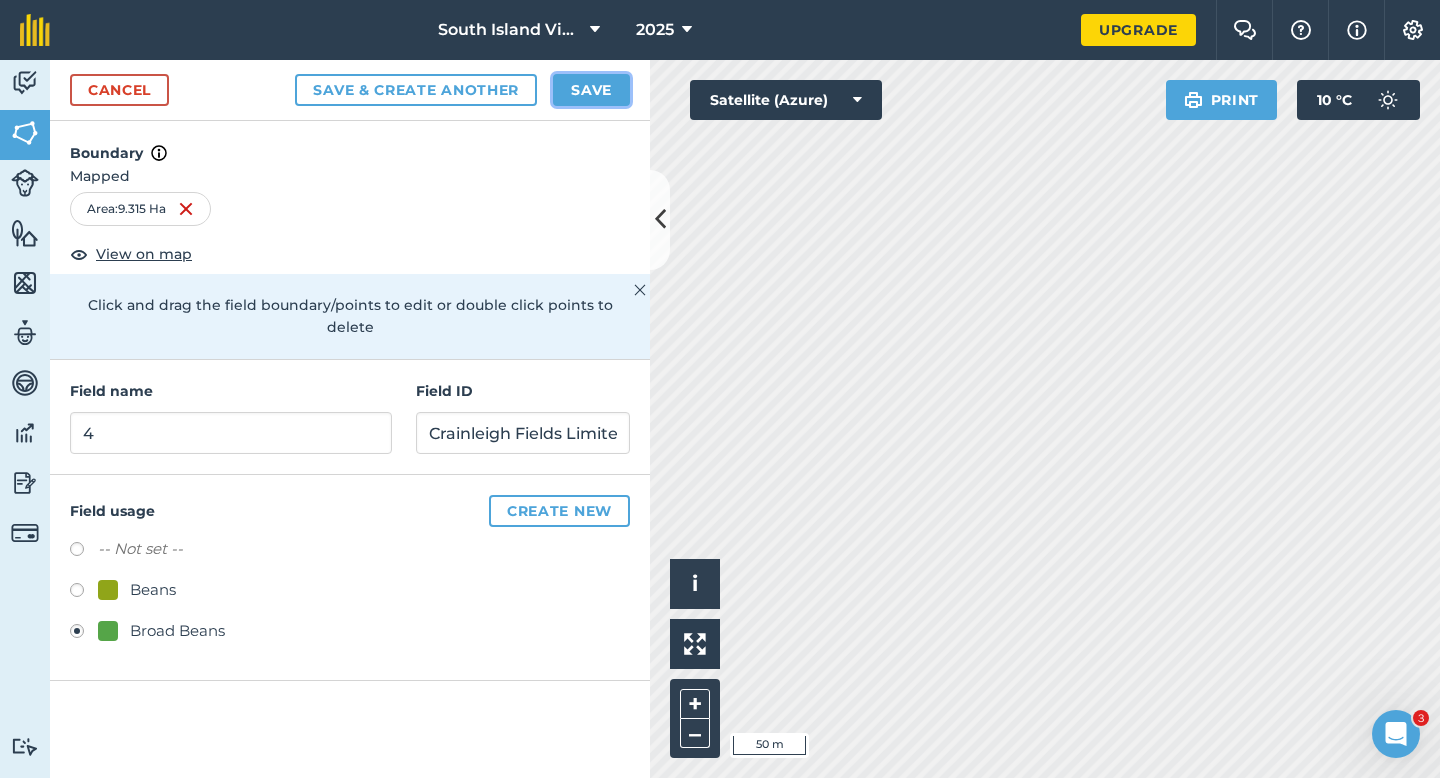 click on "Save" at bounding box center [591, 90] 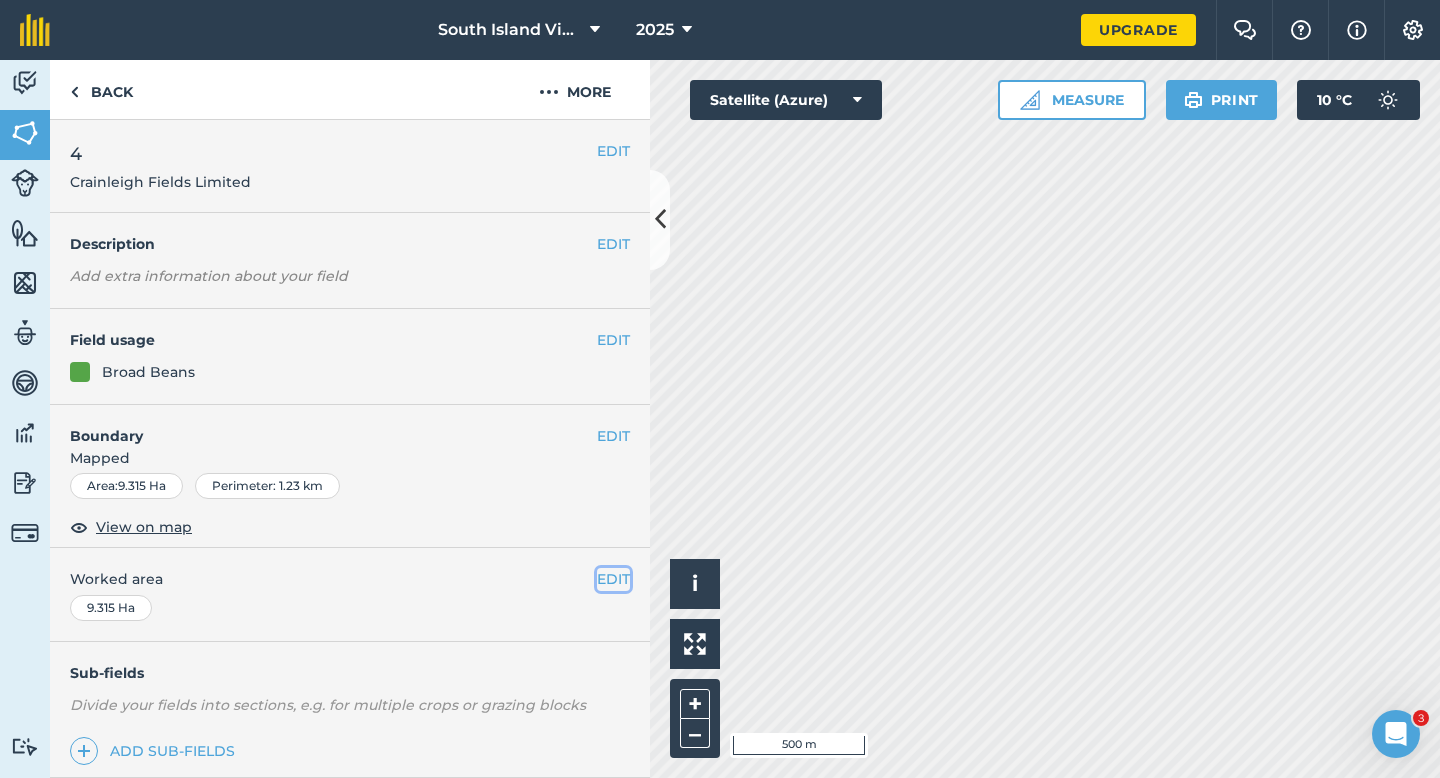 click on "EDIT" at bounding box center (613, 579) 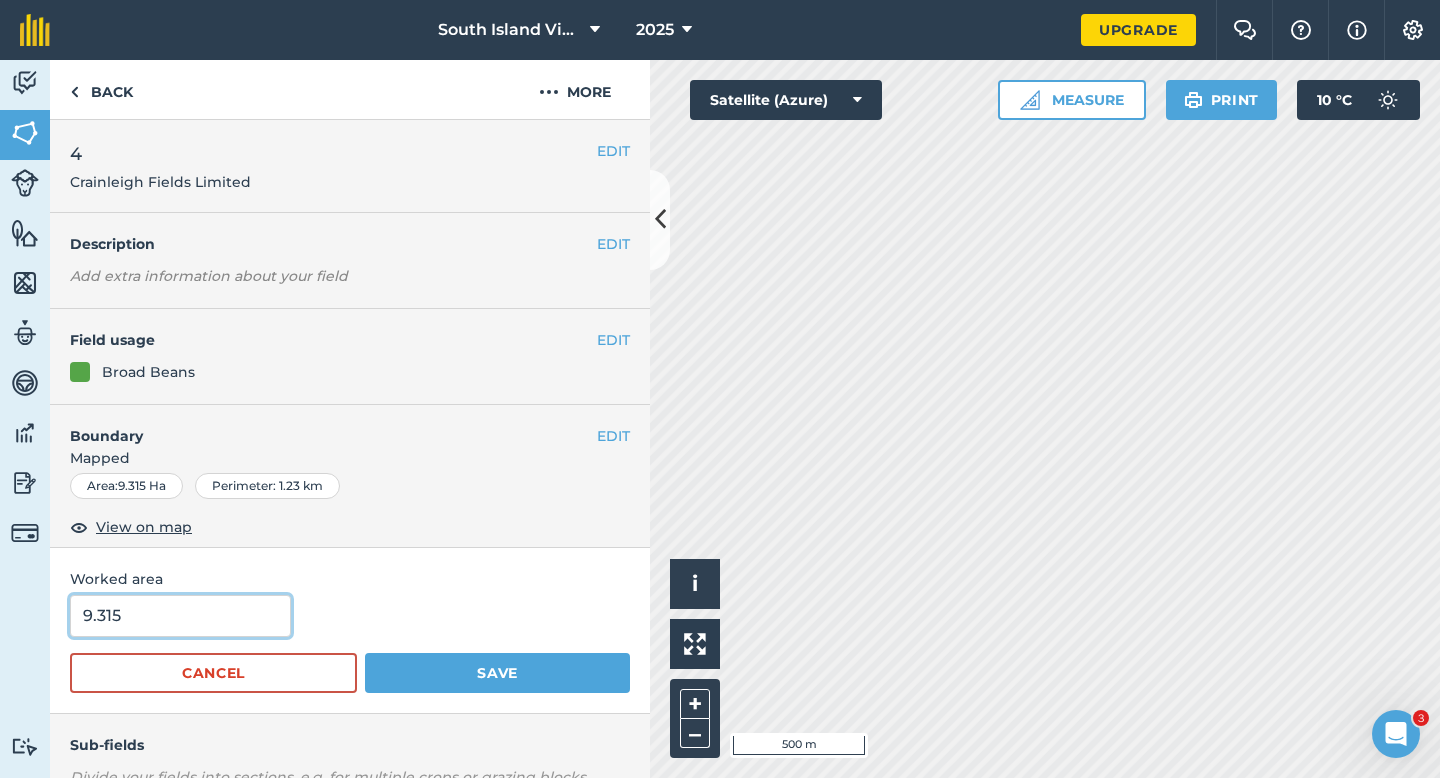 click on "9.315" at bounding box center (180, 616) 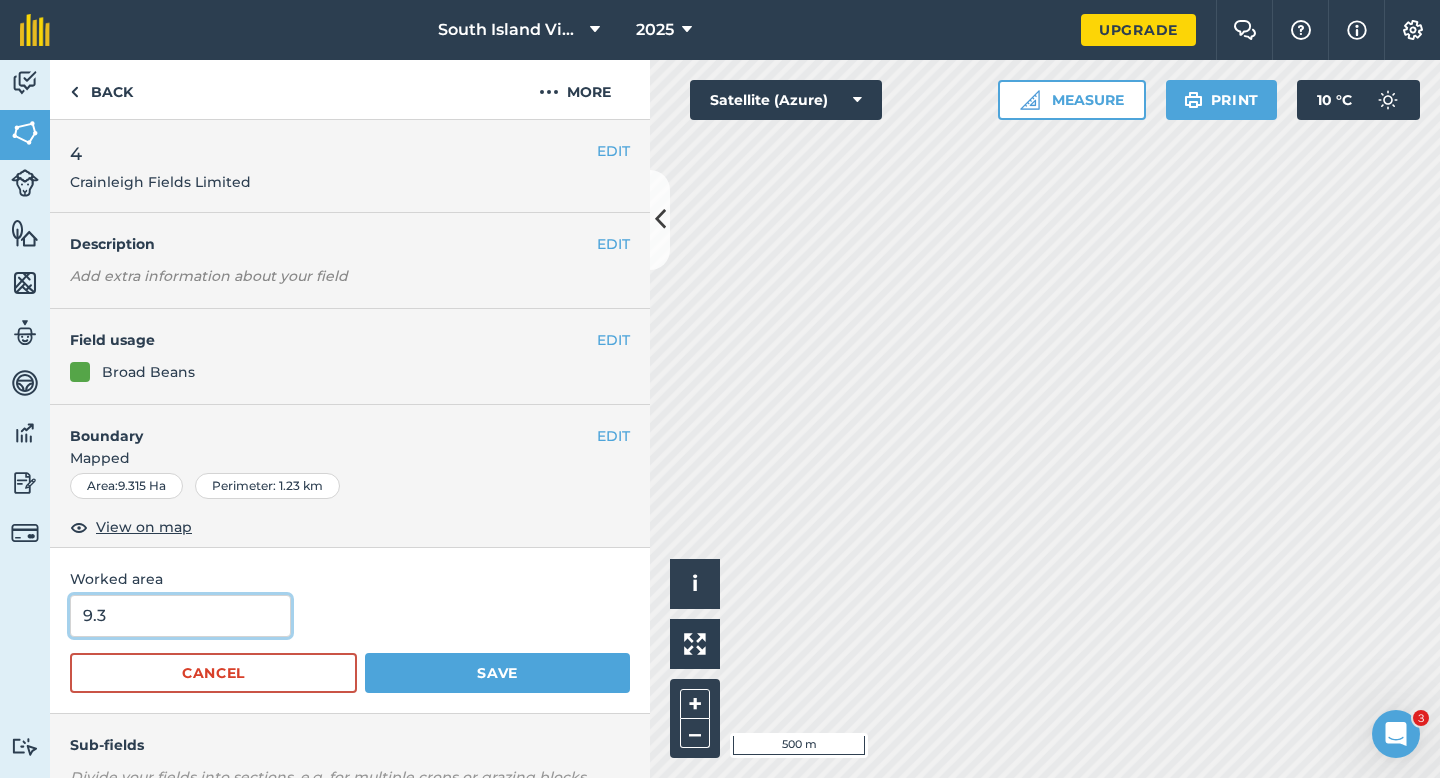 type on "9.3" 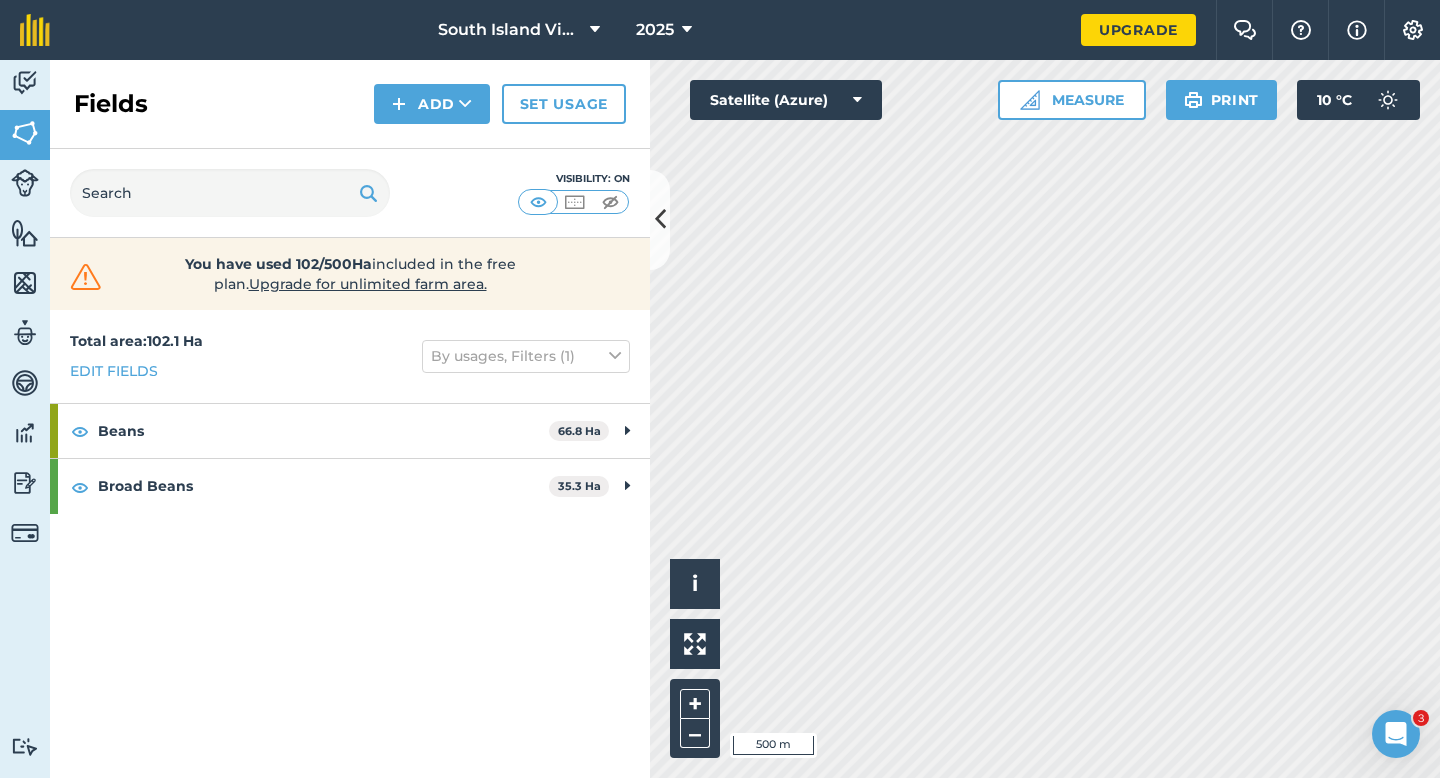 click on "Fields   Add   Set usage" at bounding box center (350, 104) 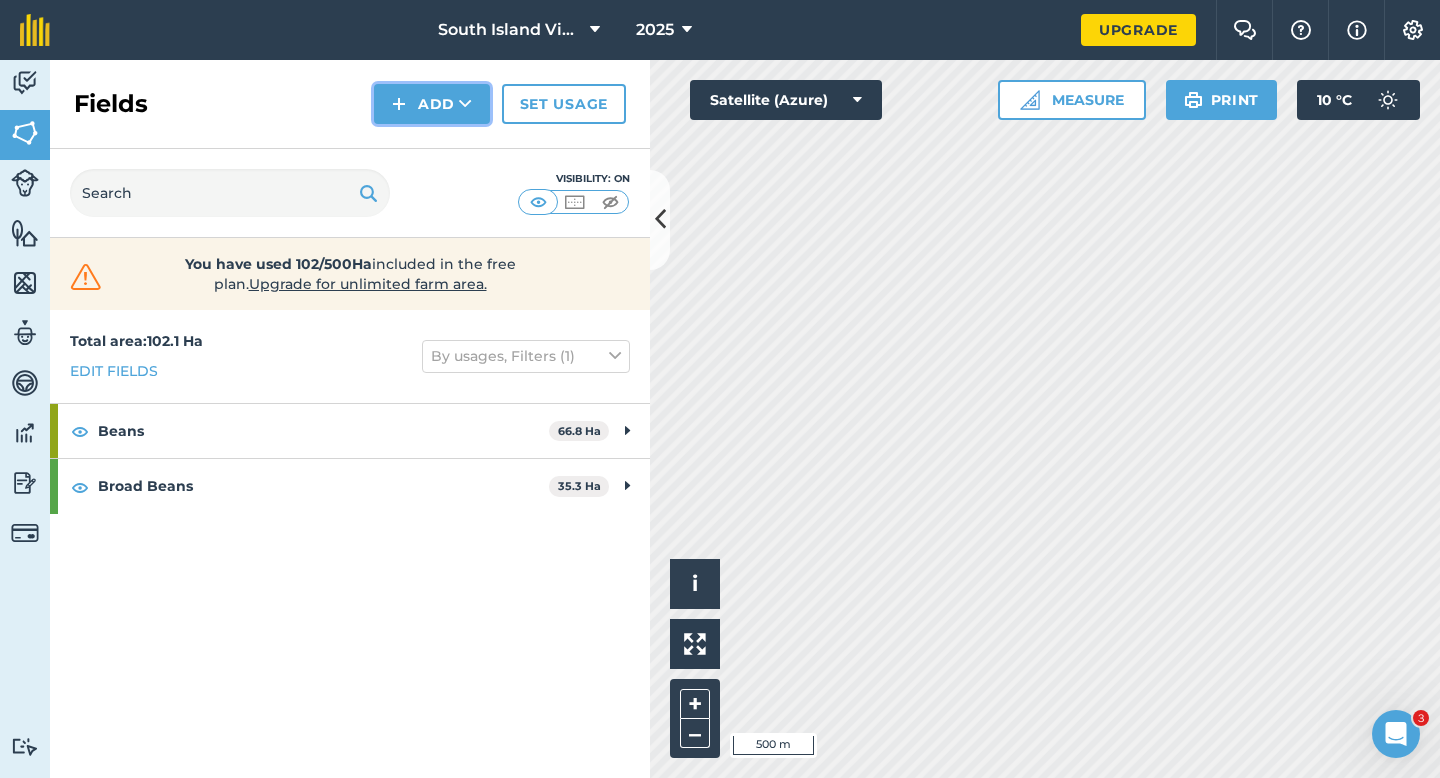 click on "Add" at bounding box center (432, 104) 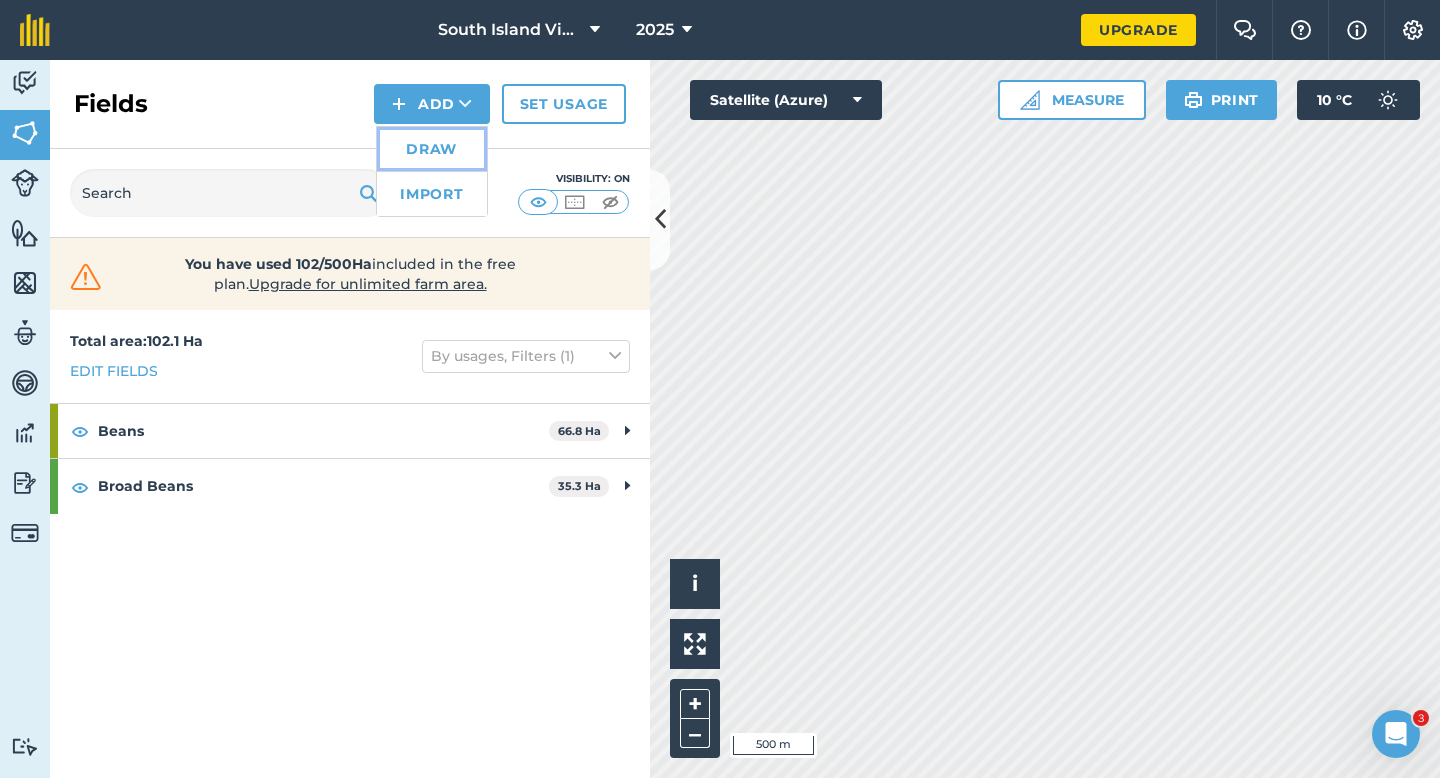 click on "Draw" at bounding box center (432, 149) 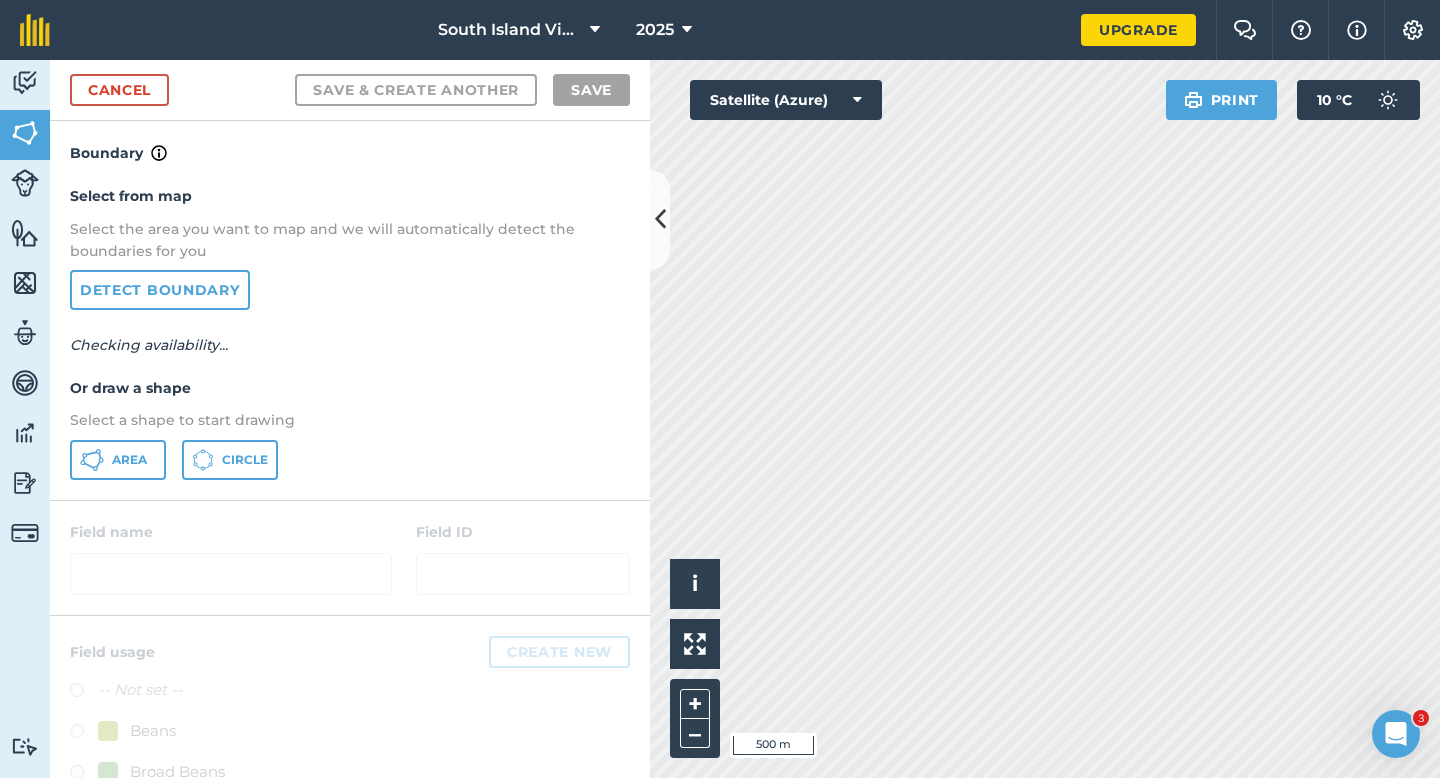click on "Select from map Select the area you want to map and we will automatically detect the boundaries for you Detect boundary Checking availability... Or draw a shape Select a shape to start drawing Area Circle" at bounding box center (350, 332) 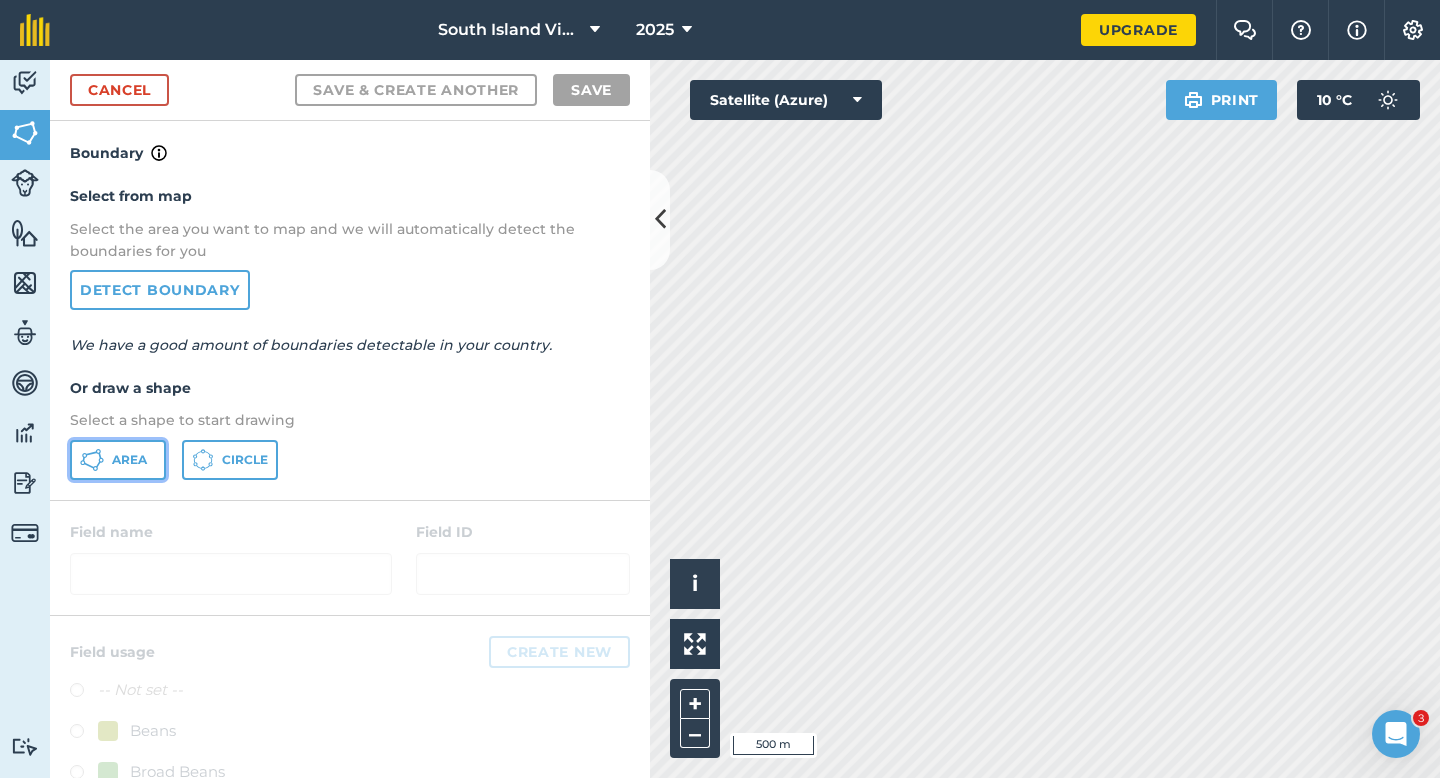 click on "Area" at bounding box center [129, 460] 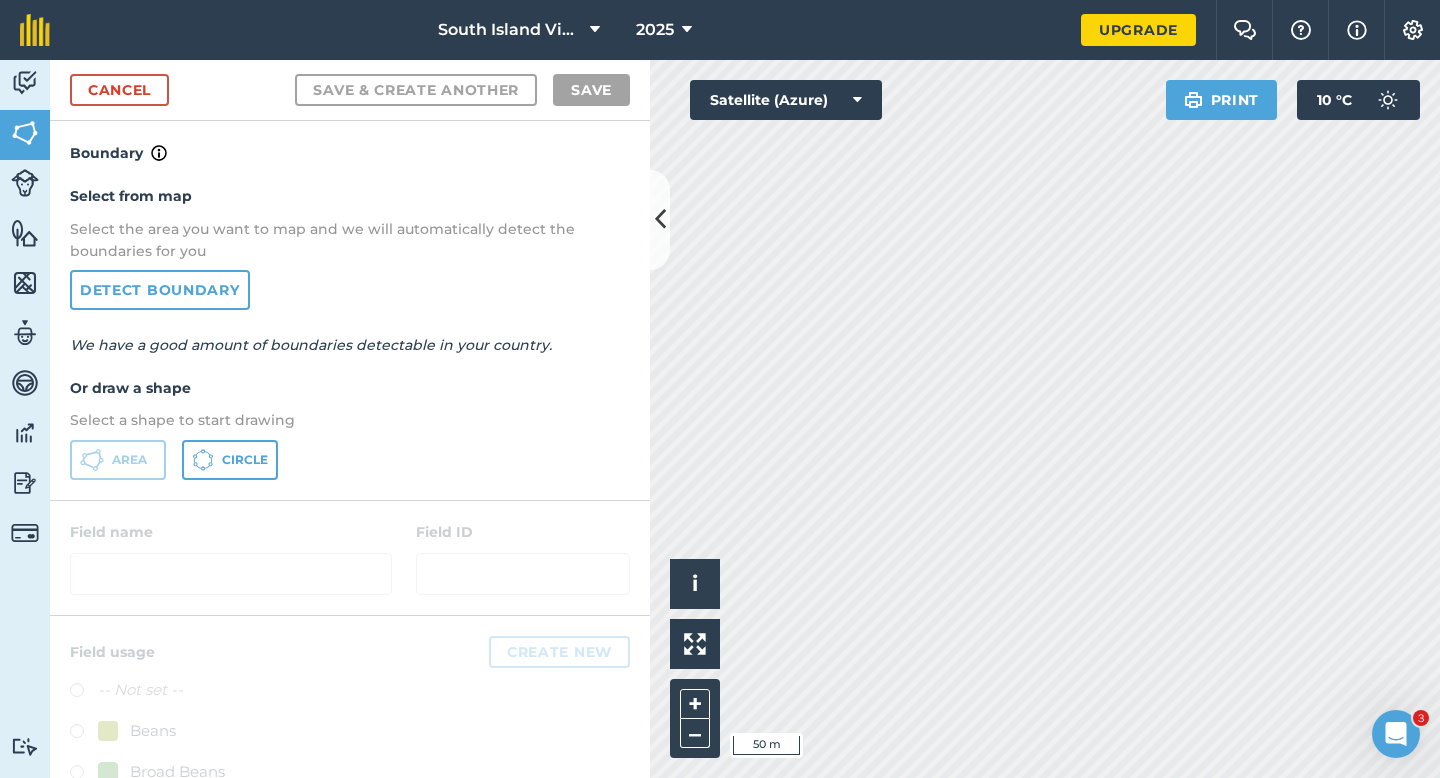 click on "Activity Fields Livestock Features Maps Team Vehicles Data Reporting Billing Tutorials Tutorials Cancel Save & Create Another Save Boundary   Select from map Select the area you want to map and we will automatically detect the boundaries for you Detect boundary We have a good amount of boundaries detectable in your country. Or draw a shape Select a shape to start drawing Area Circle Field name Field ID Field usage   Create new -- Not set -- Beans Broad Beans Click to start drawing i © 2025 TomTom, Microsoft 50 m + – Satellite (Azure) Print 10   ° C" at bounding box center [720, 419] 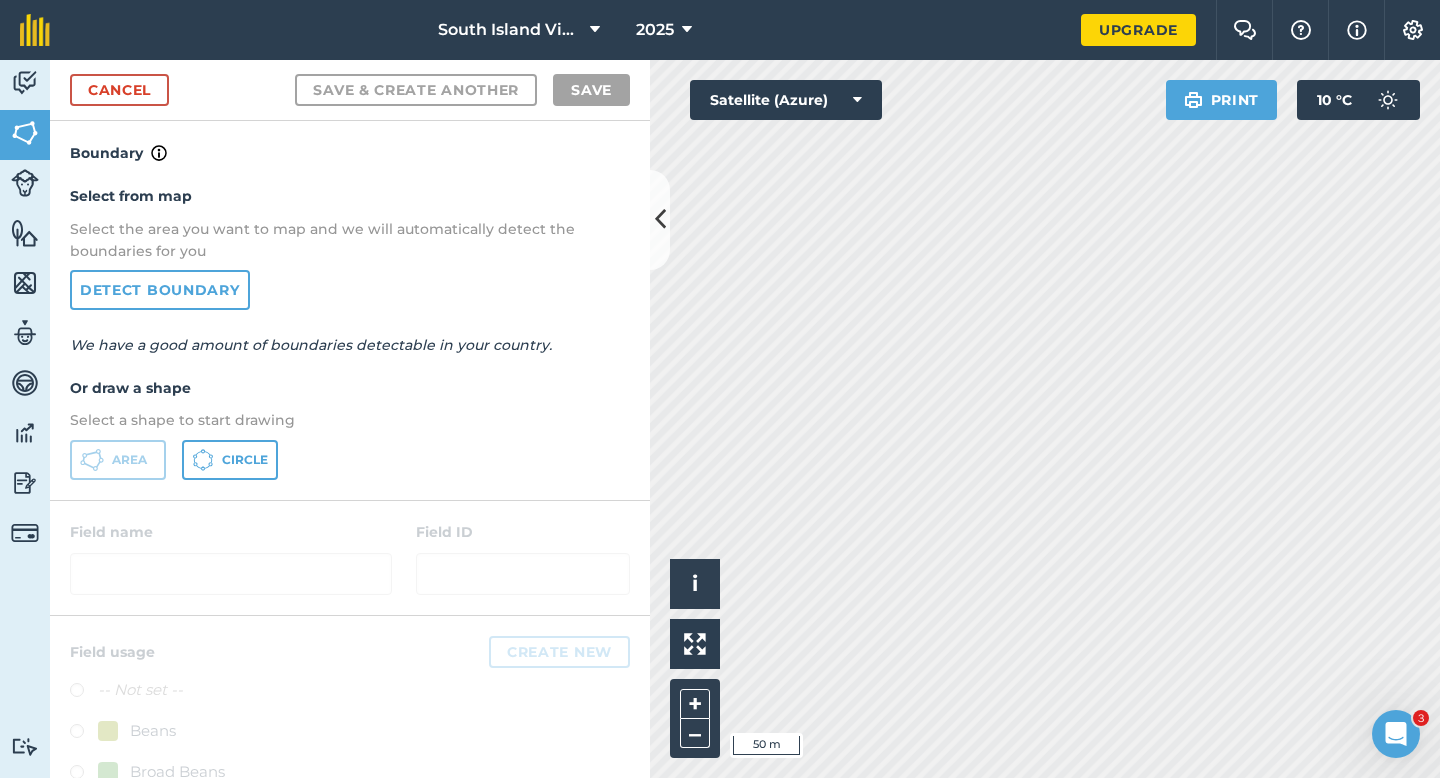 click on "Cancel Save & Create Another Save" at bounding box center (350, 90) 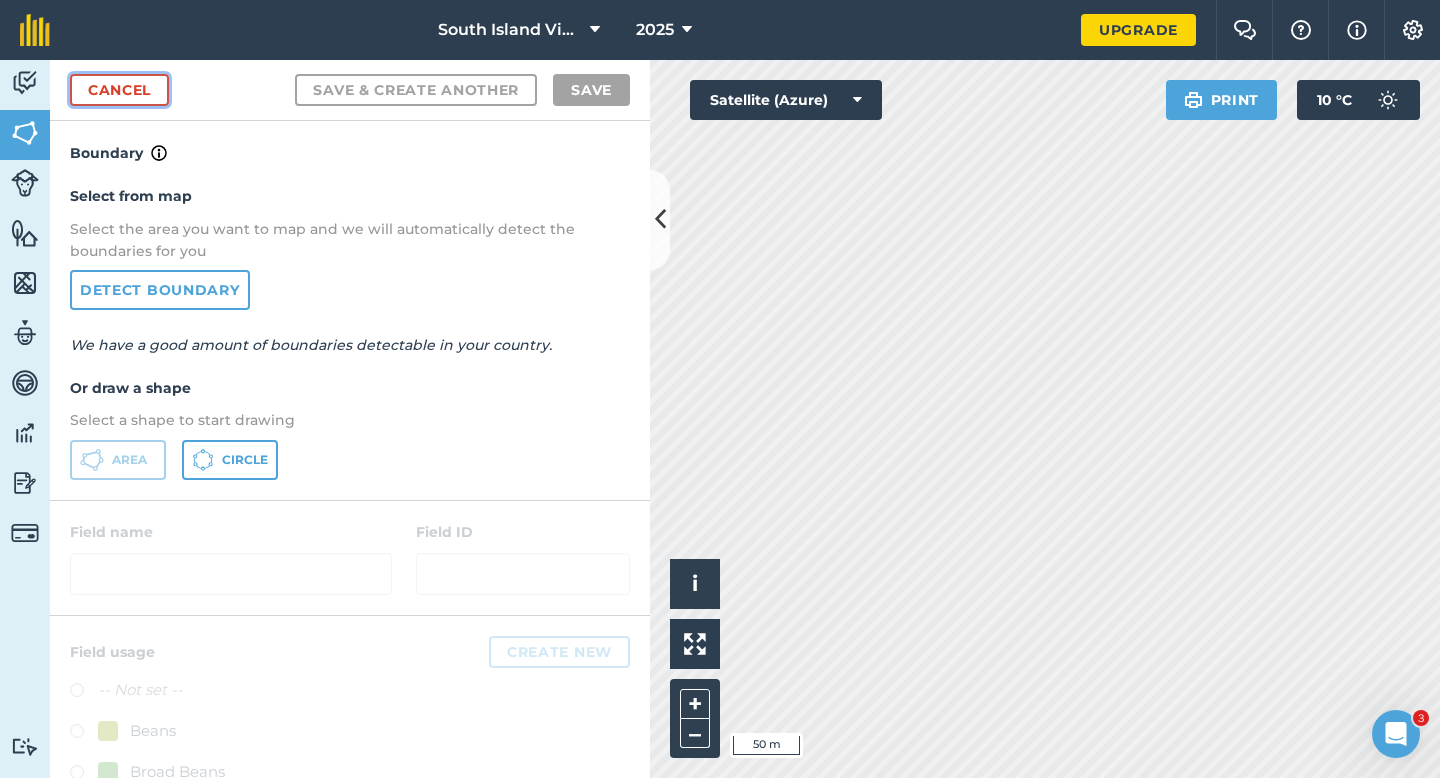 click on "Cancel" at bounding box center (119, 90) 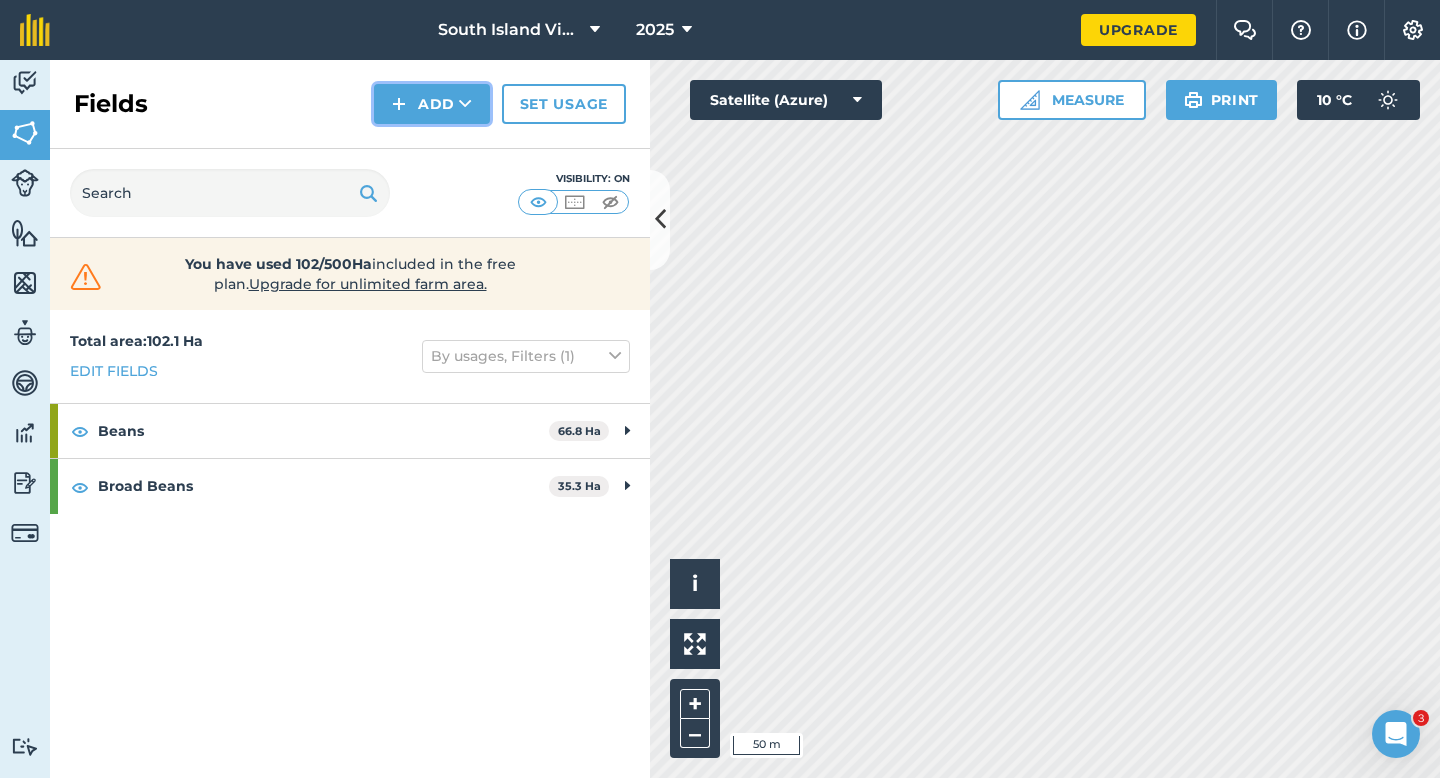 click on "Add" at bounding box center (432, 104) 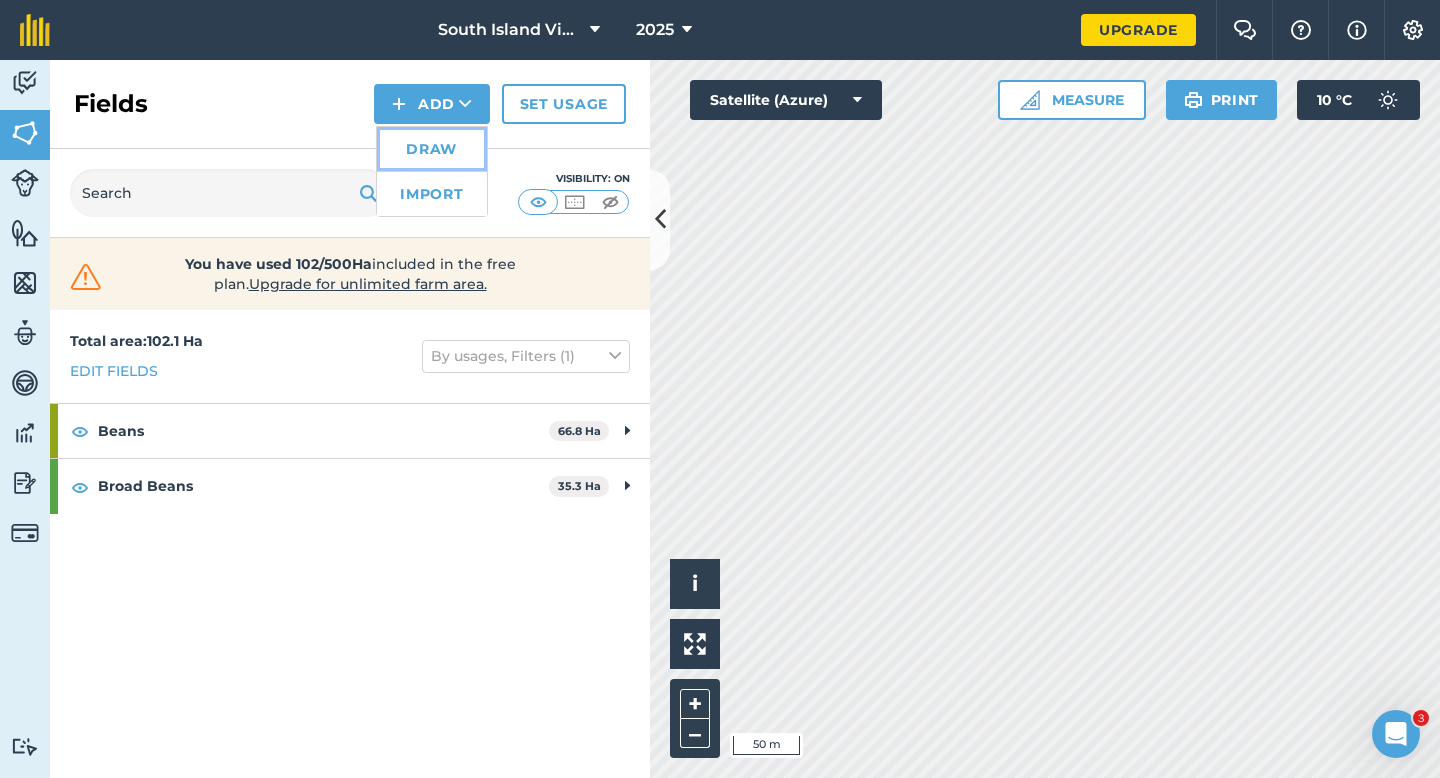click on "Draw" at bounding box center (432, 149) 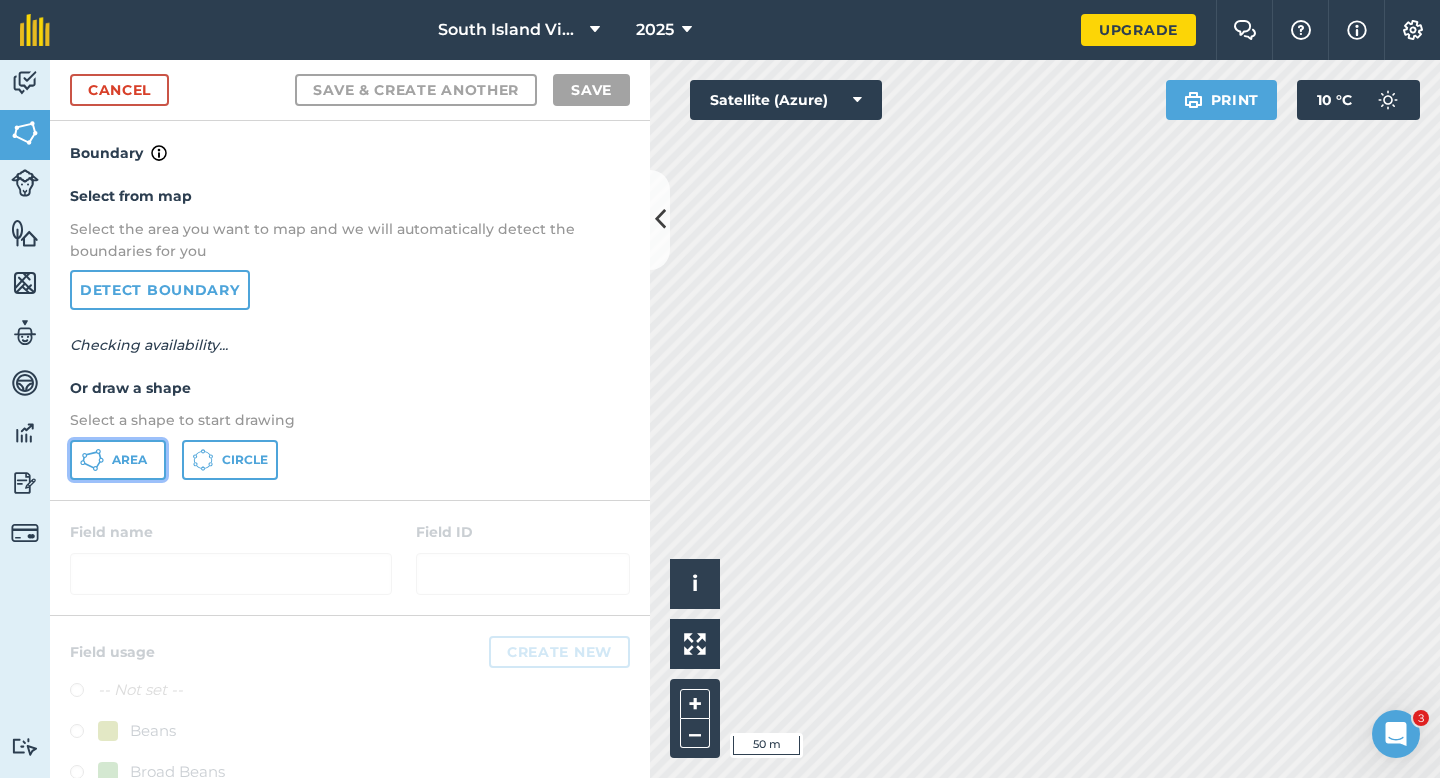 click on "Area" at bounding box center [118, 460] 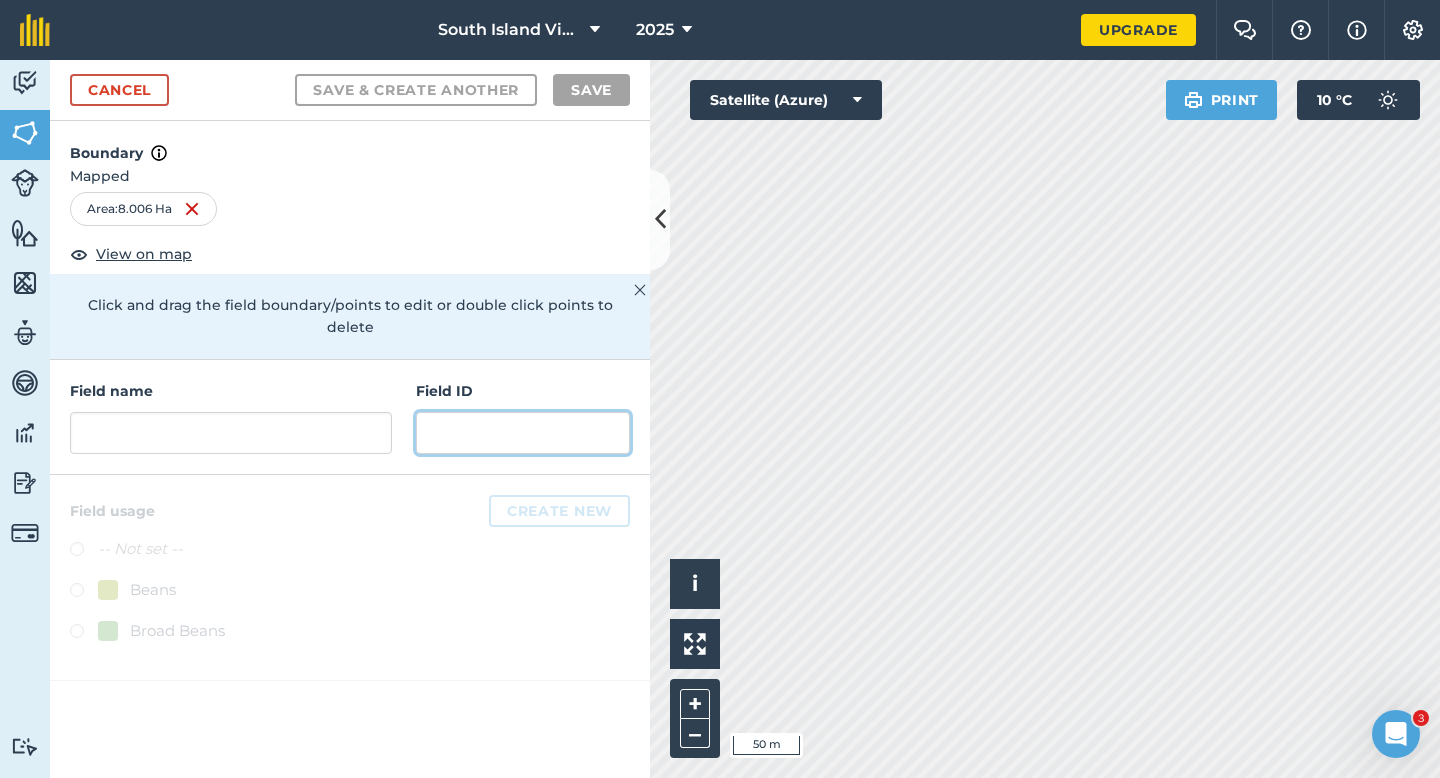 click at bounding box center (523, 433) 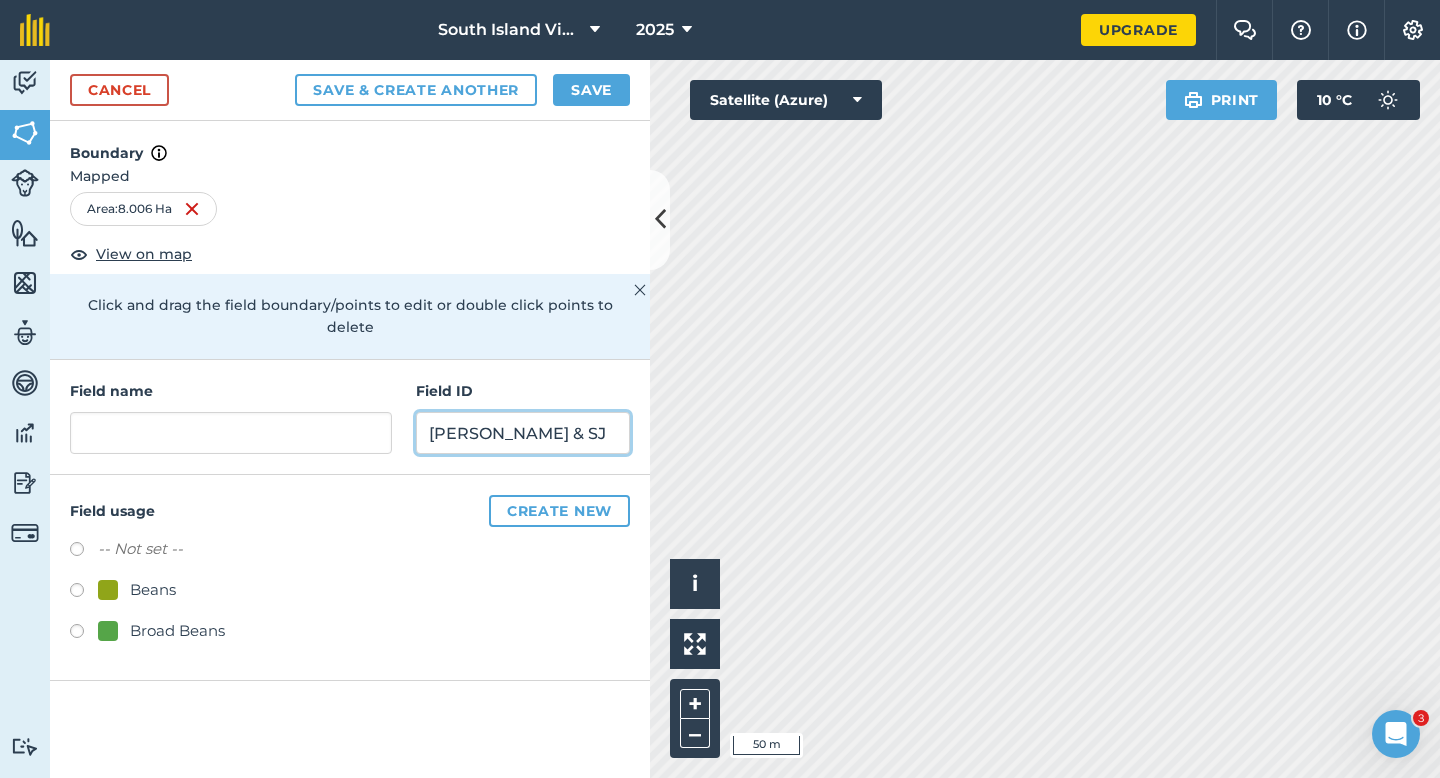 type on "[PERSON_NAME] & SJ" 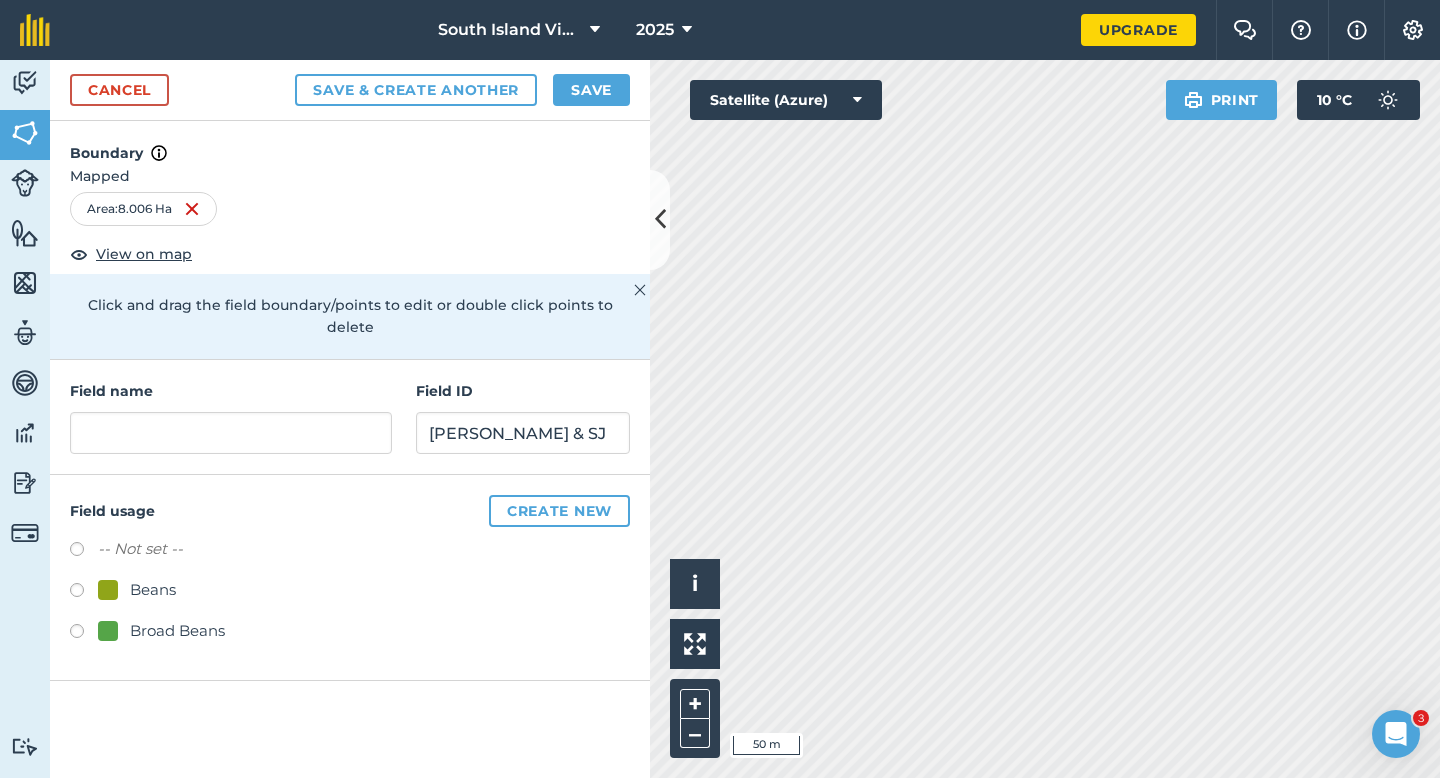 click on "Beans" at bounding box center [350, 592] 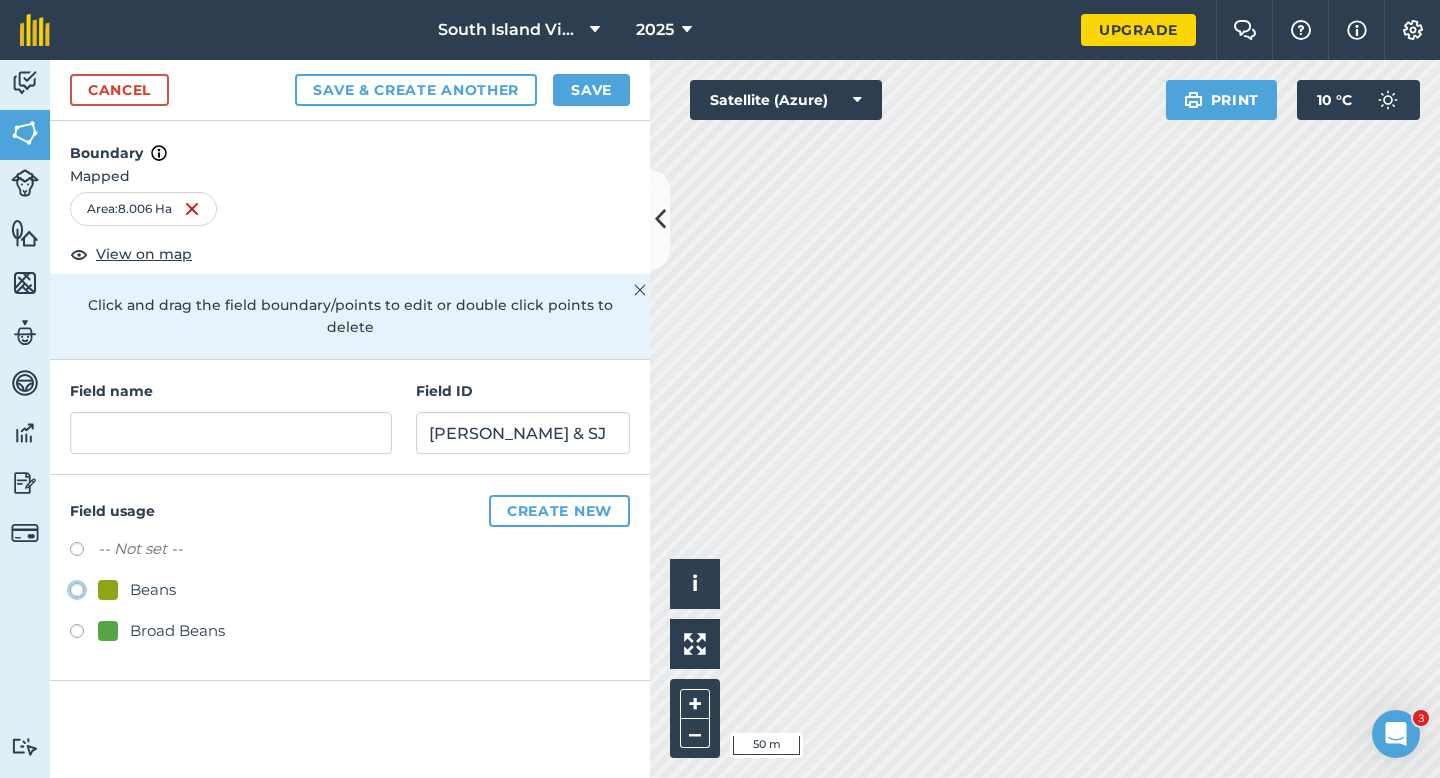 click on "Beans" at bounding box center [-9923, 589] 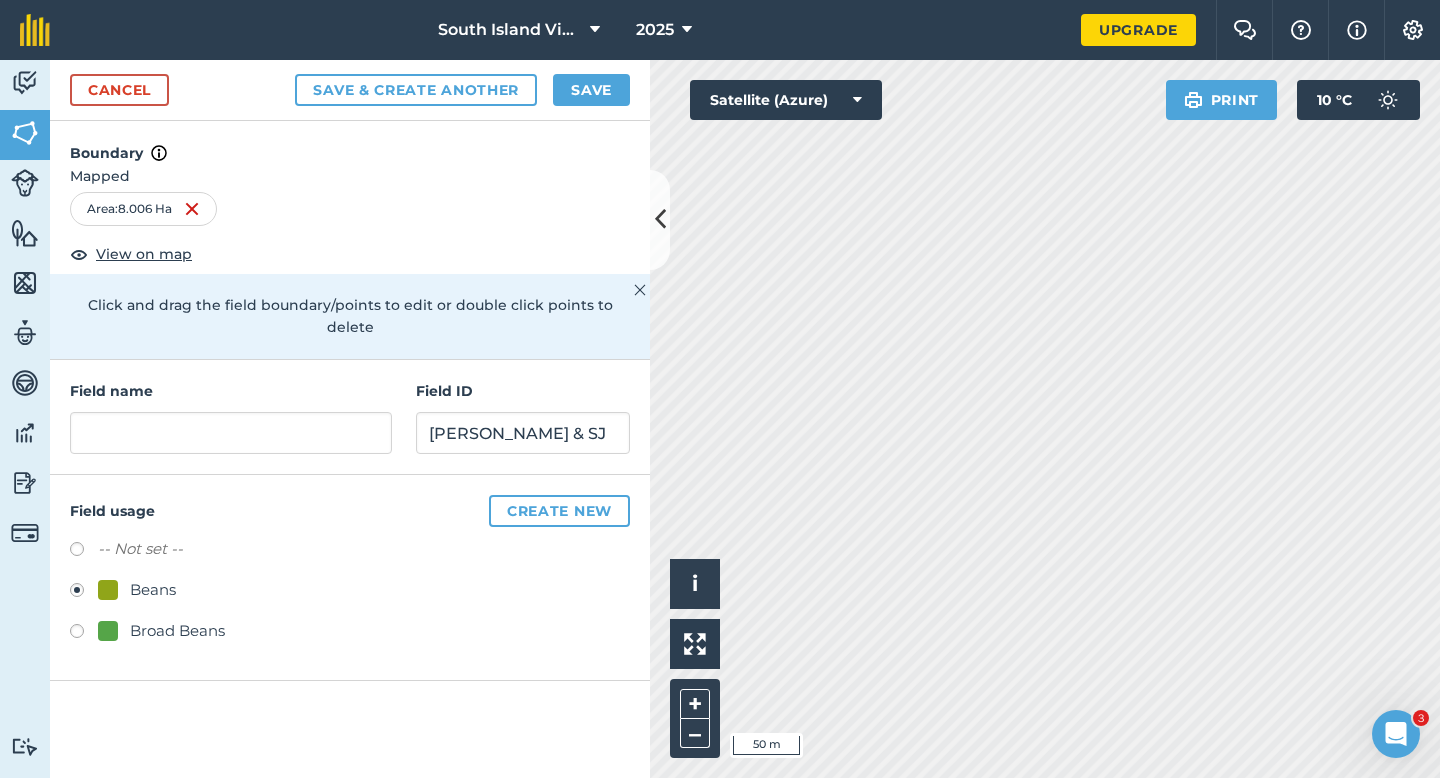 click on "Field name" at bounding box center [231, 417] 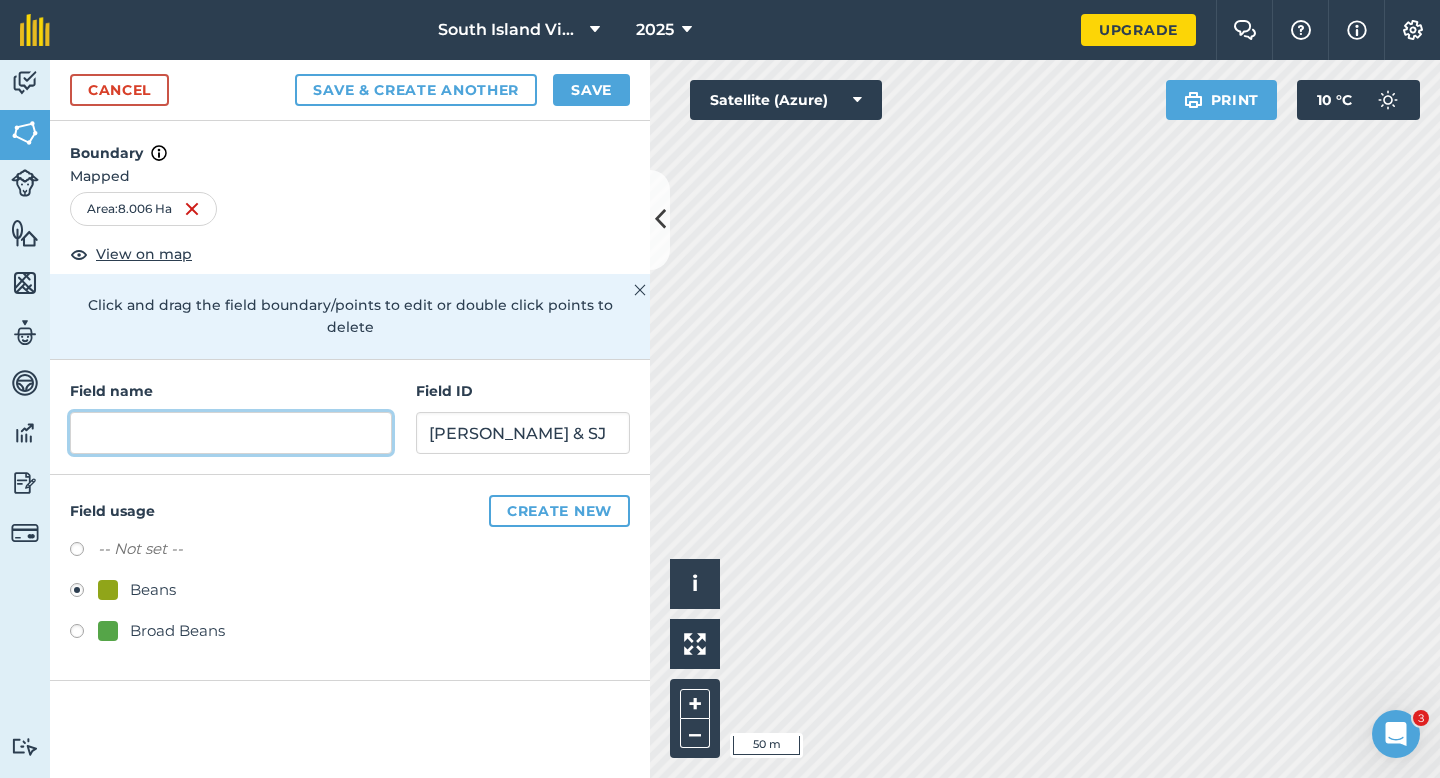 click at bounding box center (231, 433) 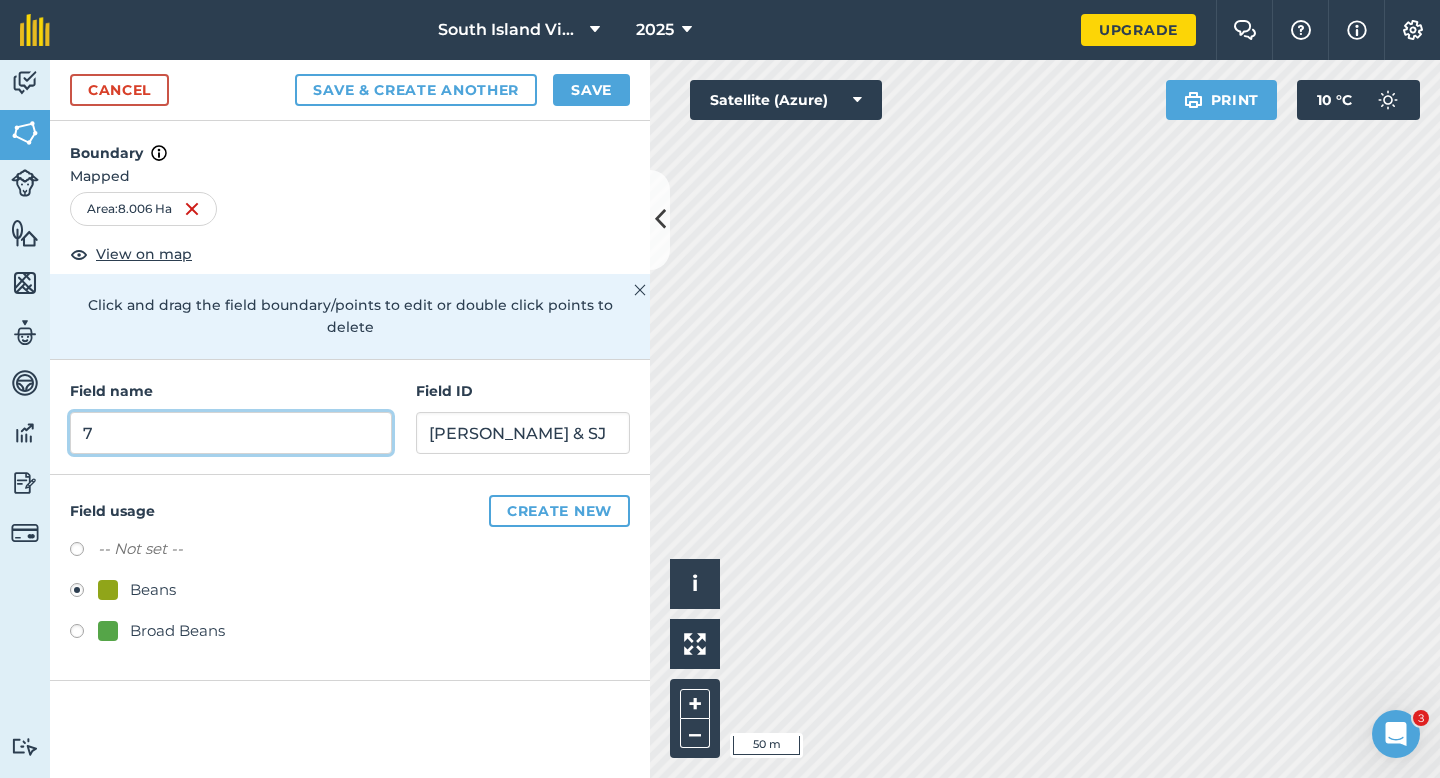 type on "7" 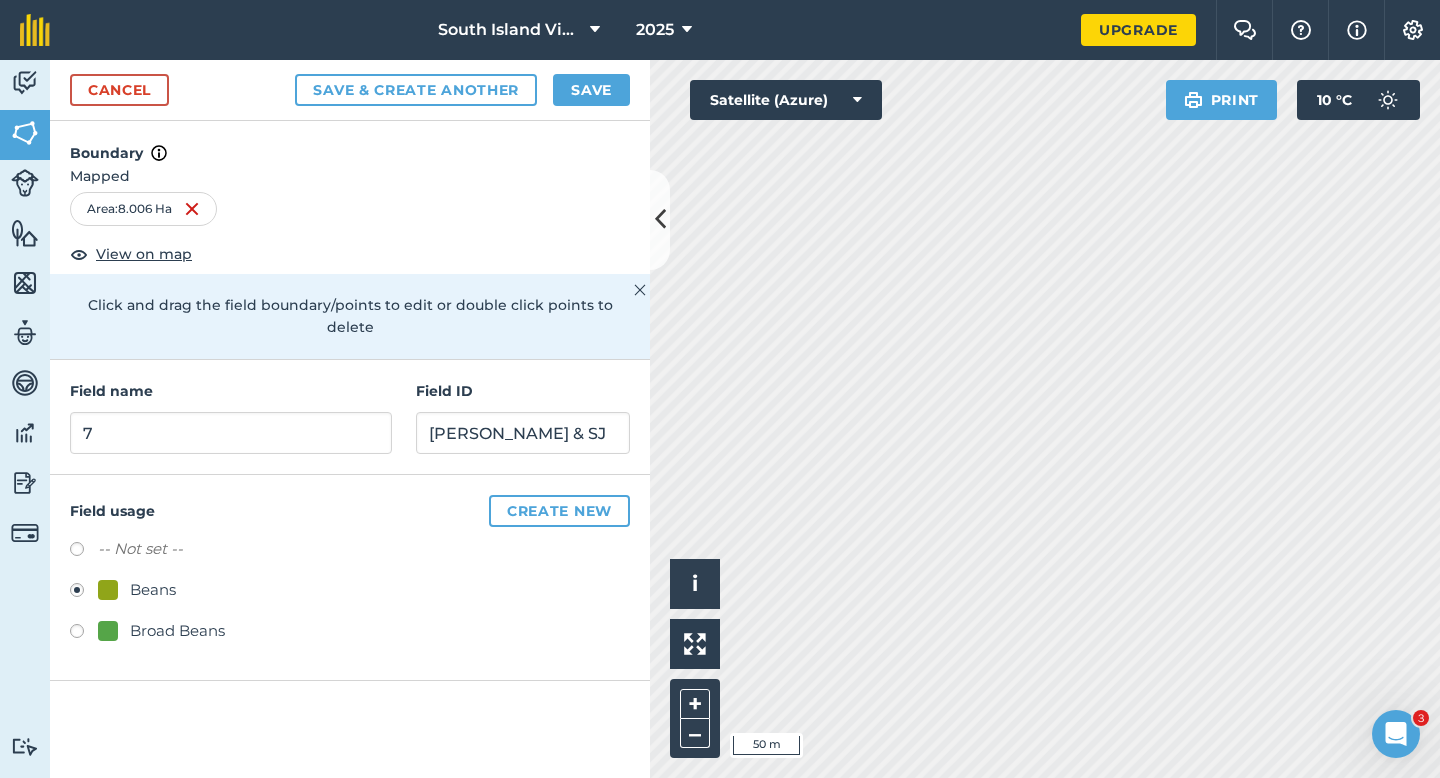 click on "Cancel Save & Create Another Save" at bounding box center (350, 90) 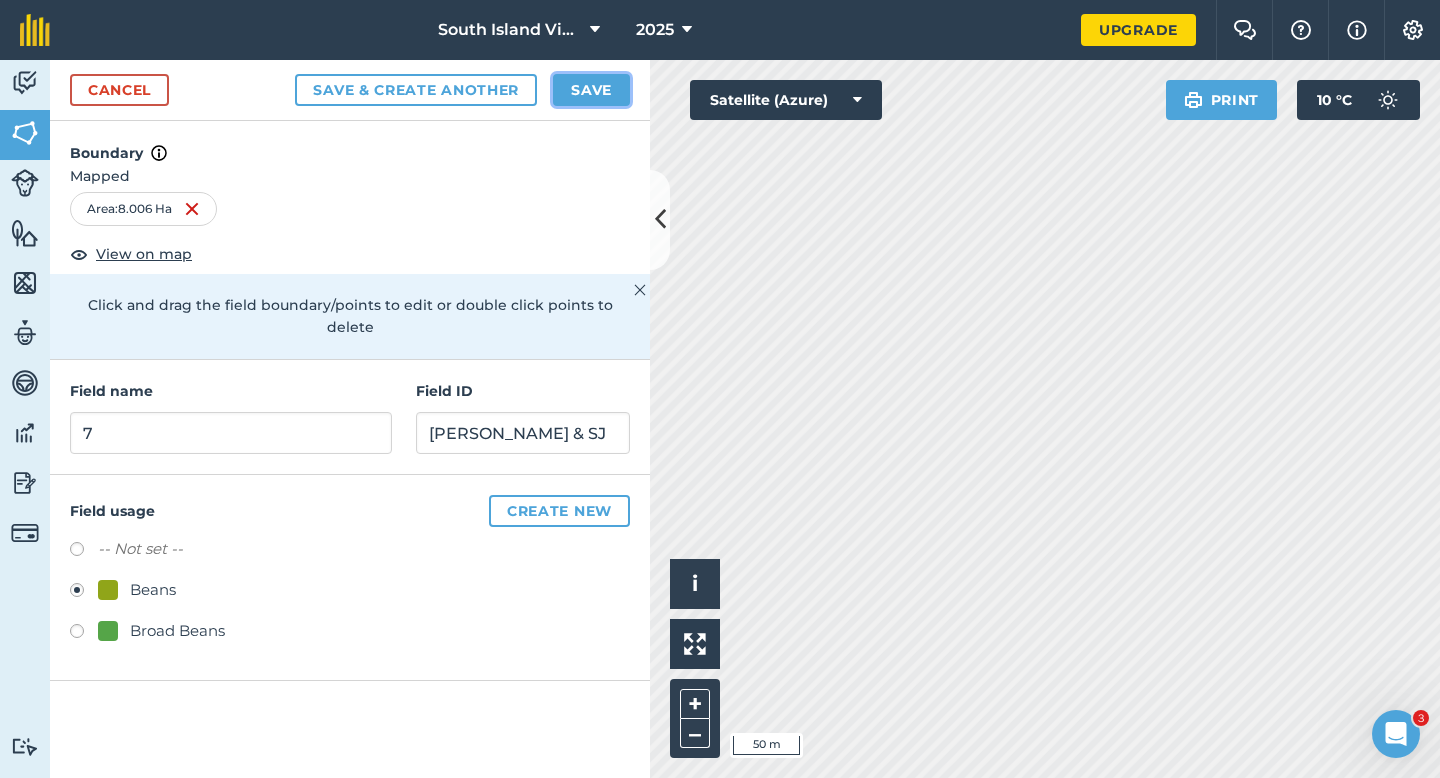 click on "Save" at bounding box center [591, 90] 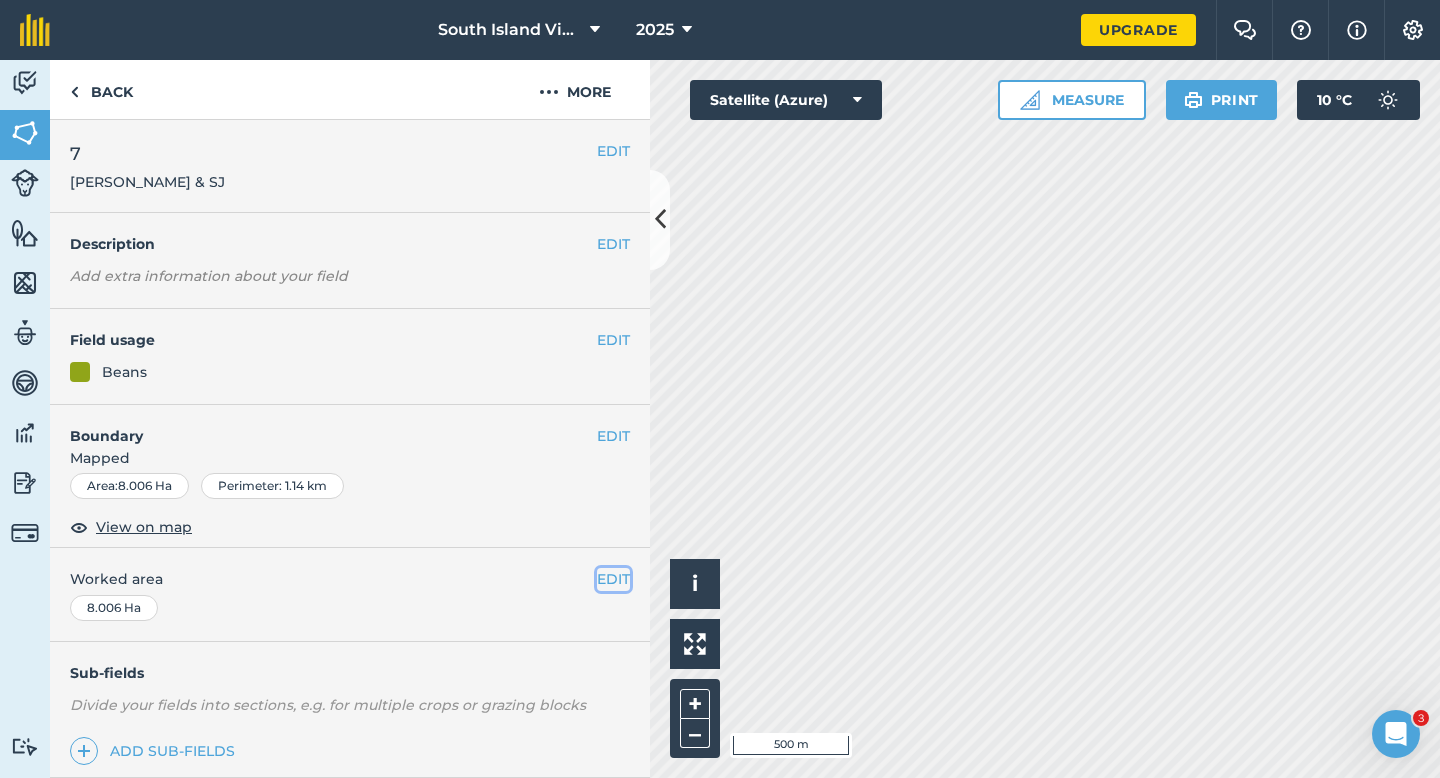 click on "EDIT" at bounding box center (613, 579) 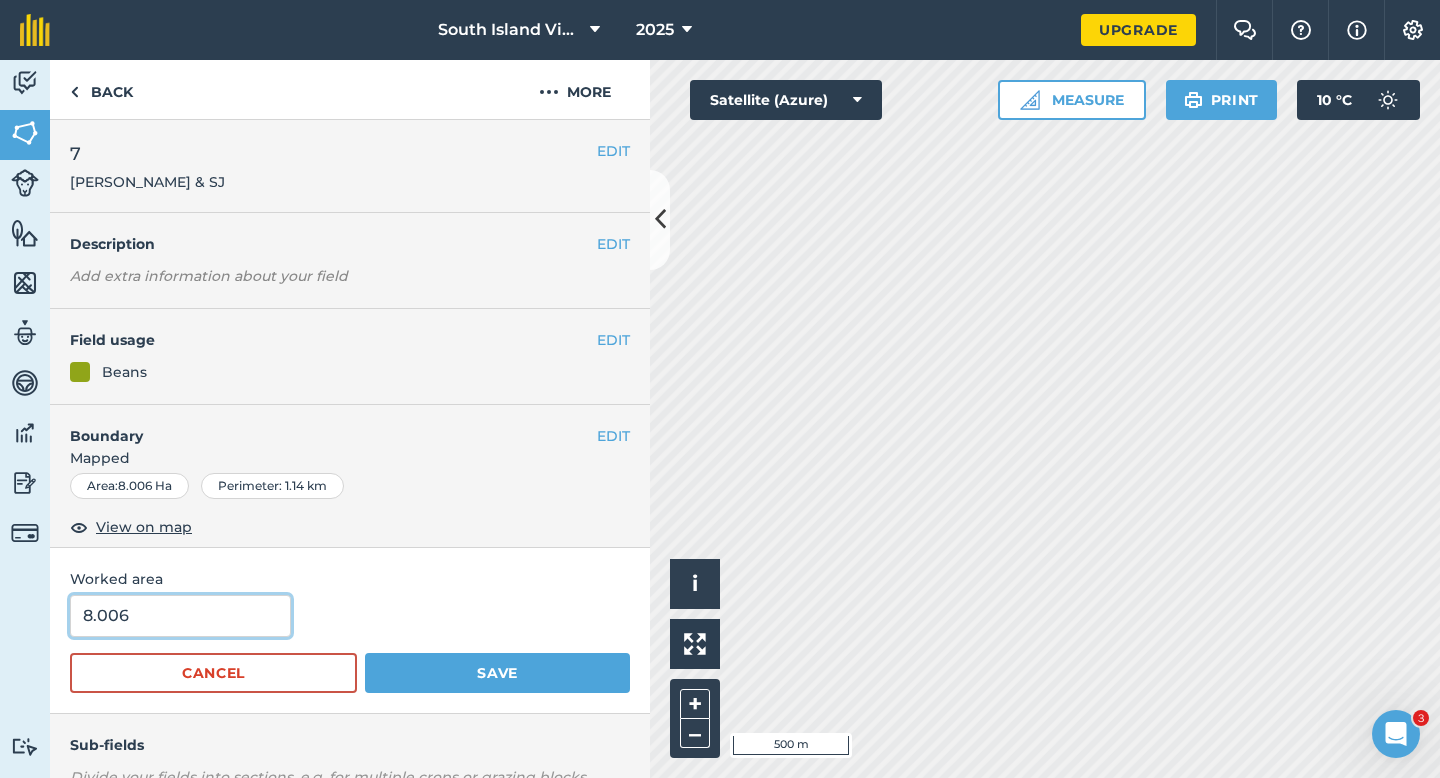click on "8.006" at bounding box center (180, 616) 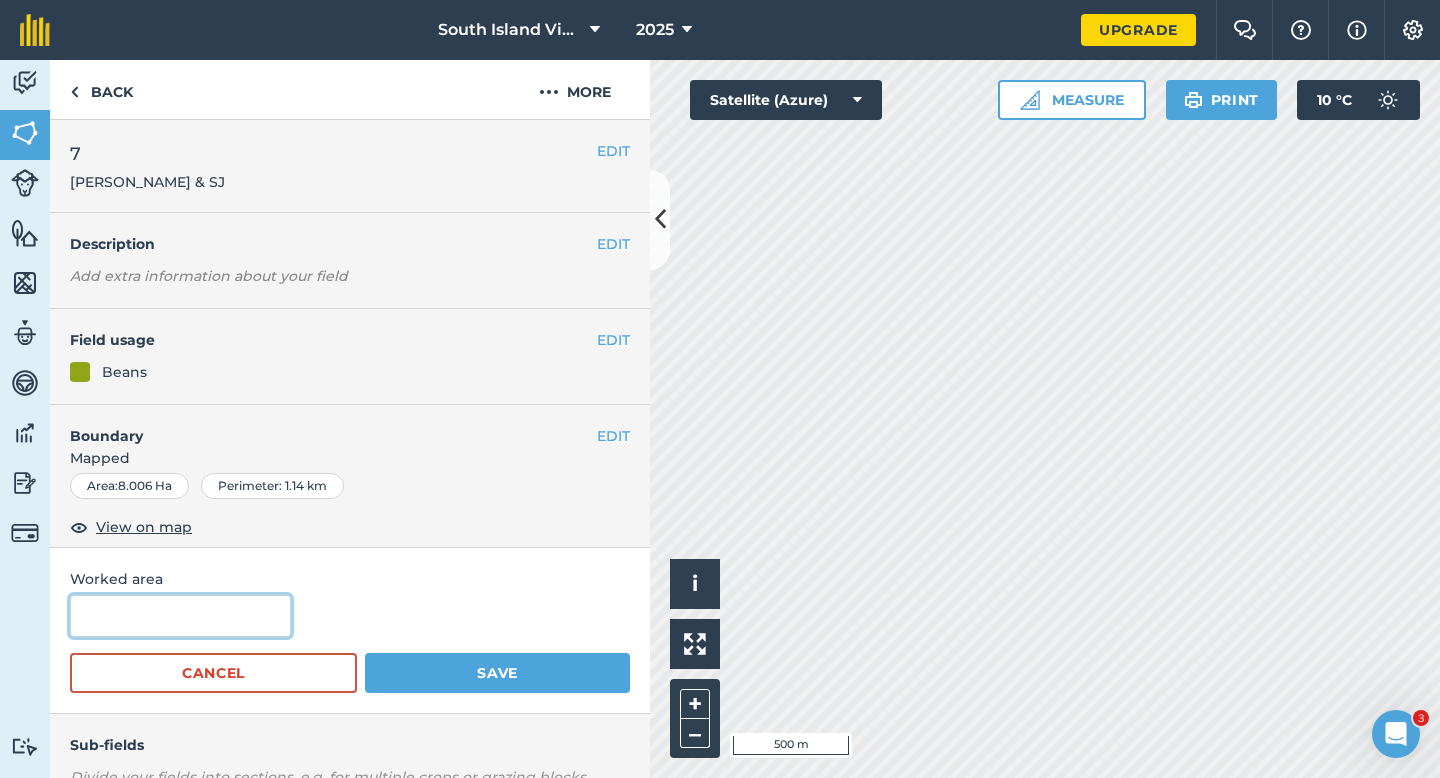 type on "8" 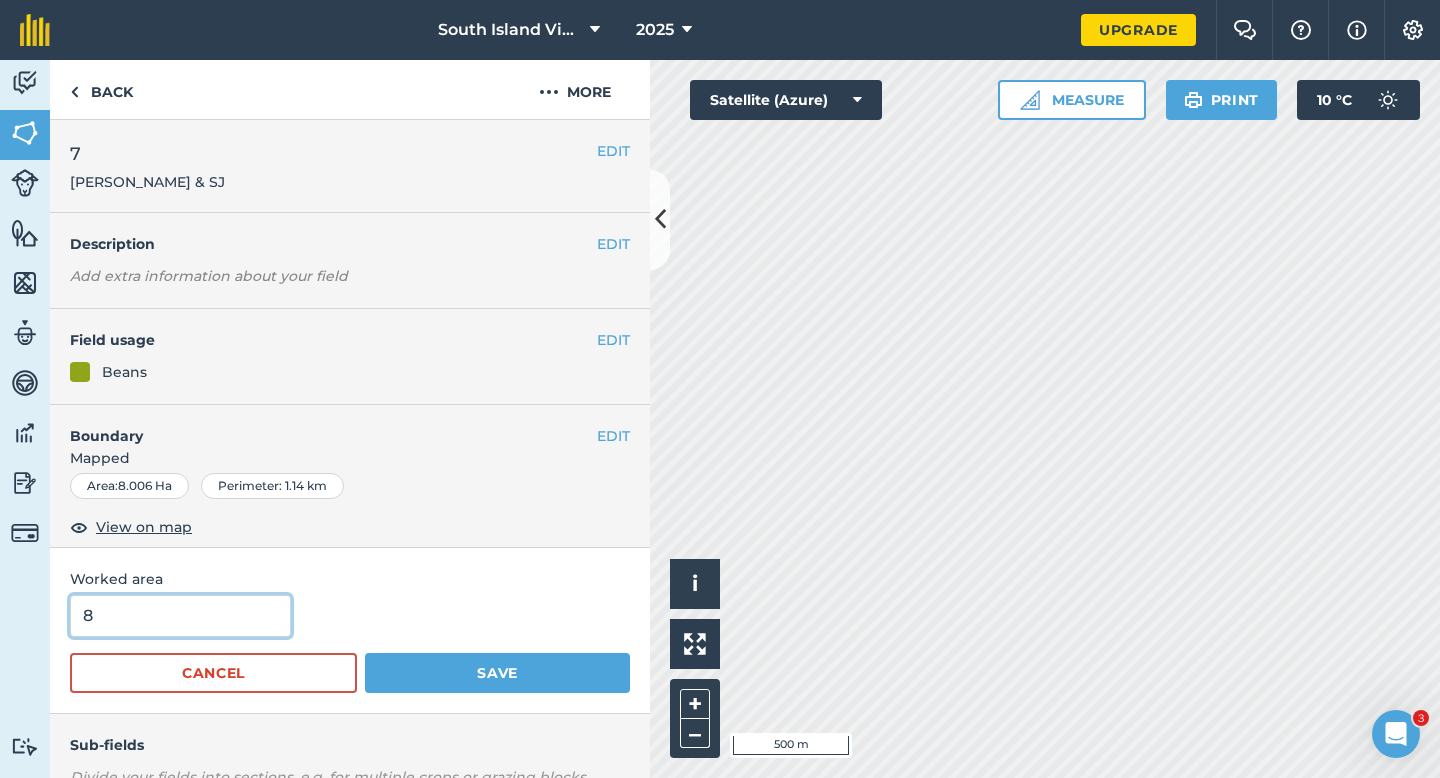 click on "Save" at bounding box center (497, 673) 